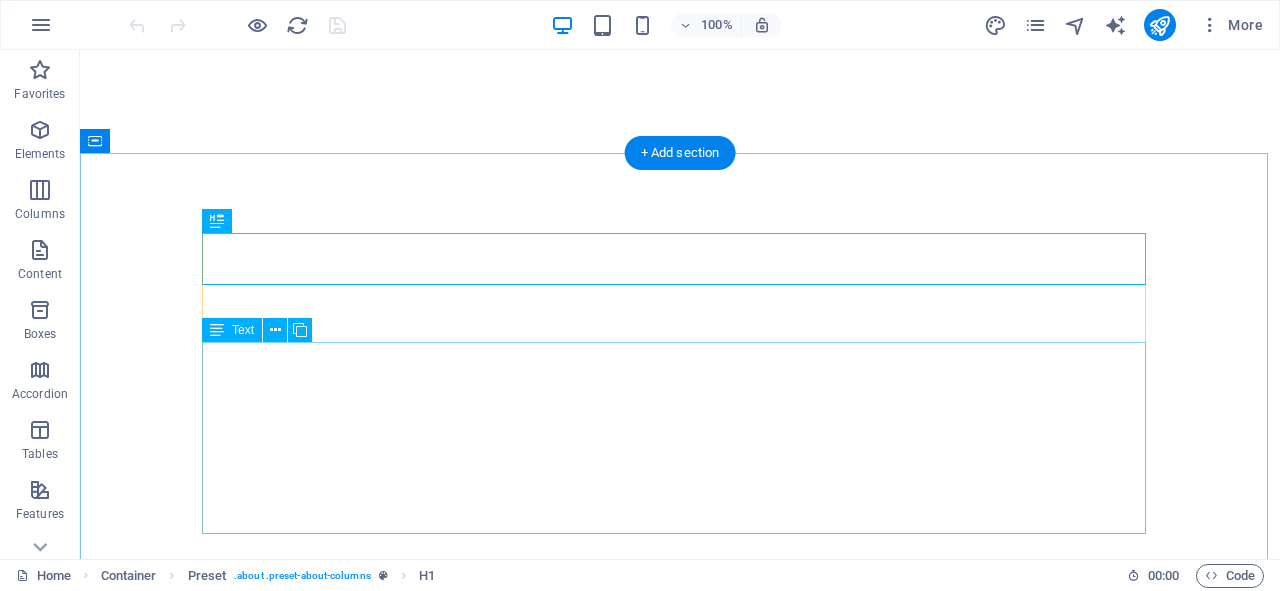 scroll, scrollTop: 738, scrollLeft: 0, axis: vertical 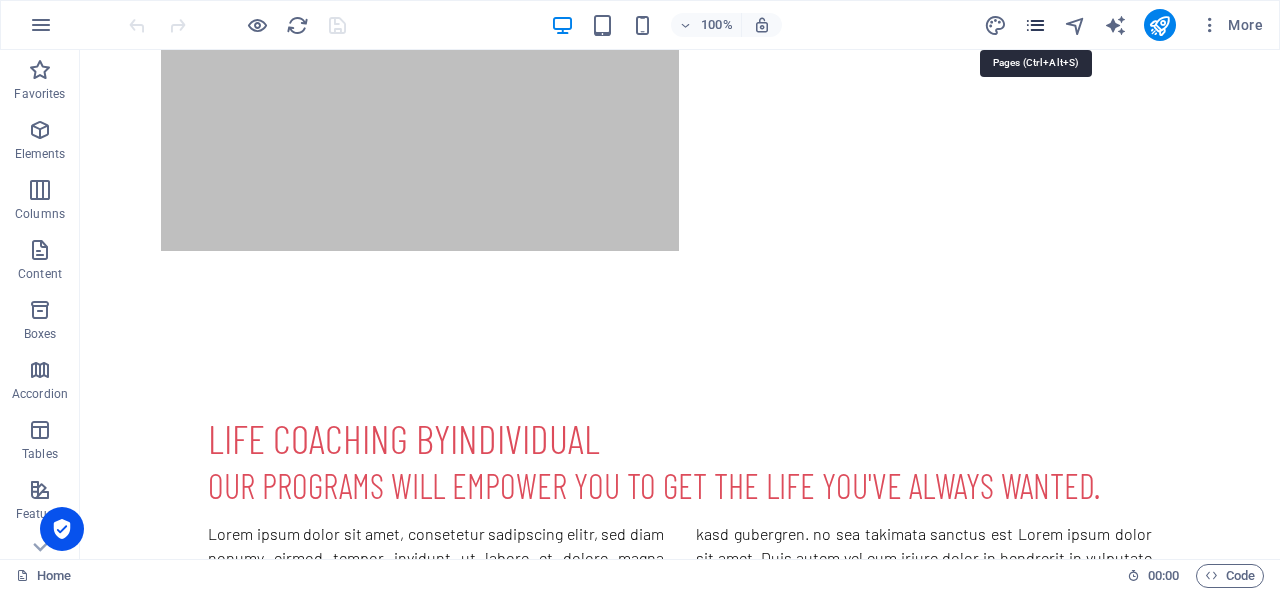 click at bounding box center (1035, 25) 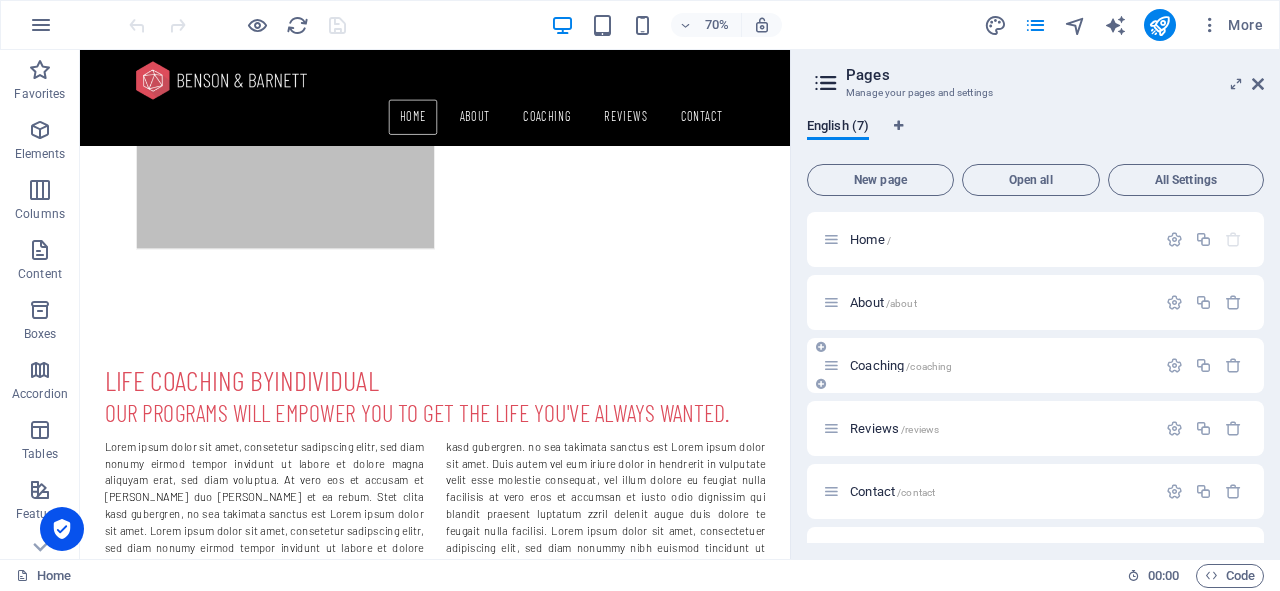 click on "Coaching /coaching" at bounding box center [1000, 365] 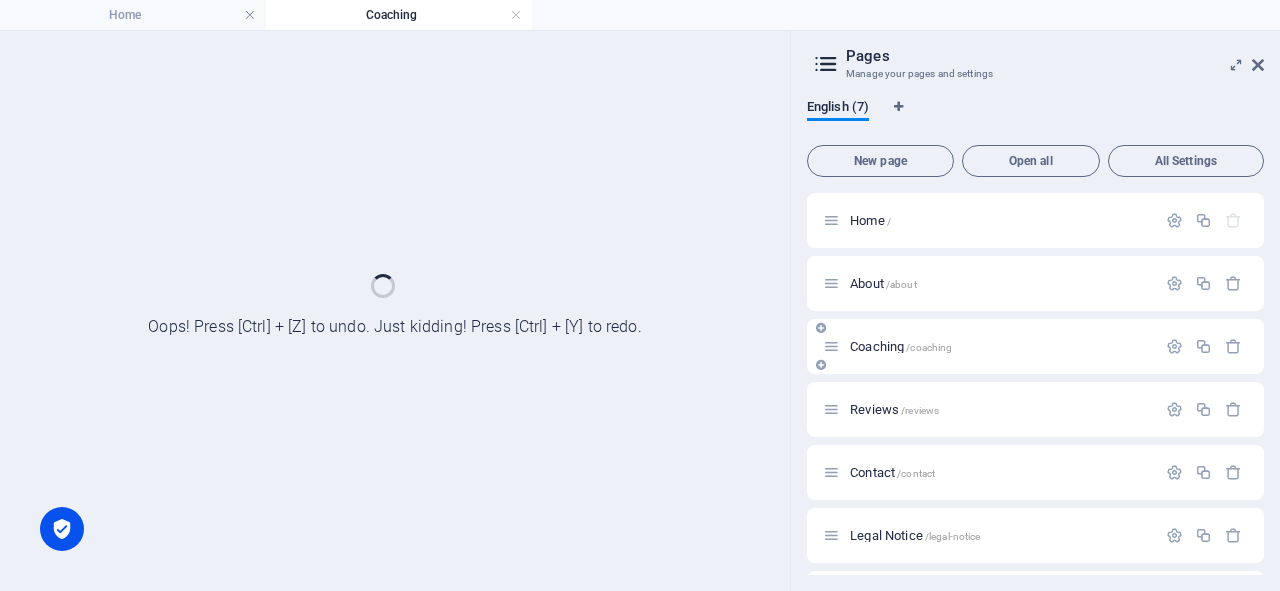 scroll, scrollTop: 0, scrollLeft: 0, axis: both 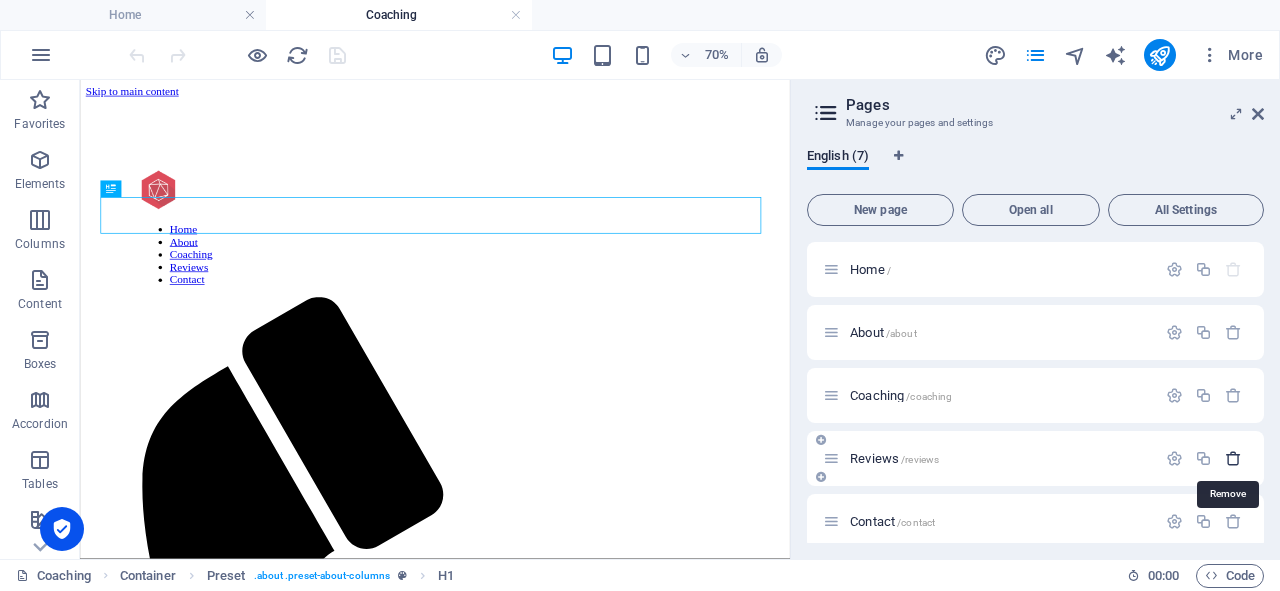 click at bounding box center (1233, 458) 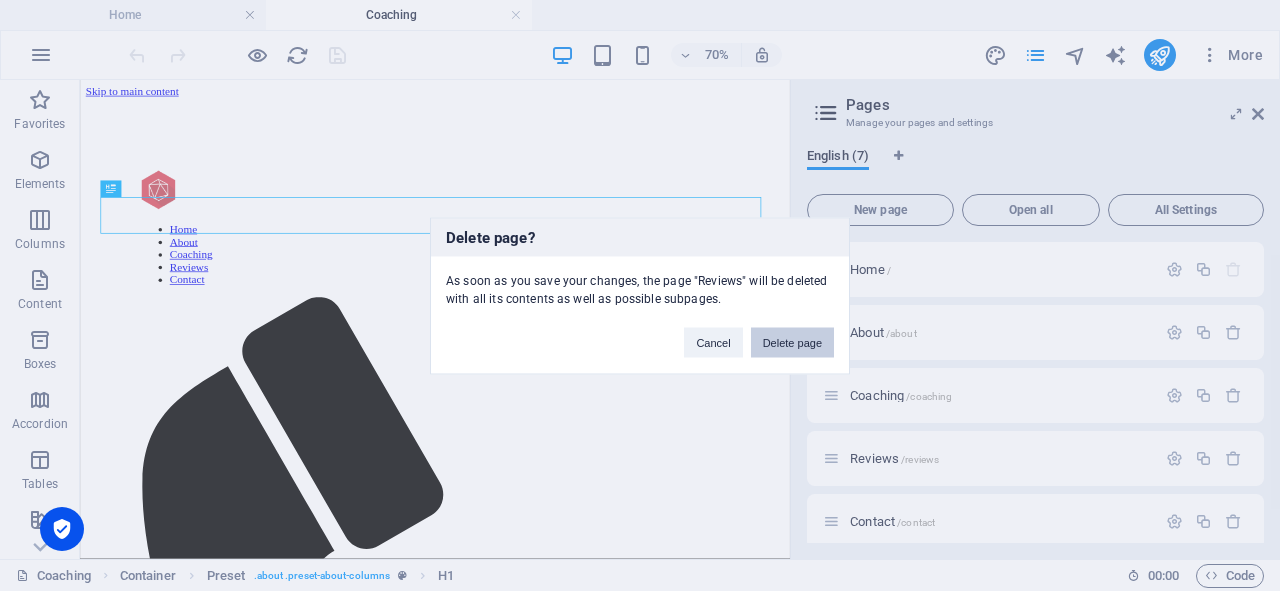 click on "Delete page" at bounding box center [792, 342] 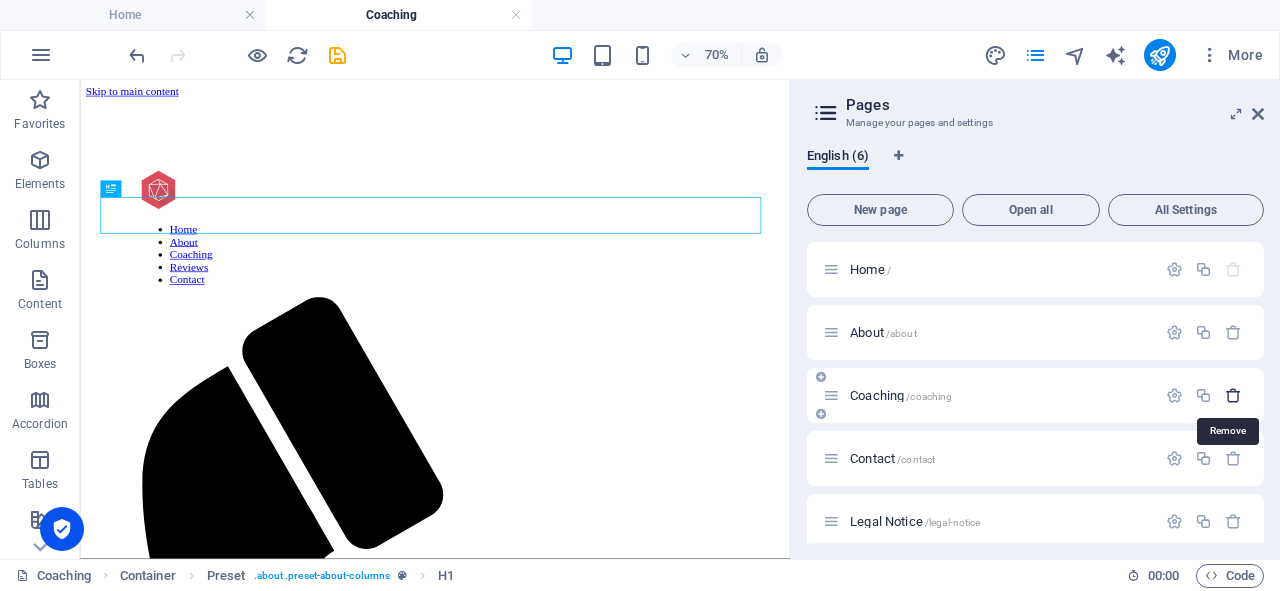 click at bounding box center [1233, 395] 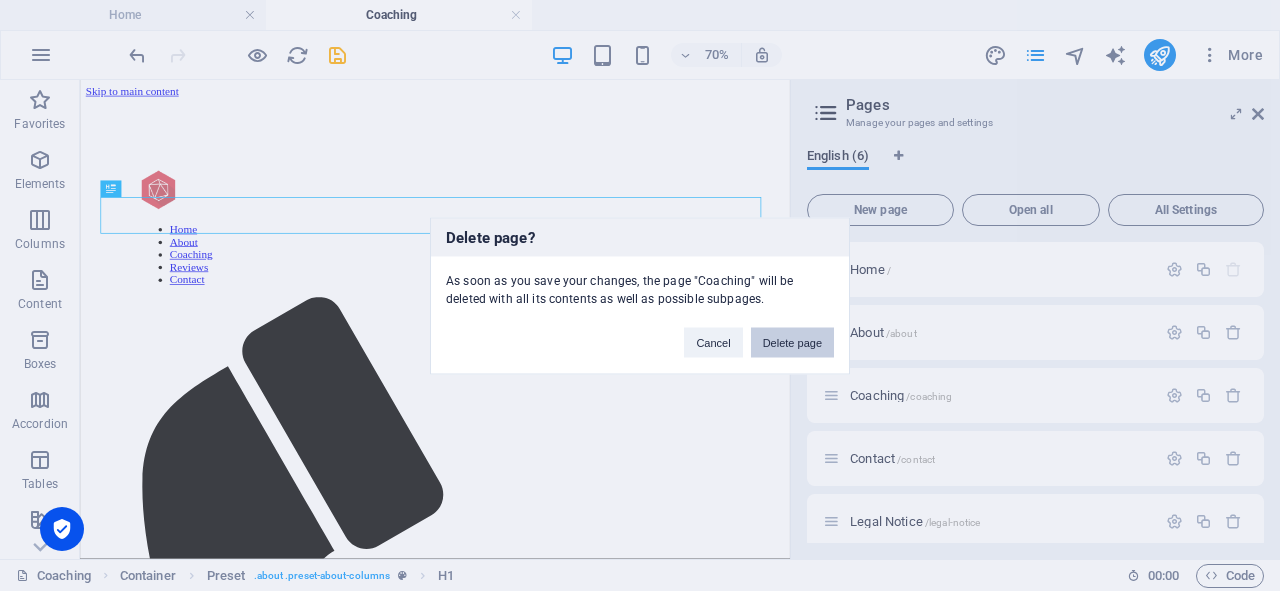 click on "Delete page" at bounding box center (792, 342) 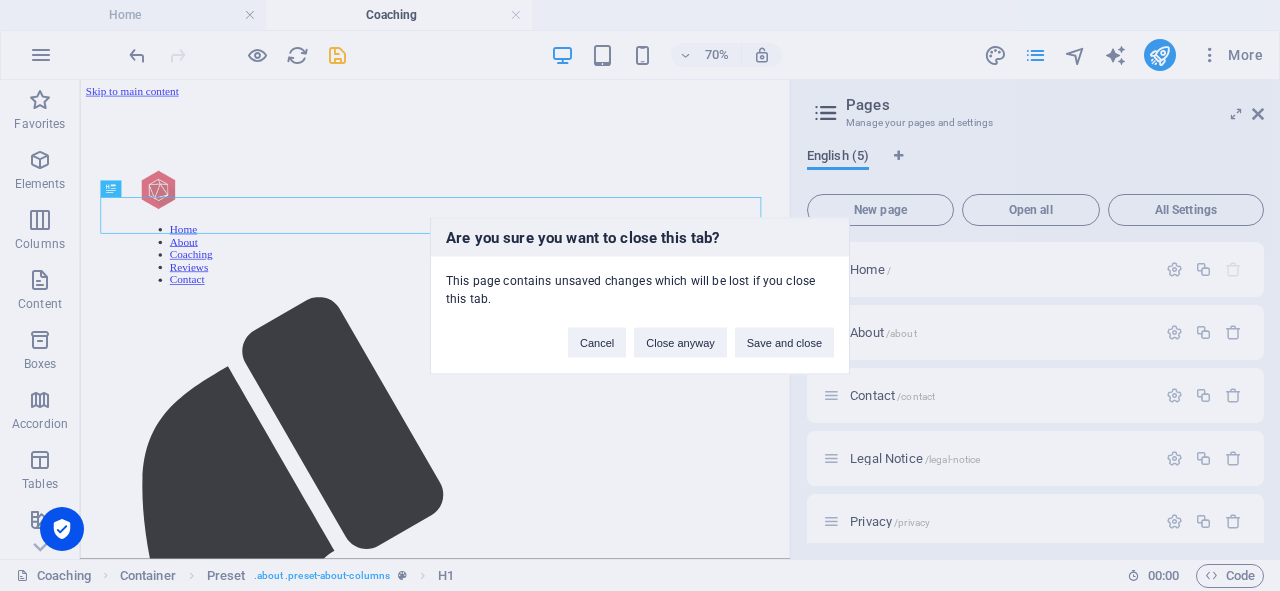 click on "Are you sure you want to close this tab? This page contains unsaved changes which will be lost if you close this tab. Cancel Close anyway Save and close" at bounding box center (640, 295) 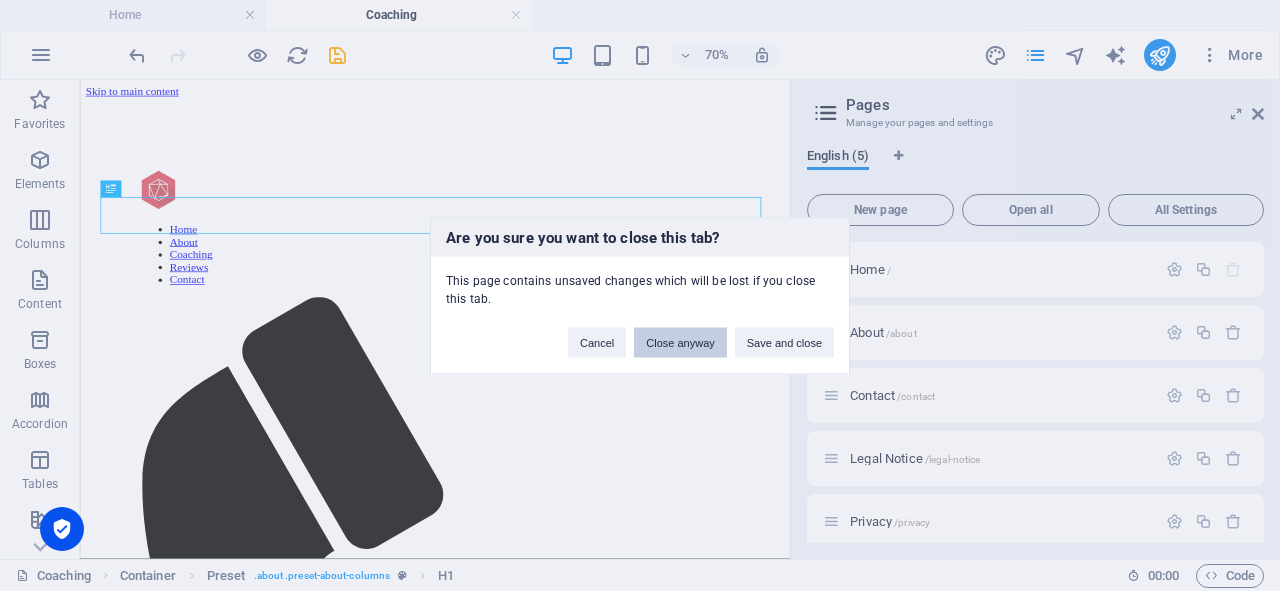 click on "Close anyway" at bounding box center (680, 342) 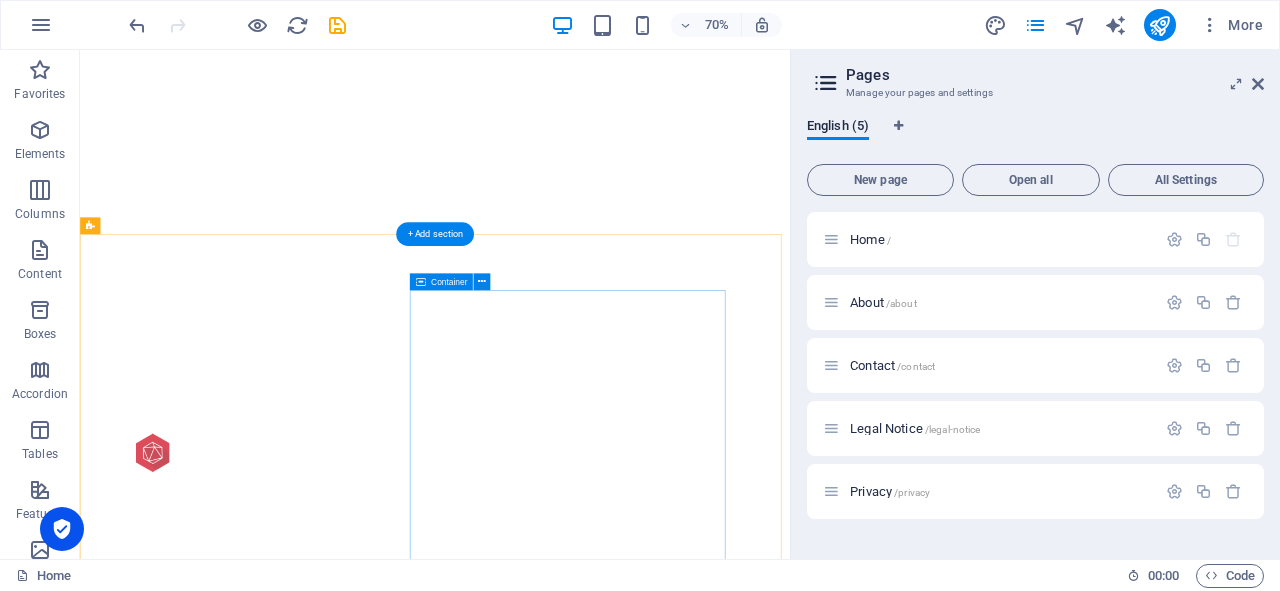 scroll, scrollTop: 925, scrollLeft: 0, axis: vertical 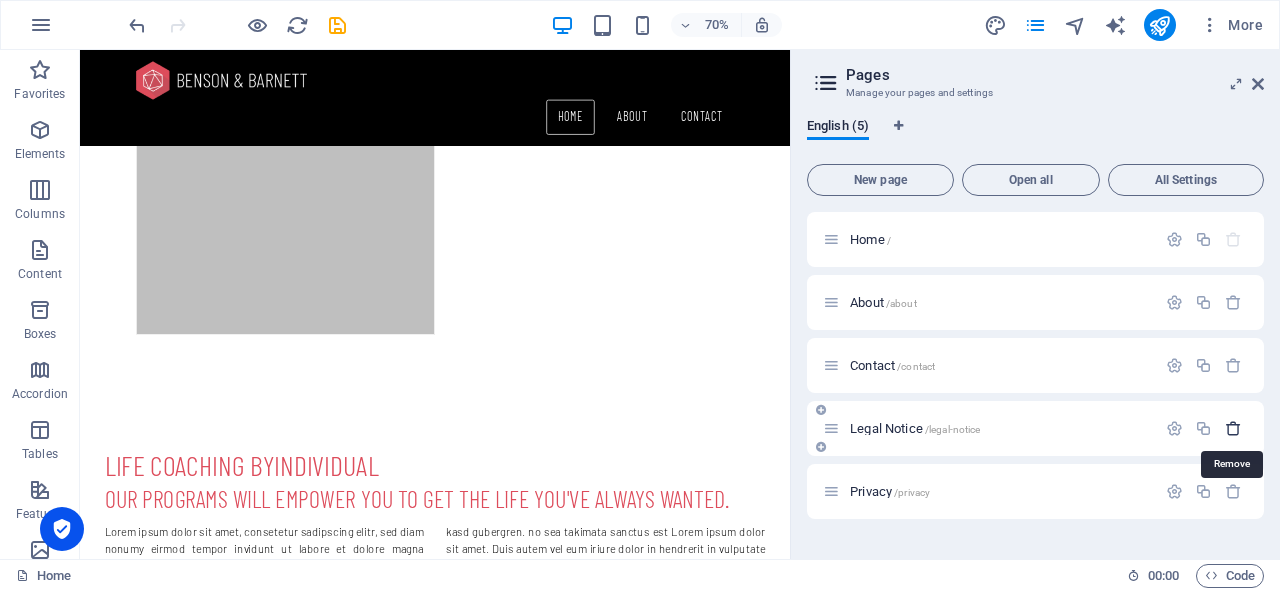 click at bounding box center [1233, 428] 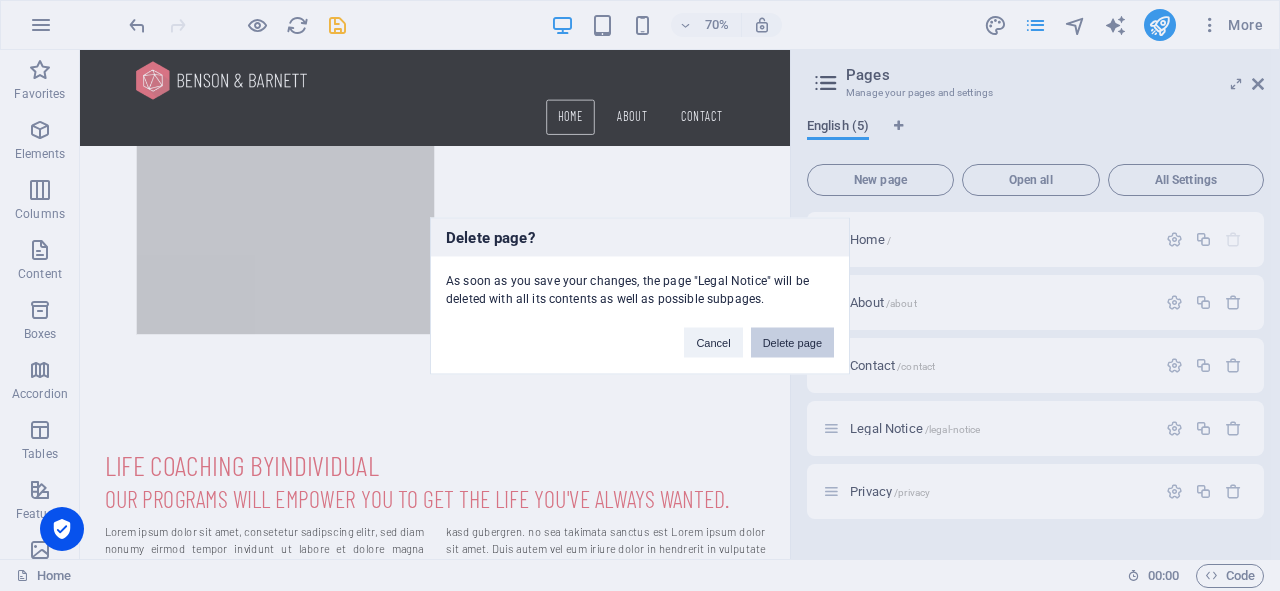 click on "Delete page" at bounding box center [792, 342] 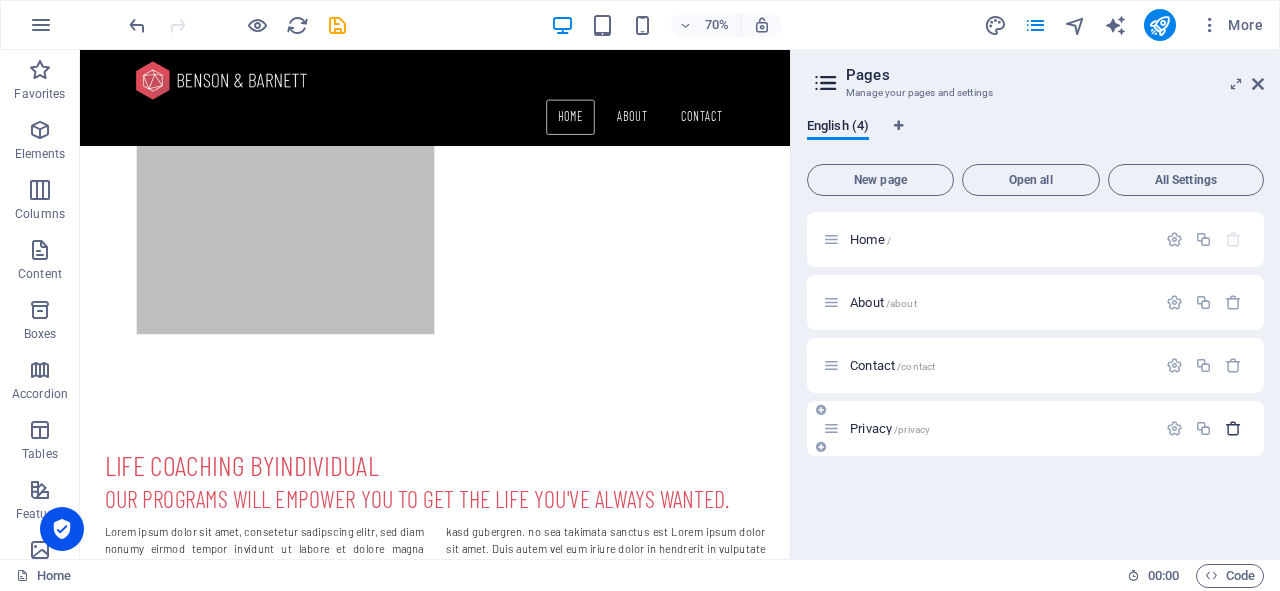 click at bounding box center [1233, 428] 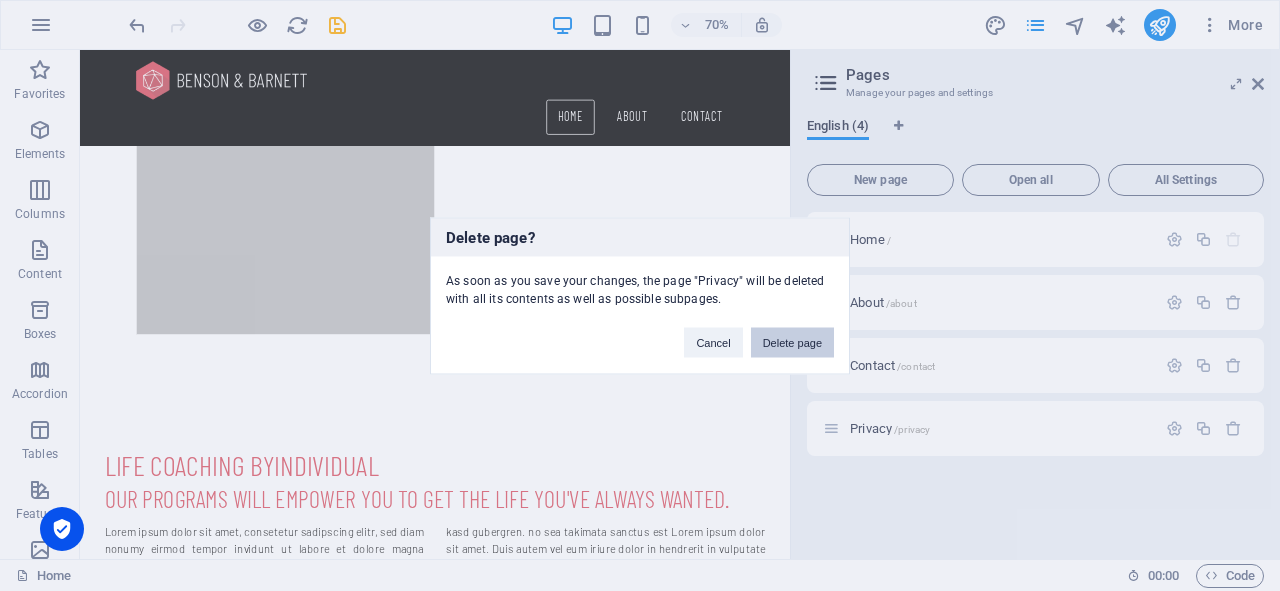 click on "Delete page" at bounding box center [792, 342] 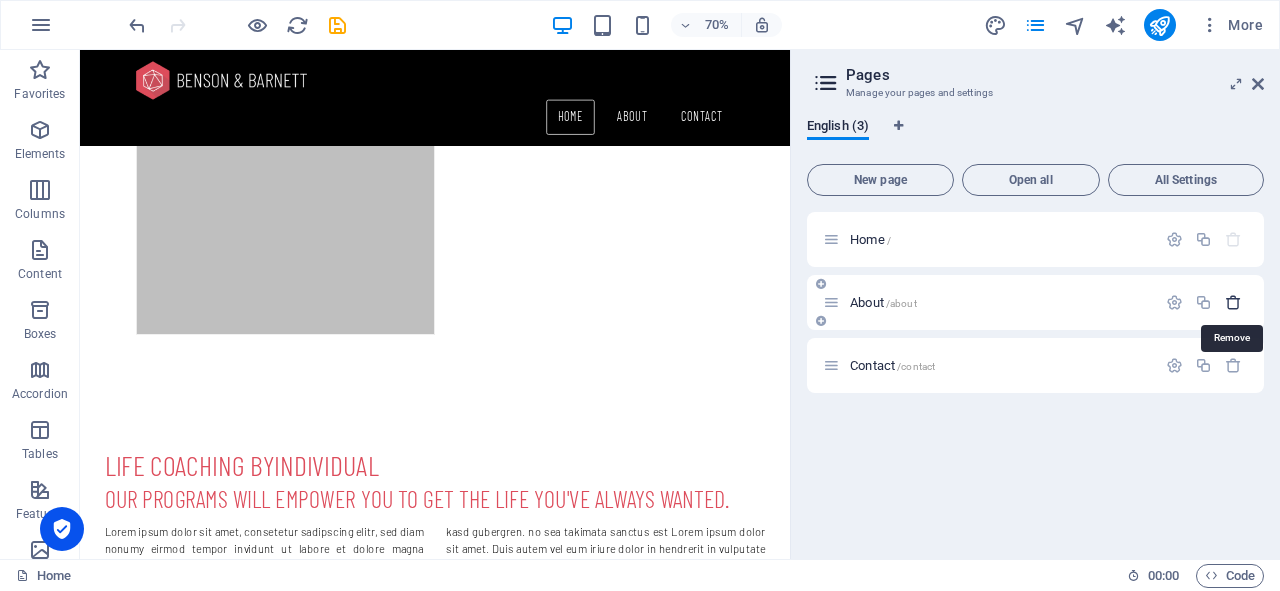 click at bounding box center [1233, 302] 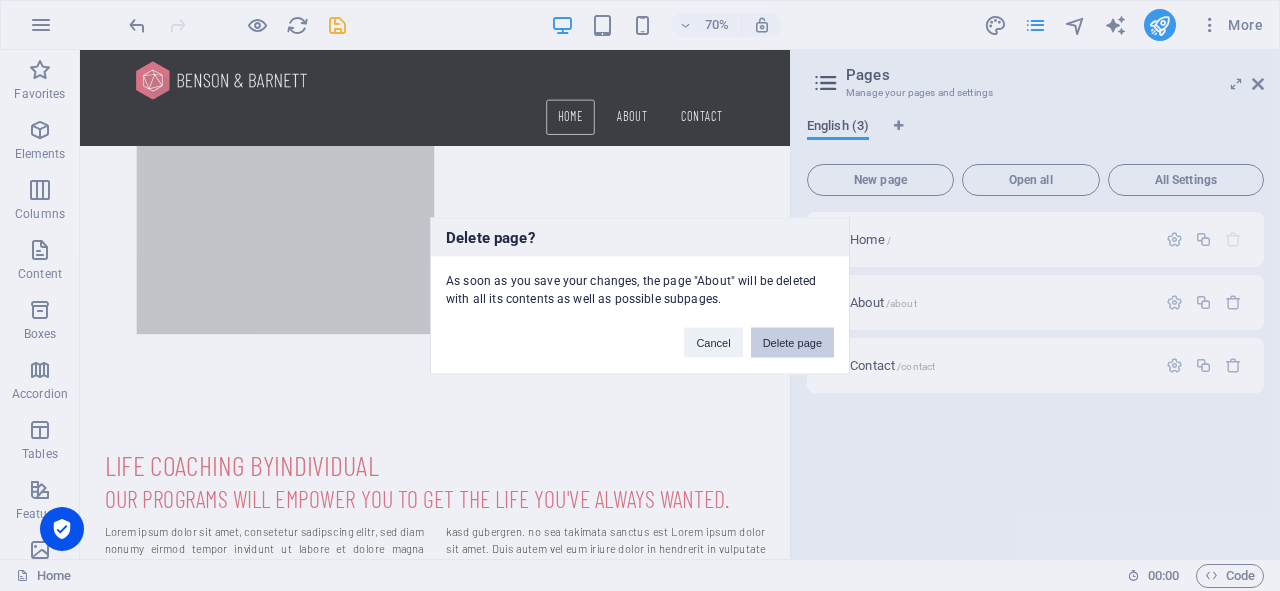 click on "Delete page" at bounding box center [792, 342] 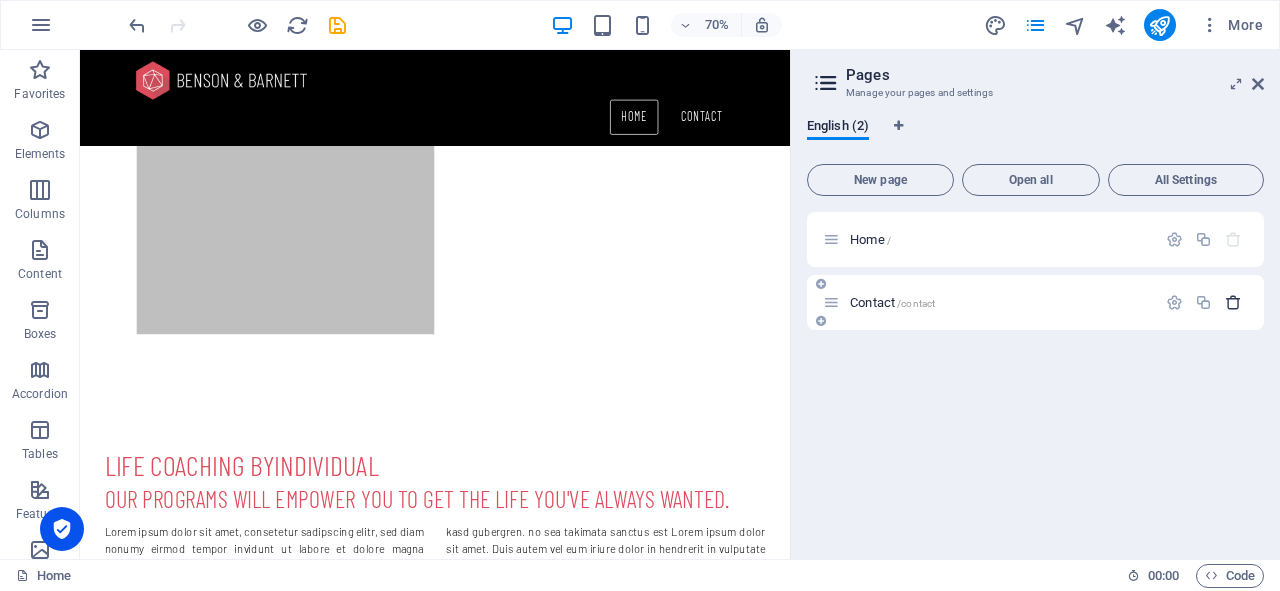 click at bounding box center [1233, 302] 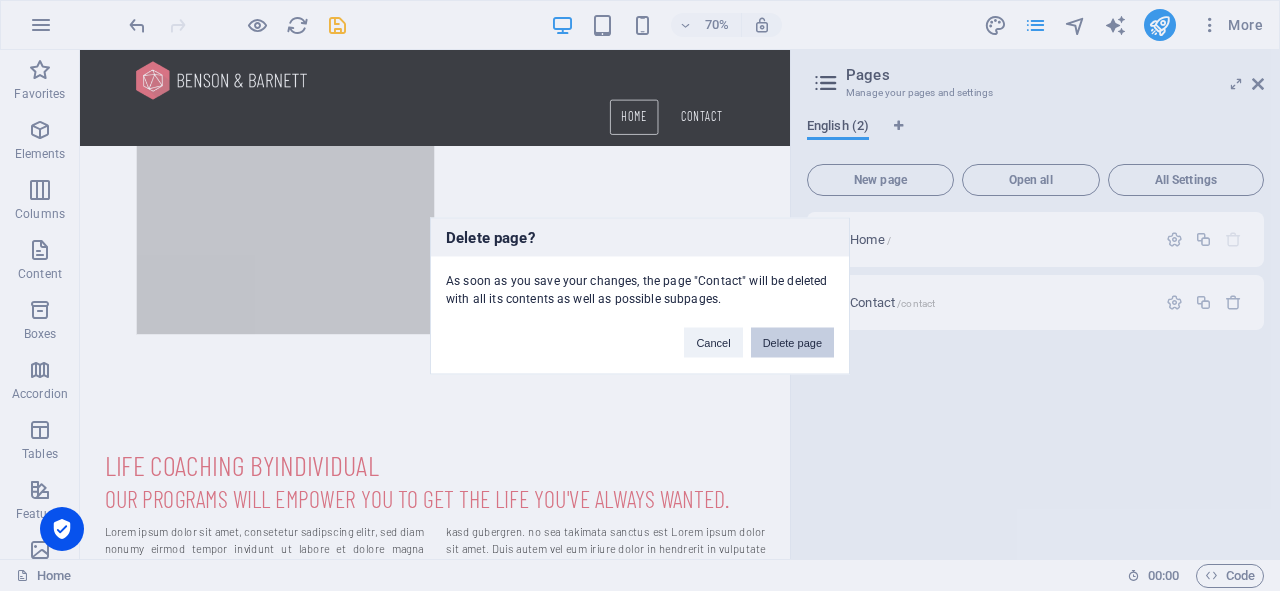 click on "Delete page" at bounding box center (792, 342) 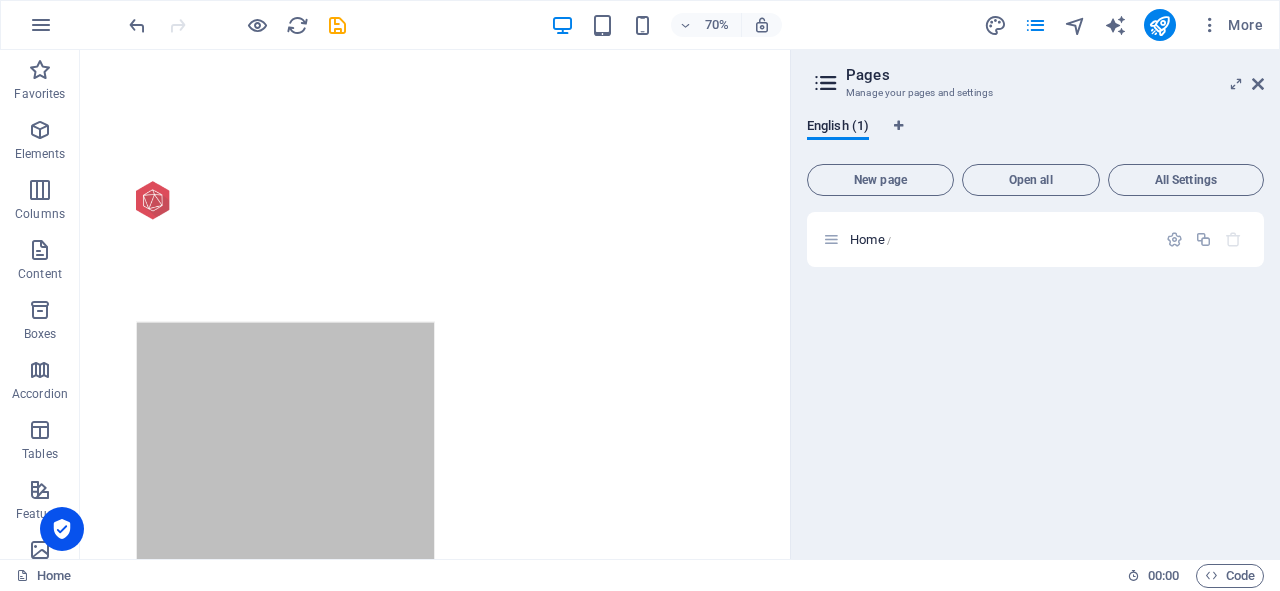 scroll, scrollTop: 496, scrollLeft: 0, axis: vertical 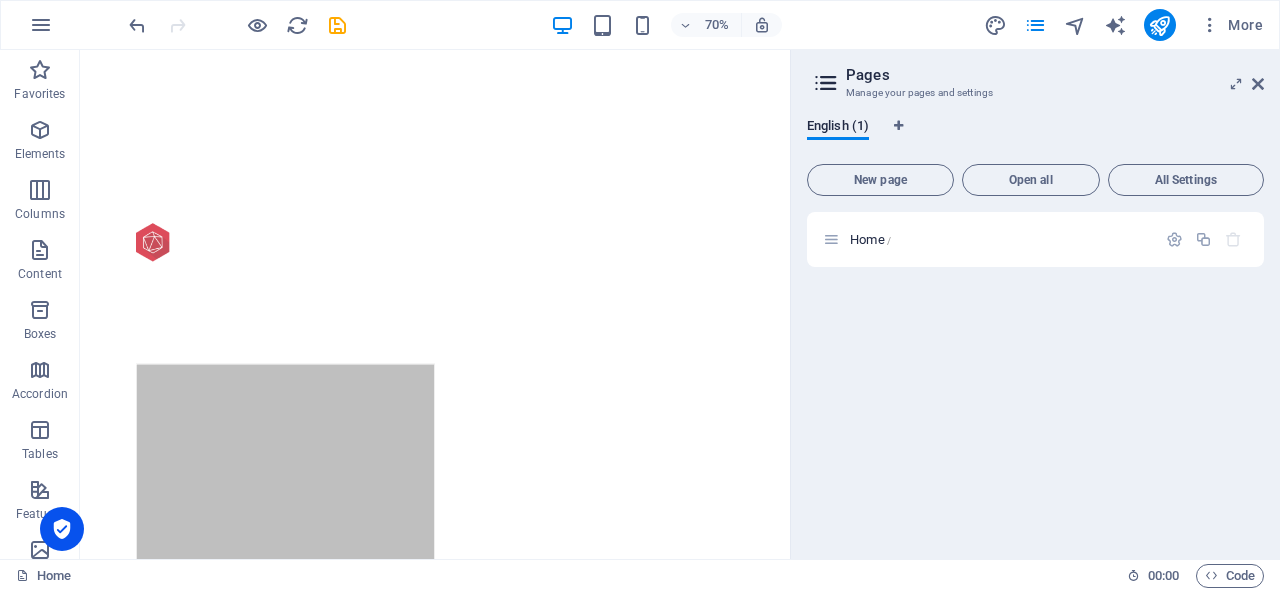 drag, startPoint x: 1087, startPoint y: 373, endPoint x: 895, endPoint y: 262, distance: 221.77692 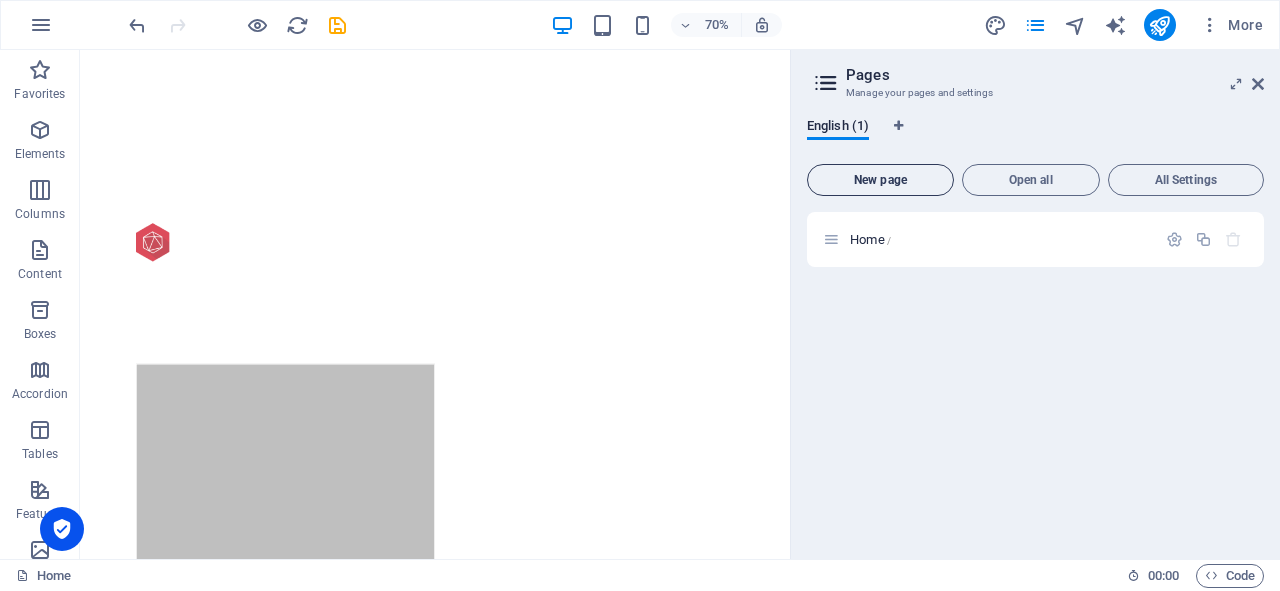 click on "New page" at bounding box center [880, 180] 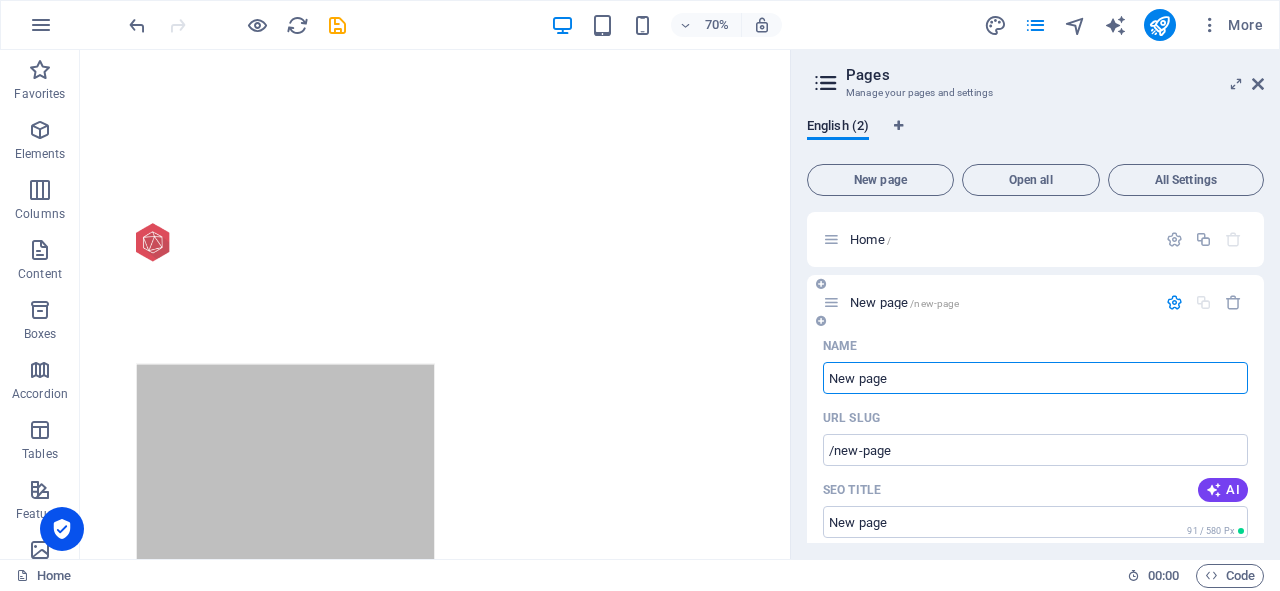 click on "New page" at bounding box center (1035, 378) 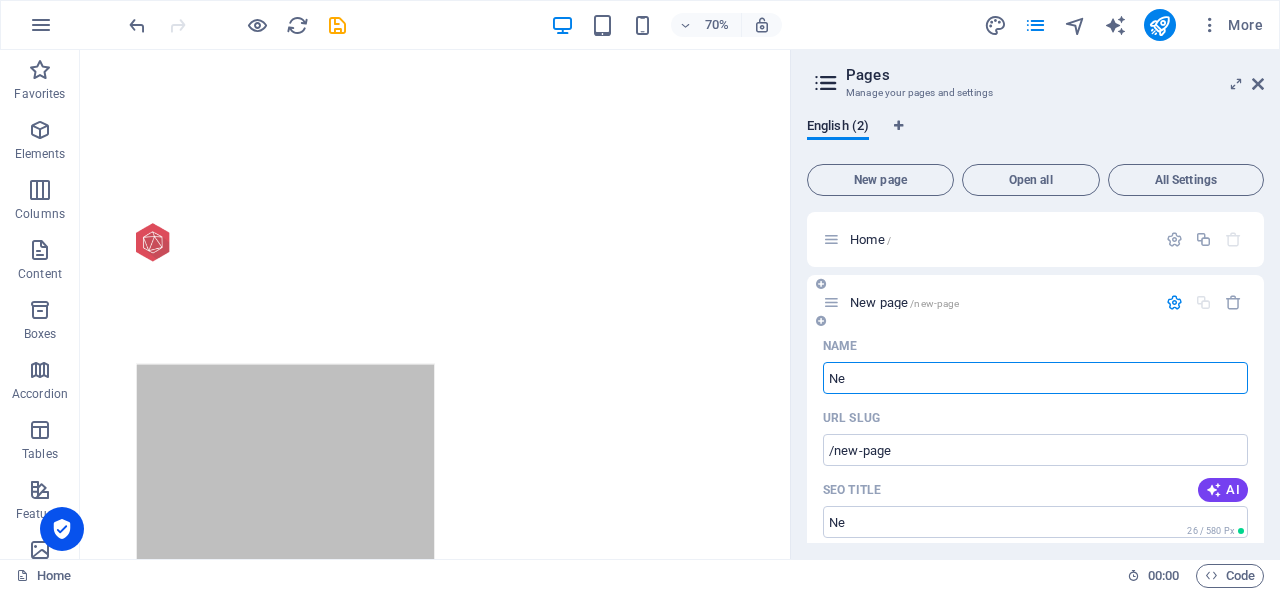 type on "N" 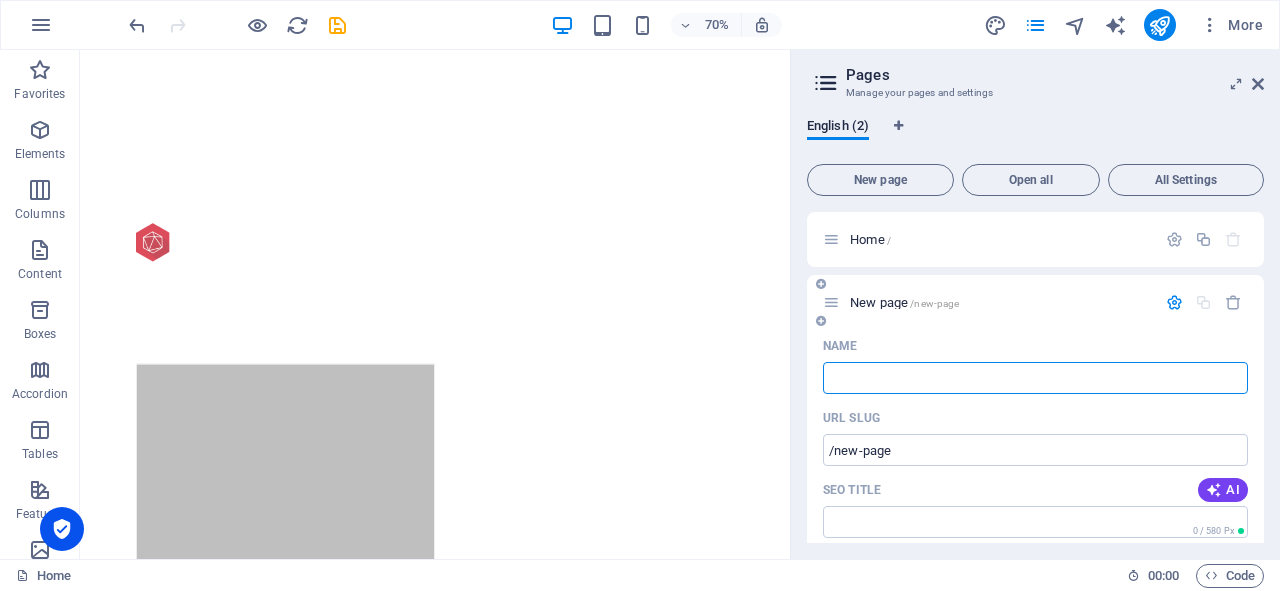 type 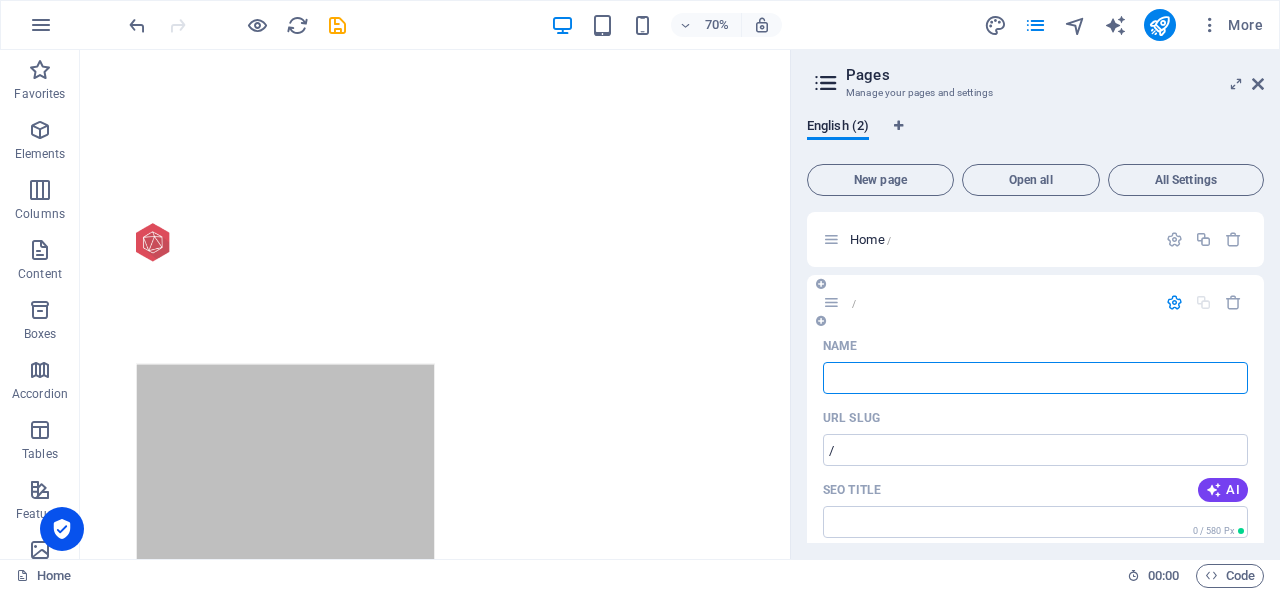 click on "Name" at bounding box center (1035, 378) 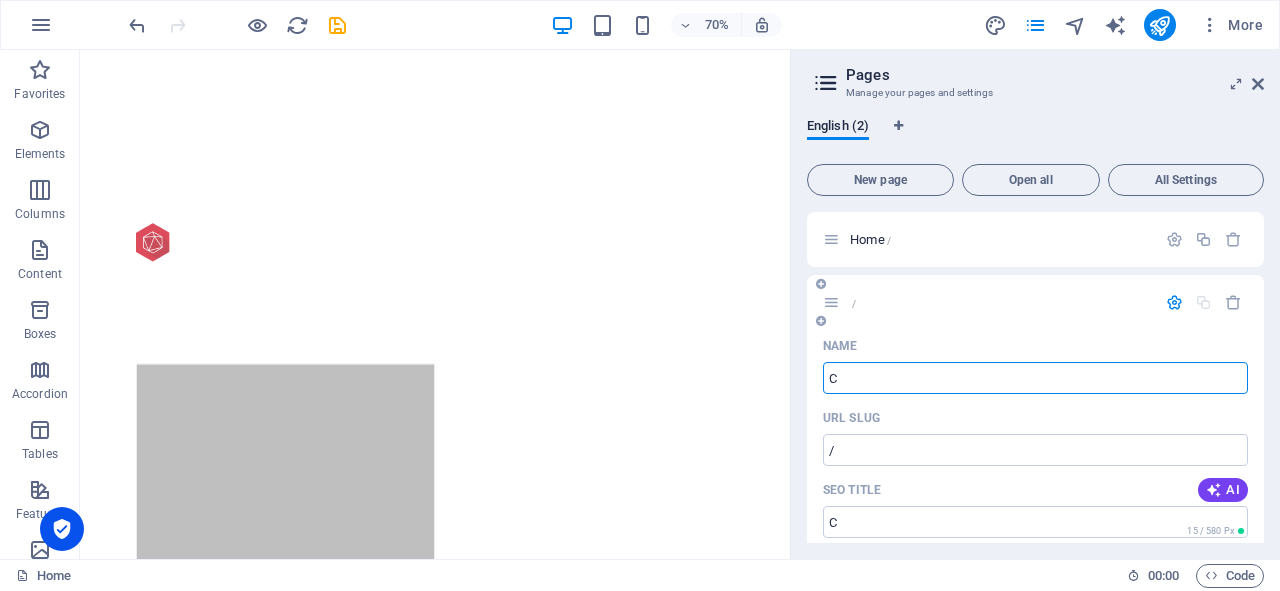 type on "Co" 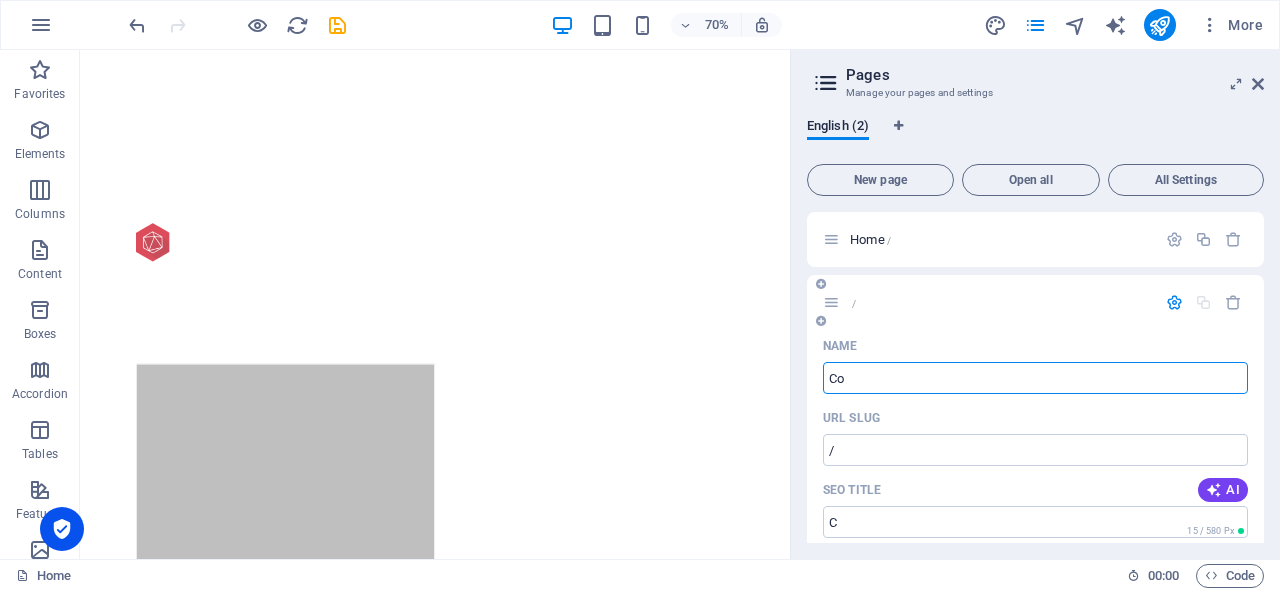 type on "/c" 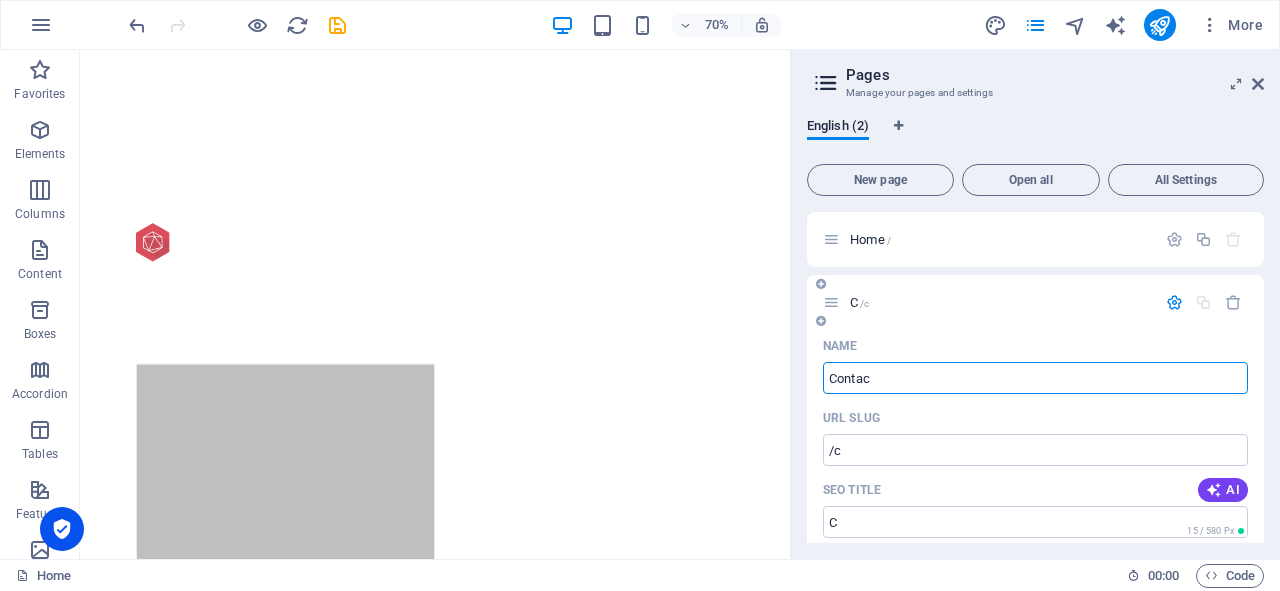 type on "Contac" 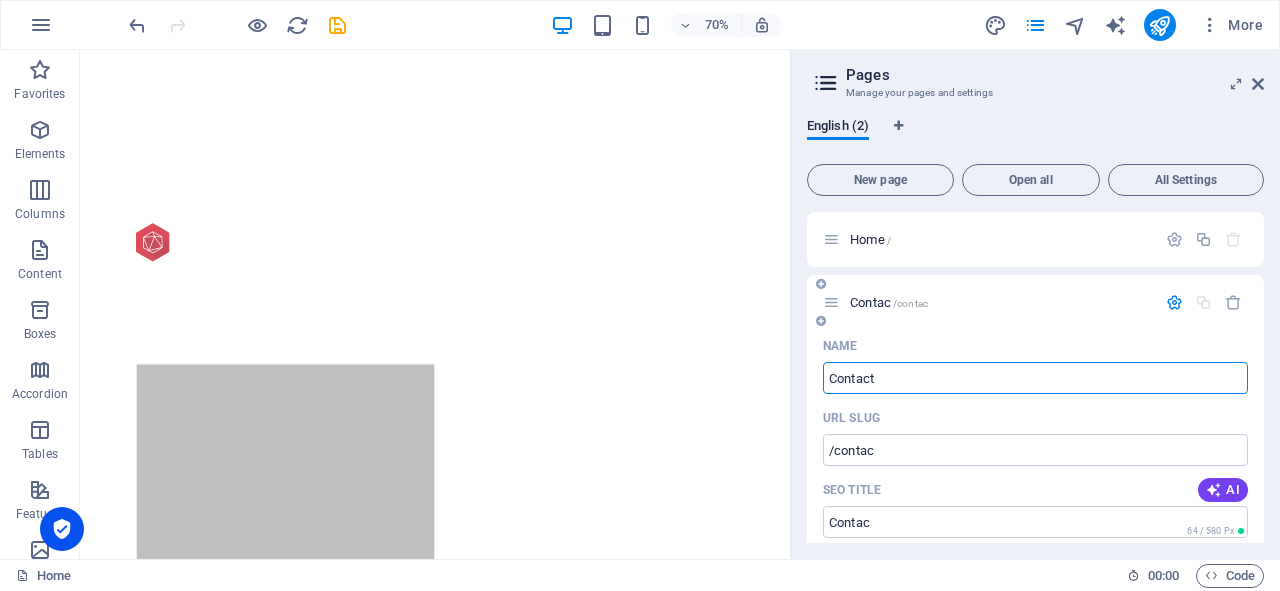 type on "Contact" 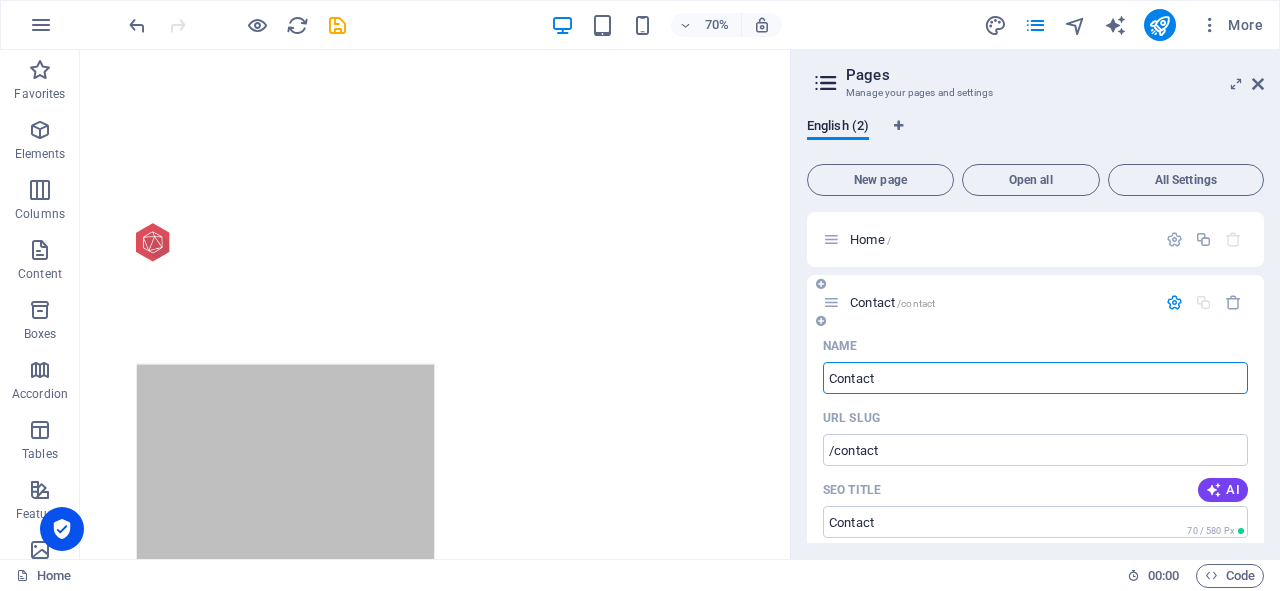 click on "Contact" at bounding box center [1035, 378] 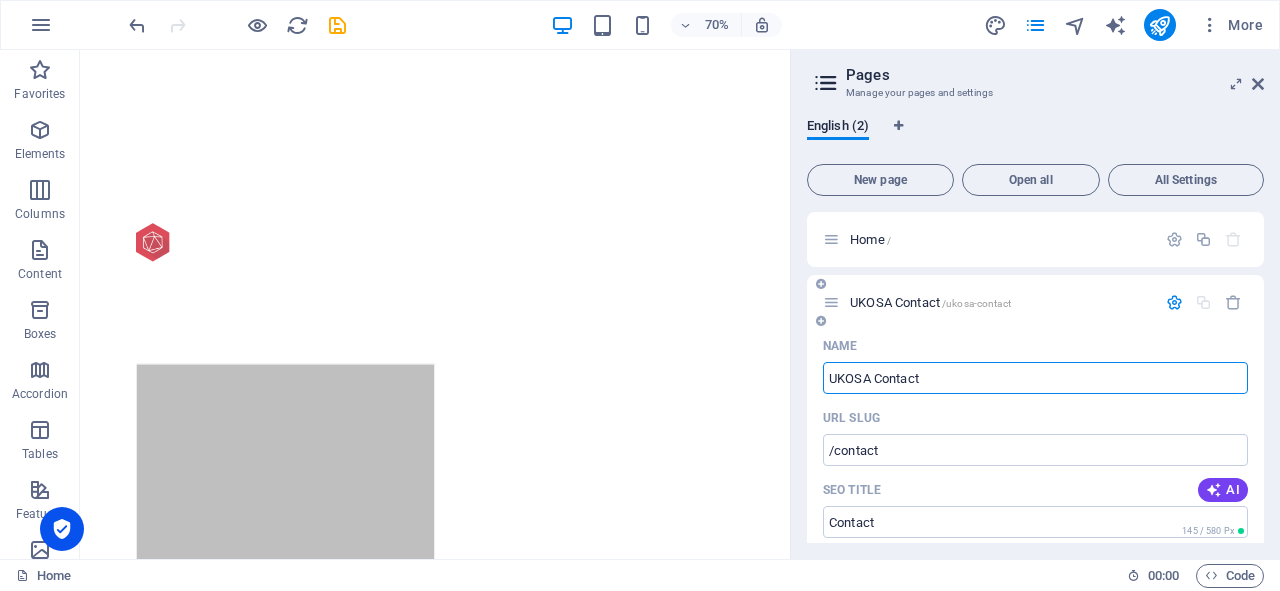 type on "UKOSA Contact" 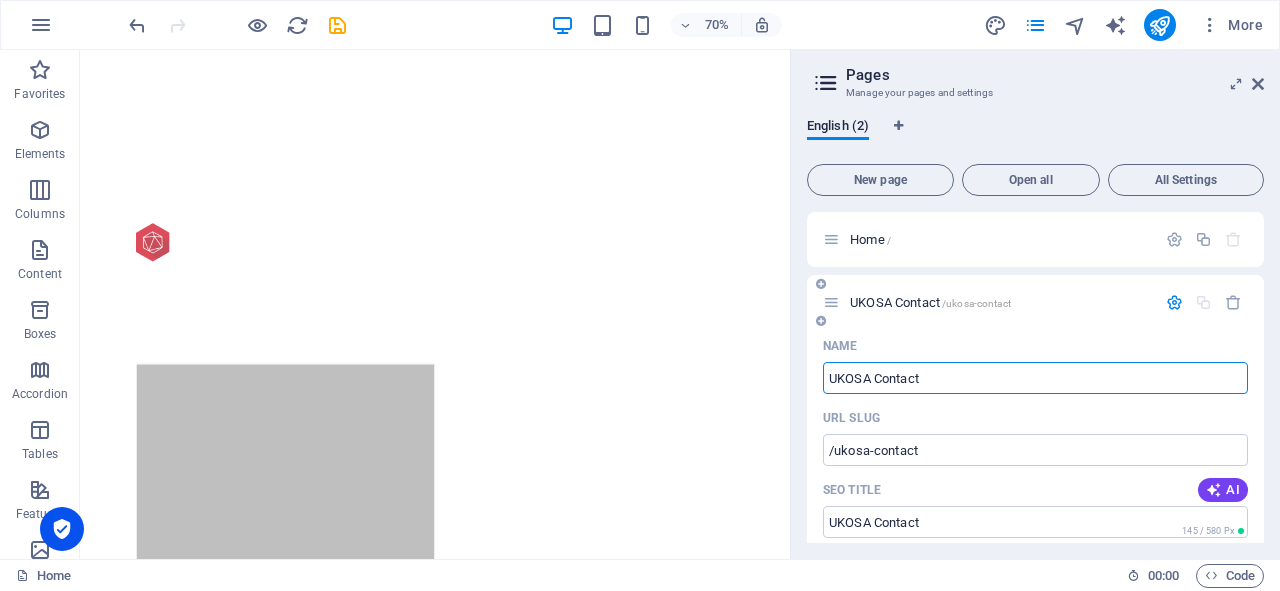type on "UKOSA Contact" 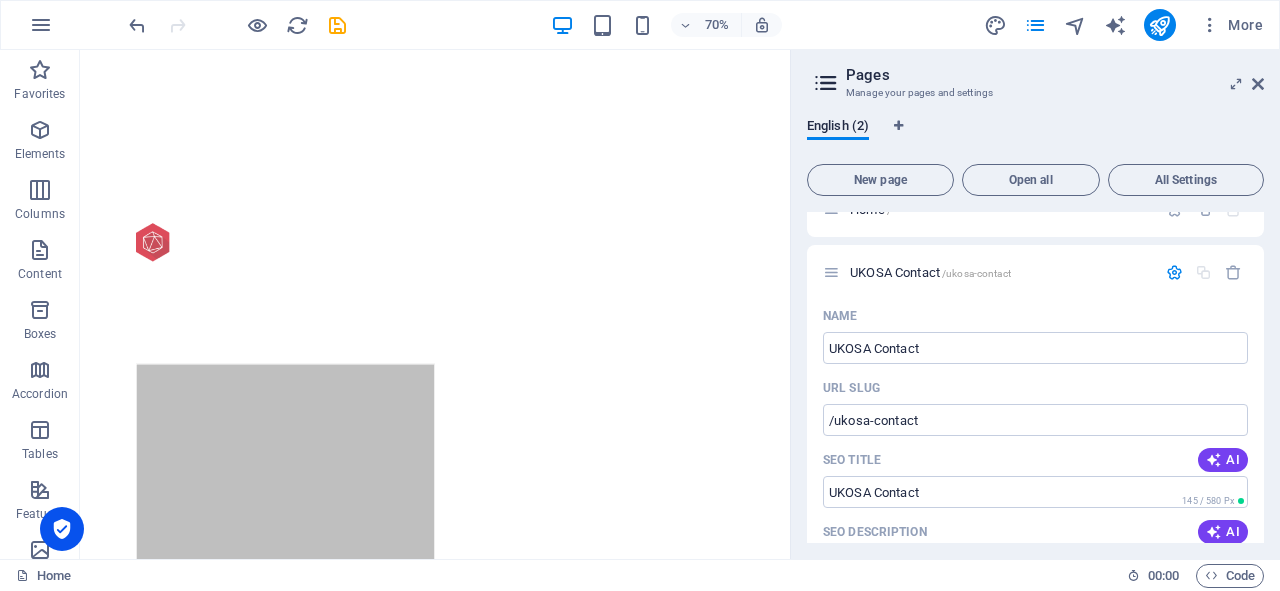 scroll, scrollTop: 0, scrollLeft: 0, axis: both 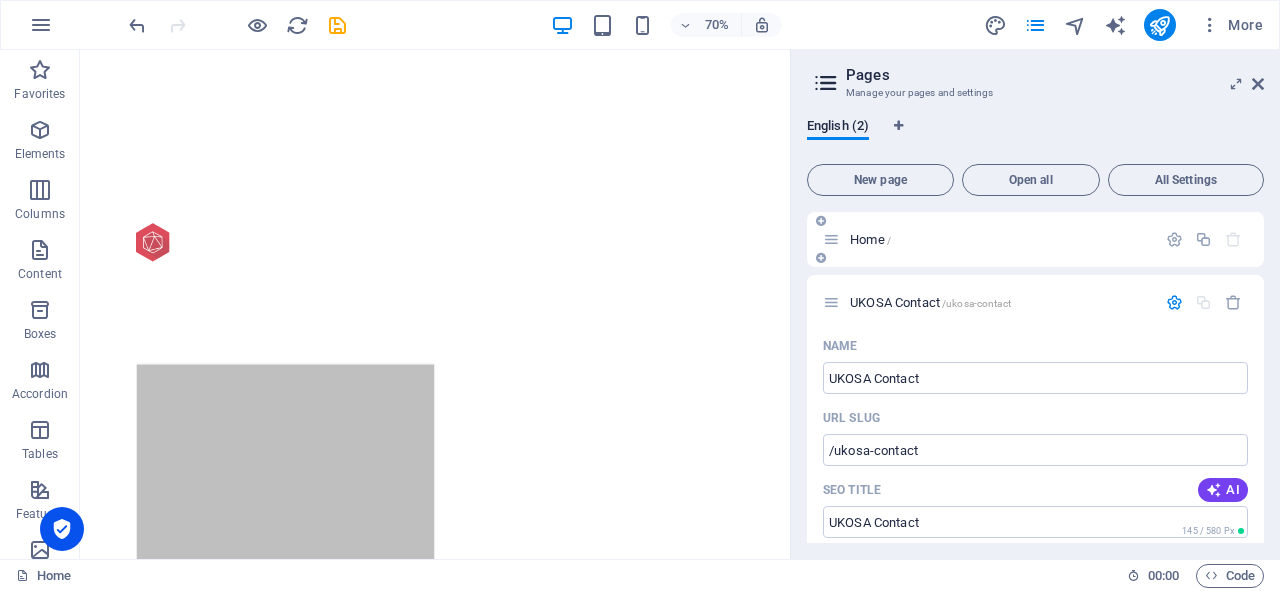 click on "Home /" at bounding box center [1000, 239] 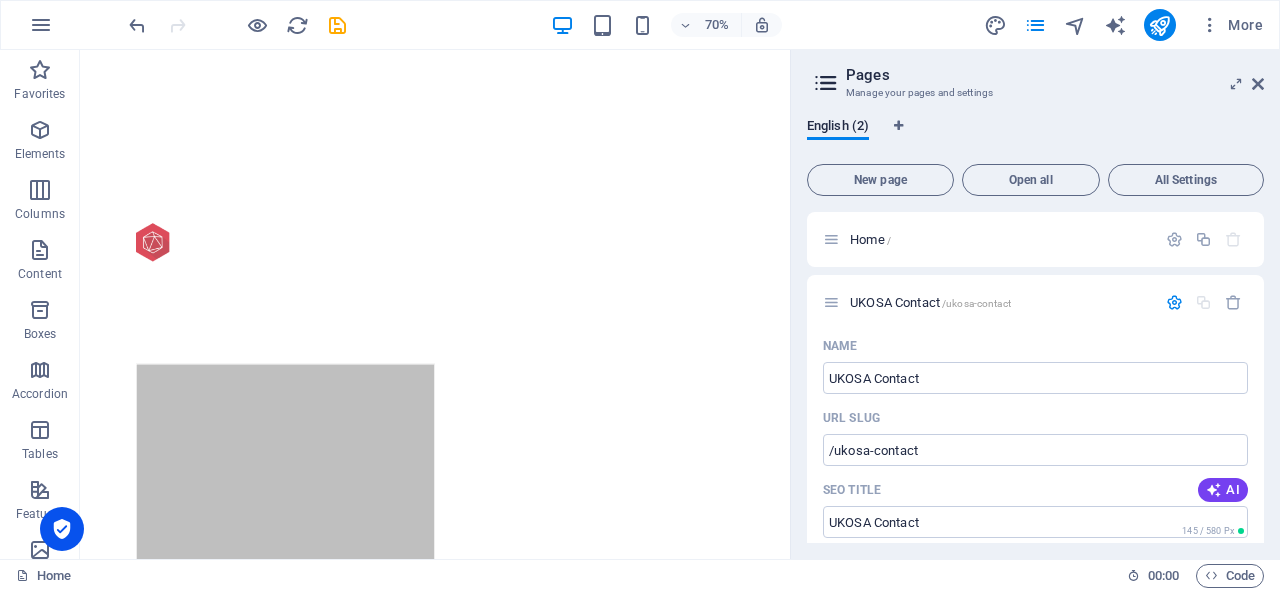 drag, startPoint x: 1258, startPoint y: 324, endPoint x: 1270, endPoint y: 389, distance: 66.09841 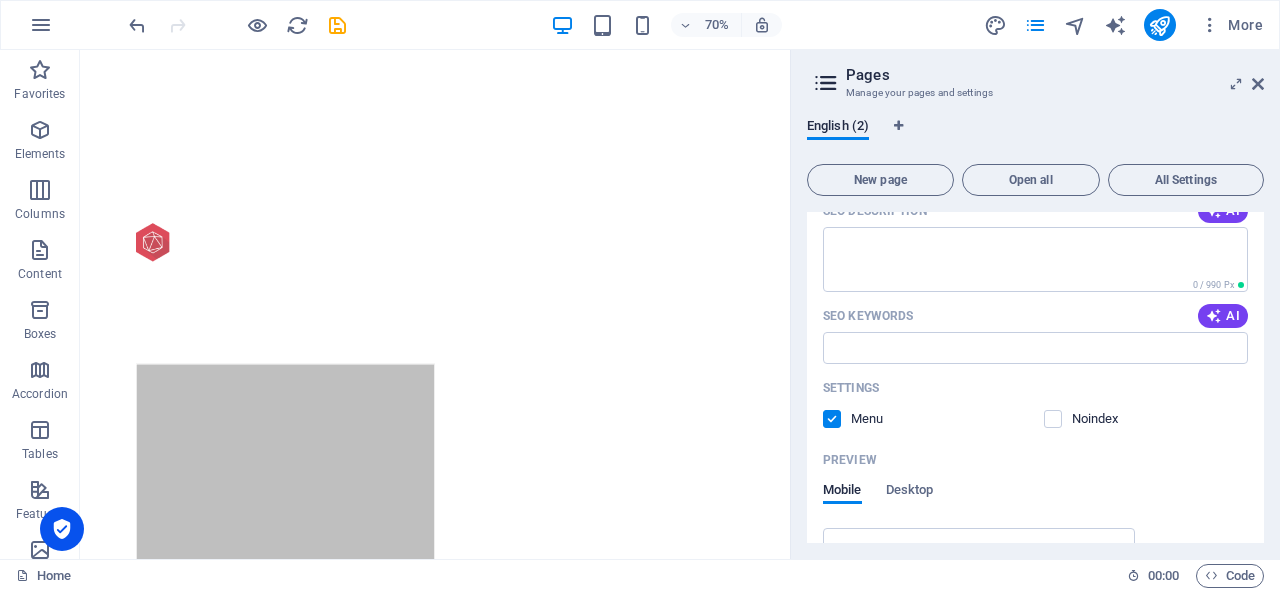 scroll, scrollTop: 520, scrollLeft: 0, axis: vertical 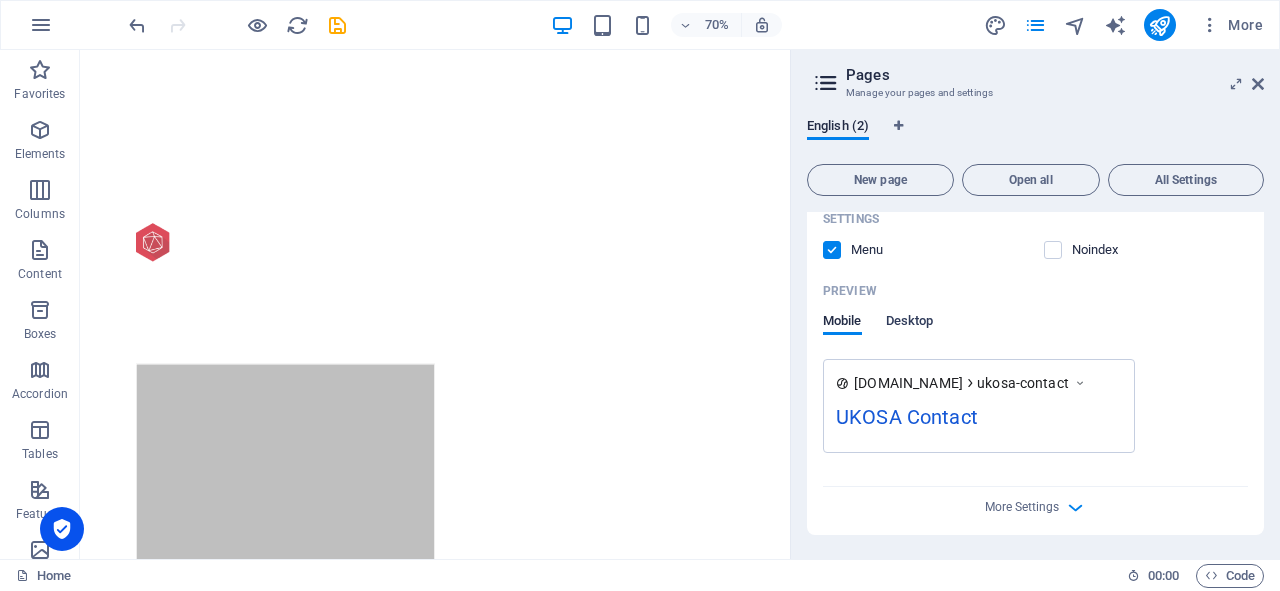 click on "Desktop" at bounding box center (910, 323) 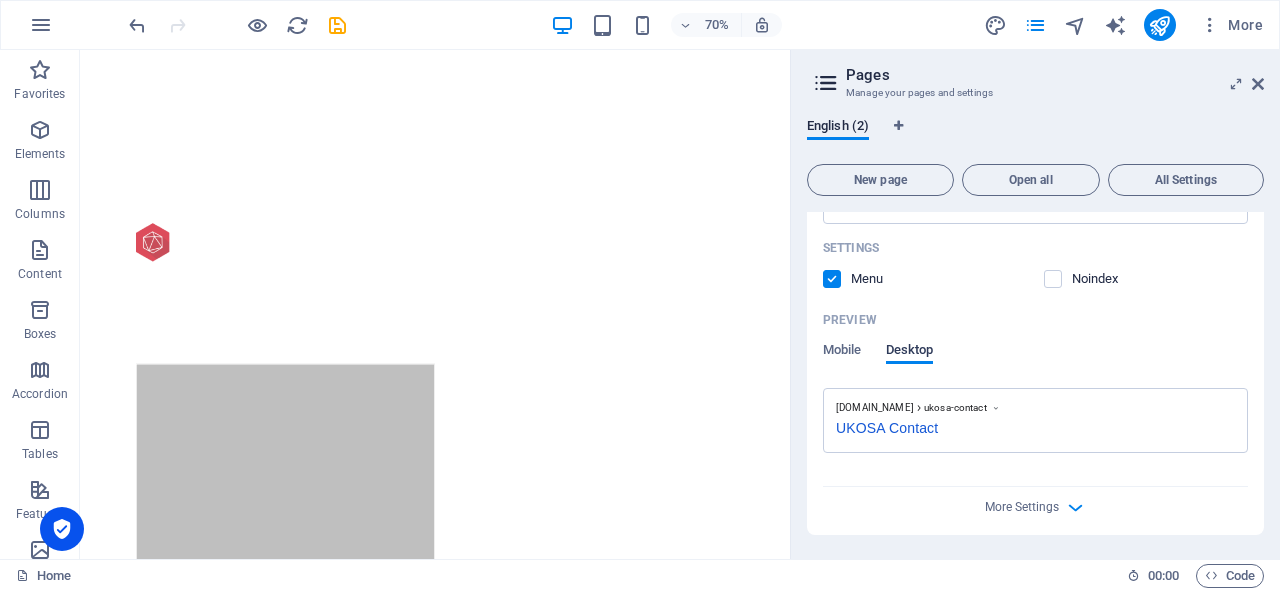 scroll, scrollTop: 488, scrollLeft: 0, axis: vertical 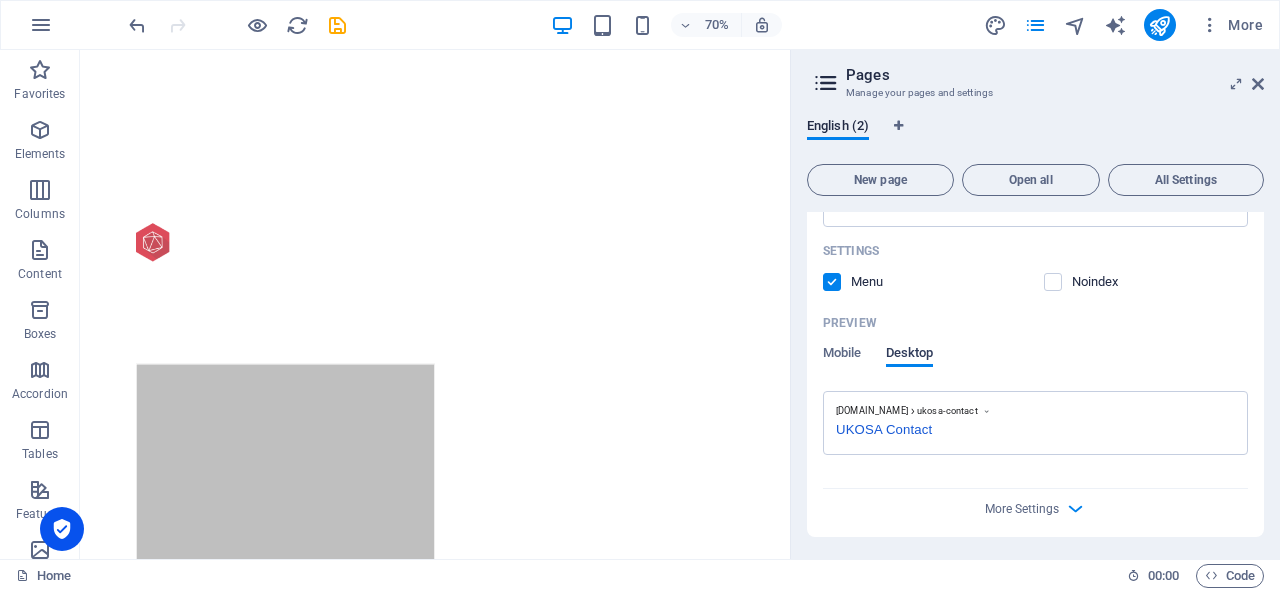 click on "Desktop" at bounding box center (910, 355) 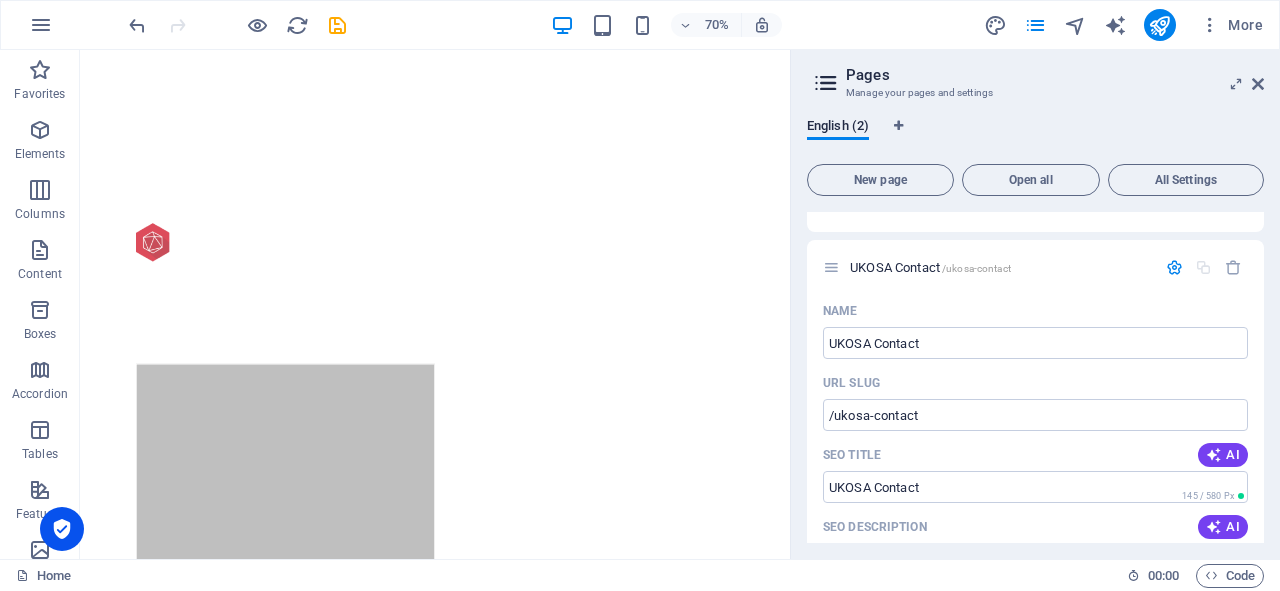 scroll, scrollTop: 0, scrollLeft: 0, axis: both 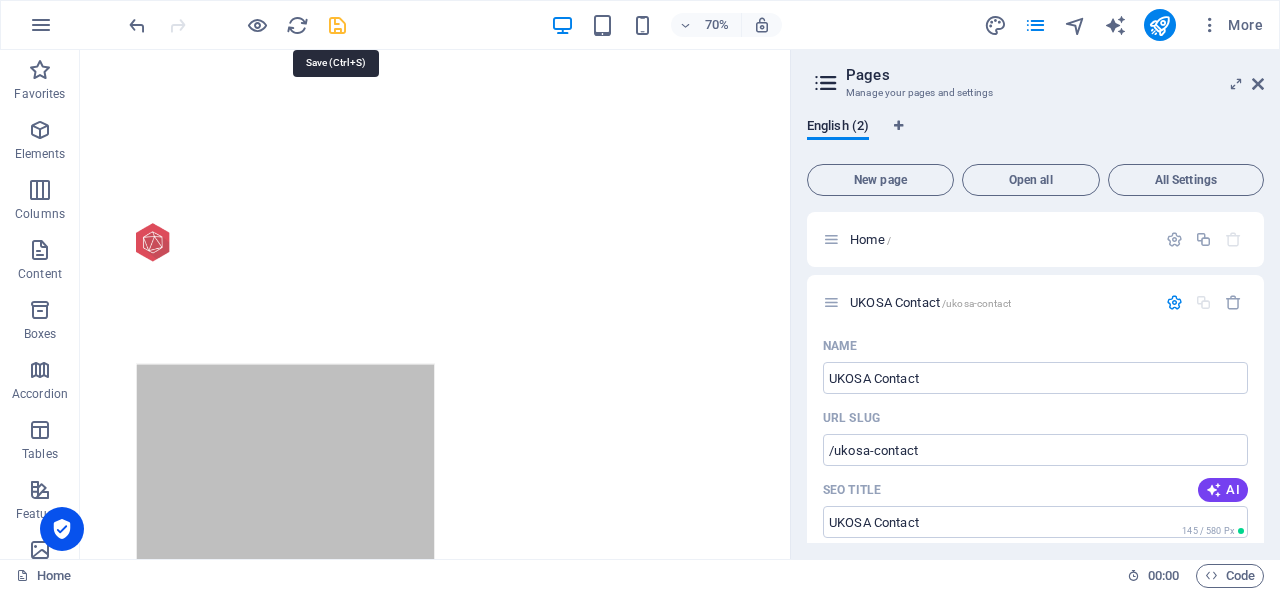 click at bounding box center (337, 25) 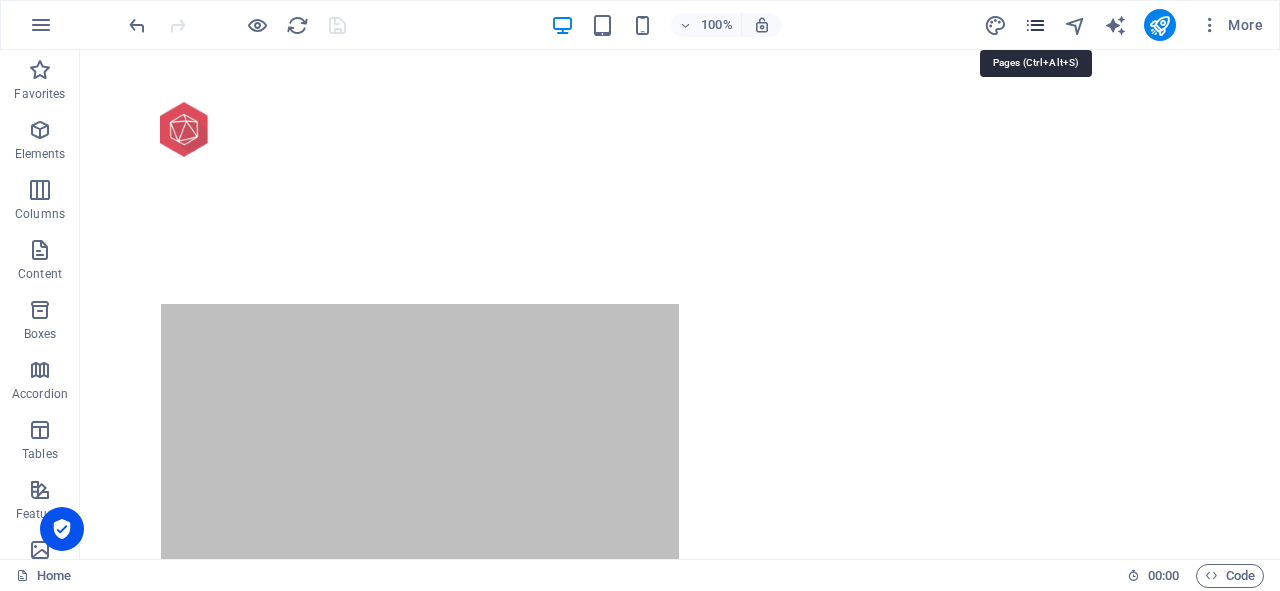 click at bounding box center [1035, 25] 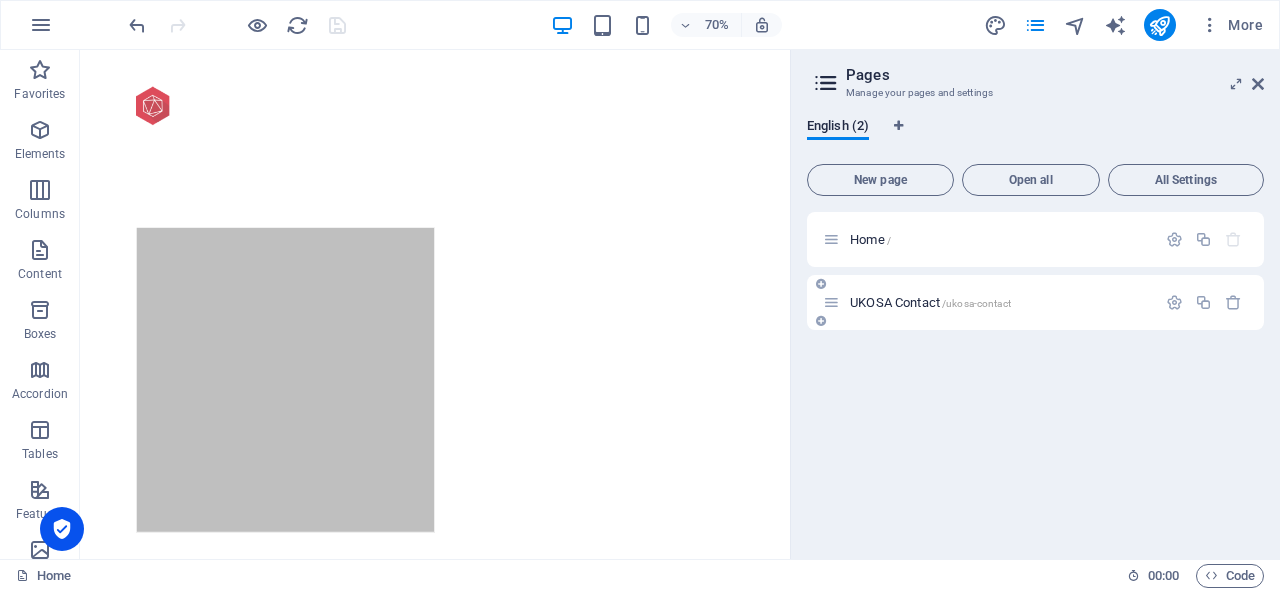 click on "UKOSA Contact /ukosa-contact" at bounding box center (989, 302) 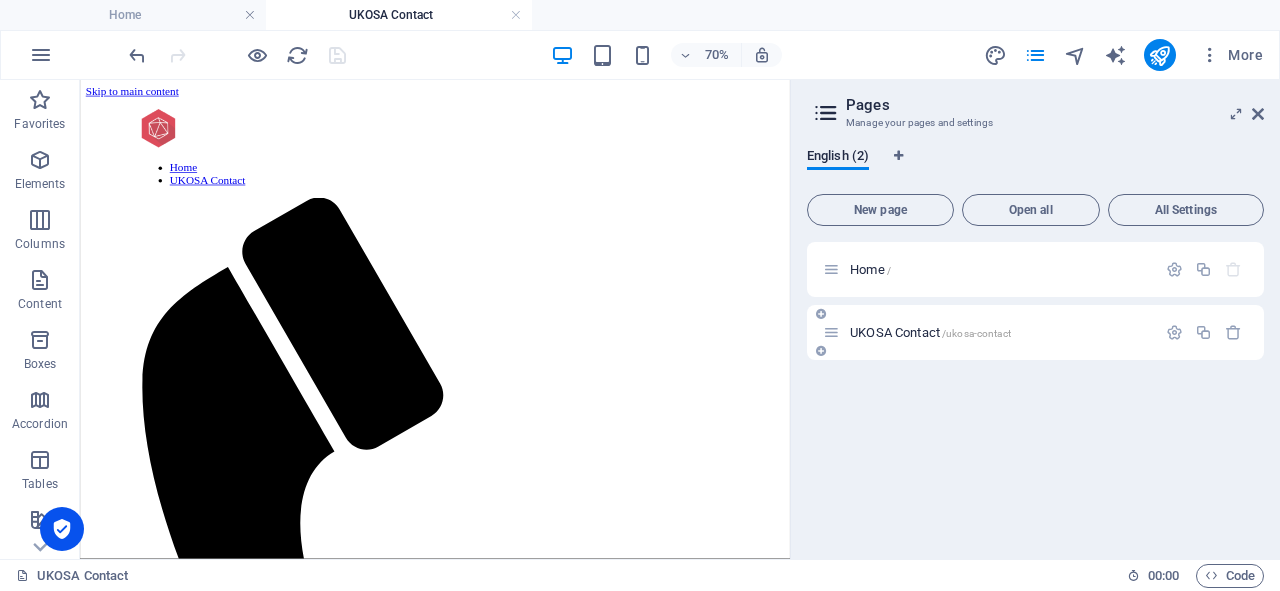 scroll, scrollTop: 0, scrollLeft: 0, axis: both 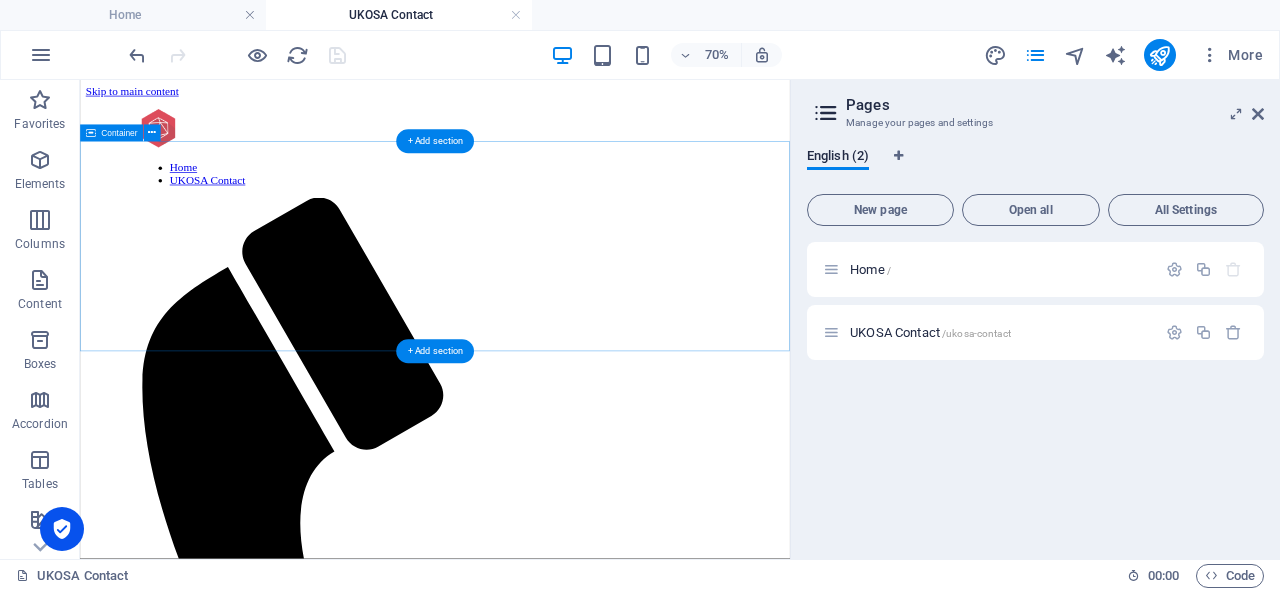 click on "Paste clipboard" at bounding box center (641, 1462) 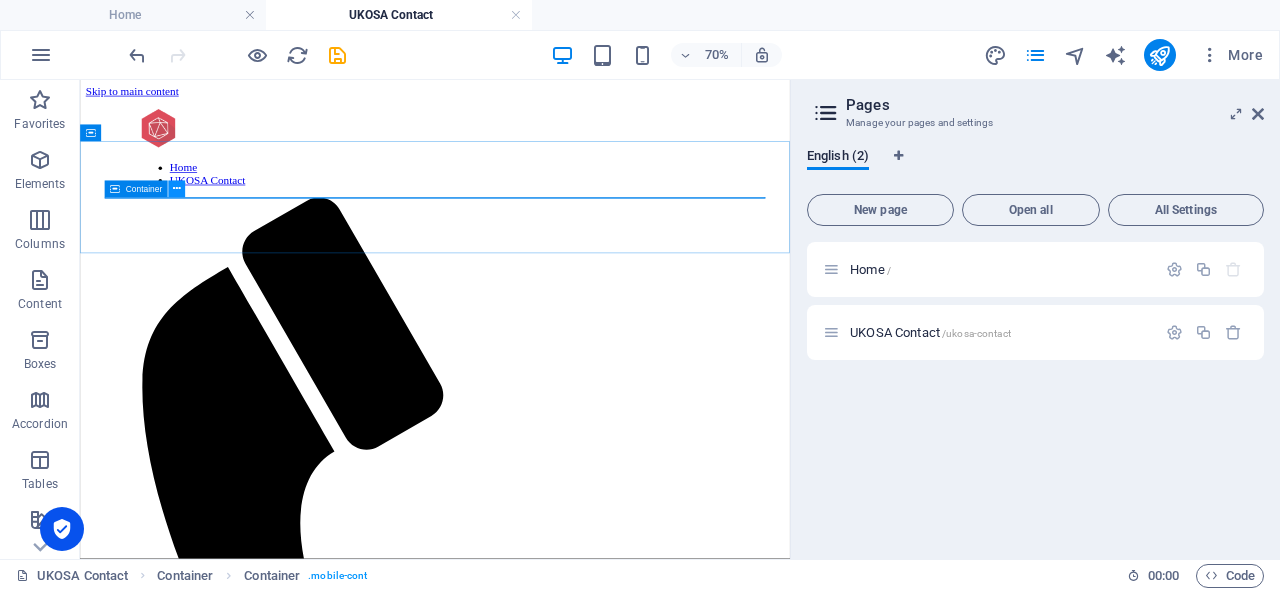 click at bounding box center [176, 188] 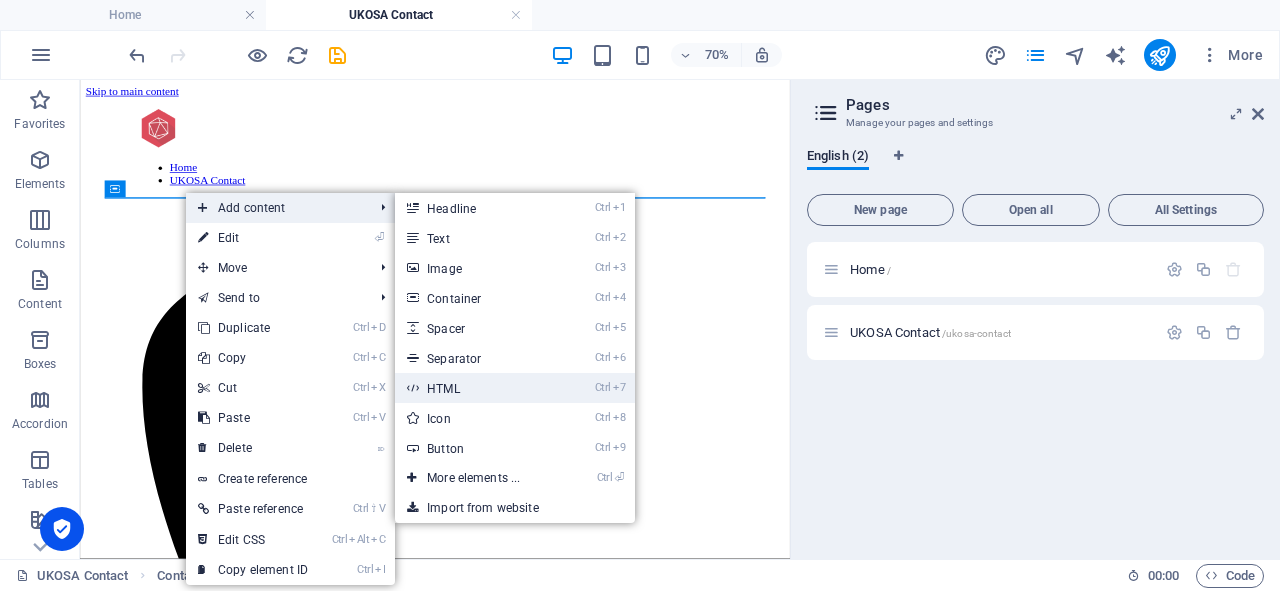 click on "Ctrl 7  HTML" at bounding box center (477, 388) 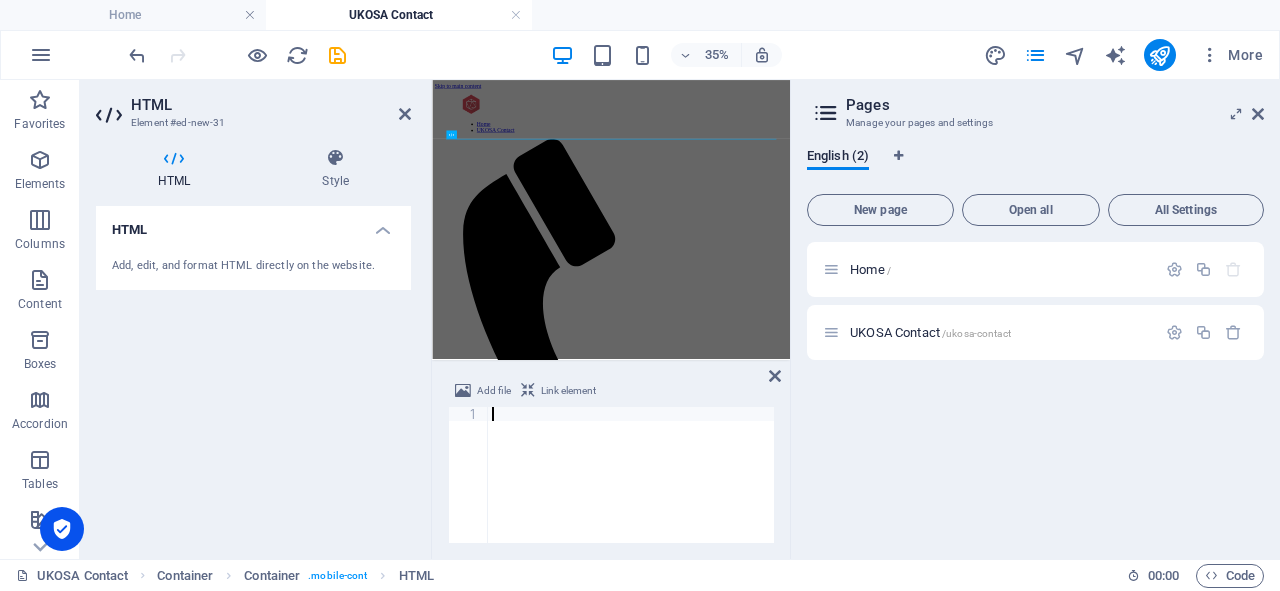 type on "<iframe src="[URL][DOMAIN_NAME]" width="640" height="3313" frameborder="0" marginheight="0" marginwidth="0">Loading…</iframe>" 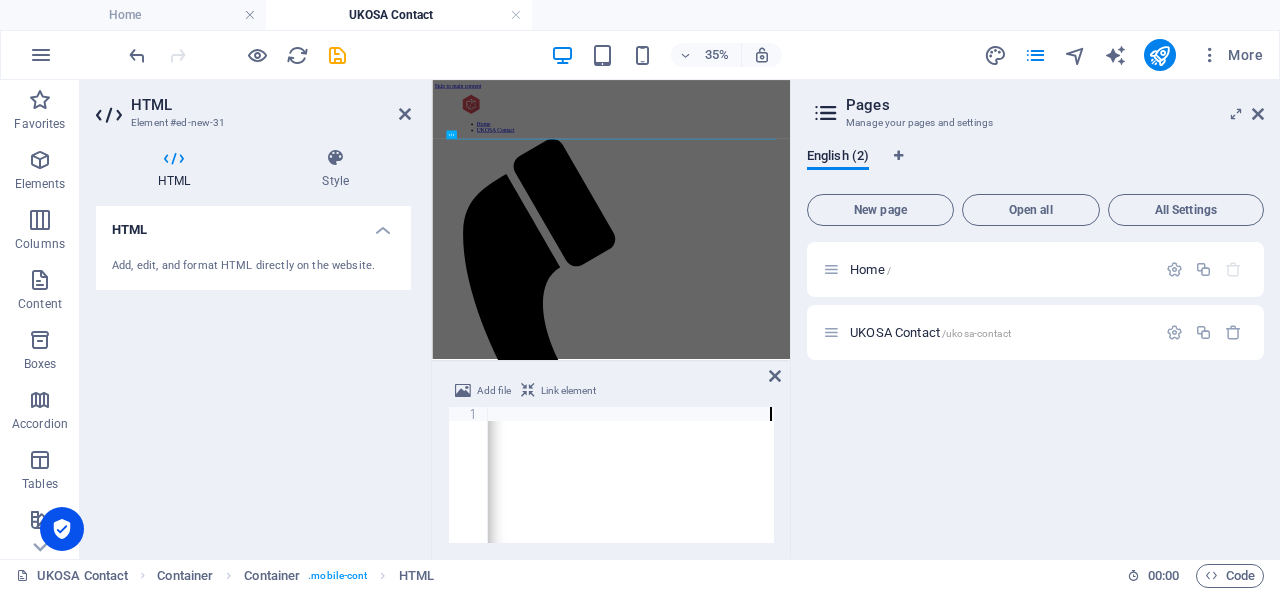 scroll, scrollTop: 0, scrollLeft: 1204, axis: horizontal 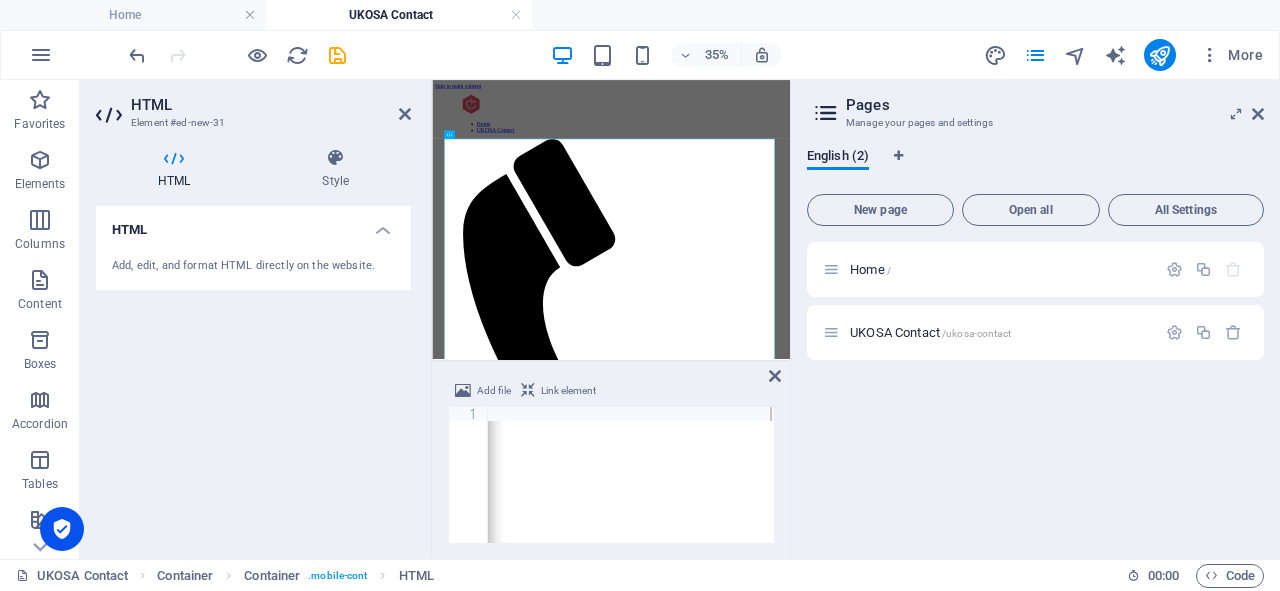 click on "HTML Add, edit, and format HTML directly on the website." at bounding box center [253, 374] 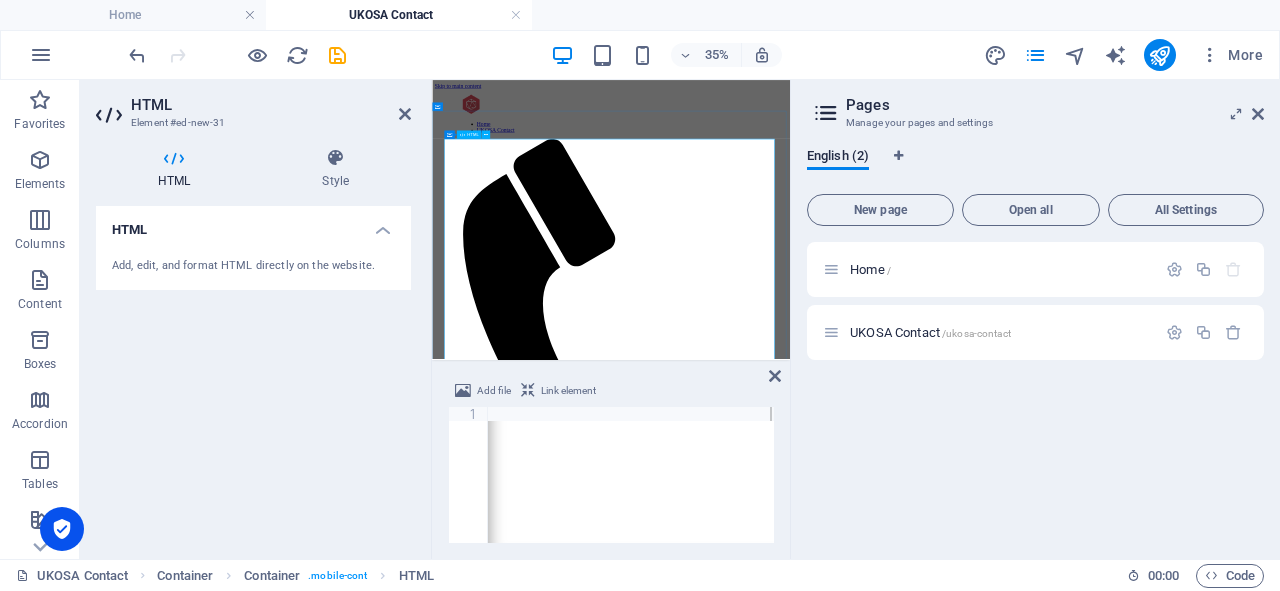 click on "Loading…" at bounding box center (943, 3031) 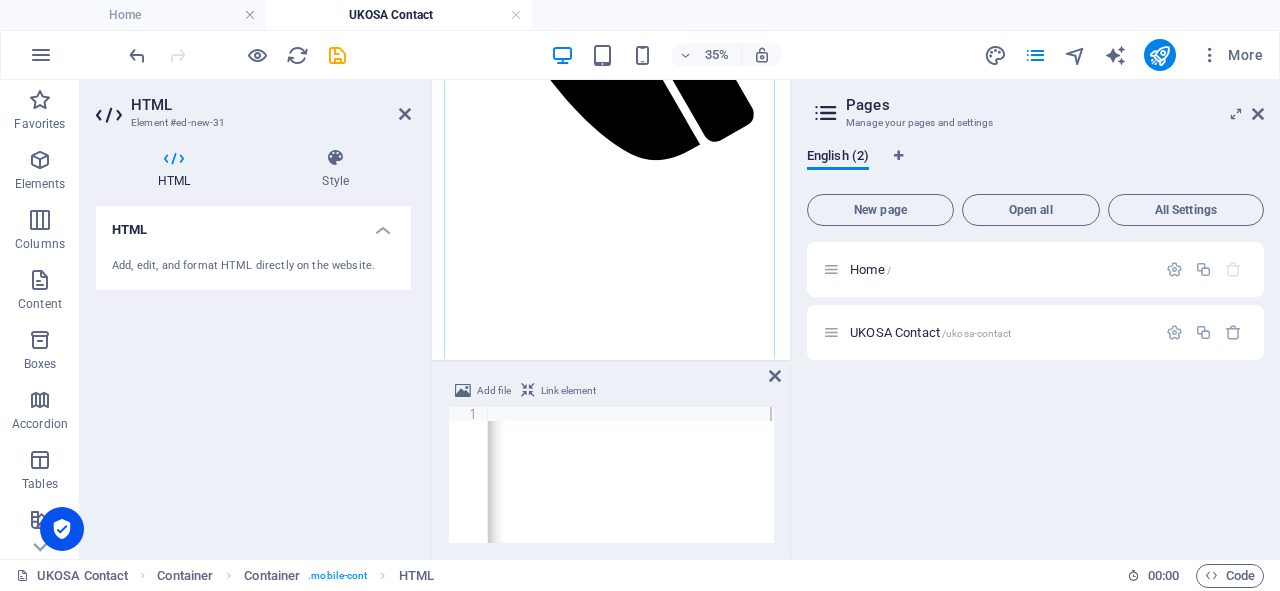 drag, startPoint x: 658, startPoint y: 802, endPoint x: 242, endPoint y: 895, distance: 426.2687 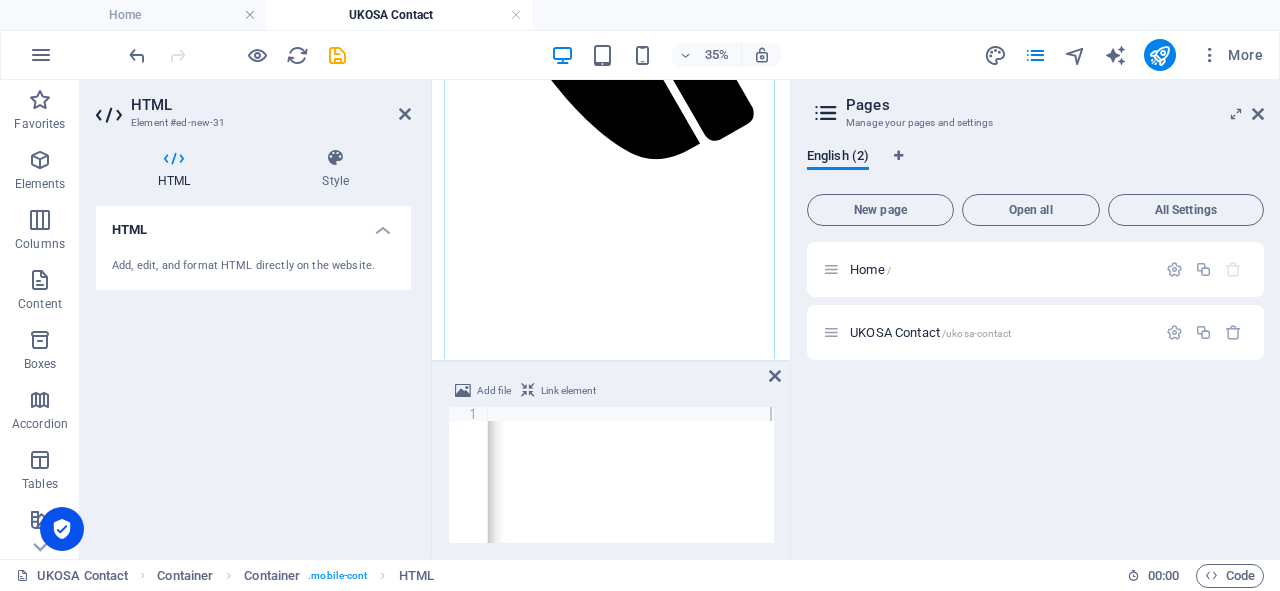 click on "Skip to main content
Home UKOSA Contact Loading…" at bounding box center [943, 1344] 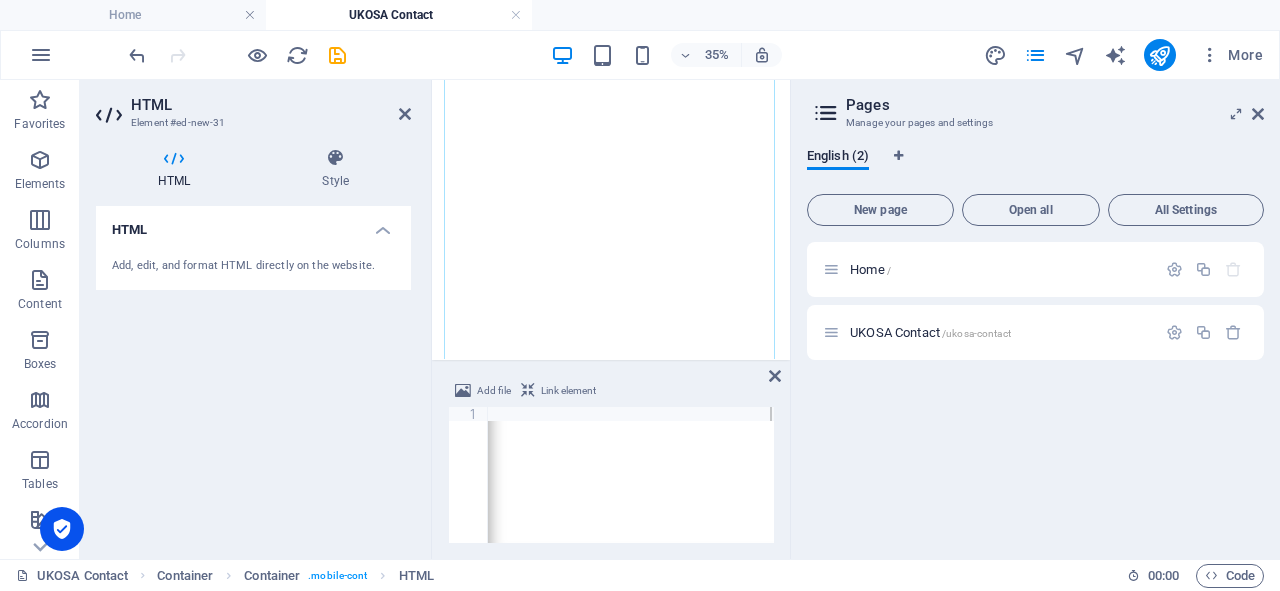 scroll, scrollTop: 2768, scrollLeft: 0, axis: vertical 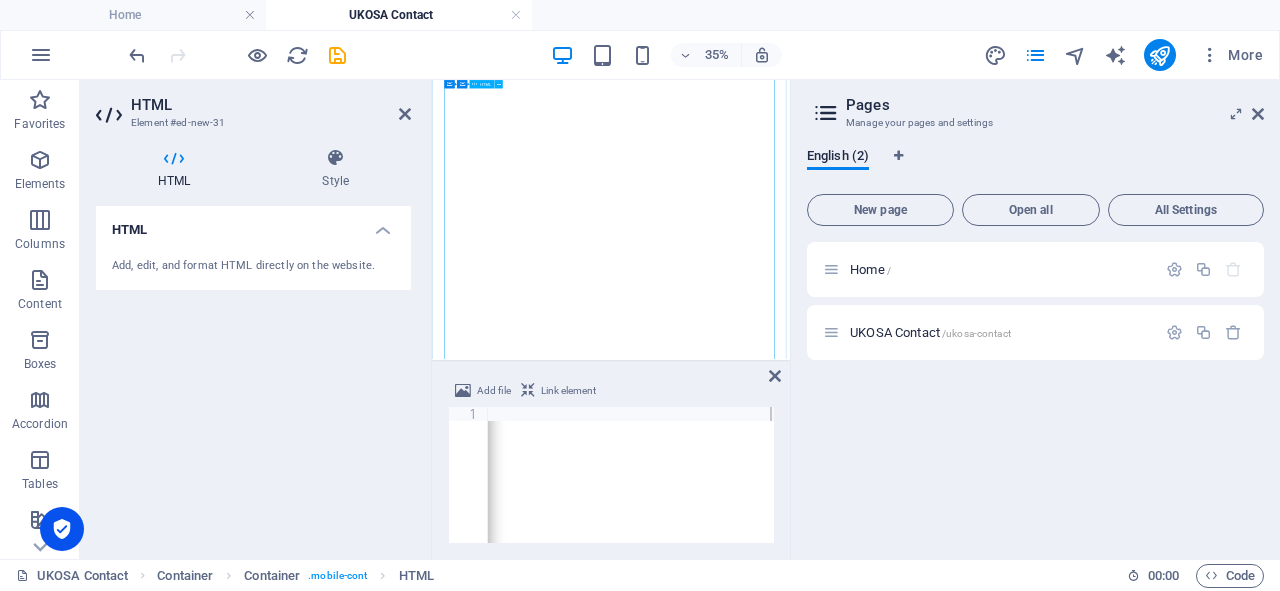 click on "Loading…" at bounding box center (943, 1546) 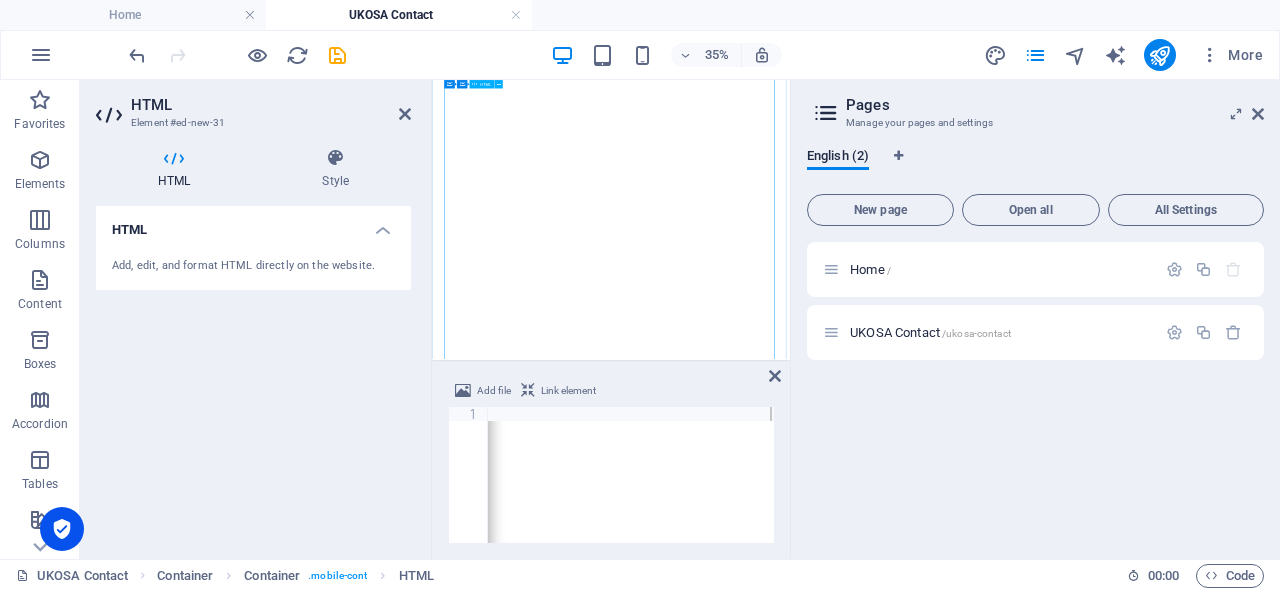 click on "Loading…" at bounding box center (943, 1546) 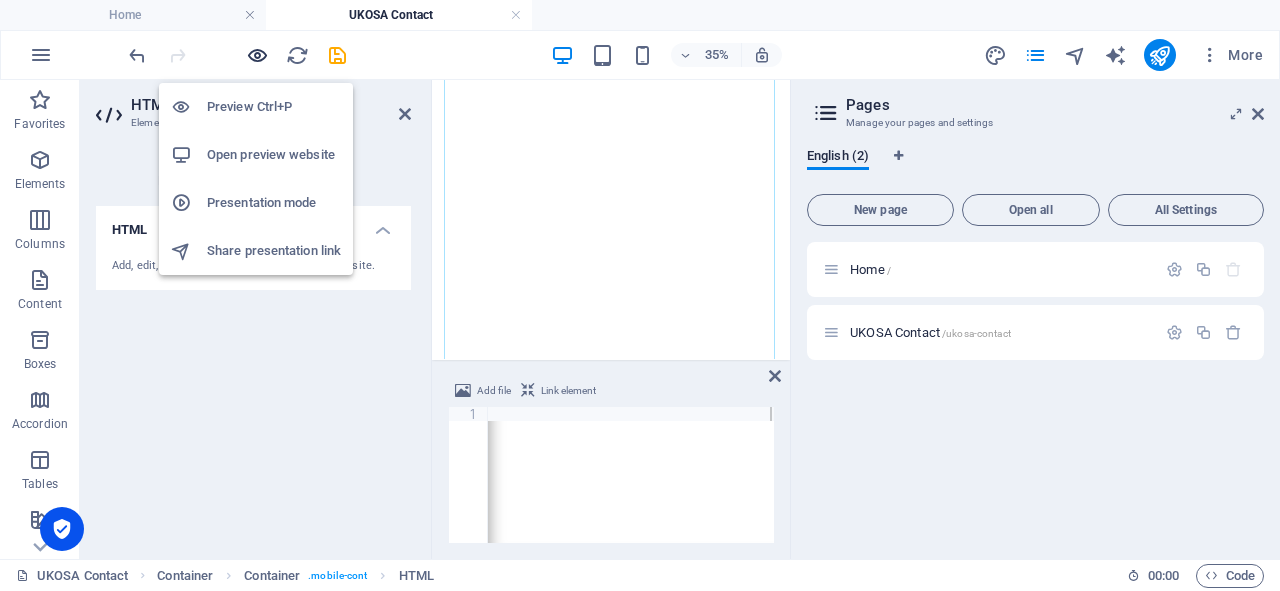 click at bounding box center [257, 55] 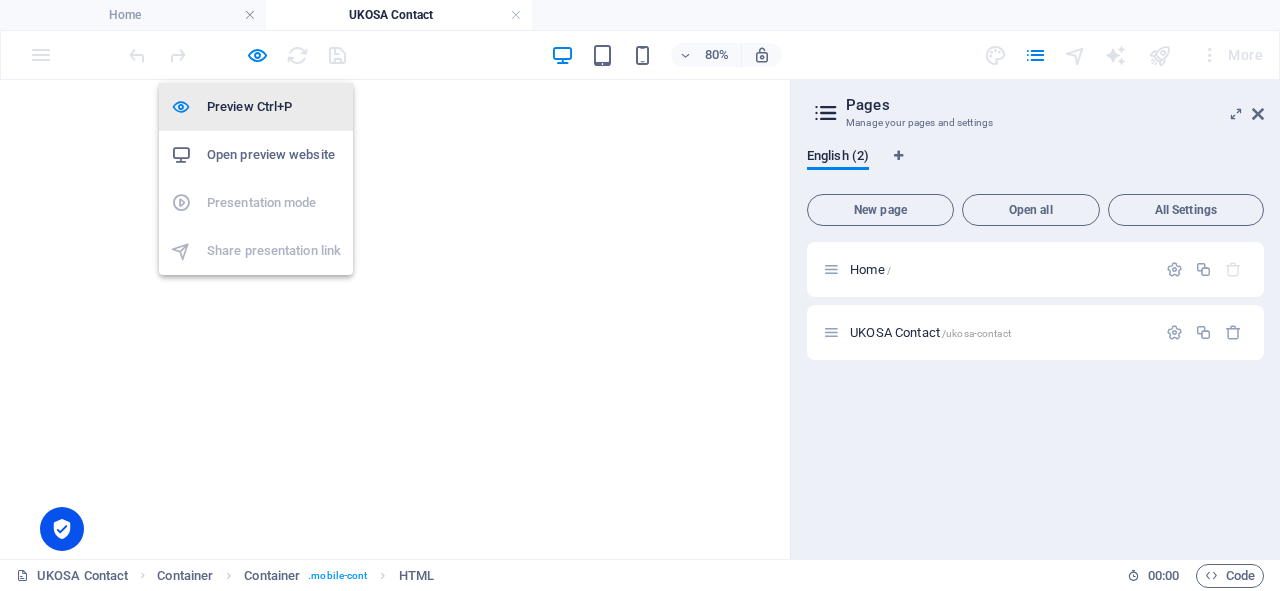 click on "Preview Ctrl+P" at bounding box center (274, 107) 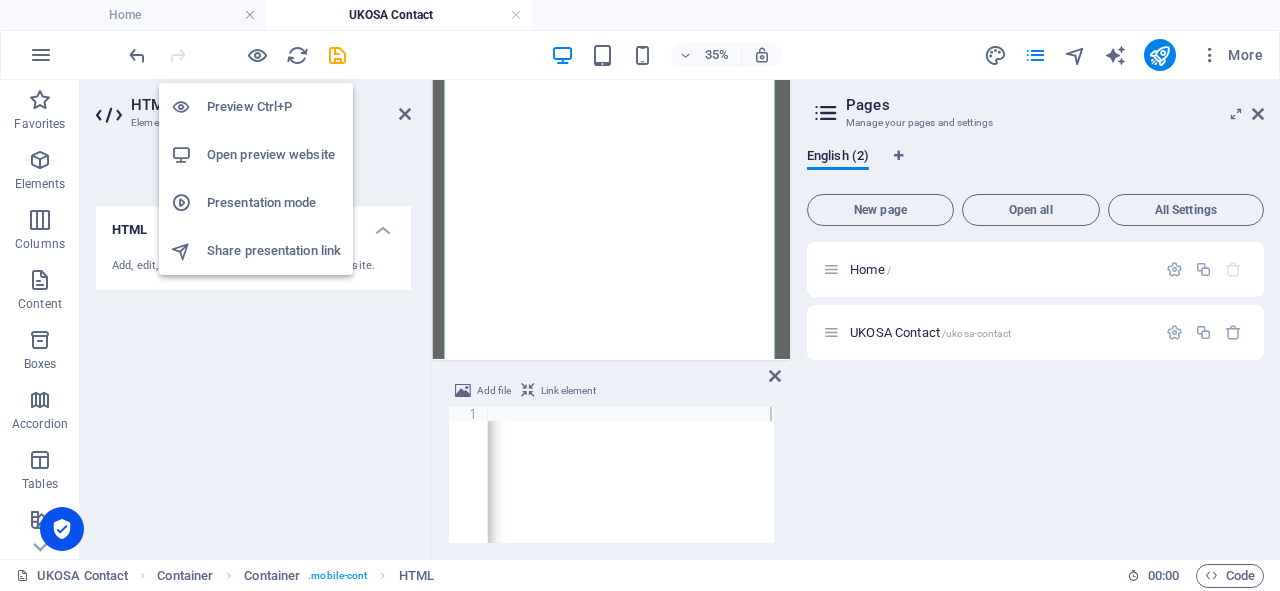 click on "Preview Ctrl+P" at bounding box center (274, 107) 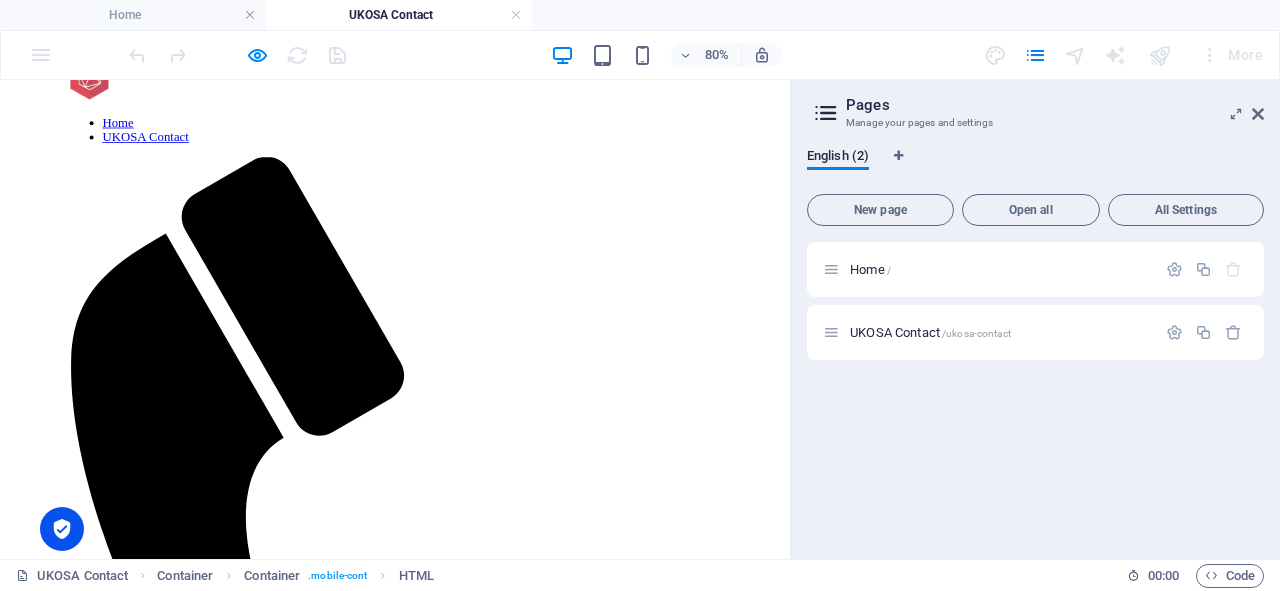 scroll, scrollTop: 78, scrollLeft: 0, axis: vertical 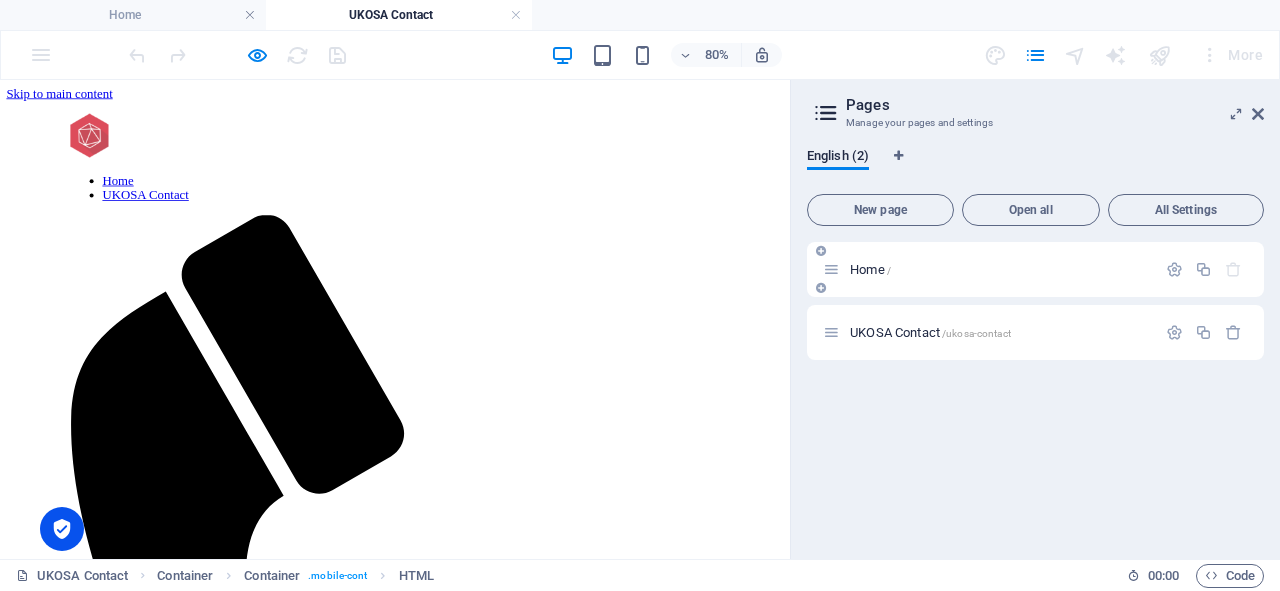 click on "Home /" at bounding box center [1000, 269] 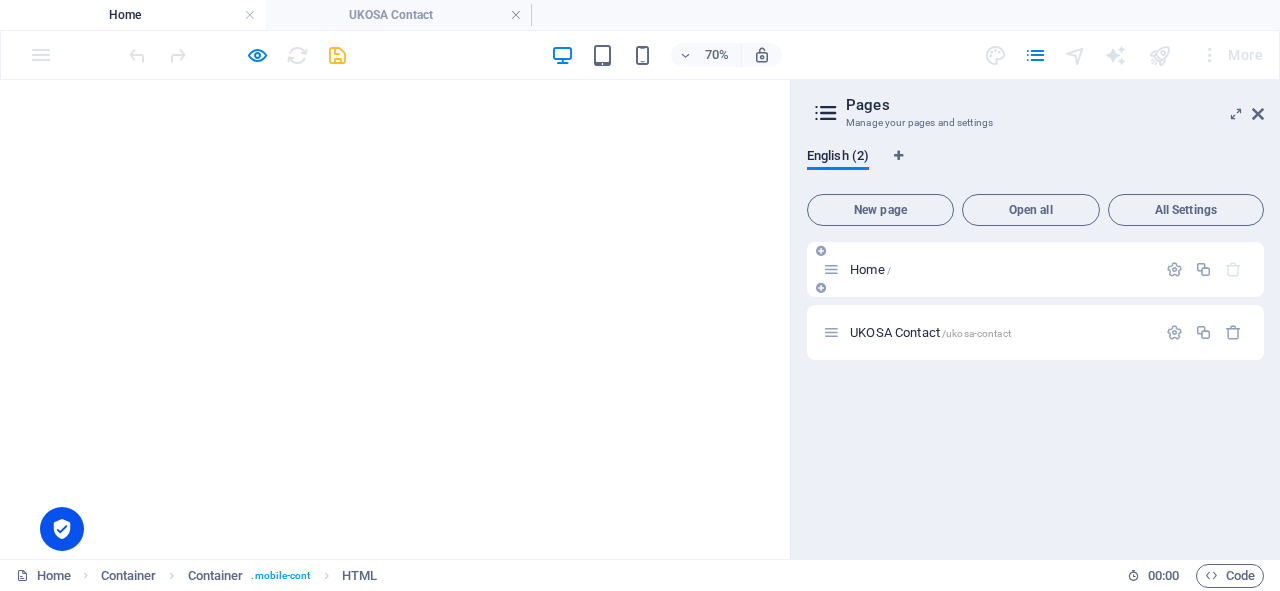 scroll, scrollTop: 496, scrollLeft: 0, axis: vertical 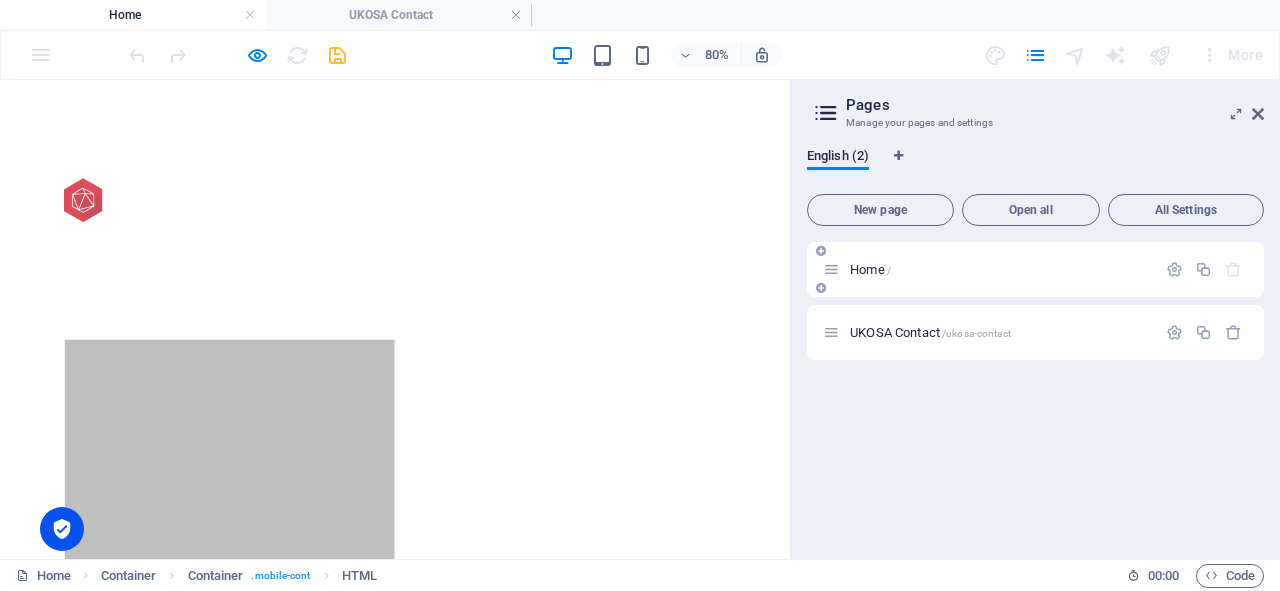 click on "Home /" at bounding box center [989, 269] 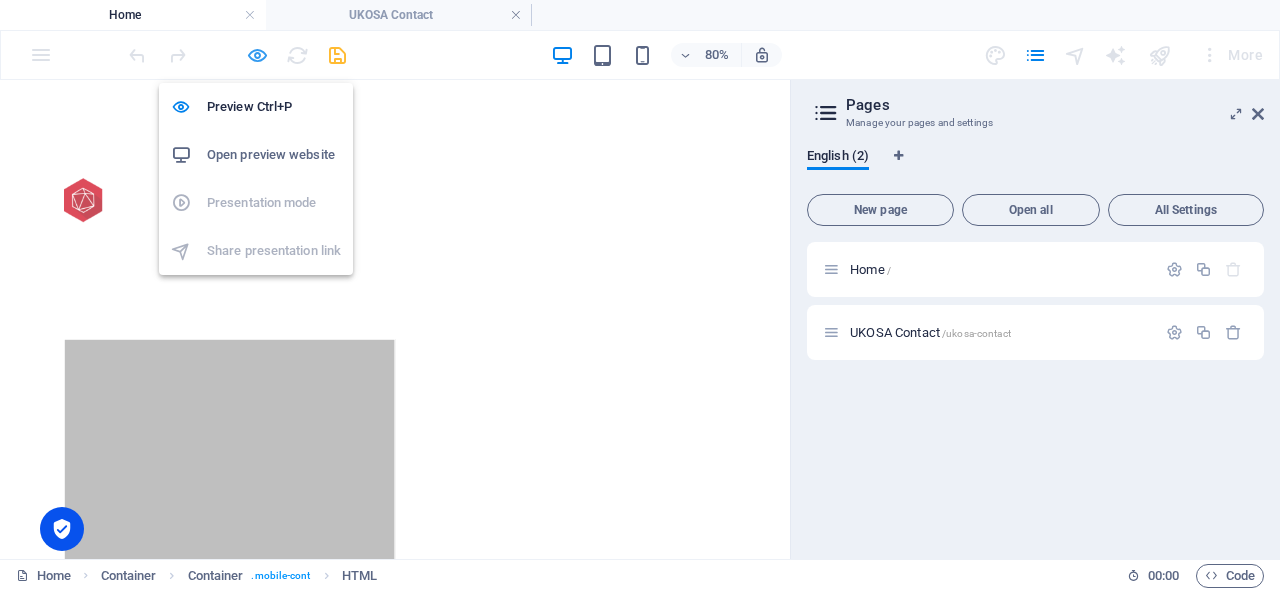 click at bounding box center (257, 55) 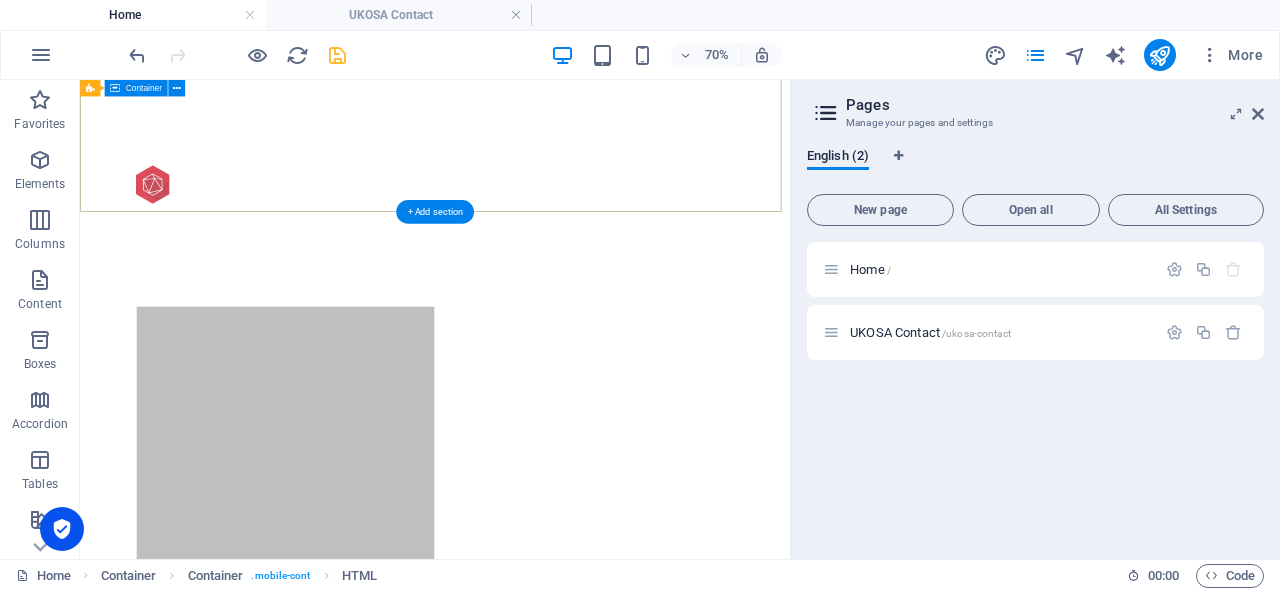 click on "REMOVE THE HURDLES IN YOUR LIFE START ATTRACTING THE LIFE YOU WANT START YOUR [DATE]" at bounding box center [587, 609] 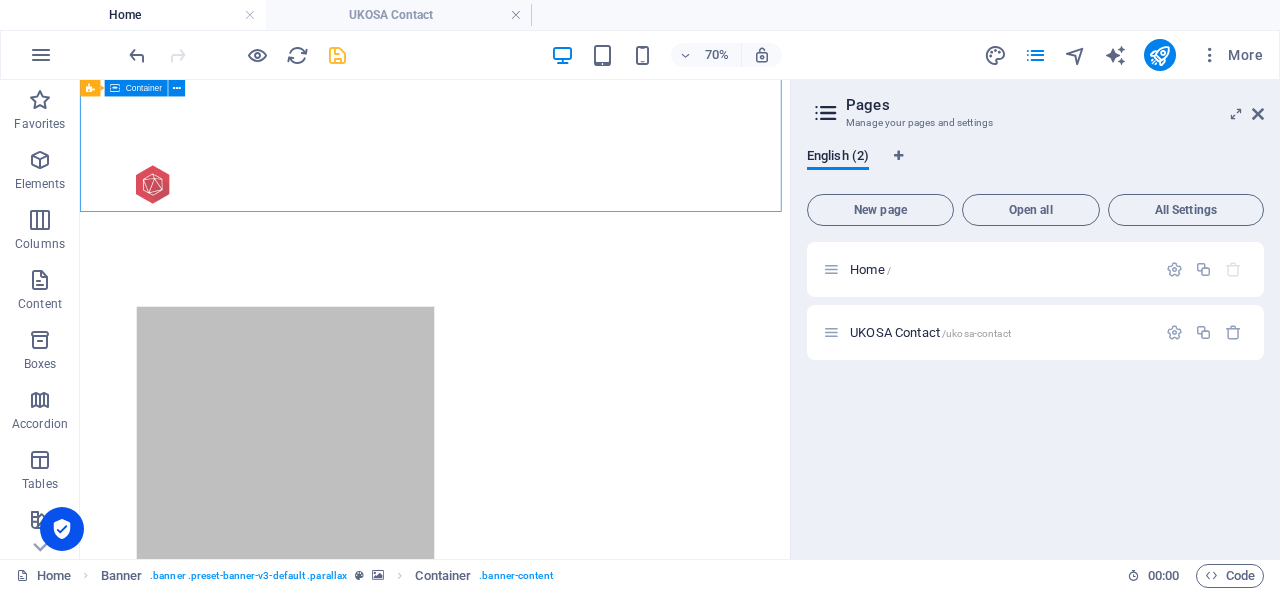 drag, startPoint x: 495, startPoint y: 299, endPoint x: 429, endPoint y: 211, distance: 110 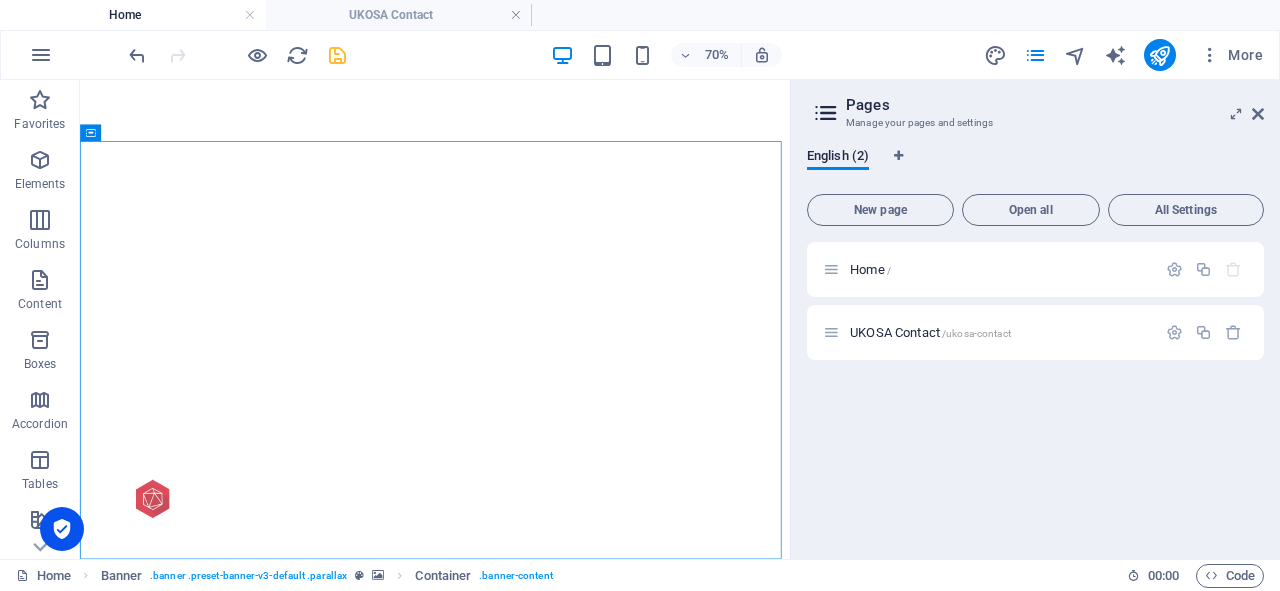 scroll, scrollTop: 0, scrollLeft: 0, axis: both 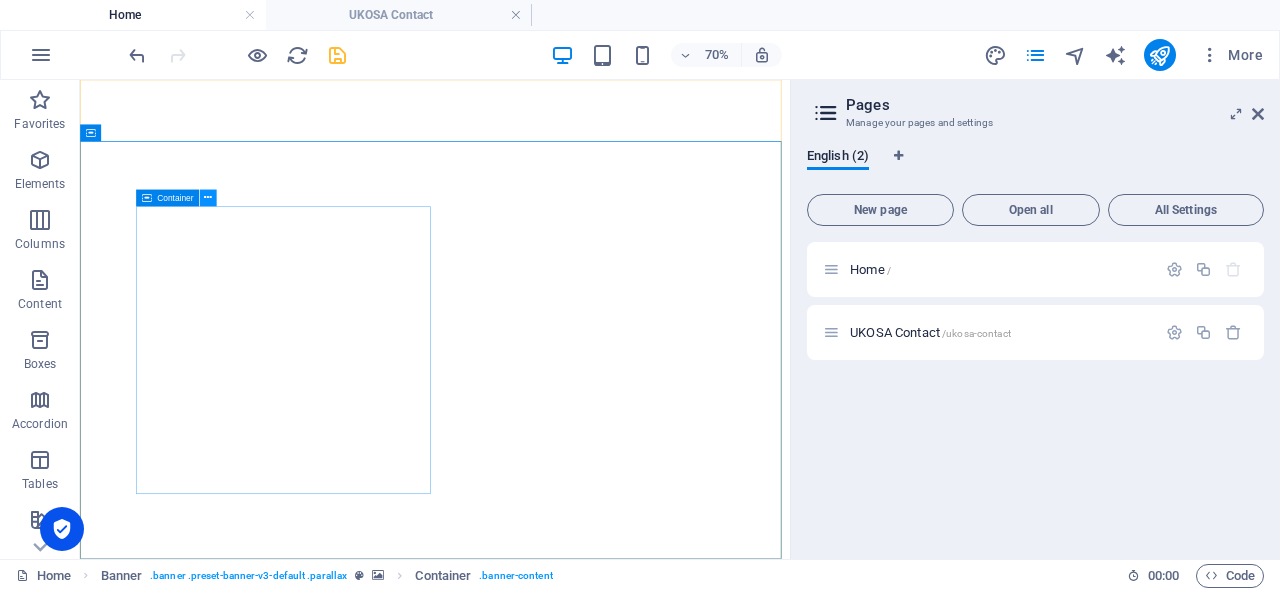 click at bounding box center (208, 198) 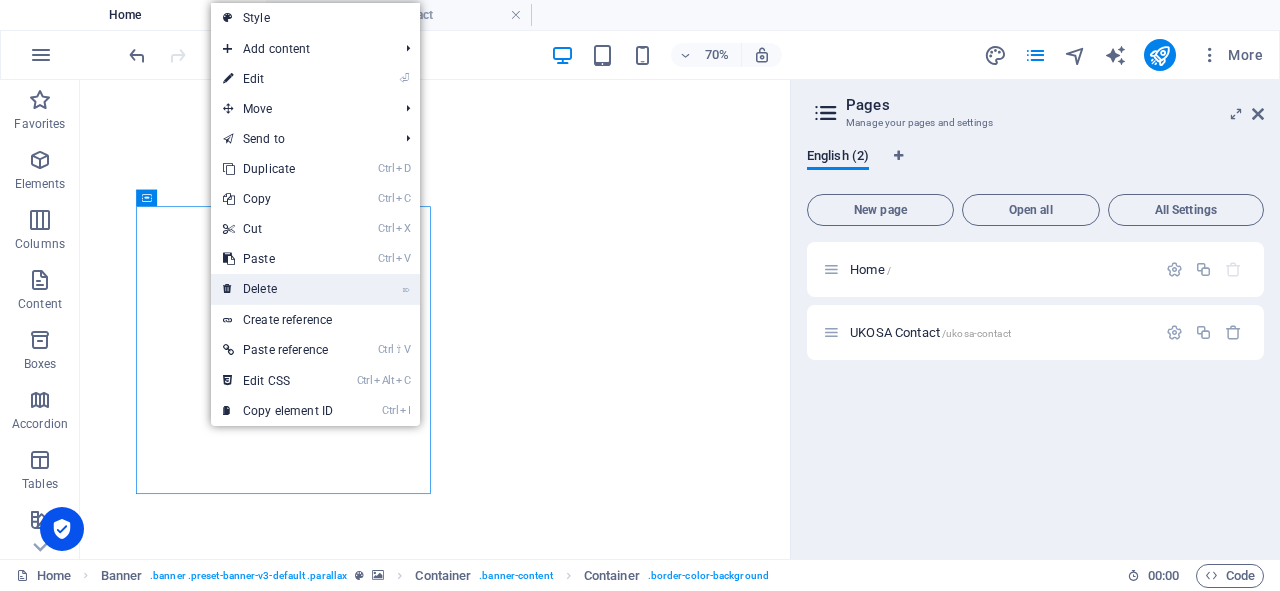 click on "⌦  Delete" at bounding box center (278, 289) 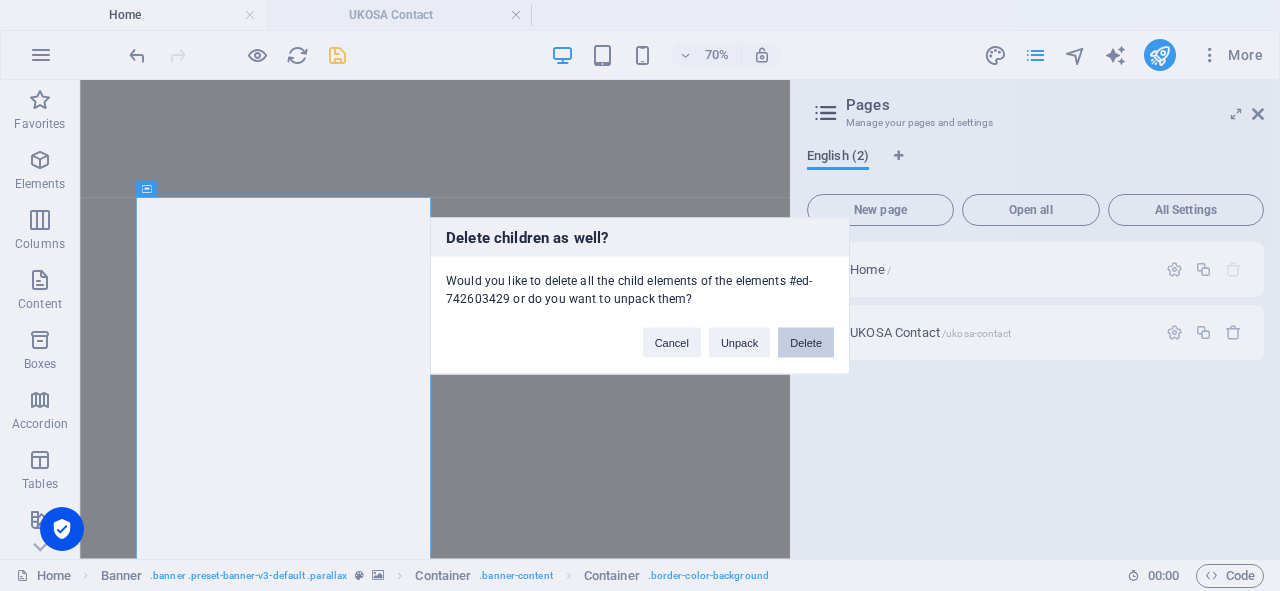 click on "Delete" at bounding box center (806, 342) 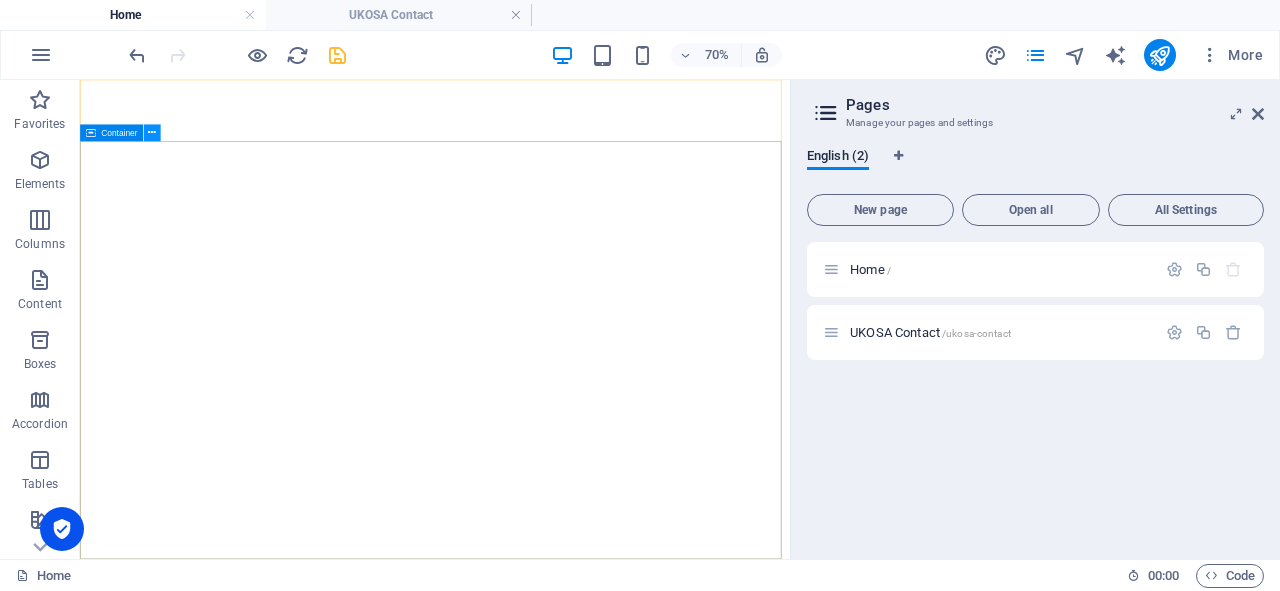 click at bounding box center [152, 133] 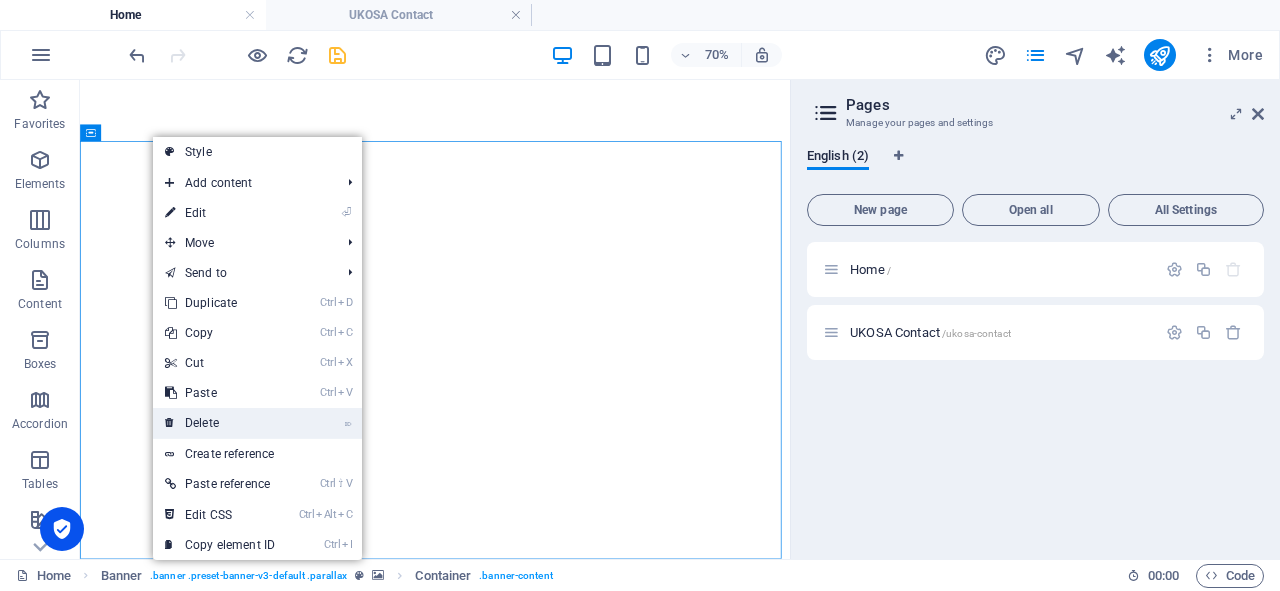 click on "⌦  Delete" at bounding box center [220, 423] 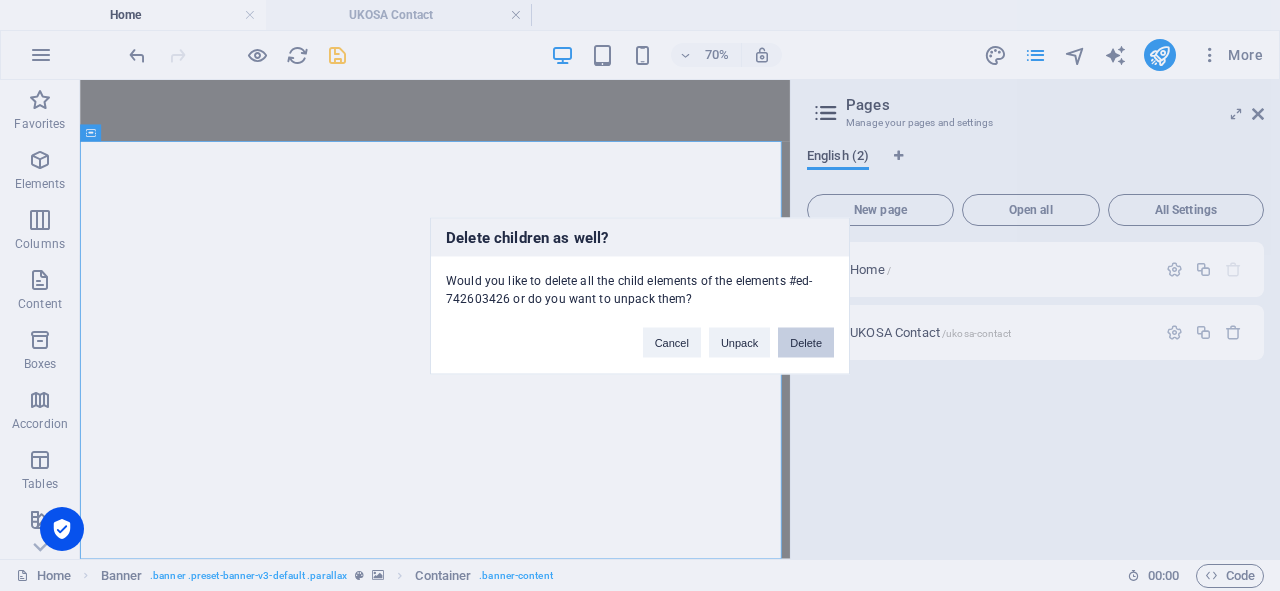 click on "Delete" at bounding box center (806, 342) 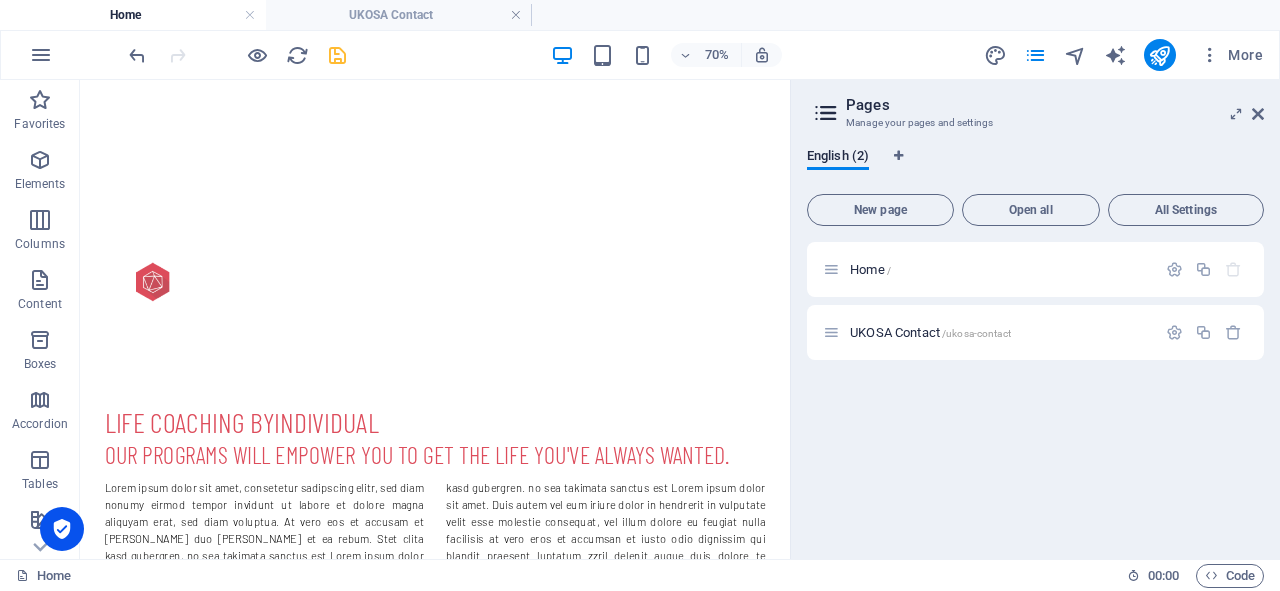 drag, startPoint x: 1086, startPoint y: 211, endPoint x: 869, endPoint y: 318, distance: 241.94627 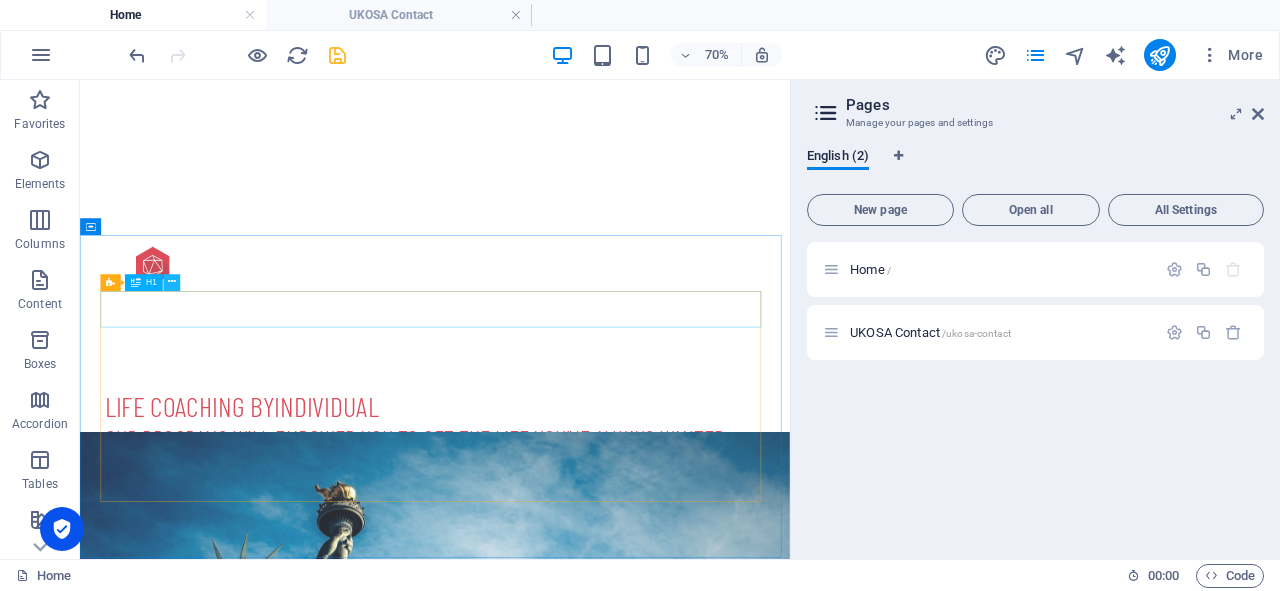 click at bounding box center (172, 282) 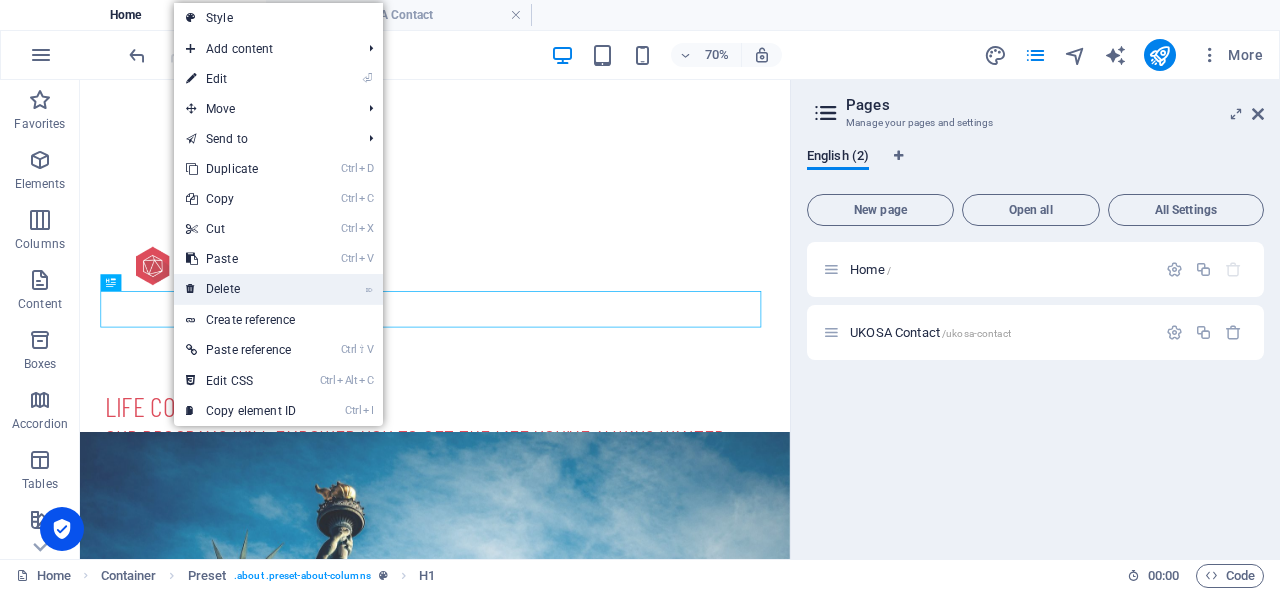 click at bounding box center (191, 289) 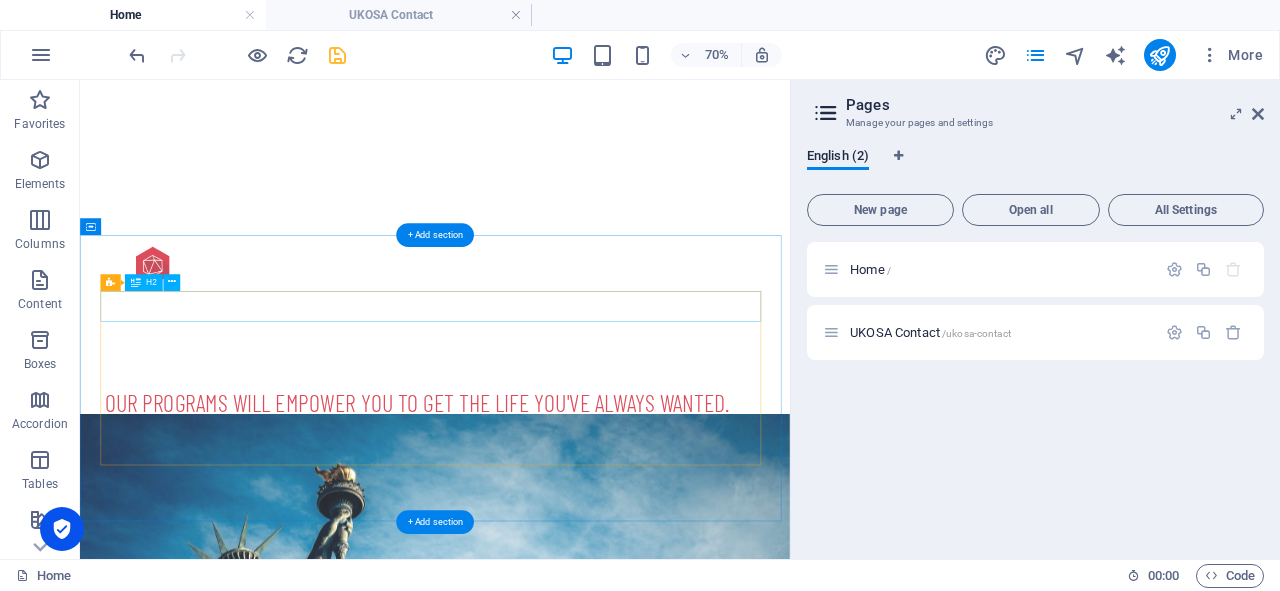 click on "Our programs will empower you to get the life you've always wanted." at bounding box center (587, 541) 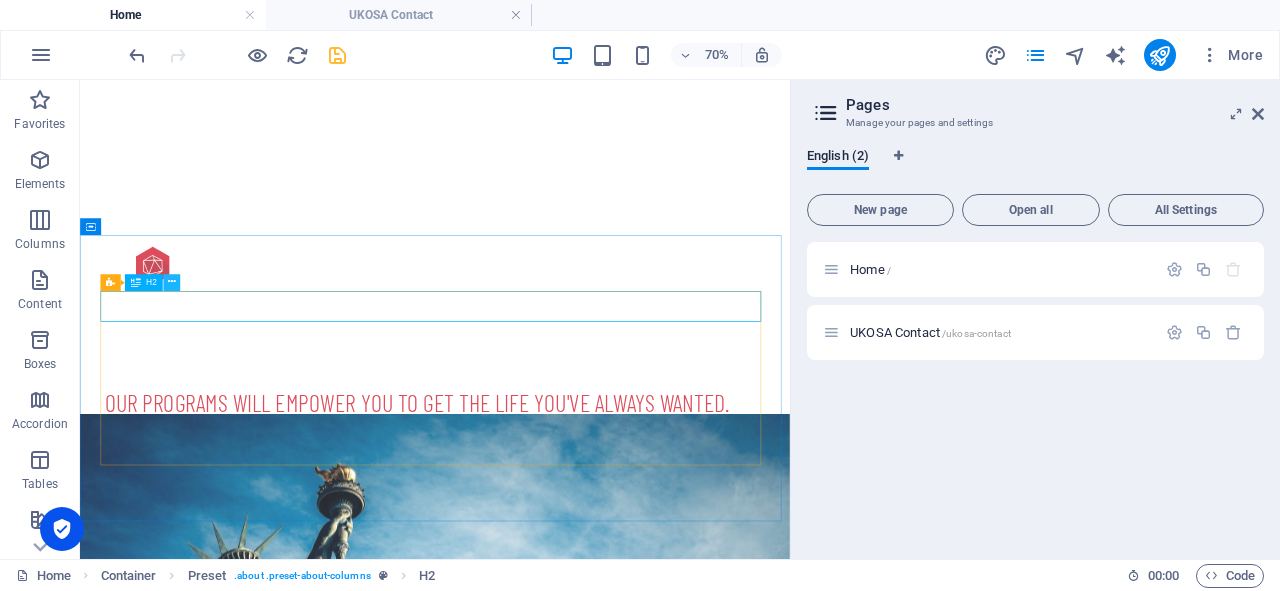 click at bounding box center (172, 282) 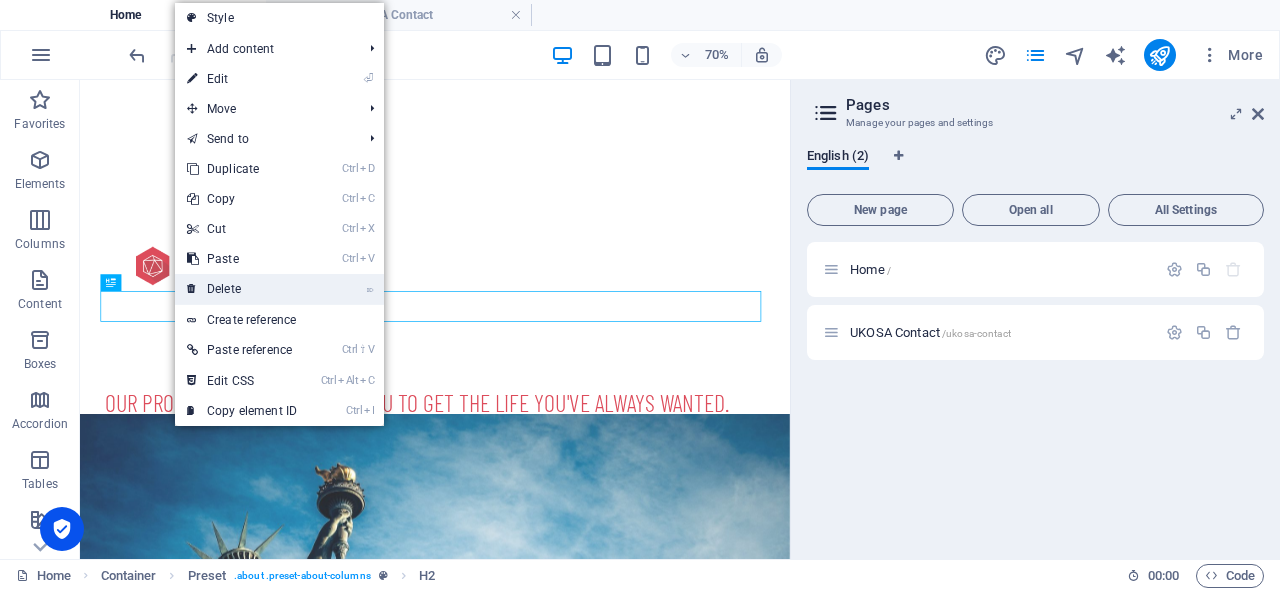 click on "⌦  Delete" at bounding box center [242, 289] 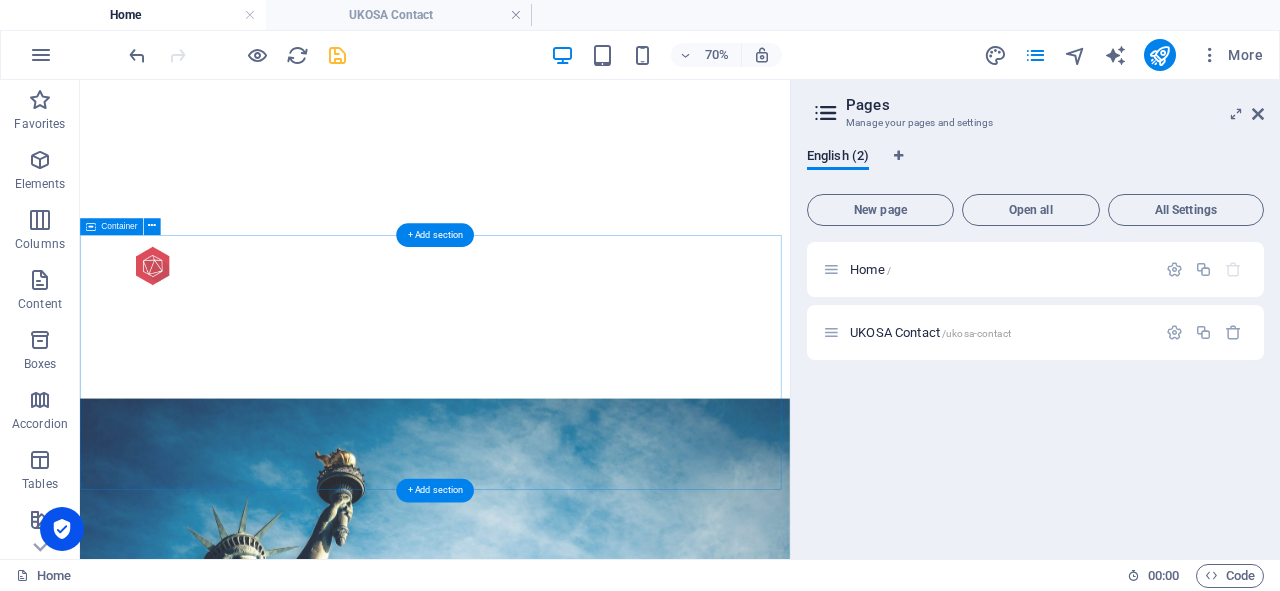 click on "Lorem ipsum dolor sit amet, consetetur sadipscing elitr, sed diam nonumy eirmod tempor invidunt ut labore et dolore magna aliquyam erat, sed diam voluptua. At vero eos et accusam et [PERSON_NAME] duo [PERSON_NAME] et ea rebum. Stet clita kasd gubergren, no sea takimata sanctus est Lorem ipsum dolor sit amet. Lorem ipsum dolor sit amet, consetetur sadipscing elitr, sed diam nonumy eirmod tempor invidunt ut labore et dolore magna aliquyam erat, sed diam voluptua. At vero eos et accusam et [PERSON_NAME] duo [PERSON_NAME] et ea rebum. Stet clita kasd gubergren. no sea takimata sanctus est Lorem ipsum dolor sit amet. Duis autem vel eum iriure dolor in hendrerit in vulputate velit esse molestie consequat, vel illum dolore eu feugiat nulla facilisis at vero eros et accumsan et iusto odio dignissim qui blandit praesent luptatum zzril delenit augue duis dolore te feugait nulla facilisi. Lorem ipsum dolor sit amet, consectetuer adipiscing elit, sed diam nonummy nibh euismod tincidunt ut laoreet dolore magna aliquam. Lorem ipsum dolor." at bounding box center (587, 633) 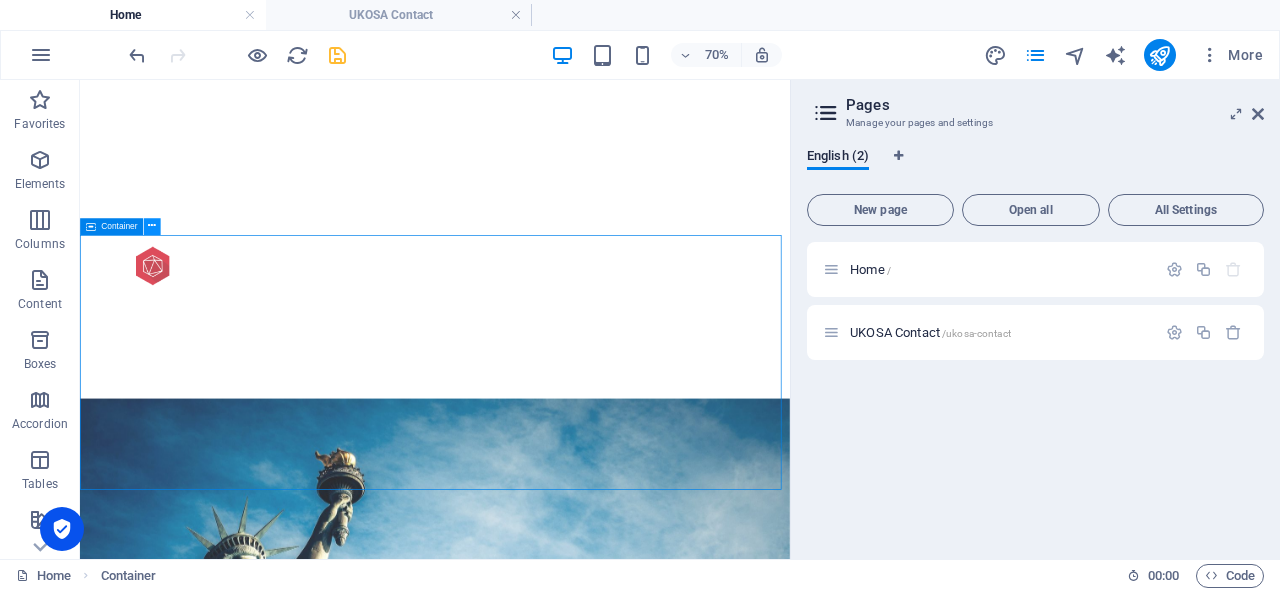 click at bounding box center [152, 226] 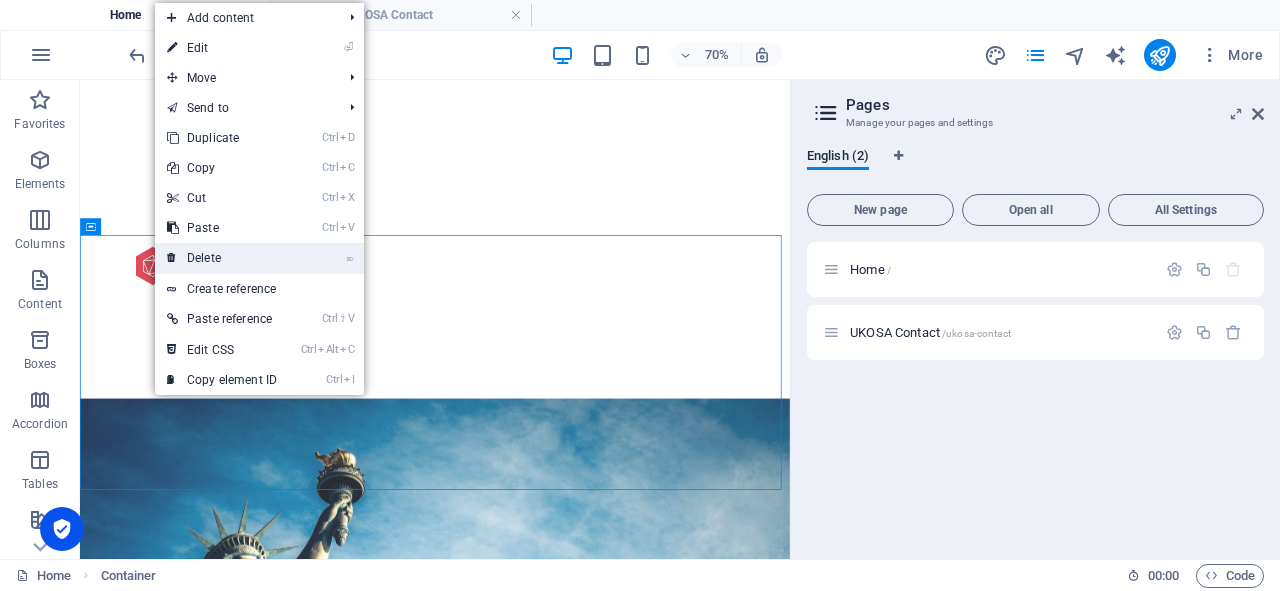 click at bounding box center (172, 258) 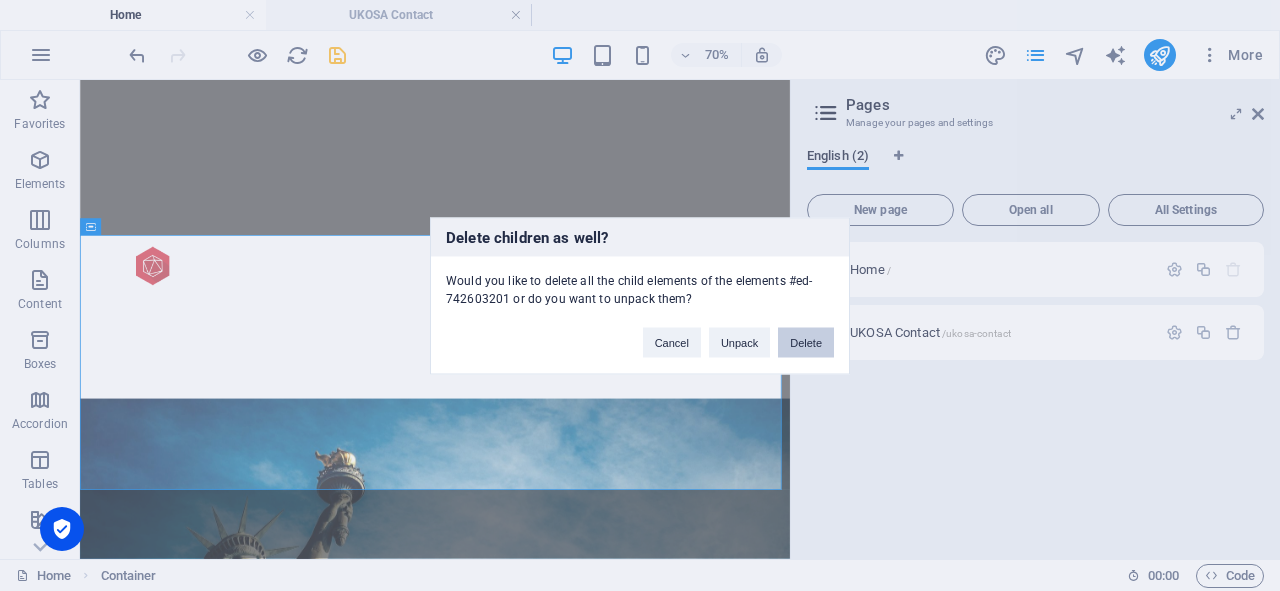 click on "Delete" at bounding box center [806, 342] 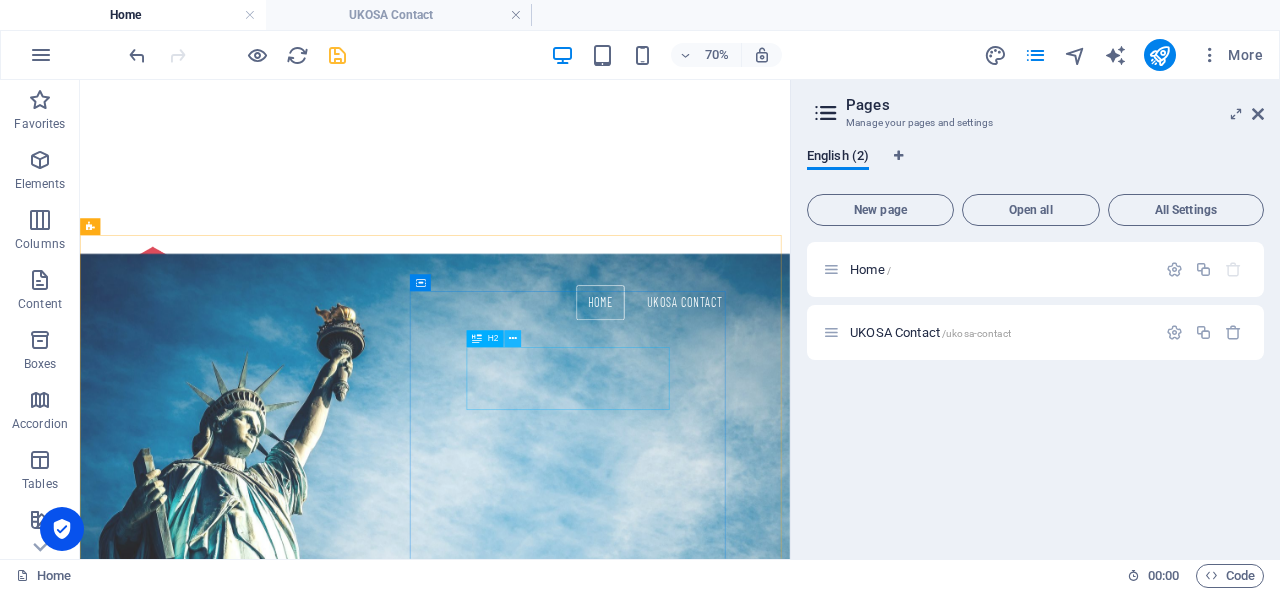 click at bounding box center [513, 339] 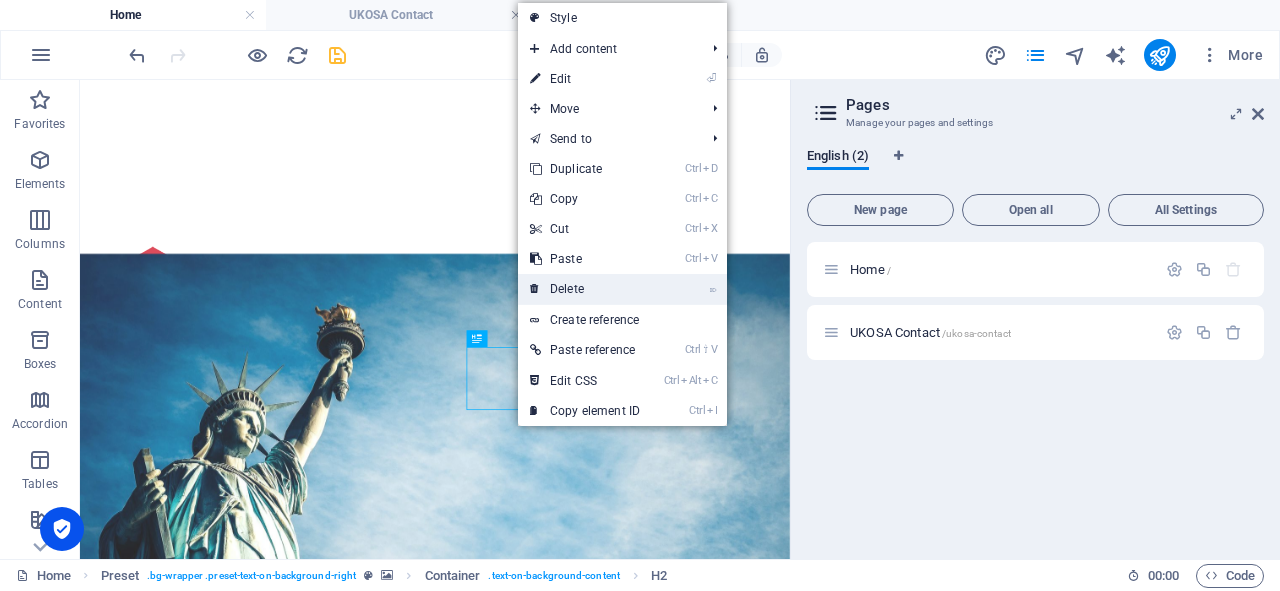 click on "⌦  Delete" at bounding box center (585, 289) 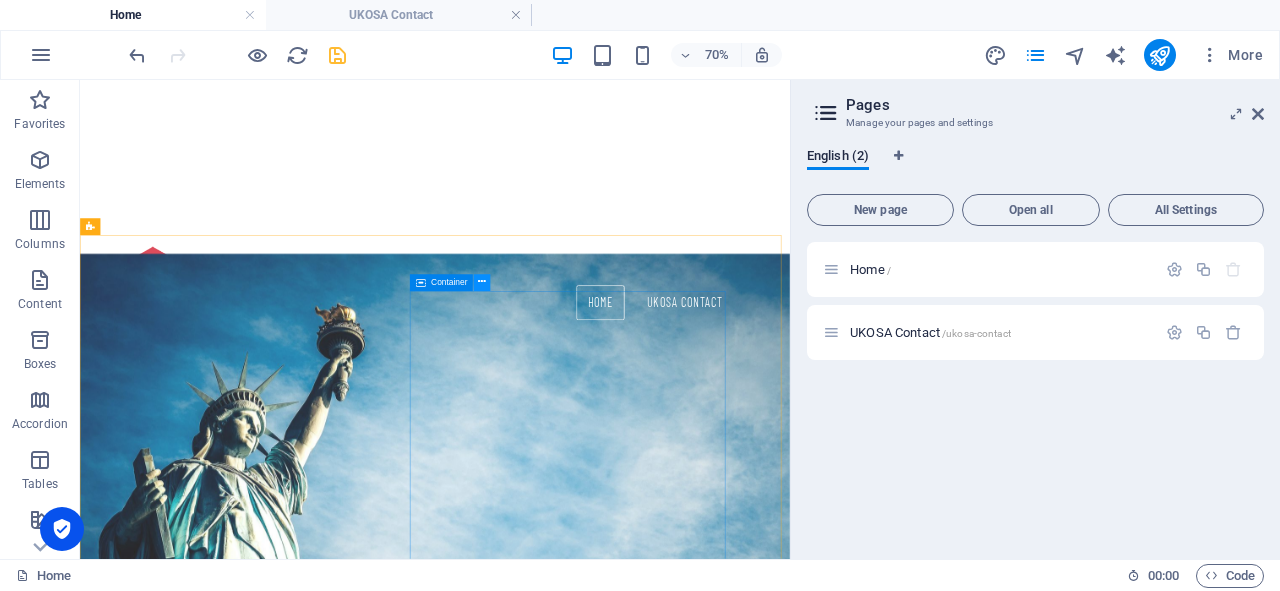 click at bounding box center (482, 282) 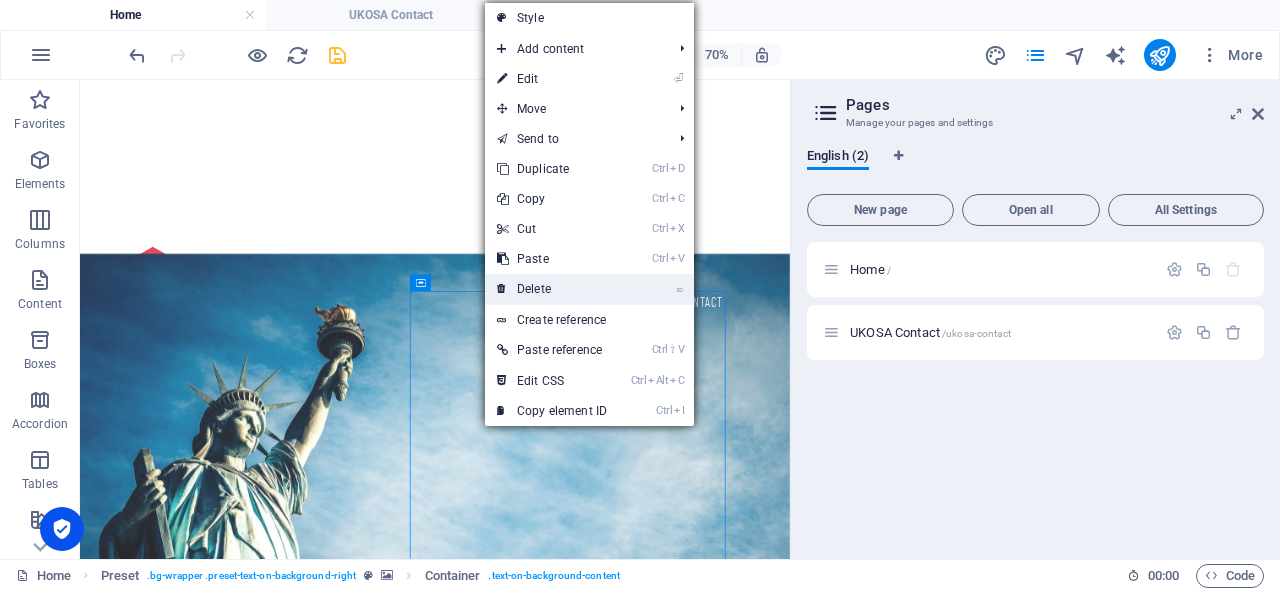 click on "⌦  Delete" at bounding box center (552, 289) 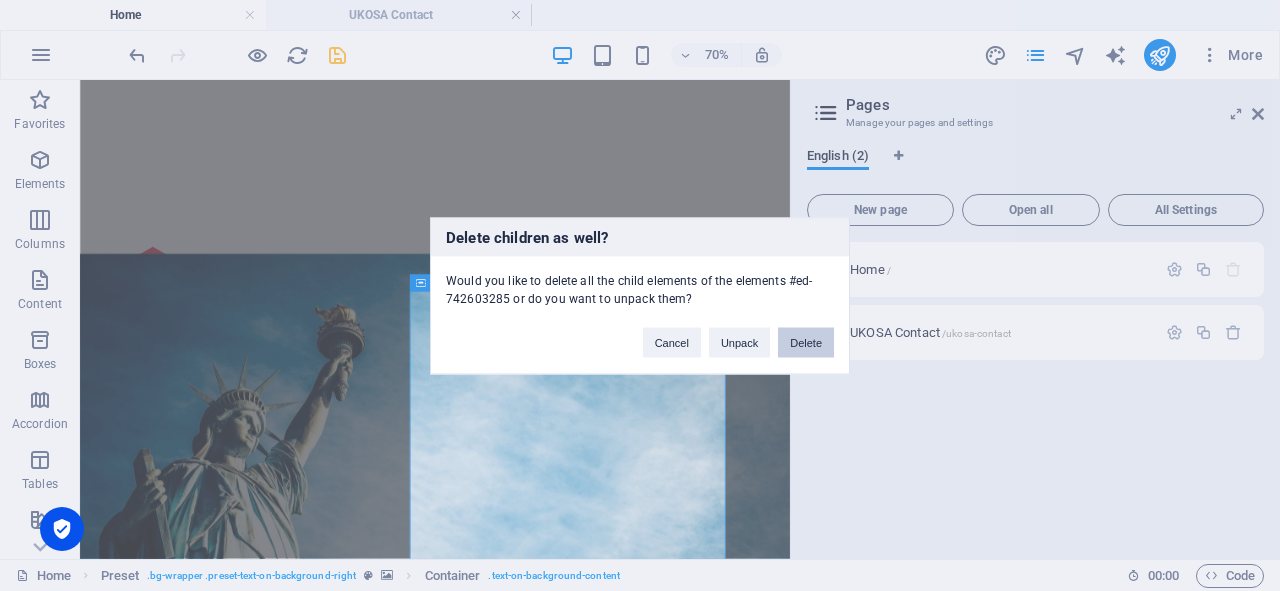 click on "Delete" at bounding box center (806, 342) 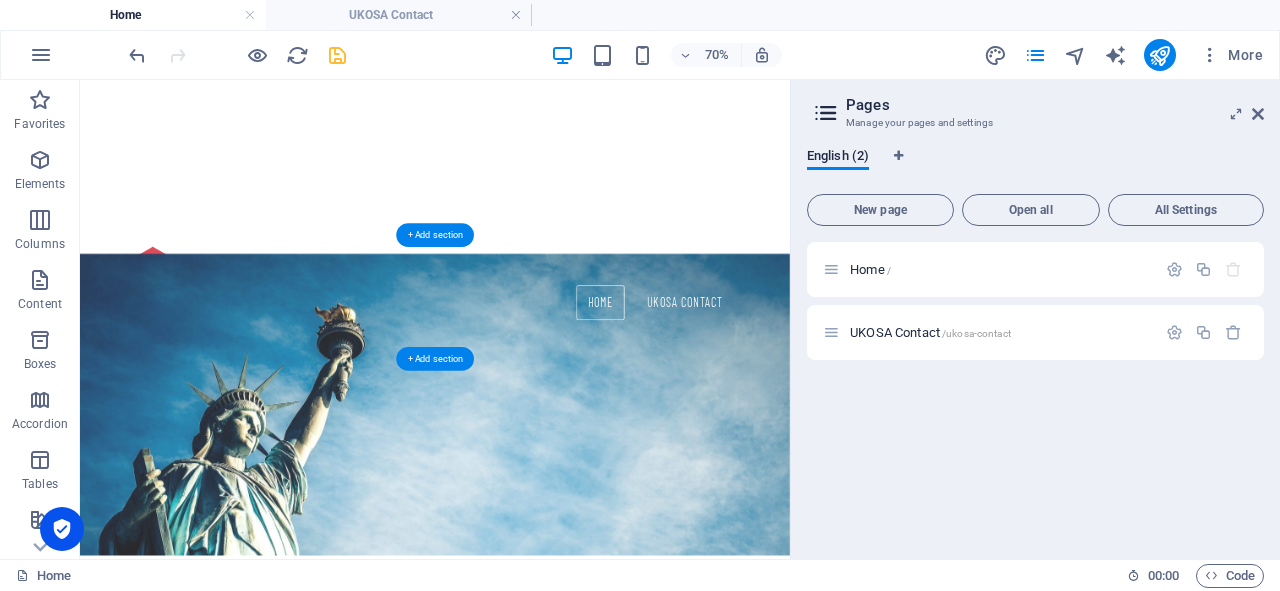 click at bounding box center (587, 543) 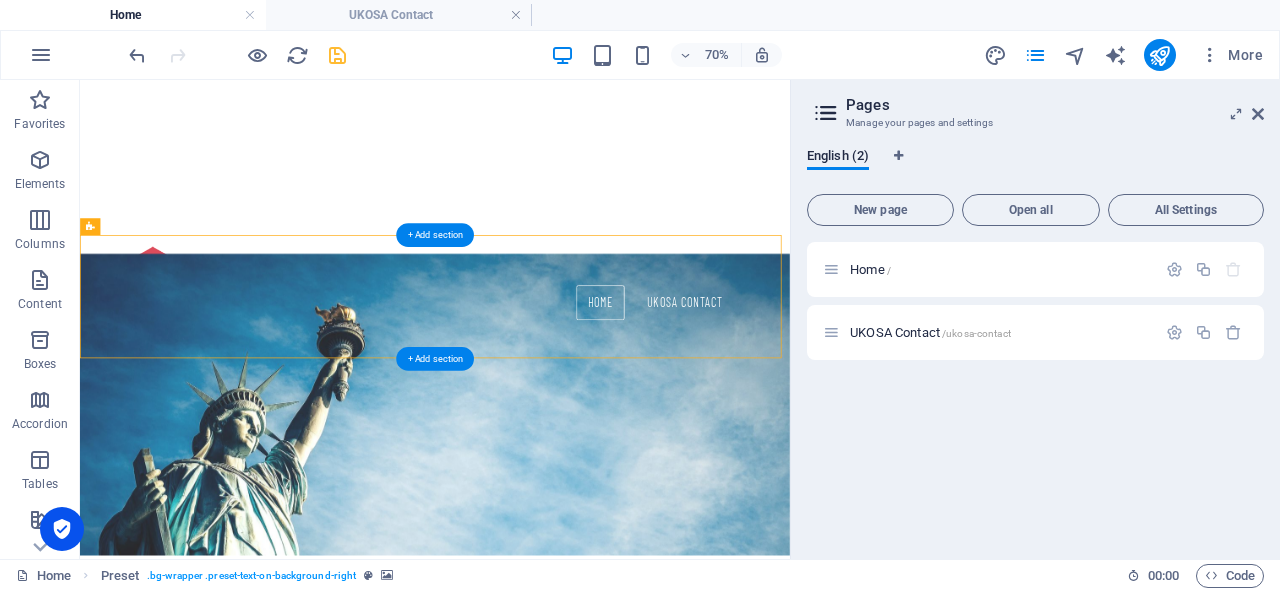 click at bounding box center (587, 543) 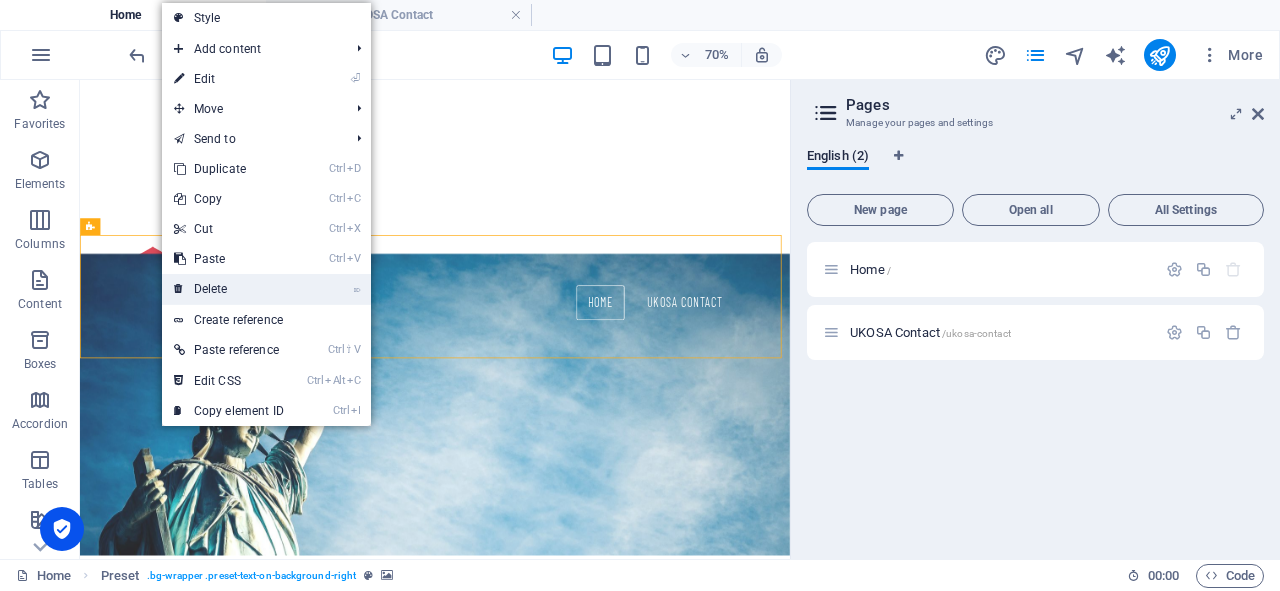 click at bounding box center (179, 289) 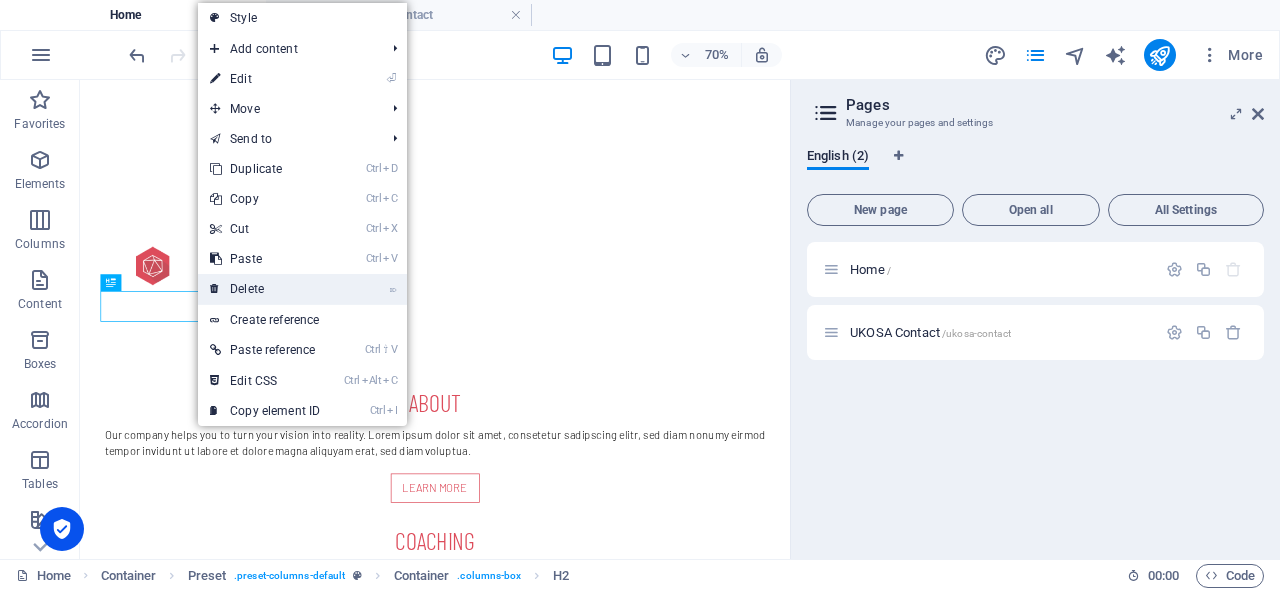 click at bounding box center (215, 289) 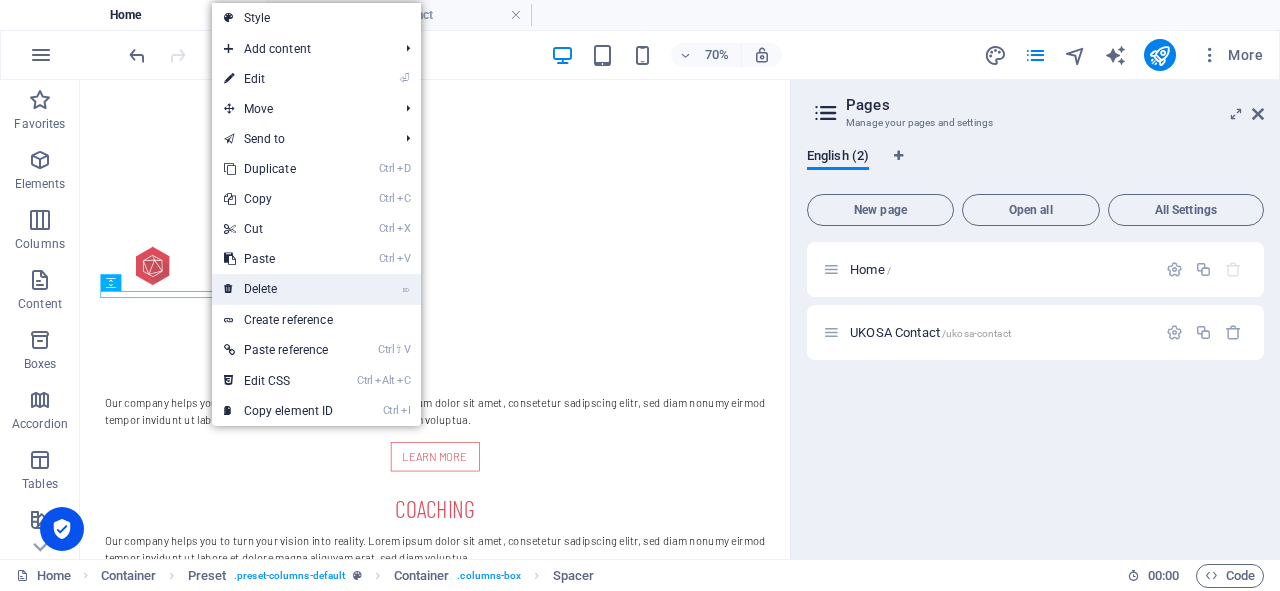 click on "⌦  Delete" at bounding box center [279, 289] 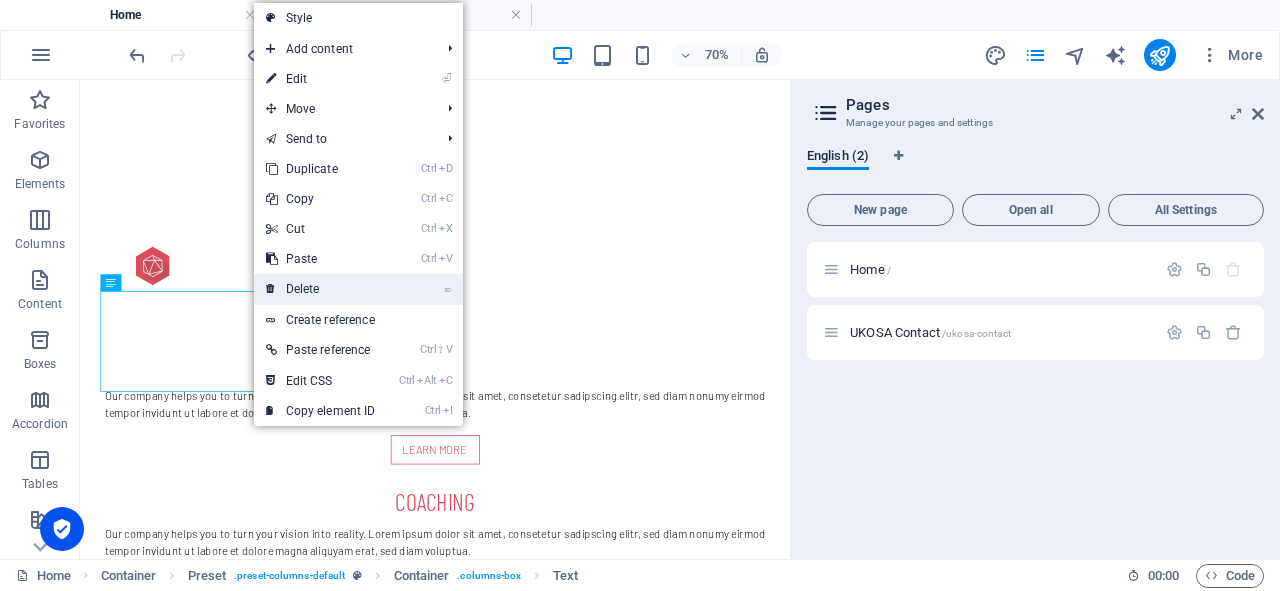 click at bounding box center [271, 289] 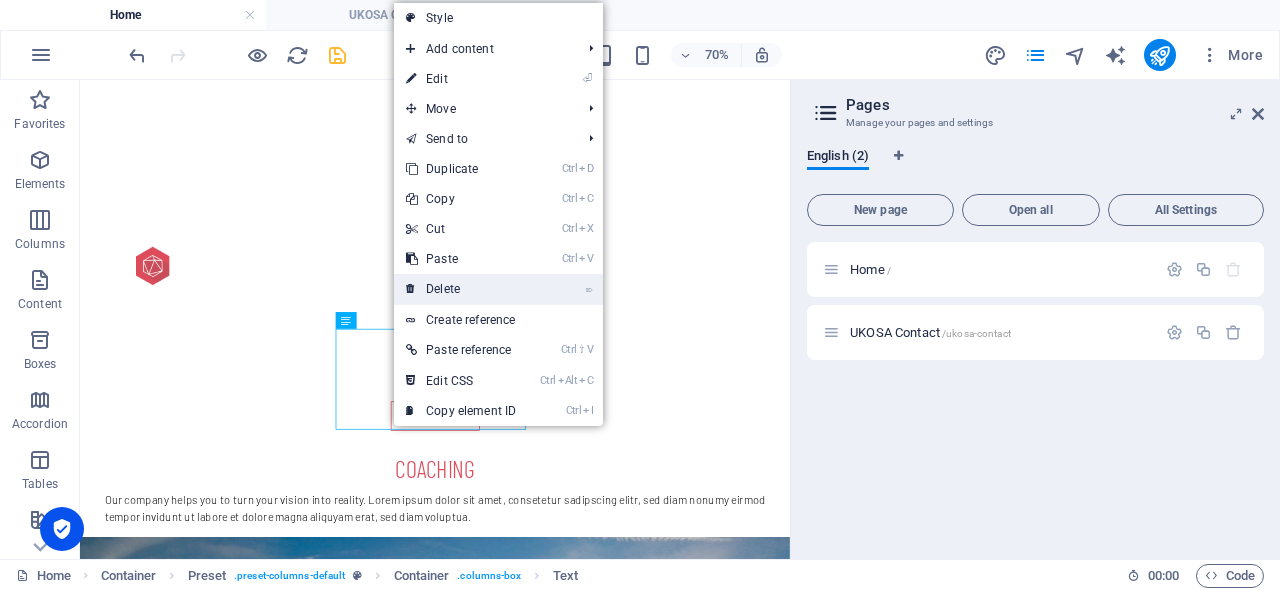 click on "⌦  Delete" at bounding box center [461, 289] 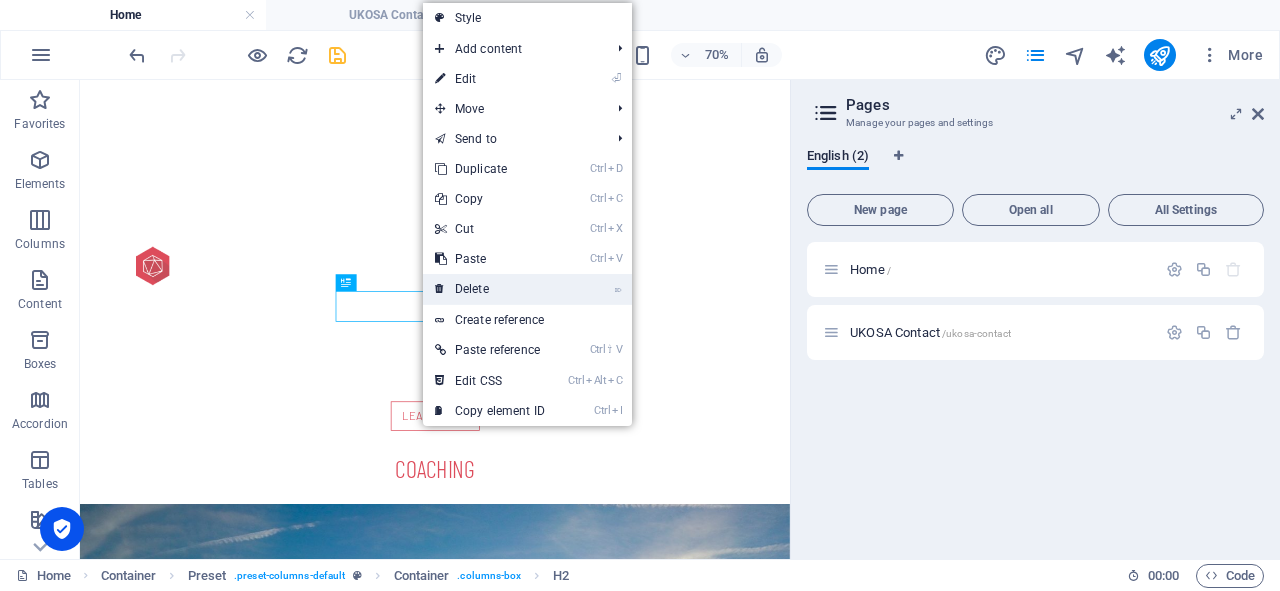 click at bounding box center (440, 289) 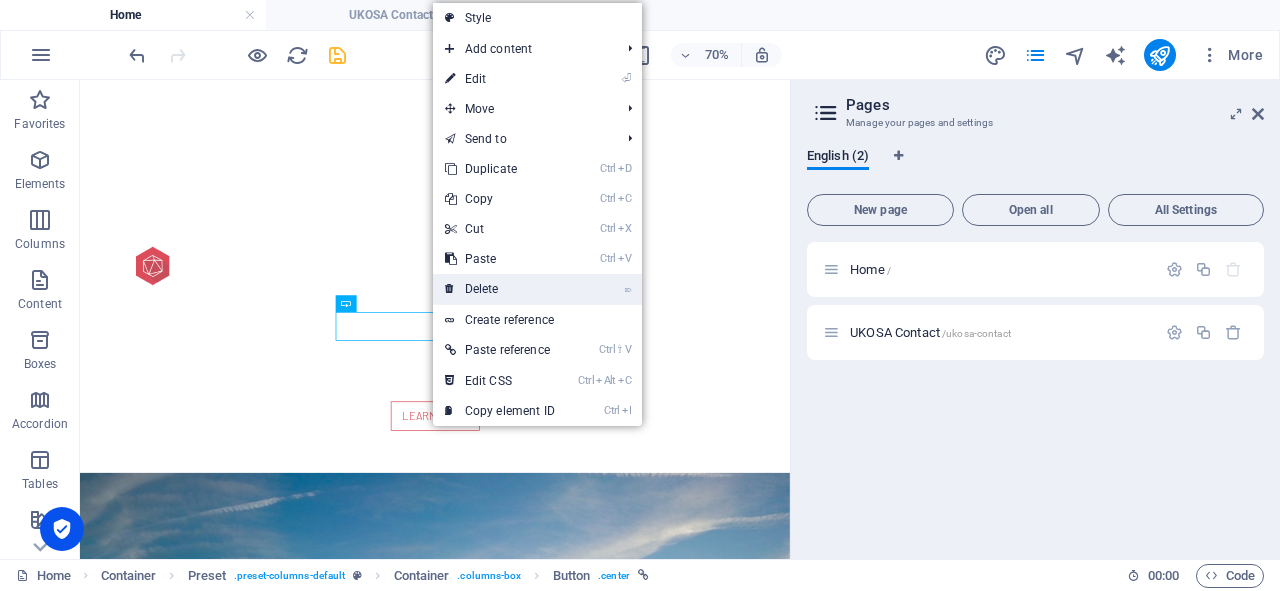click at bounding box center (450, 289) 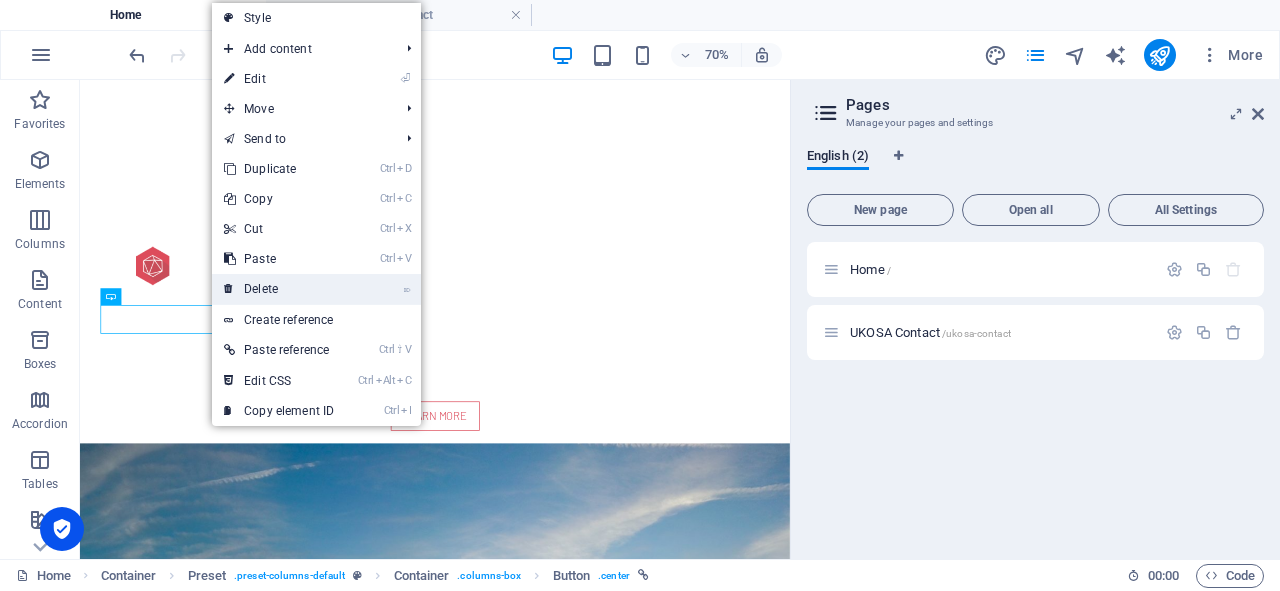 click on "⌦  Delete" at bounding box center (279, 289) 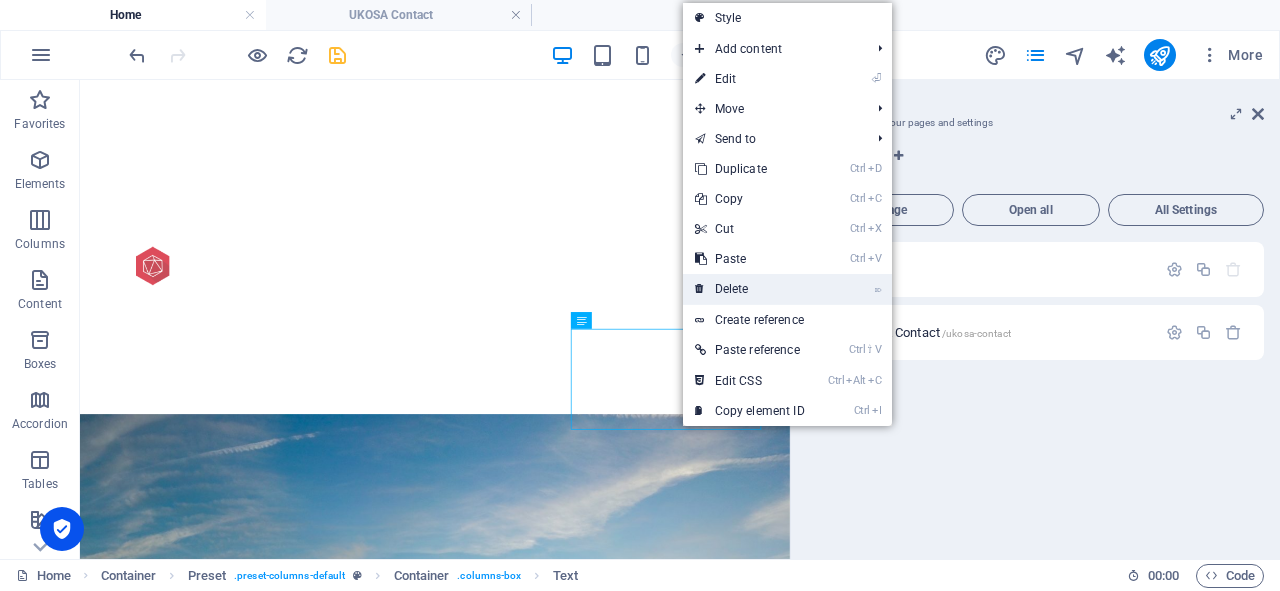click at bounding box center (700, 289) 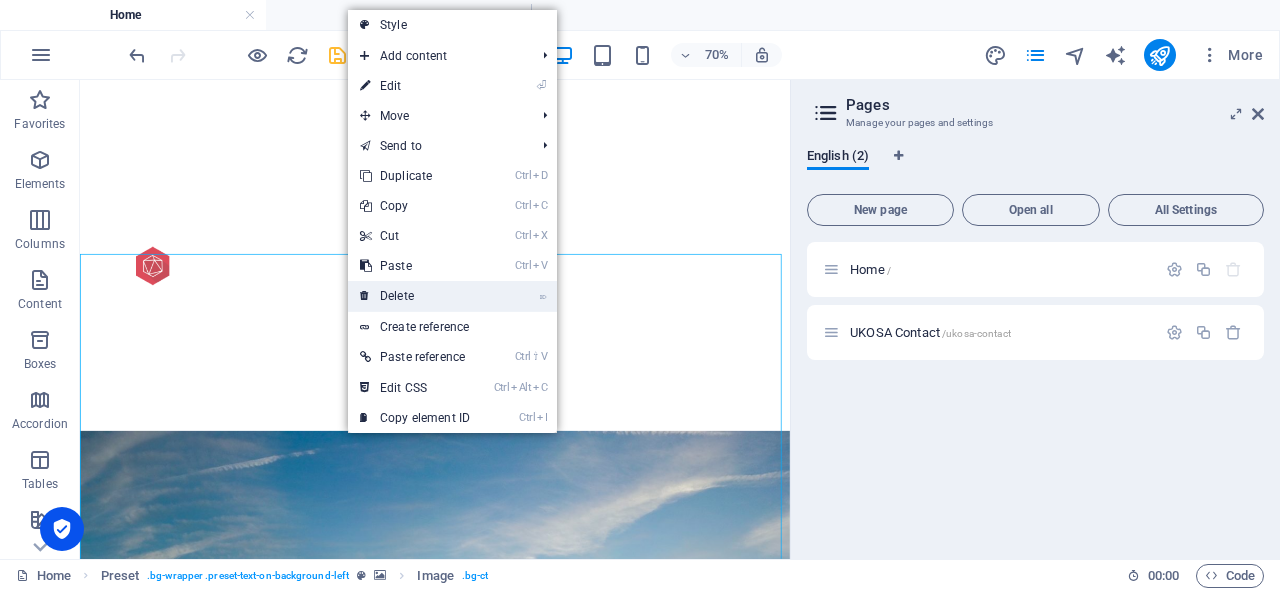 click at bounding box center (365, 296) 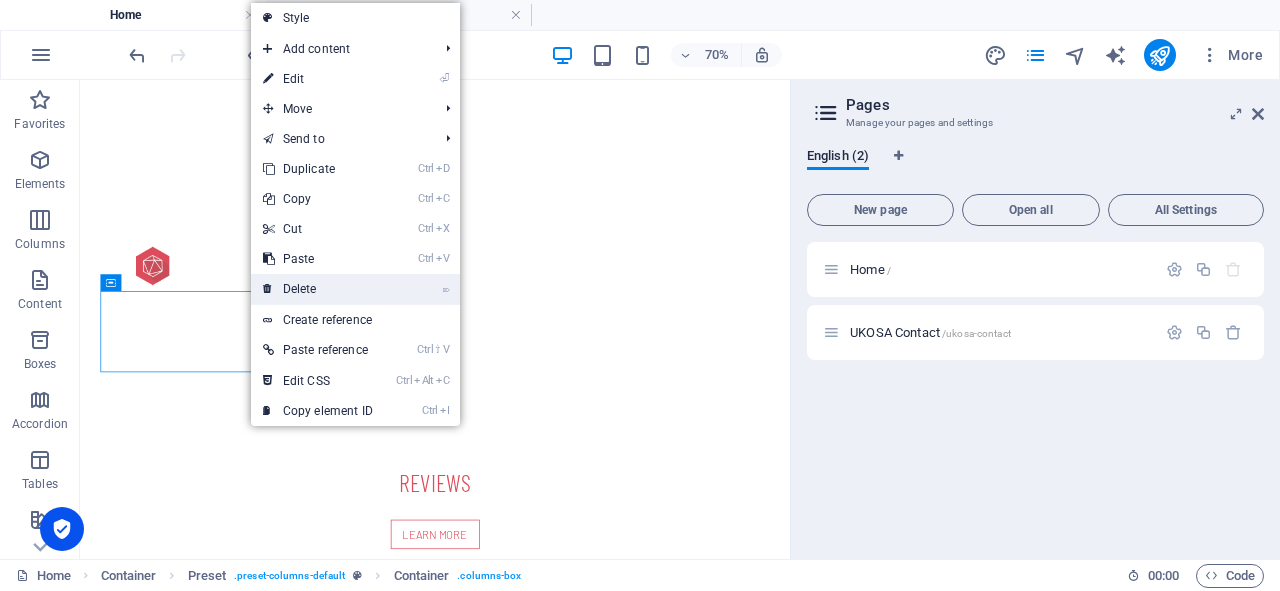 click on "⌦  Delete" at bounding box center [318, 289] 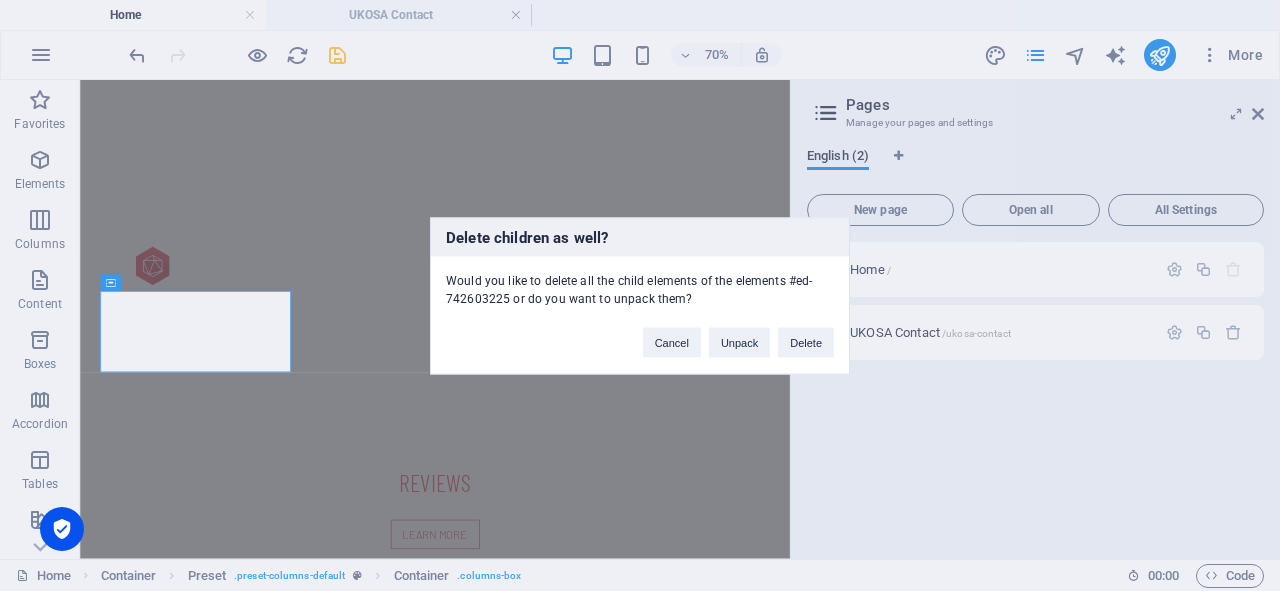 click on "Delete" at bounding box center [806, 342] 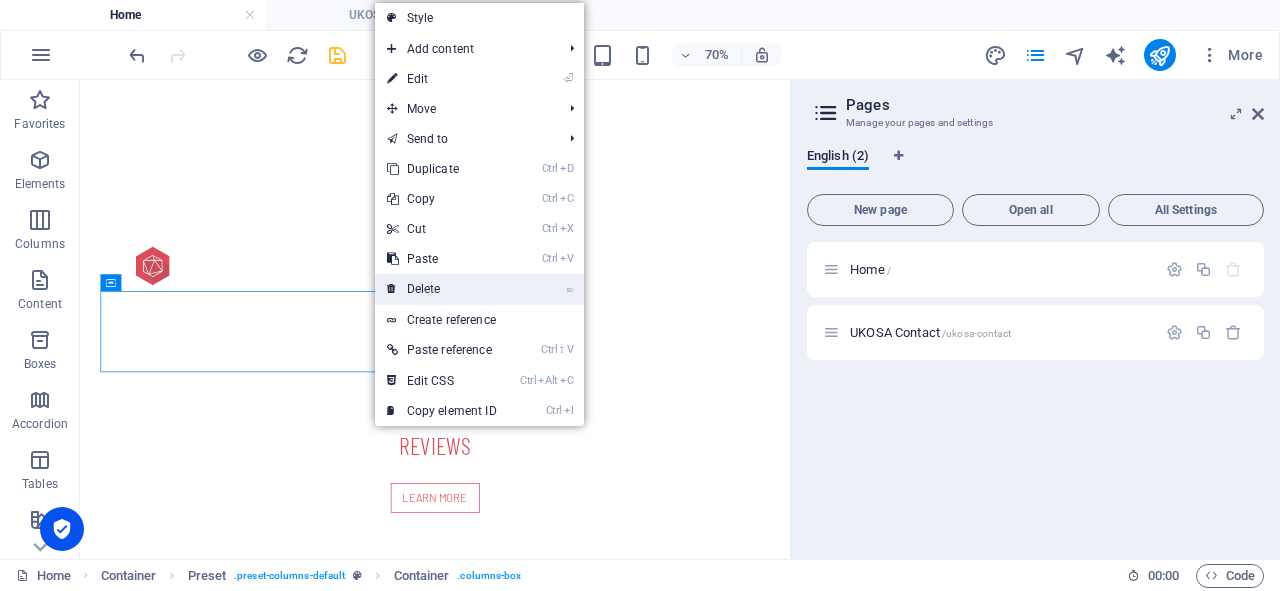 click on "⌦  Delete" at bounding box center (442, 289) 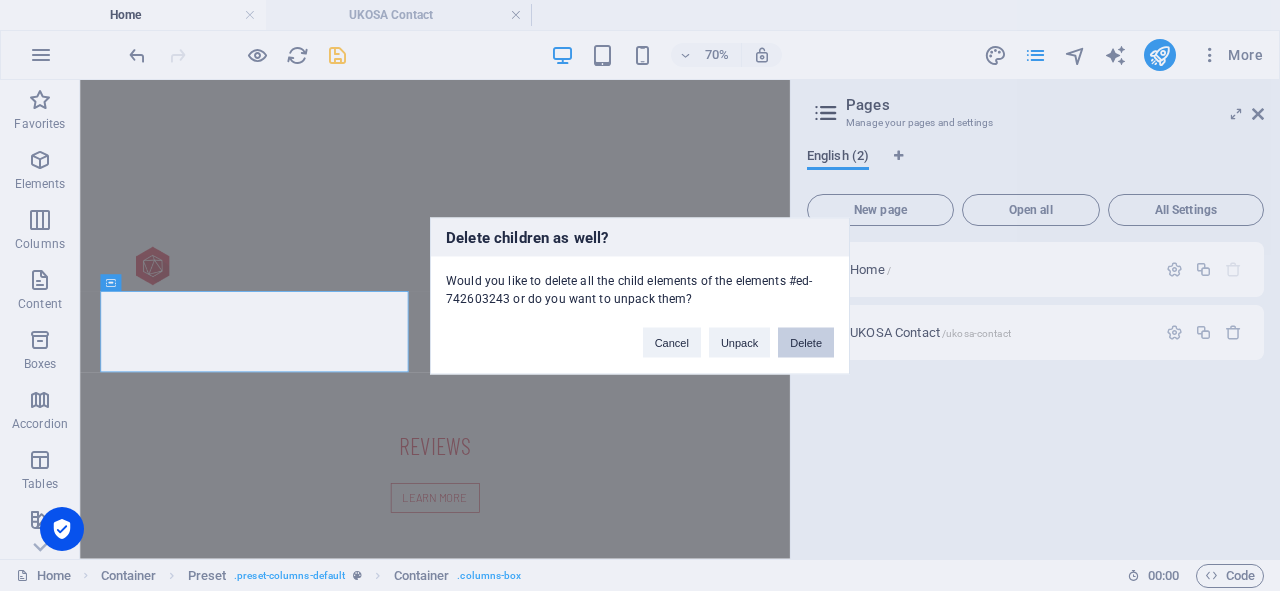 click on "Delete" at bounding box center (806, 342) 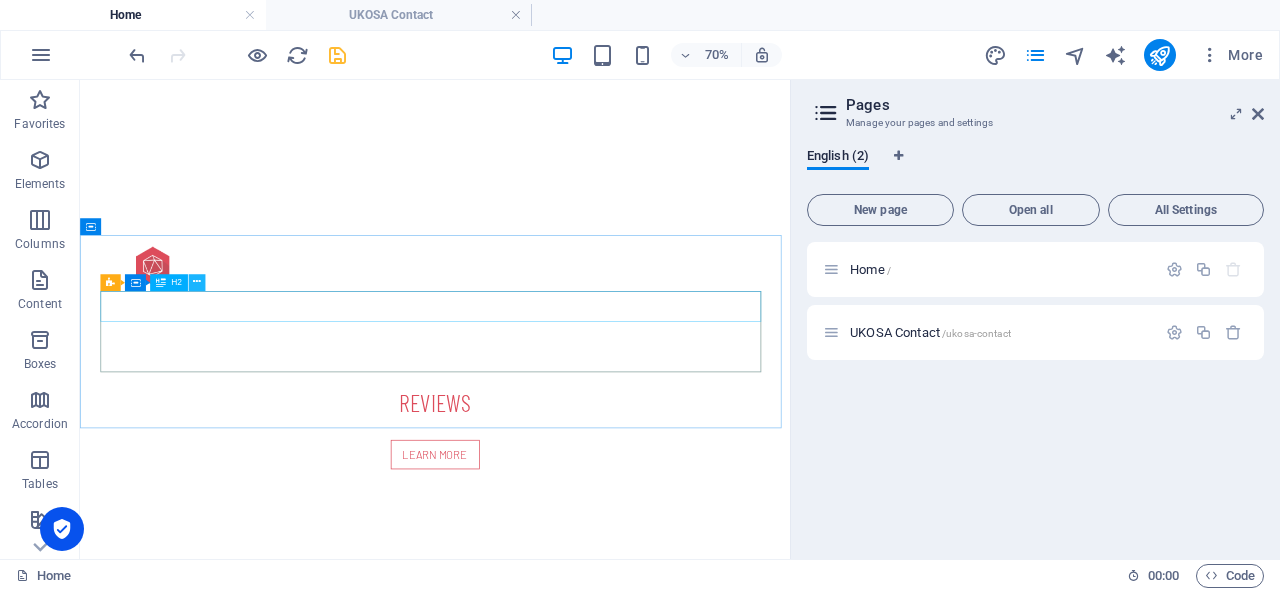 click at bounding box center [197, 282] 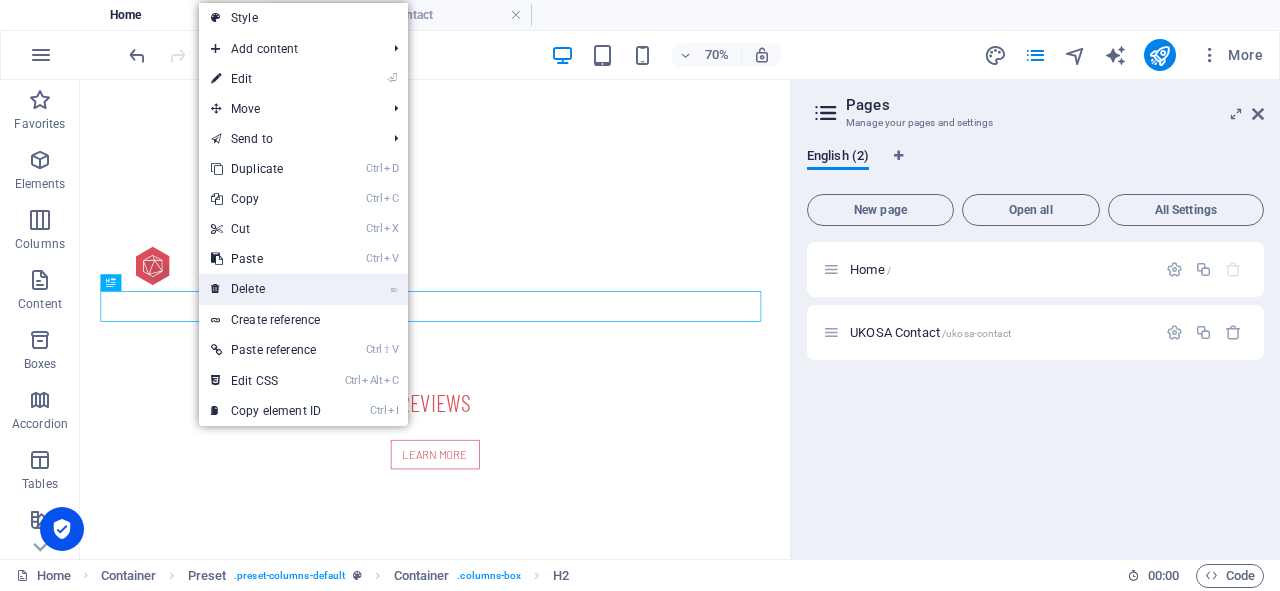 click at bounding box center [216, 289] 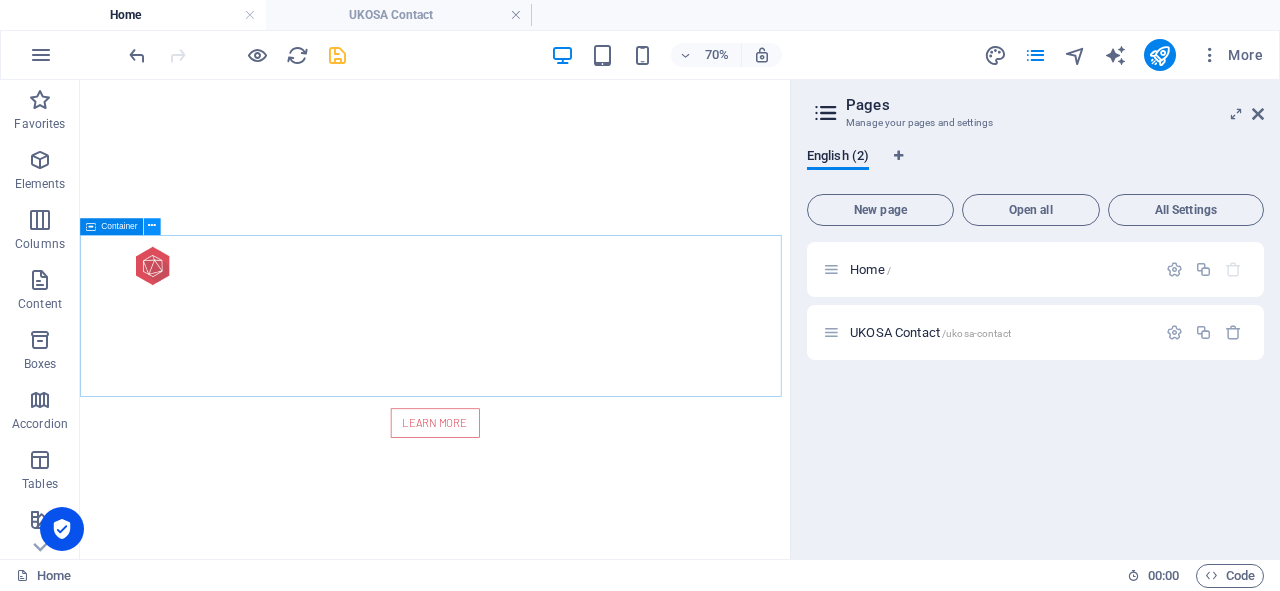 click at bounding box center [152, 226] 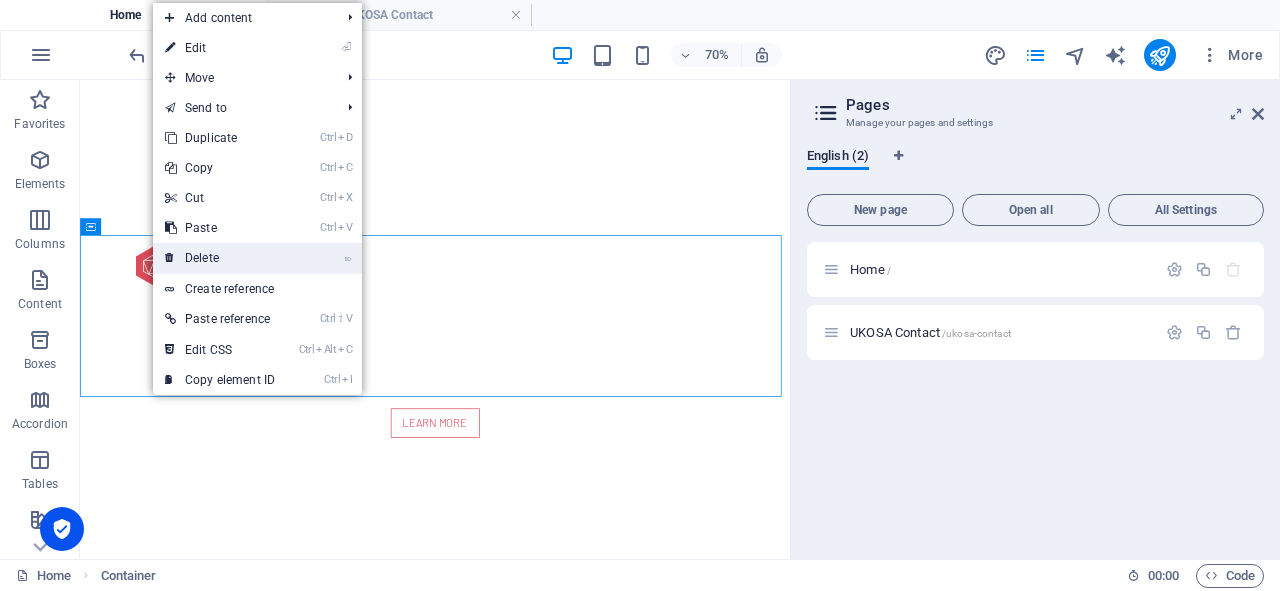 click on "⌦  Delete" at bounding box center (220, 258) 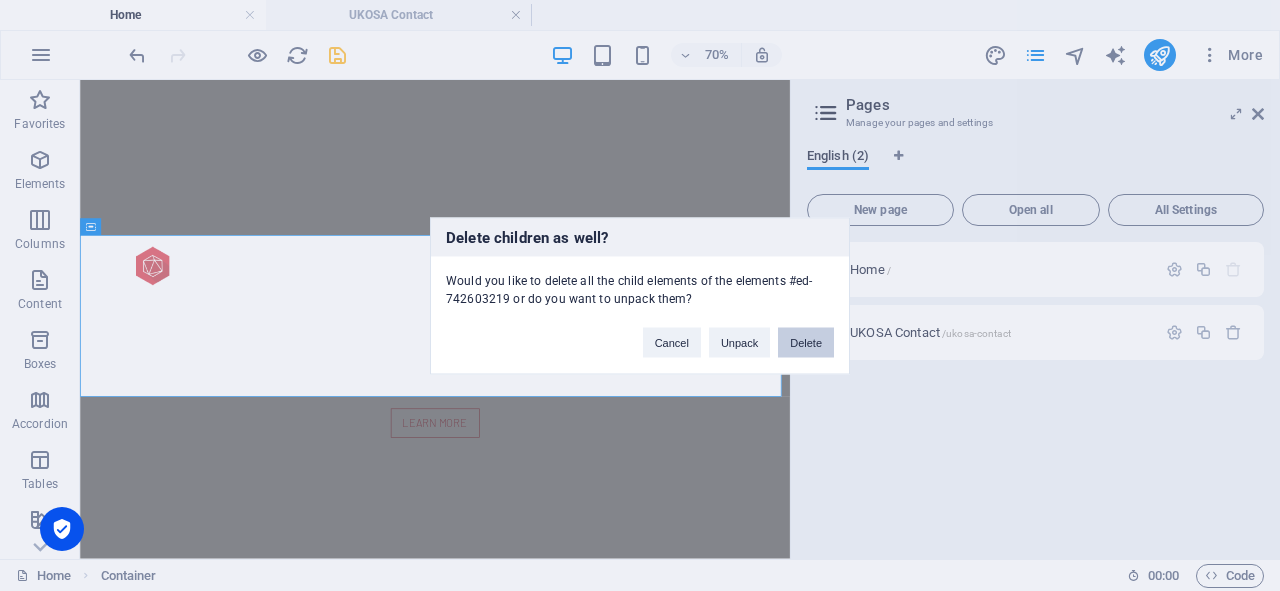 click on "Delete" at bounding box center [806, 342] 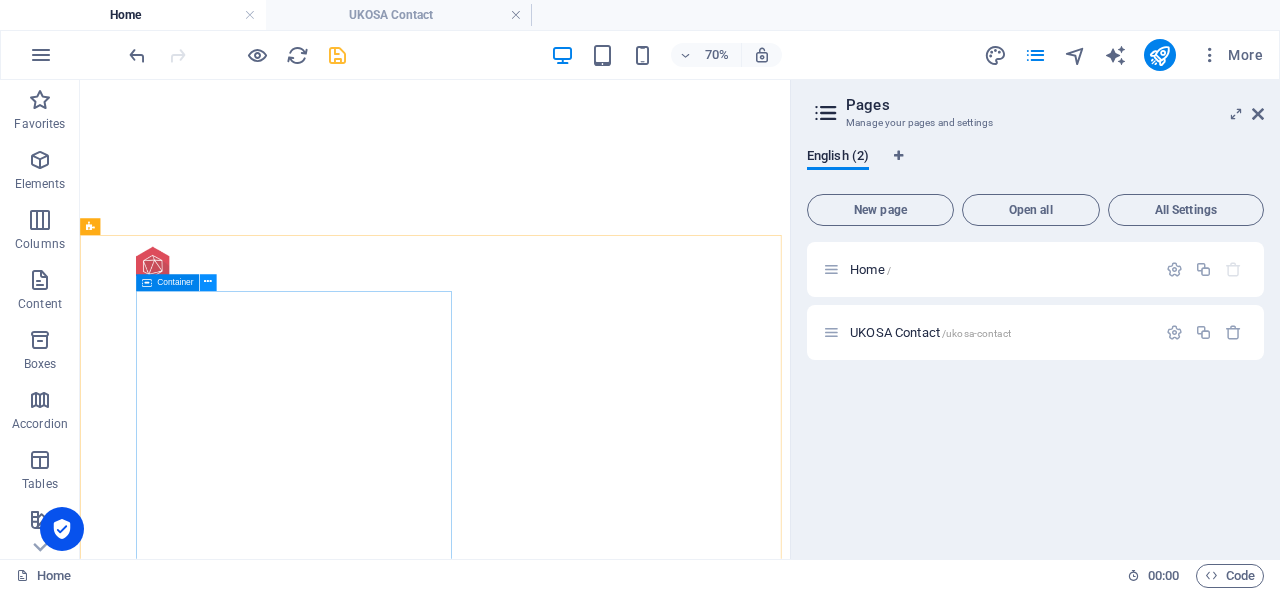 click at bounding box center (208, 282) 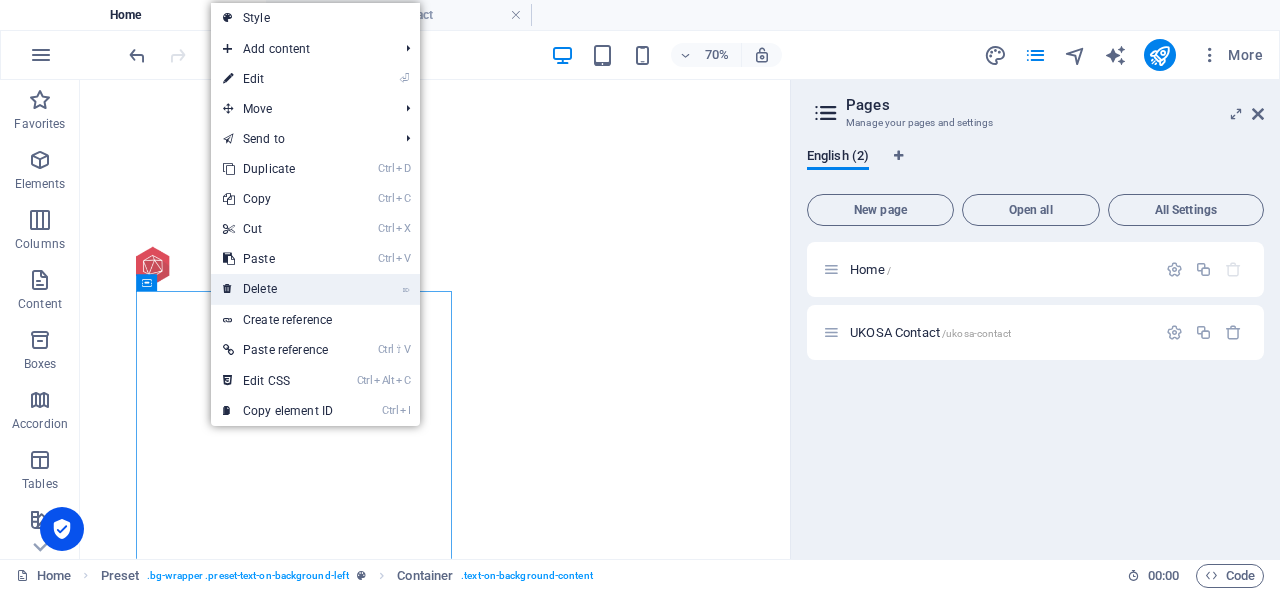 click at bounding box center [228, 289] 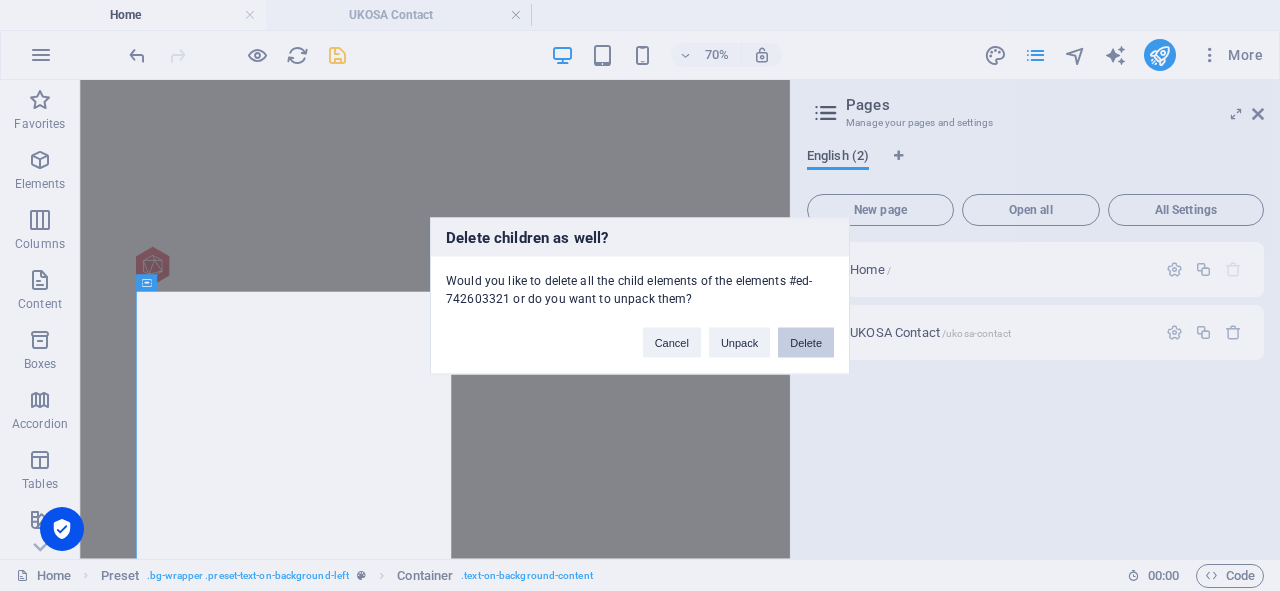 click on "Delete" at bounding box center [806, 342] 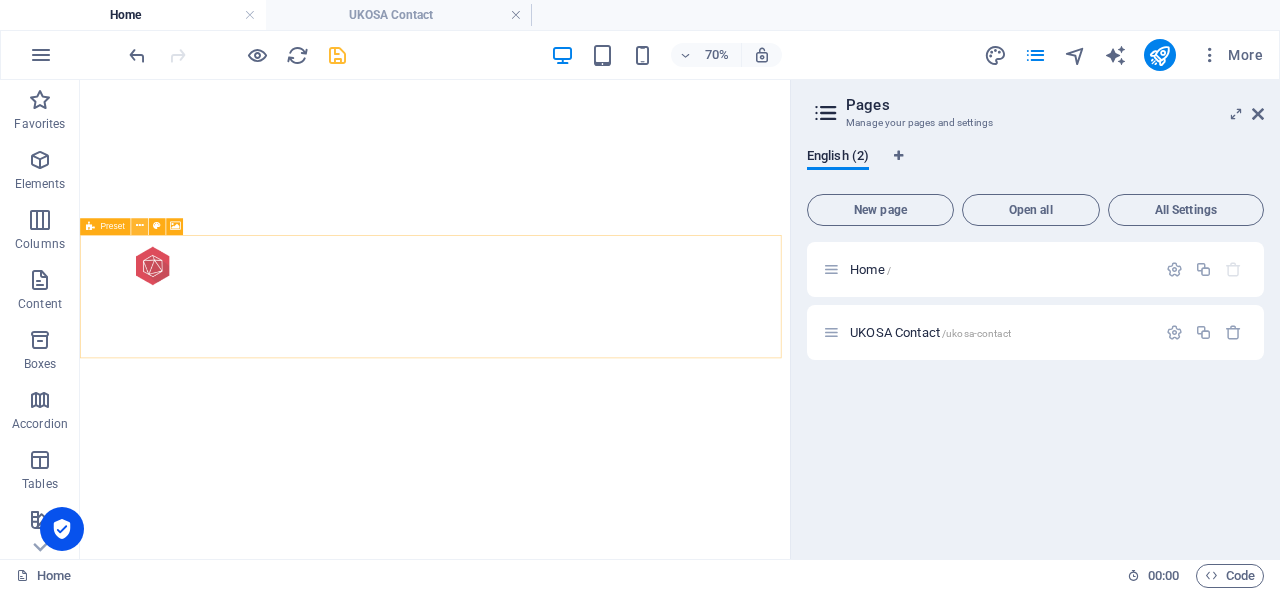 click at bounding box center [139, 226] 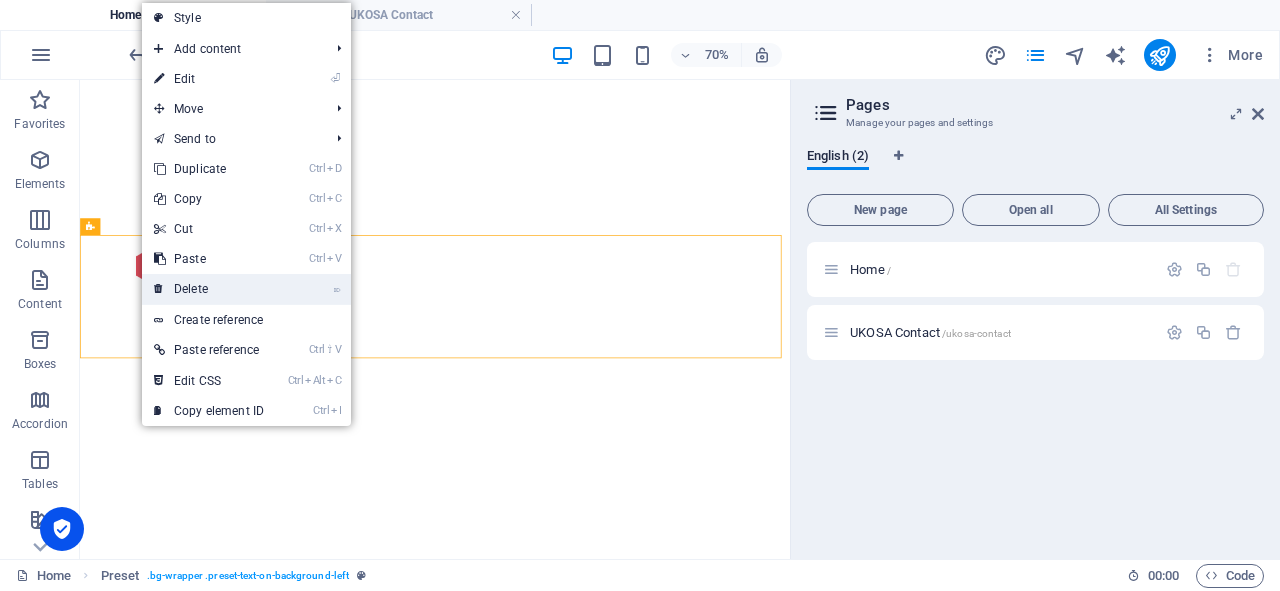 click on "⌦  Delete" at bounding box center [209, 289] 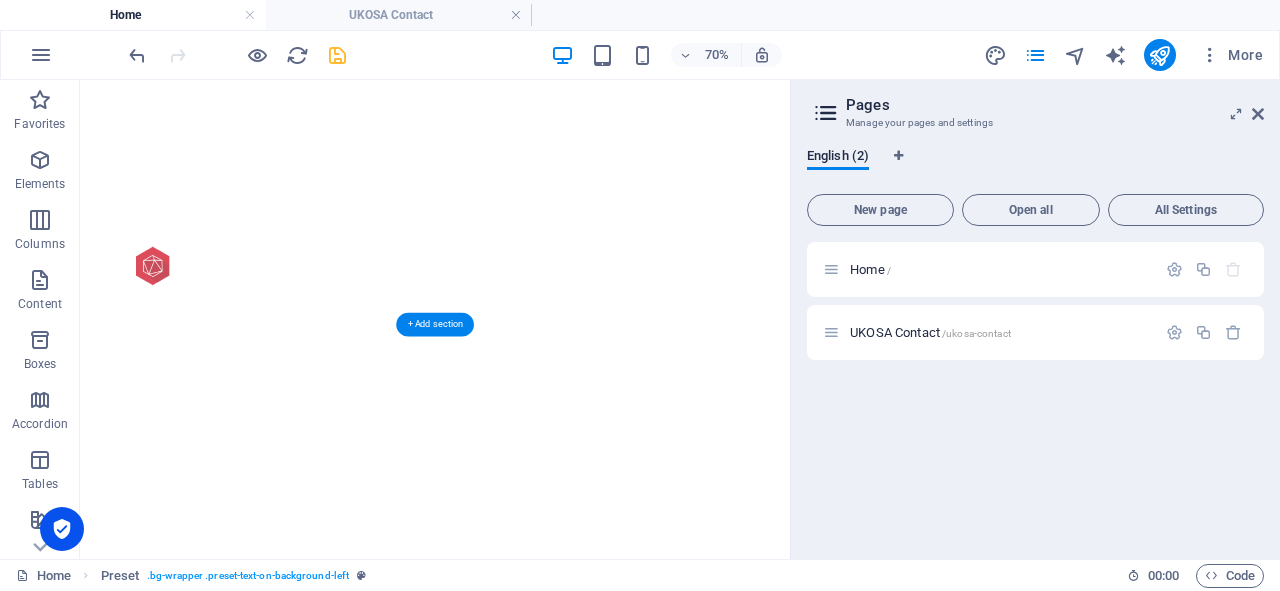 scroll, scrollTop: 335, scrollLeft: 0, axis: vertical 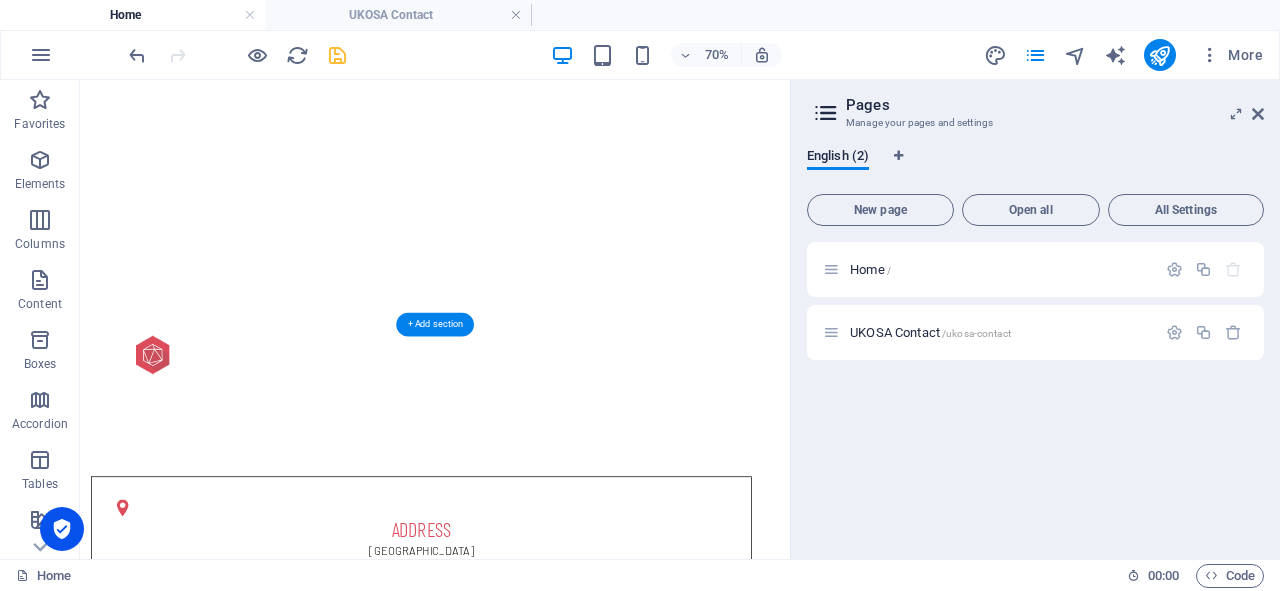 click at bounding box center (-3431, -87) 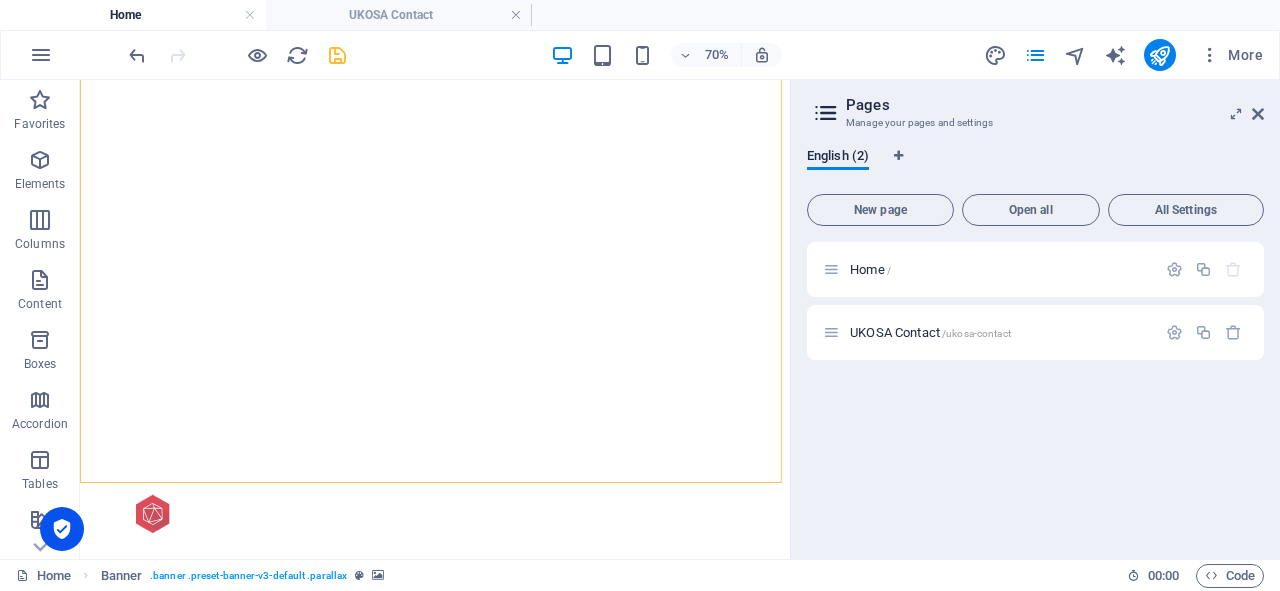 scroll, scrollTop: 0, scrollLeft: 0, axis: both 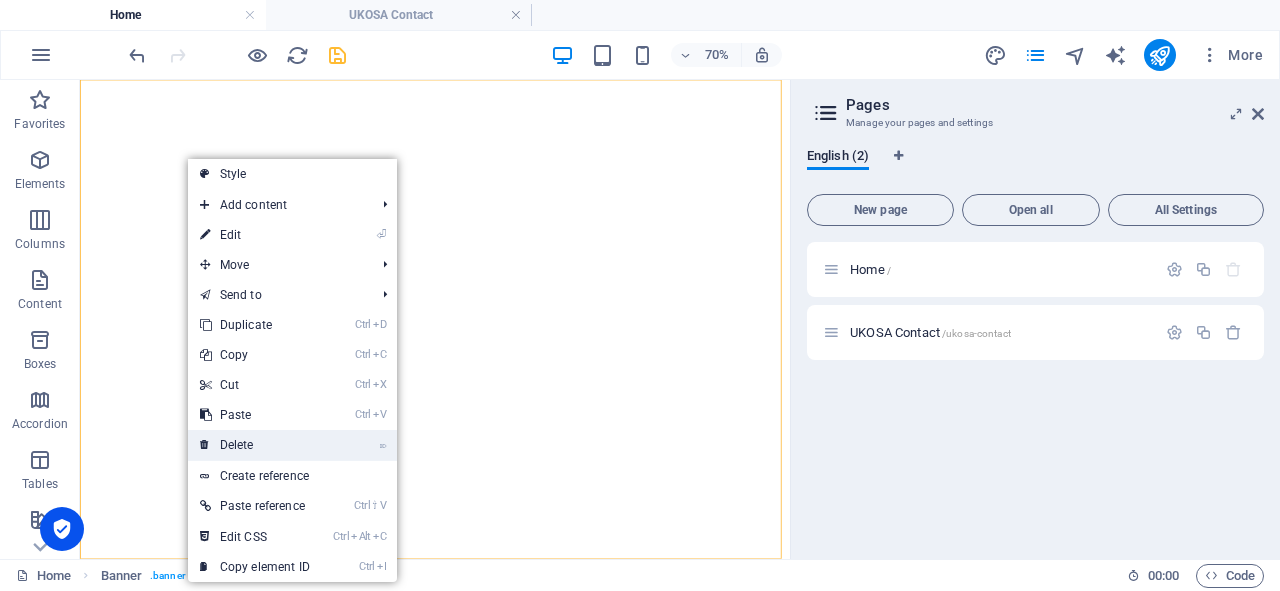 click on "⌦  Delete" at bounding box center (255, 445) 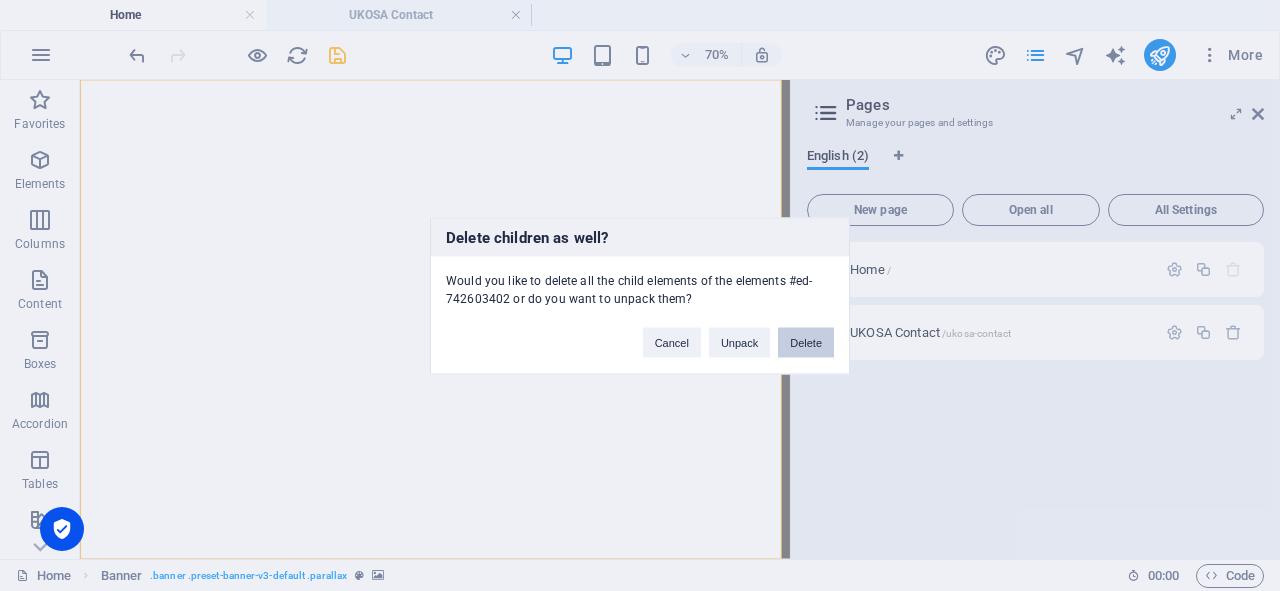click on "Delete" at bounding box center (806, 342) 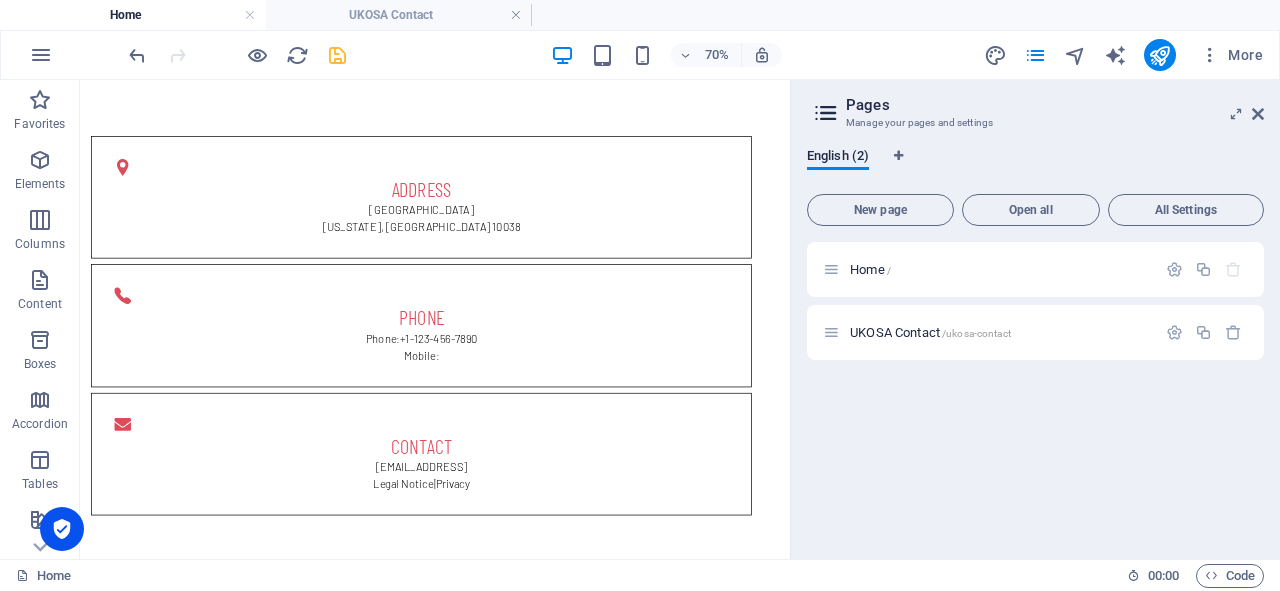 click on "Skip to main content
Address [GEOGRAPHIC_DATA][US_STATE] Phone Phone:  [PHONE_NUMBER] Mobile:  Contact [EMAIL_ADDRESS] Legal Notice  |  Privacy" at bounding box center (587, 431) 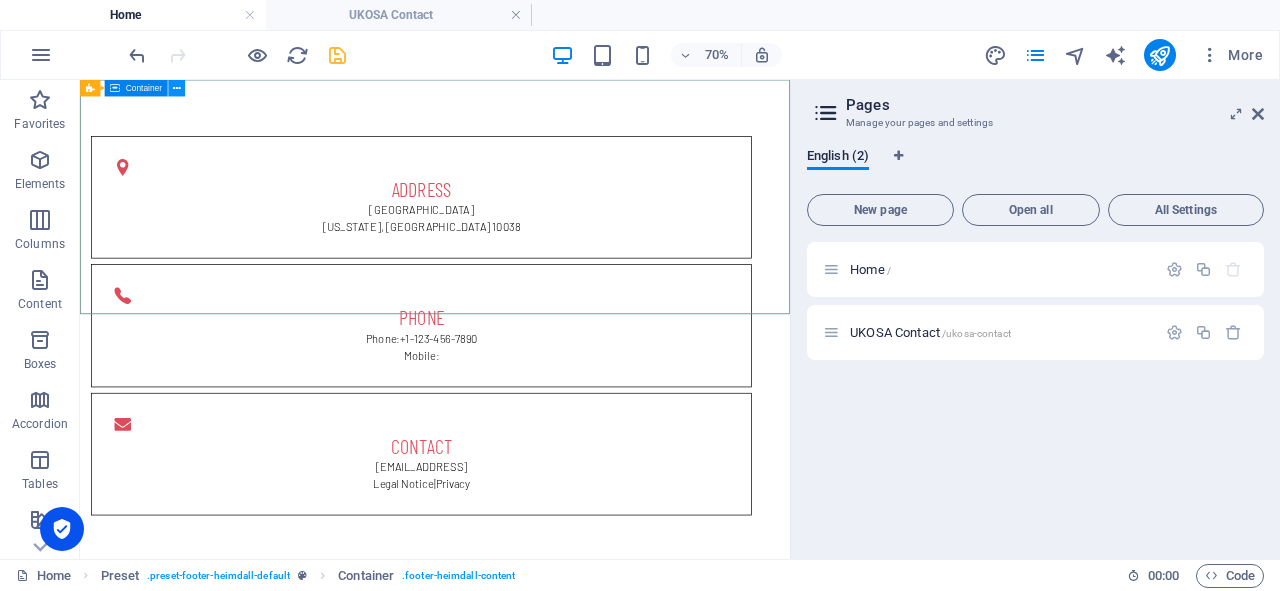 click at bounding box center [177, 88] 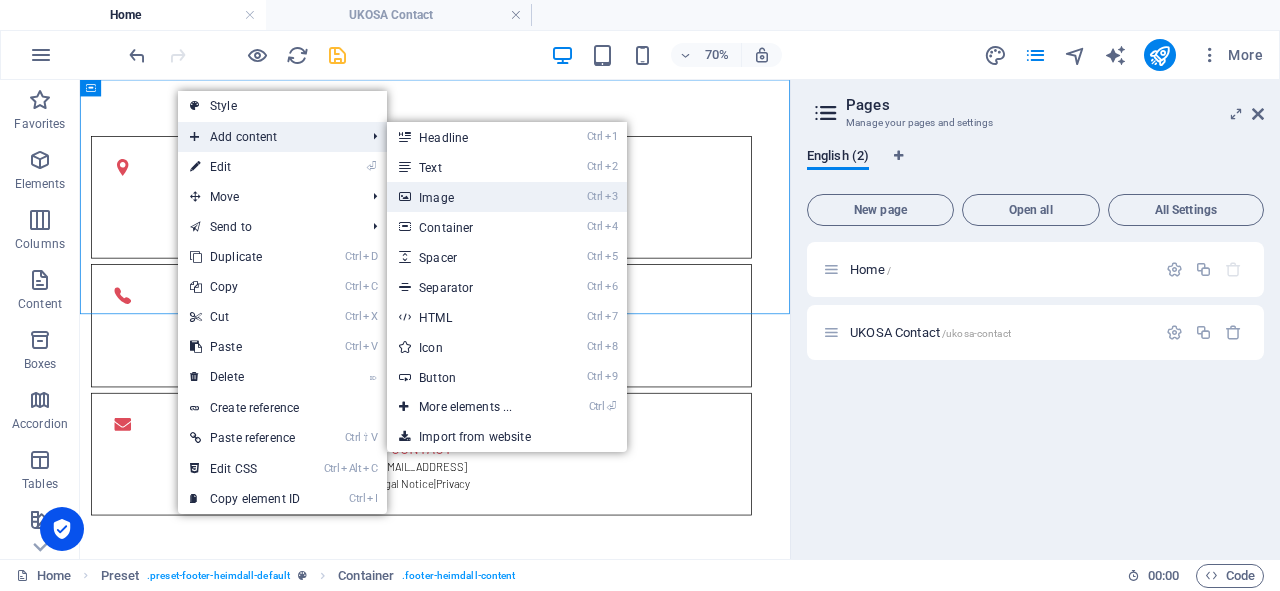 click on "Ctrl 3  Image" at bounding box center (469, 197) 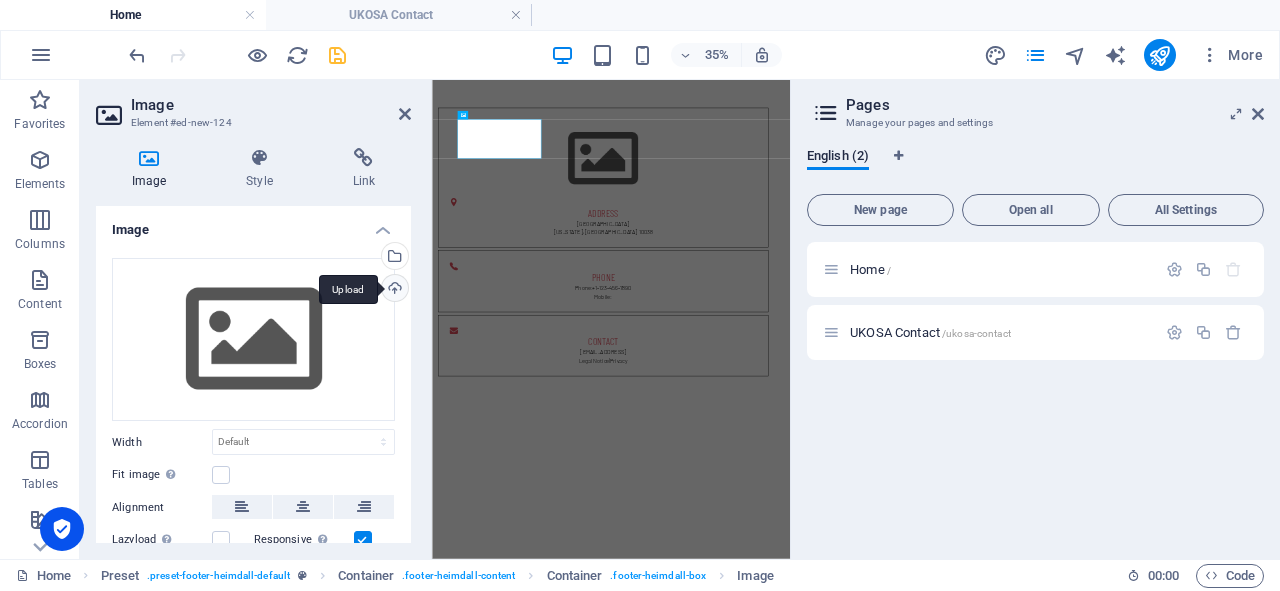 click on "Upload" at bounding box center [393, 290] 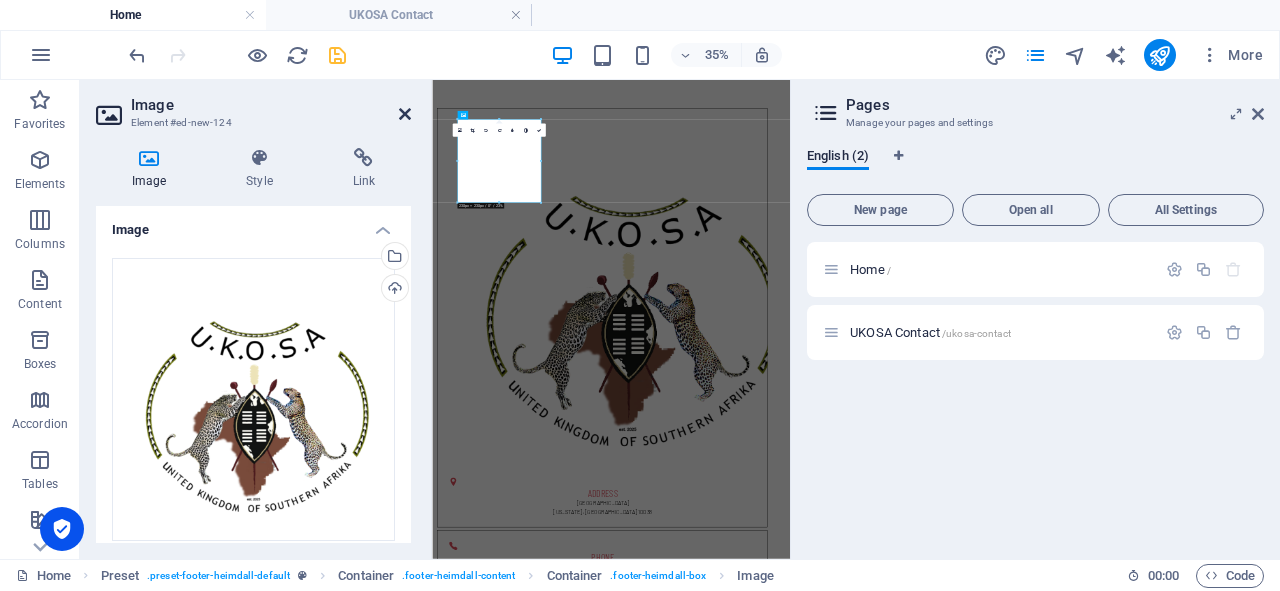 click at bounding box center (405, 114) 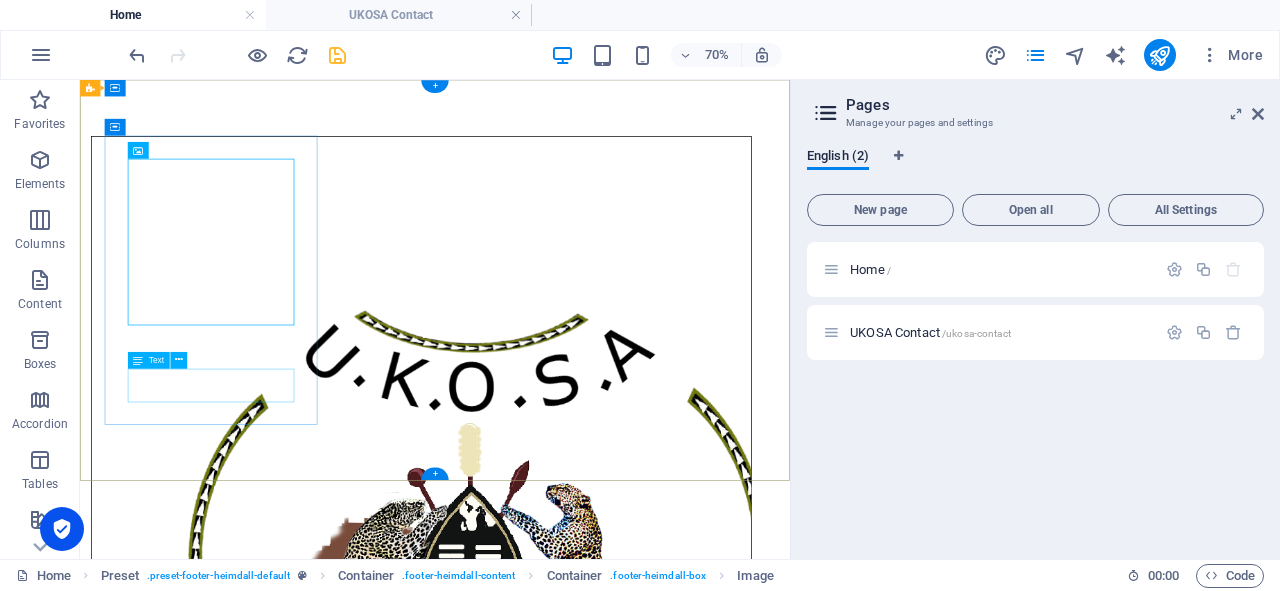 click on "[GEOGRAPHIC_DATA][US_STATE]" at bounding box center [568, 1292] 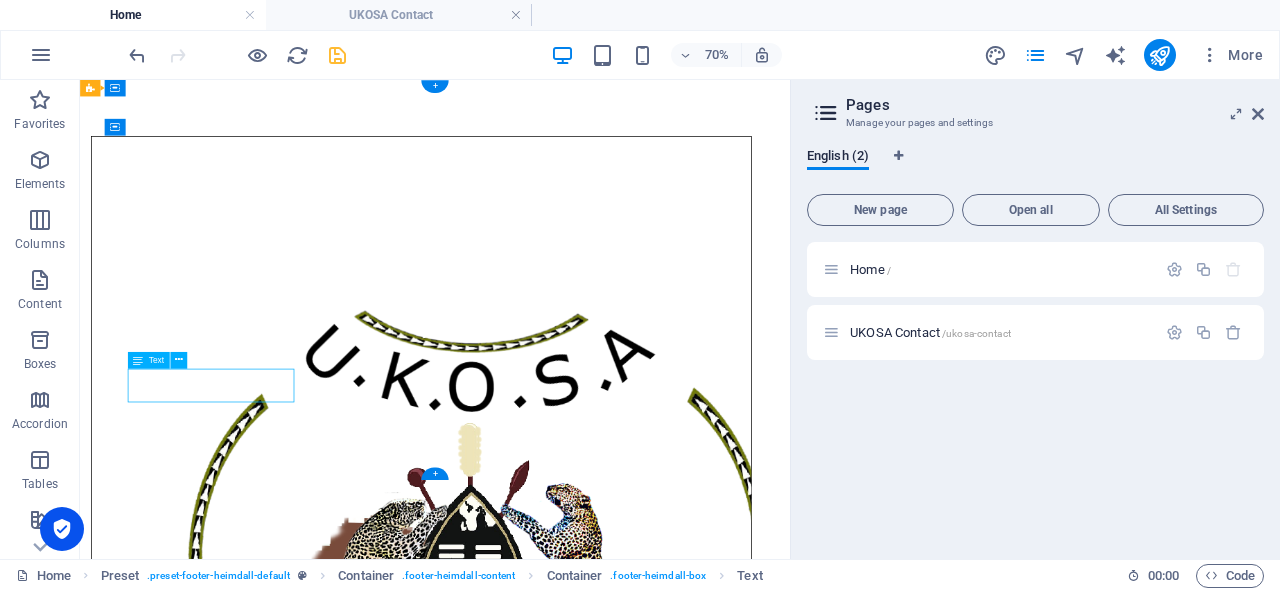 click on "[GEOGRAPHIC_DATA][US_STATE]" at bounding box center [568, 1292] 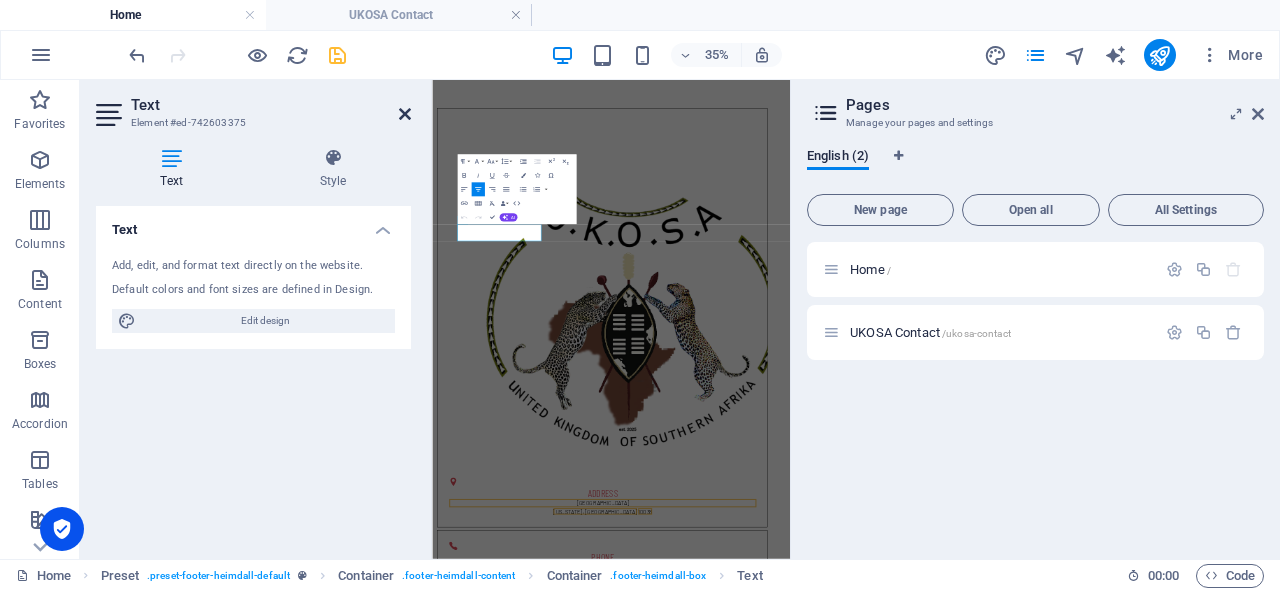click at bounding box center (405, 114) 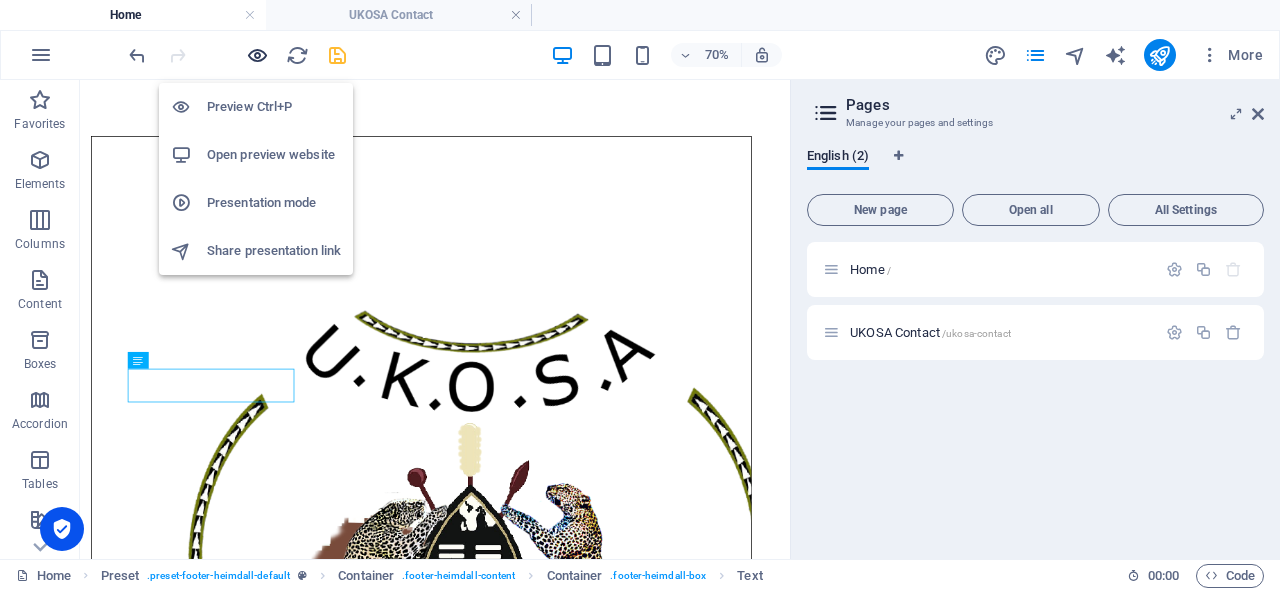 click at bounding box center [257, 55] 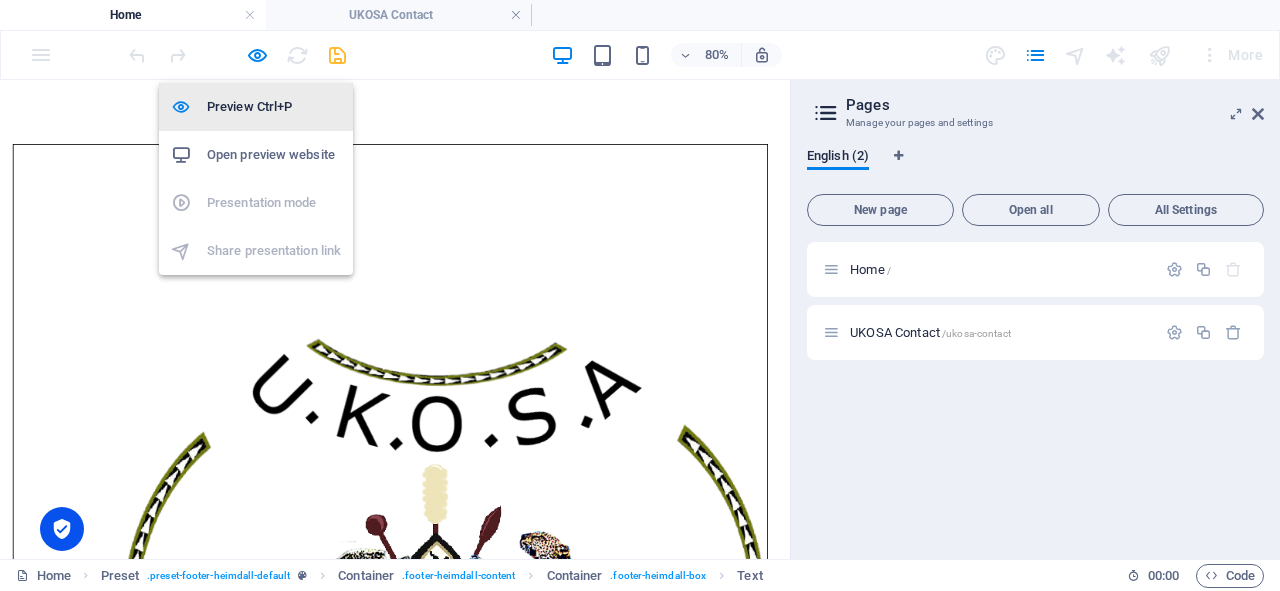 click on "Preview Ctrl+P" at bounding box center (274, 107) 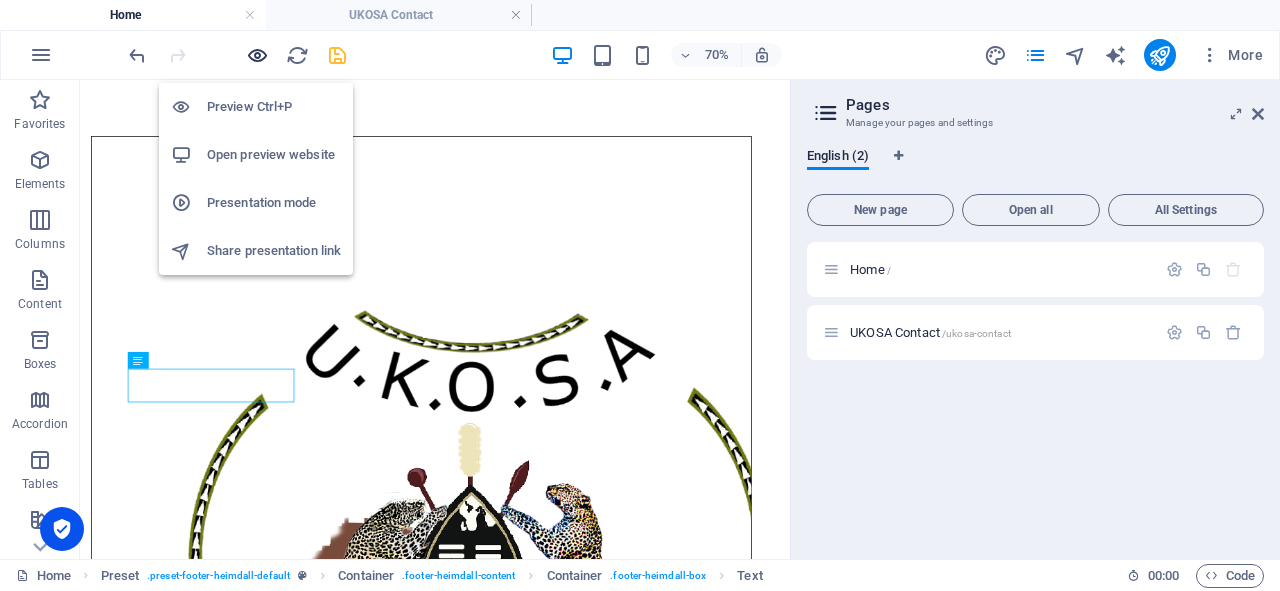 click at bounding box center [257, 55] 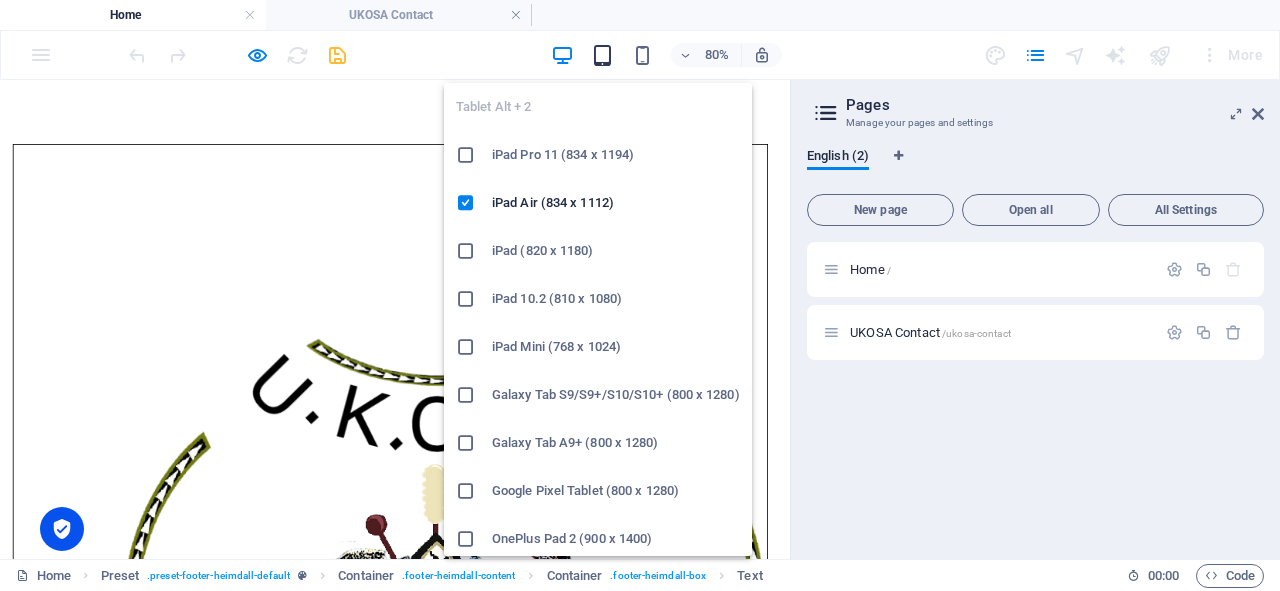 click at bounding box center (602, 55) 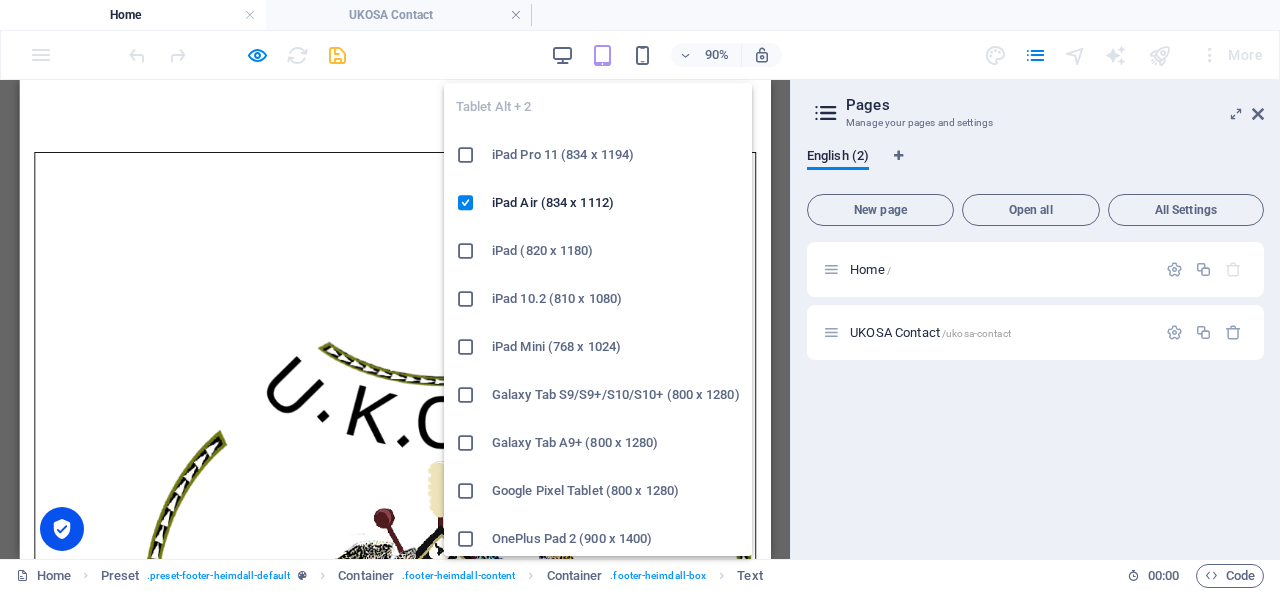 click at bounding box center (602, 55) 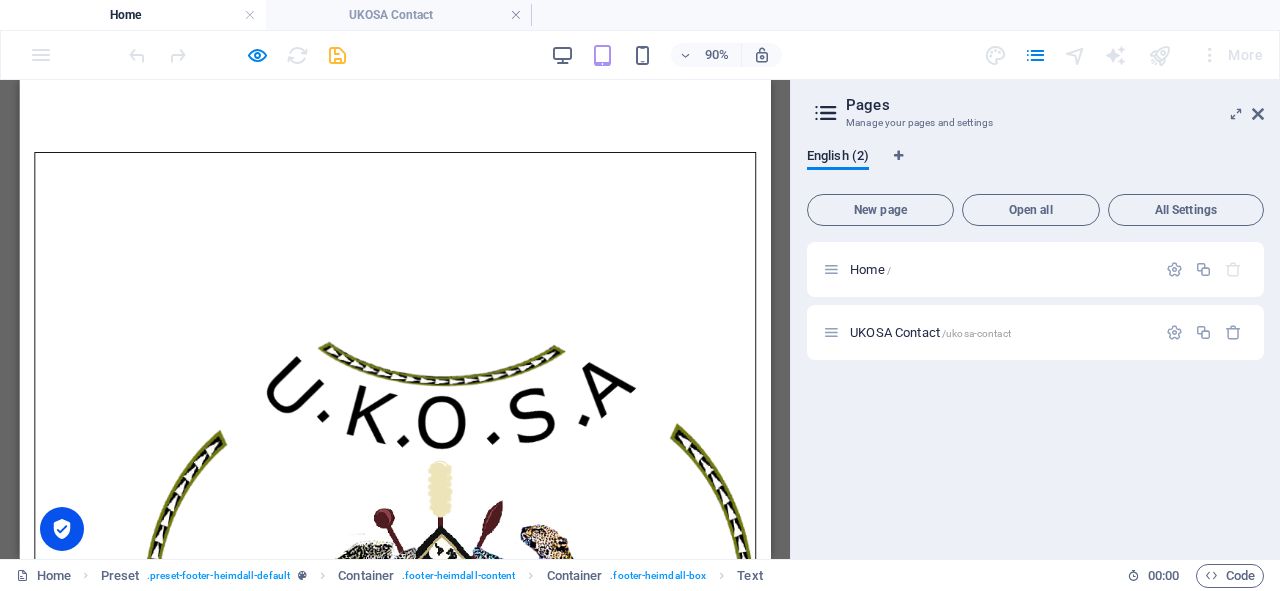 click on "Address [GEOGRAPHIC_DATA][US_STATE] Phone Phone:  [PHONE_NUMBER] Mobile:  Contact [EMAIL_ADDRESS] Legal Notice  |  Privacy" at bounding box center [436, 839] 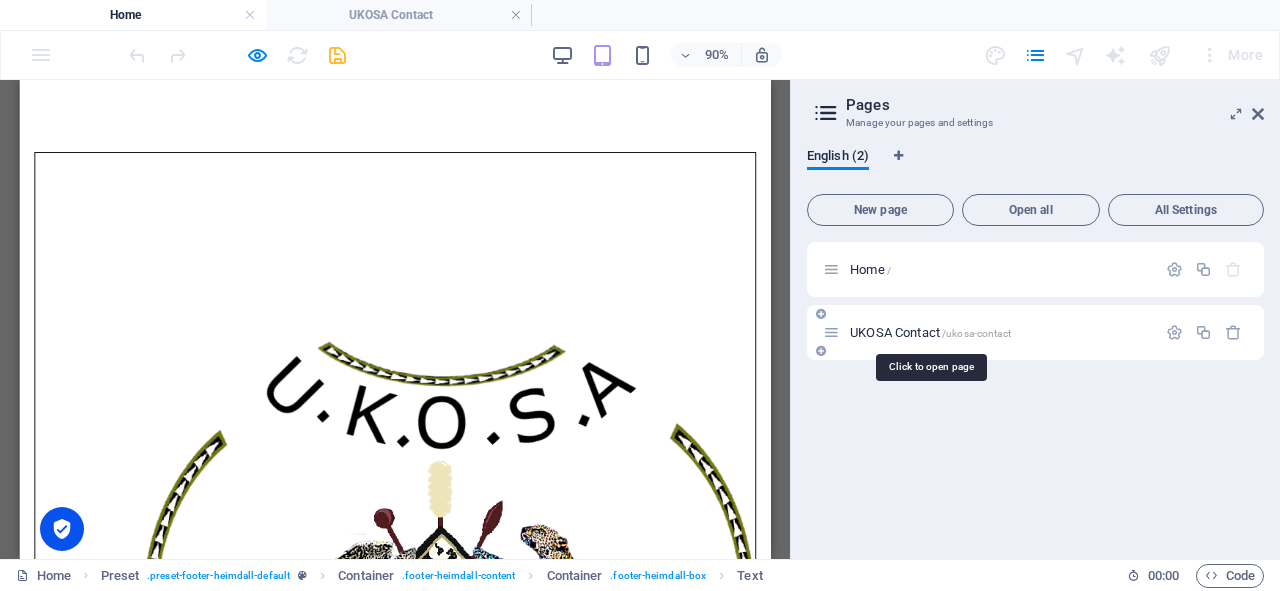 click on "UKOSA Contact /ukosa-contact" at bounding box center [930, 332] 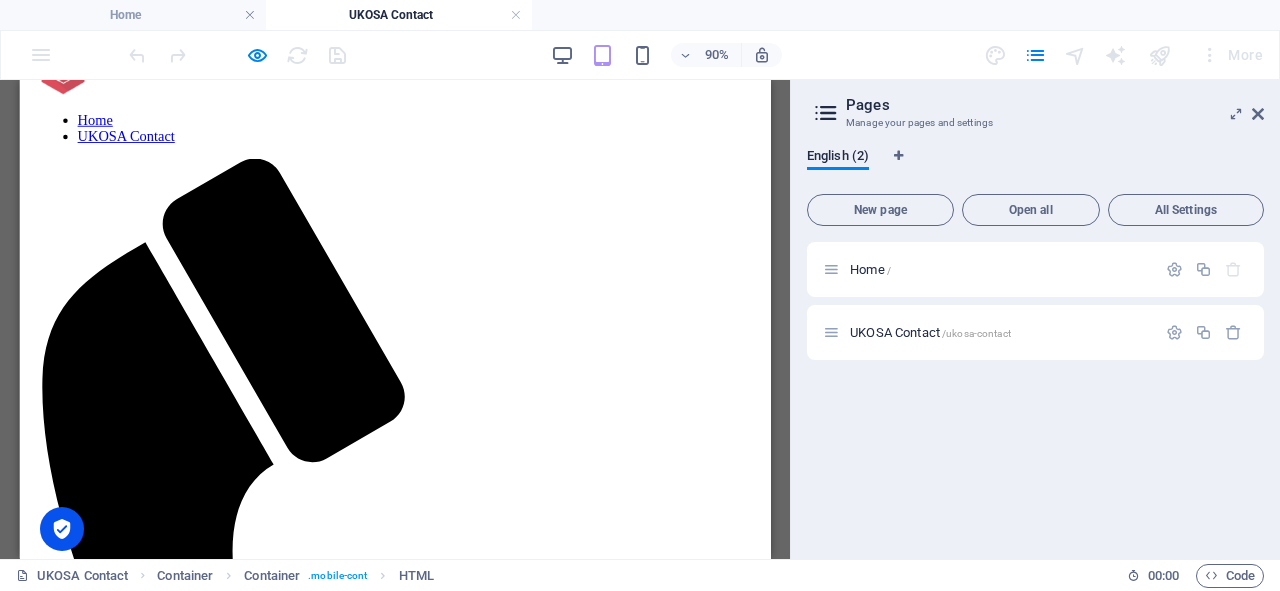 scroll, scrollTop: 88, scrollLeft: 0, axis: vertical 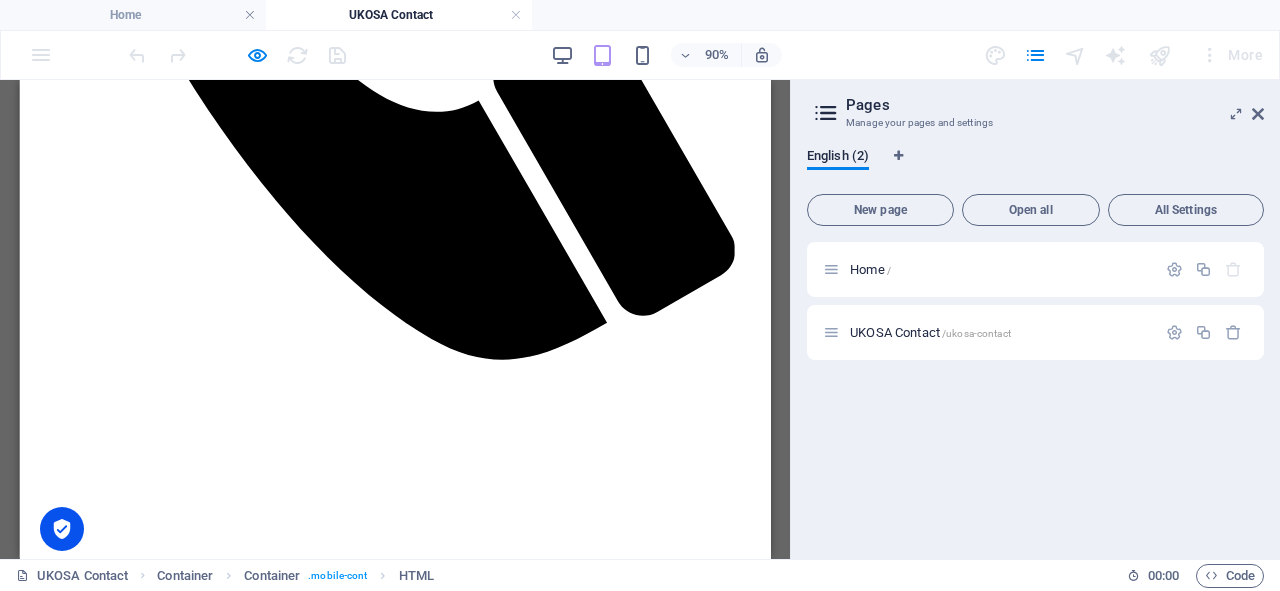 drag, startPoint x: 844, startPoint y: 177, endPoint x: 794, endPoint y: 340, distance: 170.49634 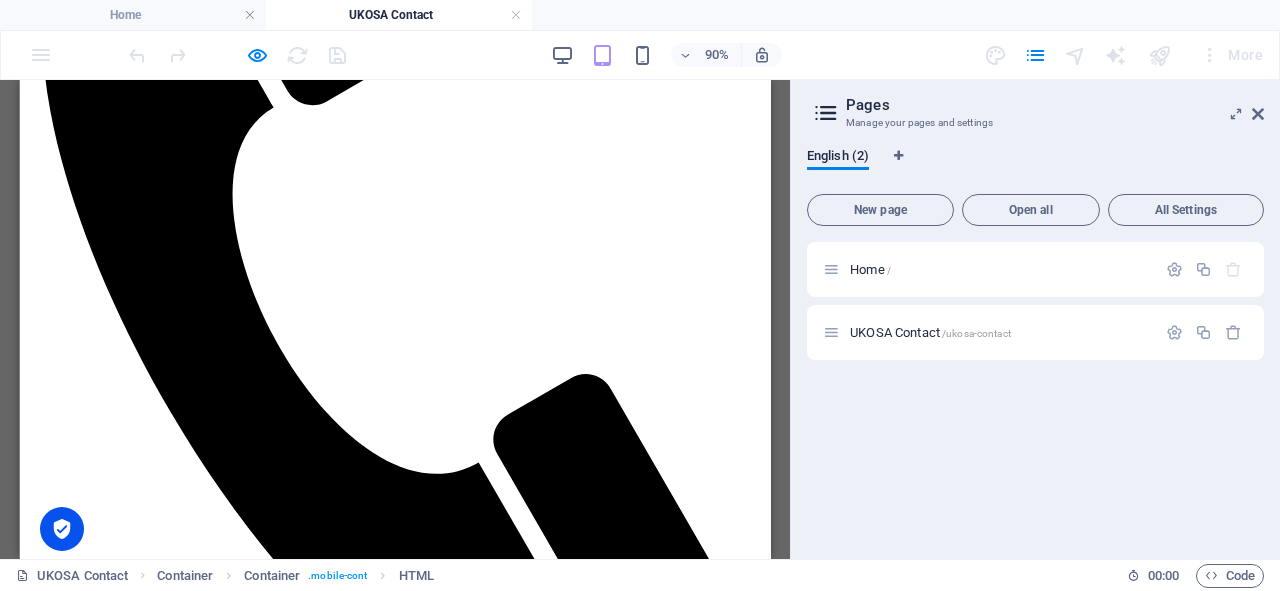 scroll, scrollTop: 421, scrollLeft: 0, axis: vertical 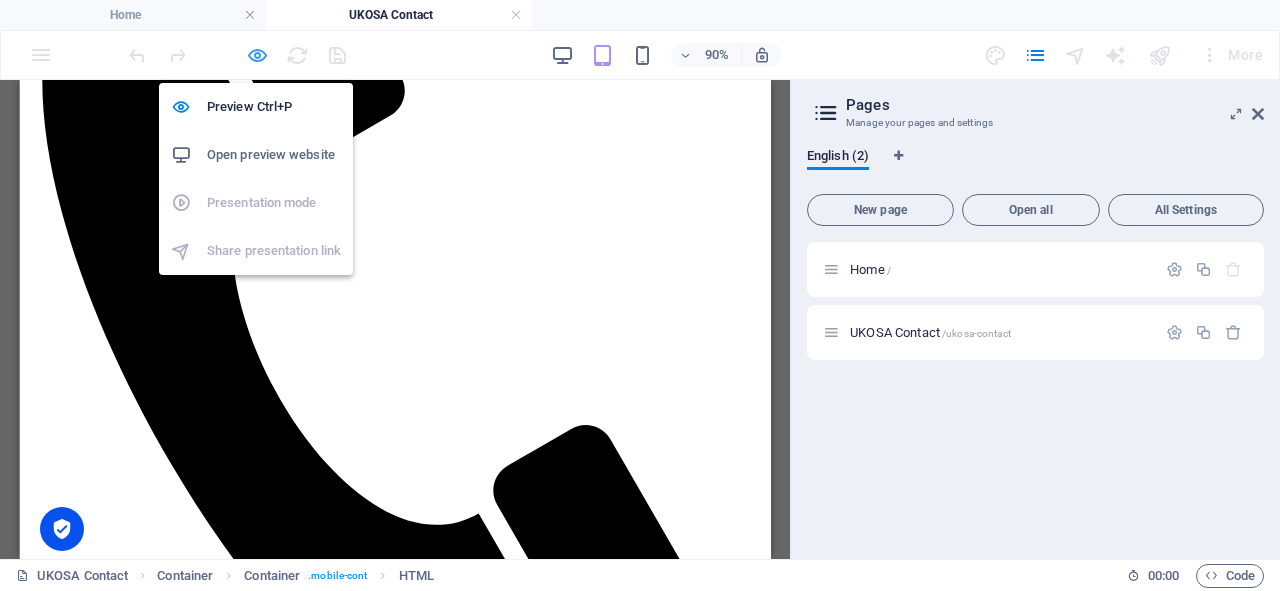 click at bounding box center [257, 55] 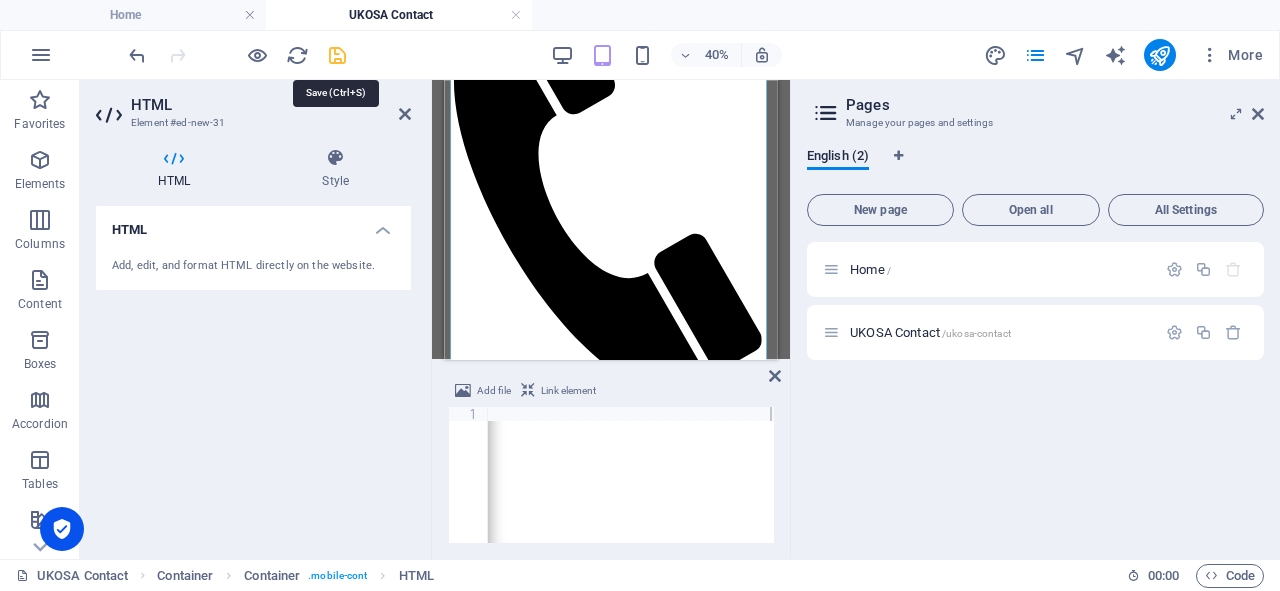 click at bounding box center (337, 55) 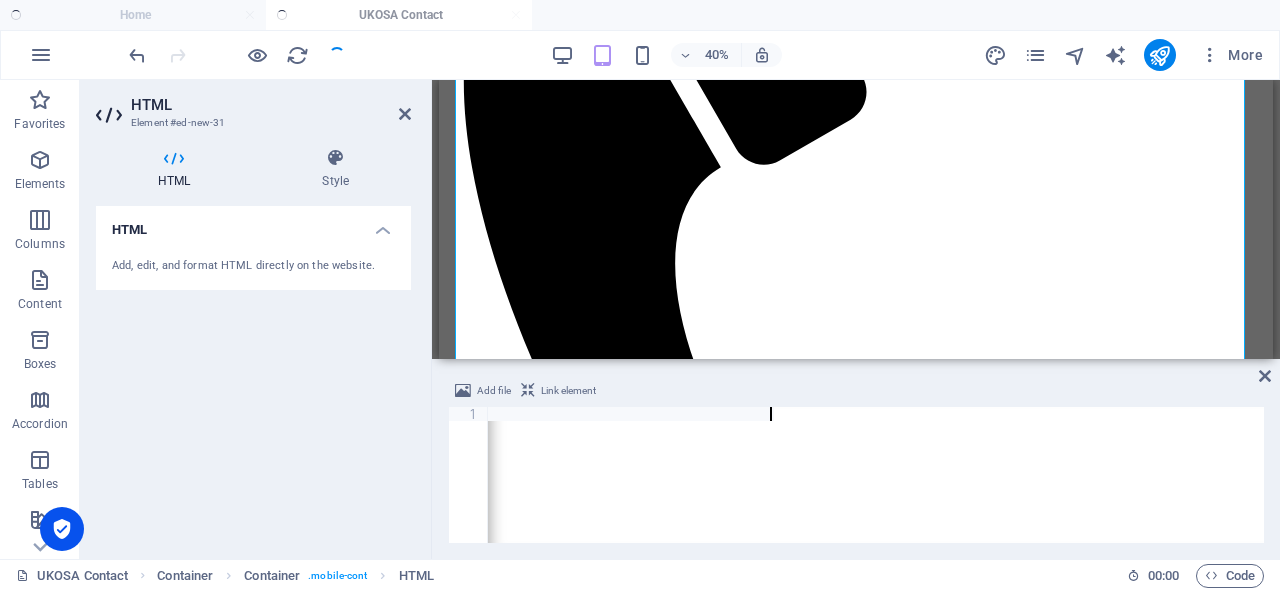 scroll, scrollTop: 0, scrollLeft: 714, axis: horizontal 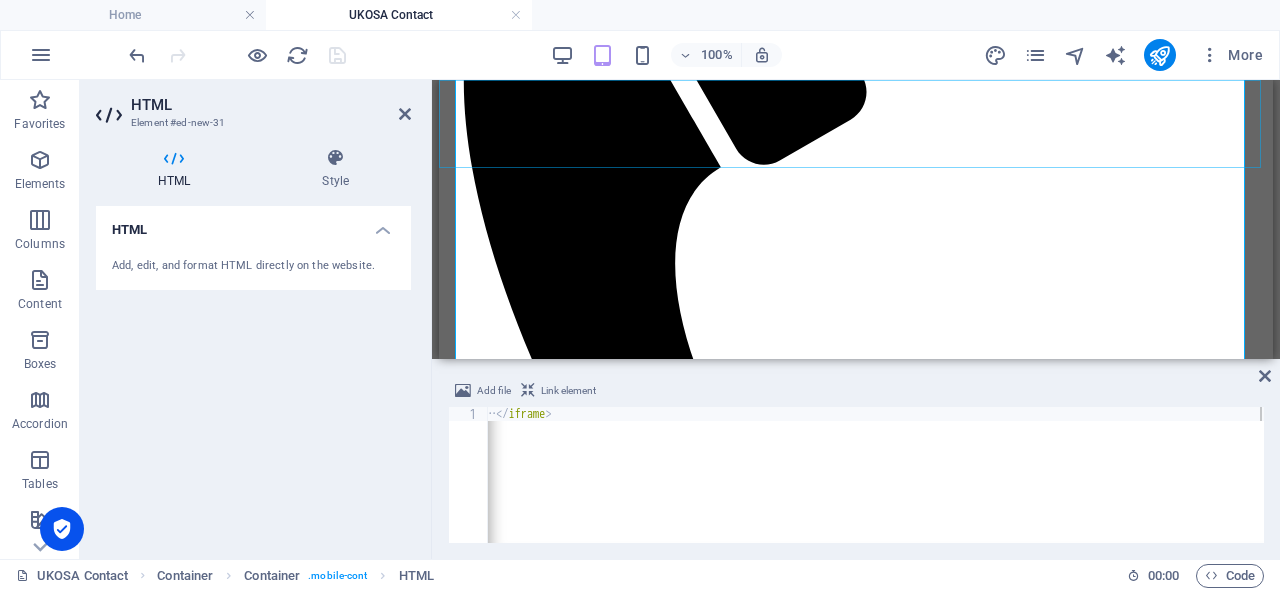 click at bounding box center (856, -270) 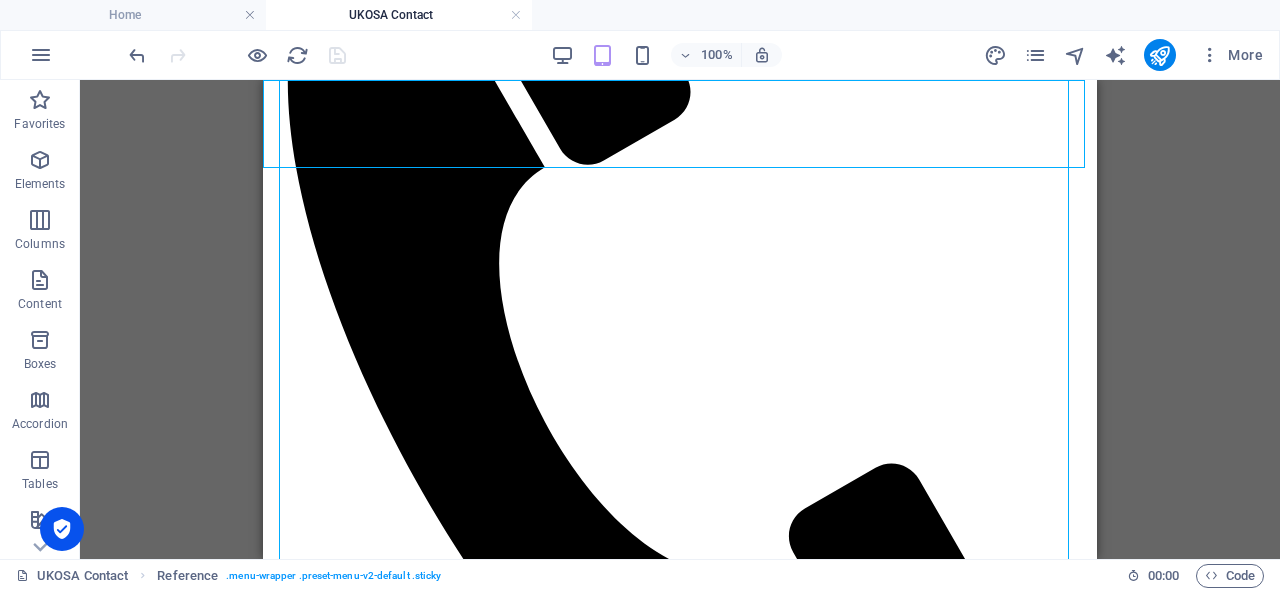 click at bounding box center (680, 341) 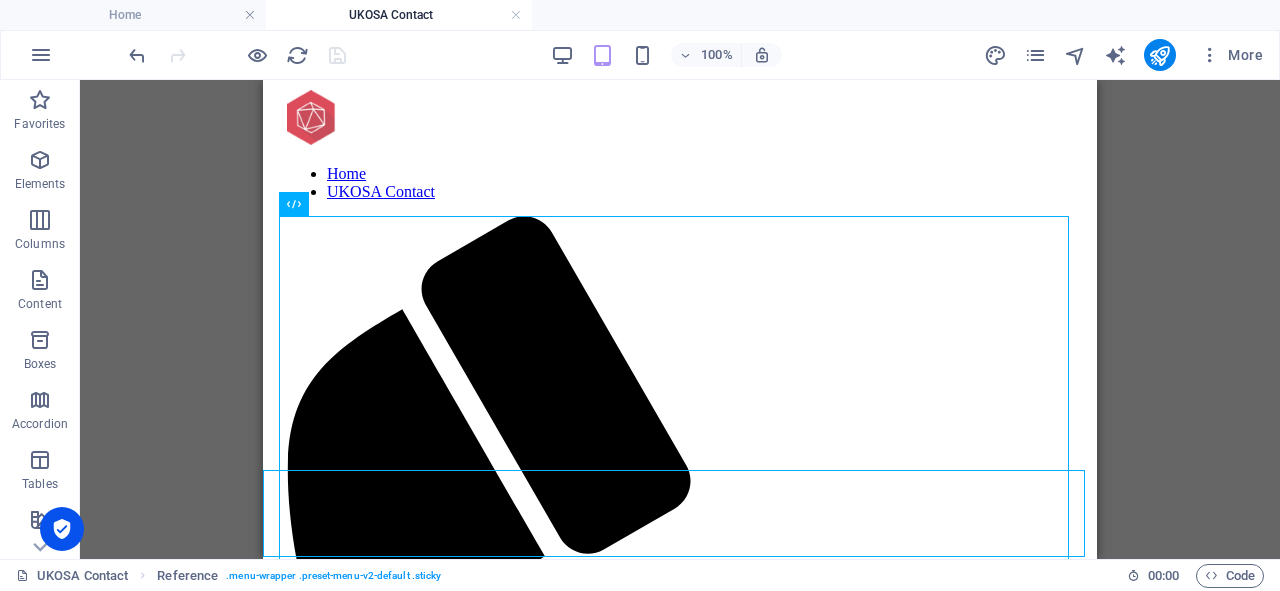 scroll, scrollTop: 0, scrollLeft: 0, axis: both 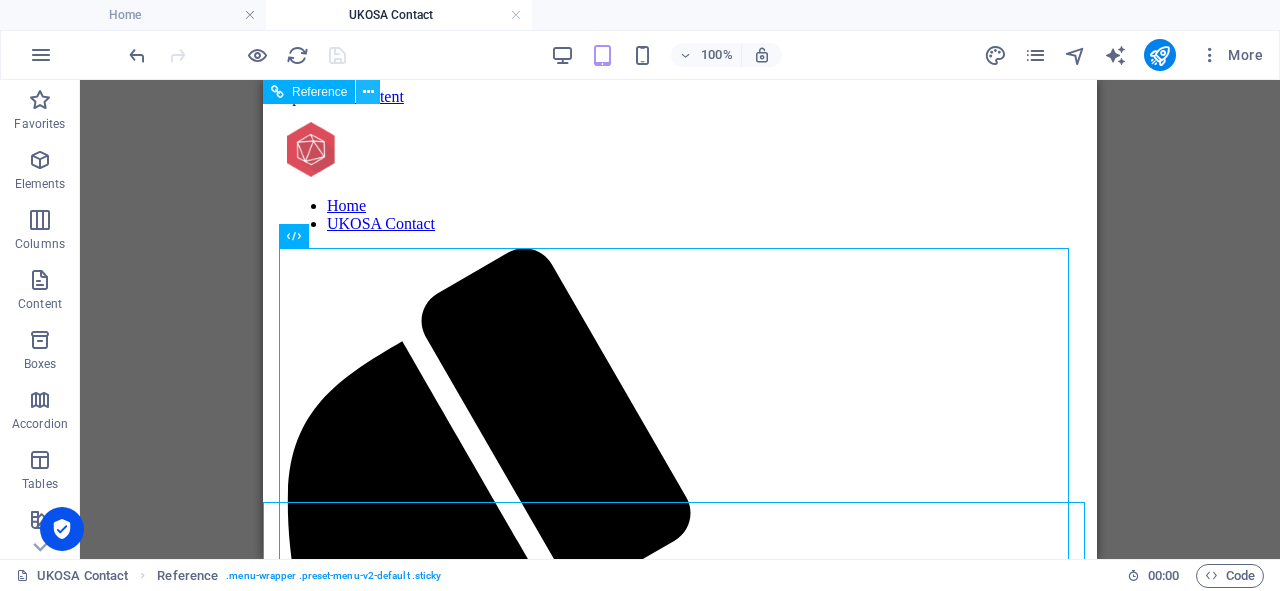 click at bounding box center (368, 92) 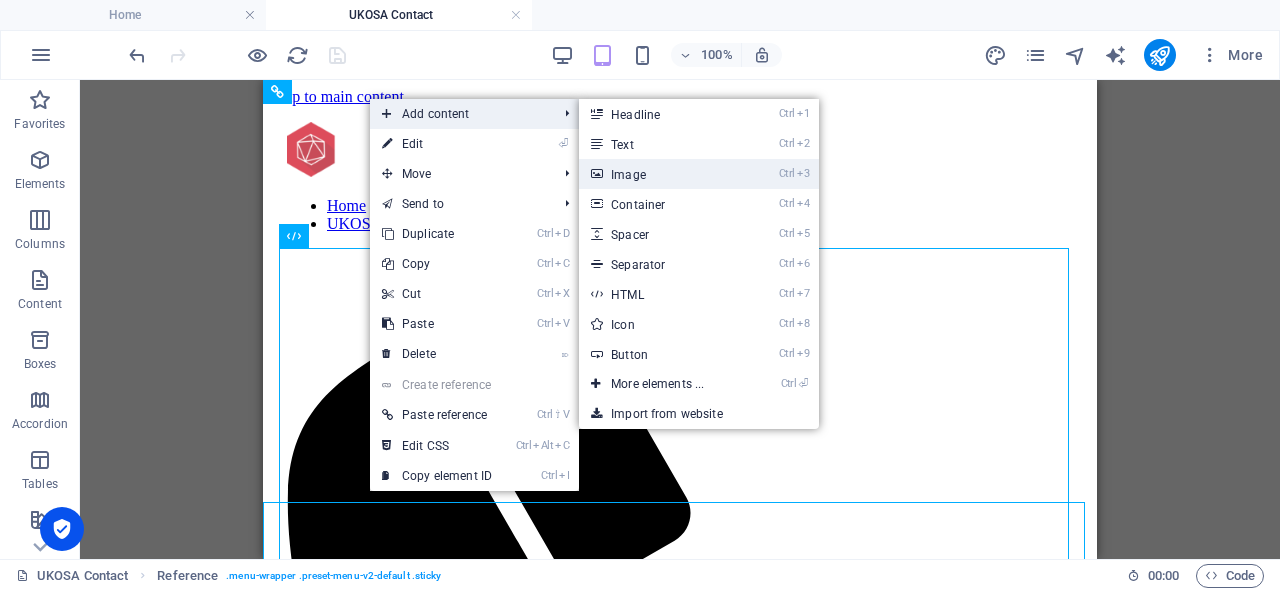 click on "Ctrl 3  Image" at bounding box center [661, 174] 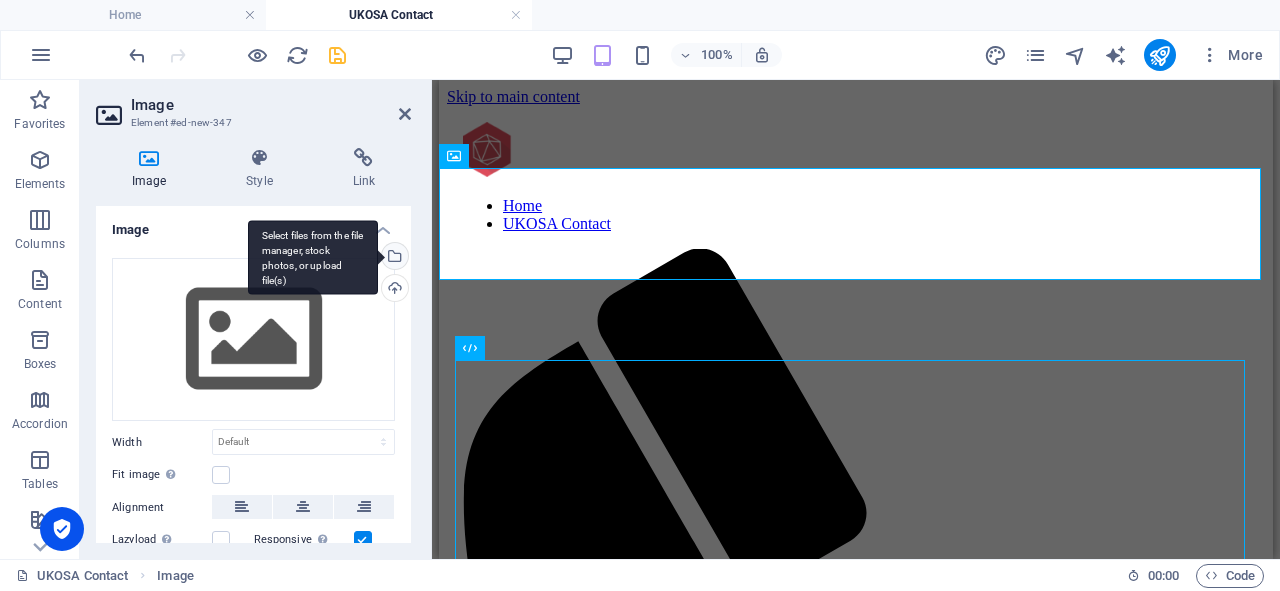click on "Select files from the file manager, stock photos, or upload file(s)" at bounding box center [313, 257] 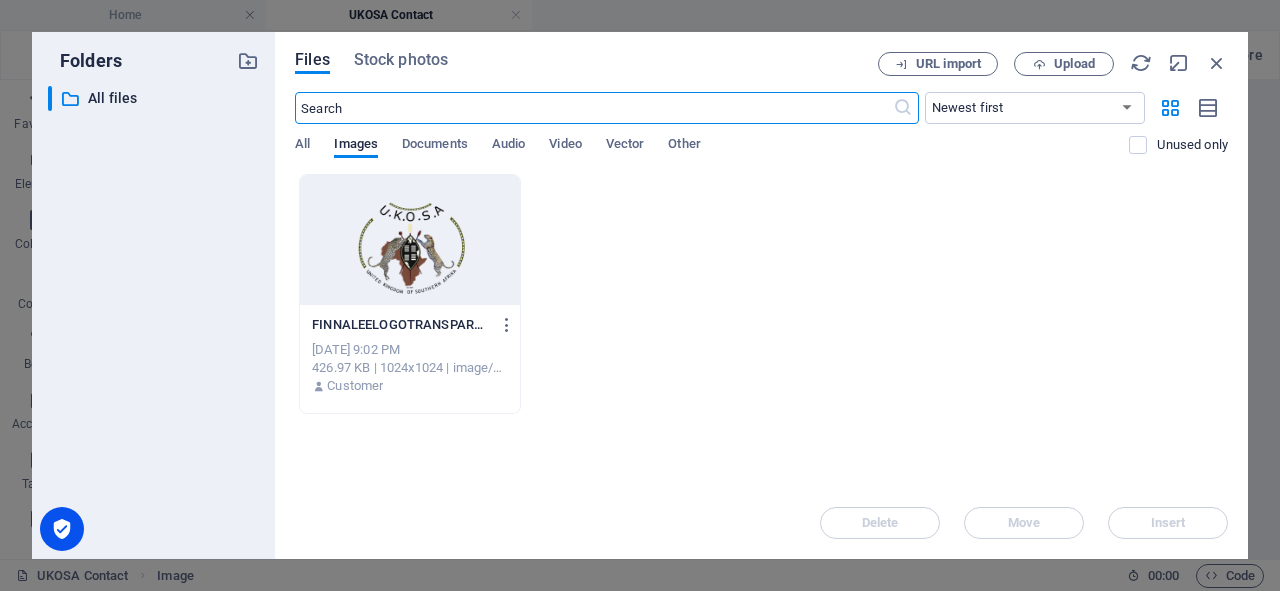 click at bounding box center (410, 240) 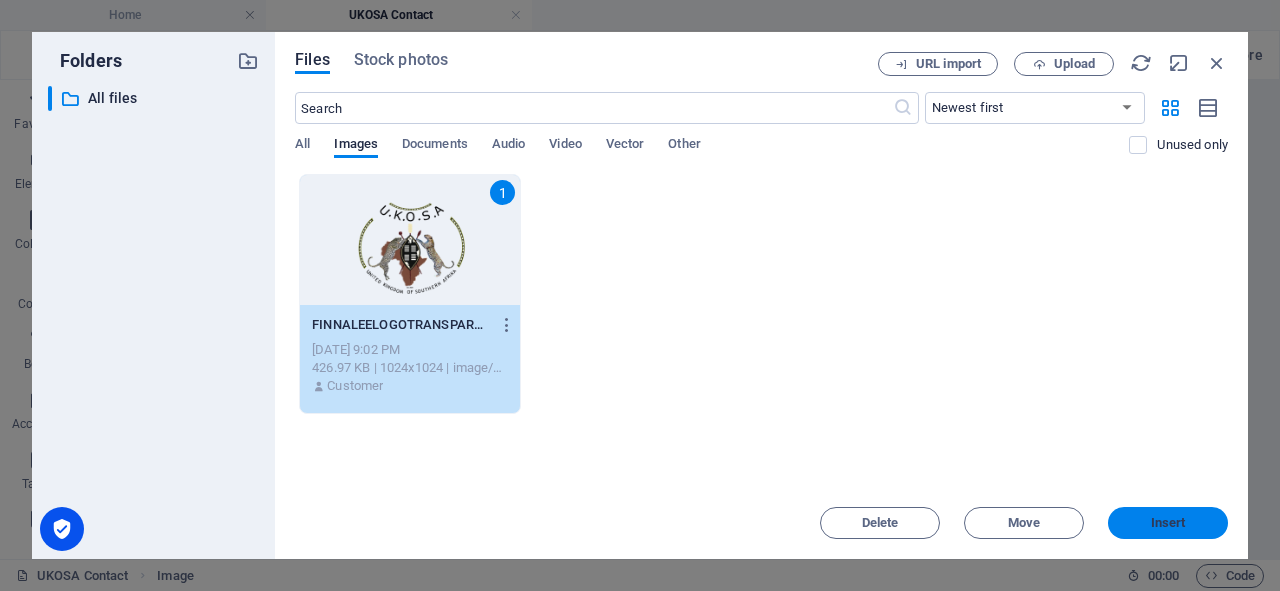 click on "Insert" at bounding box center [1168, 523] 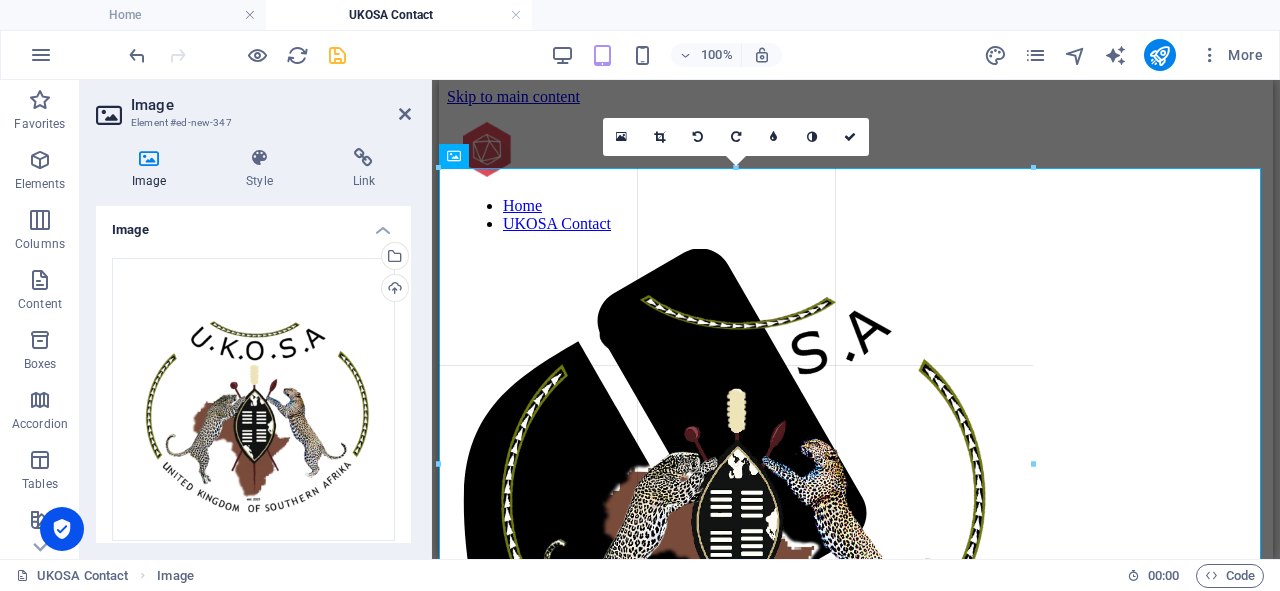 drag, startPoint x: 1256, startPoint y: 168, endPoint x: 99, endPoint y: 312, distance: 1165.9266 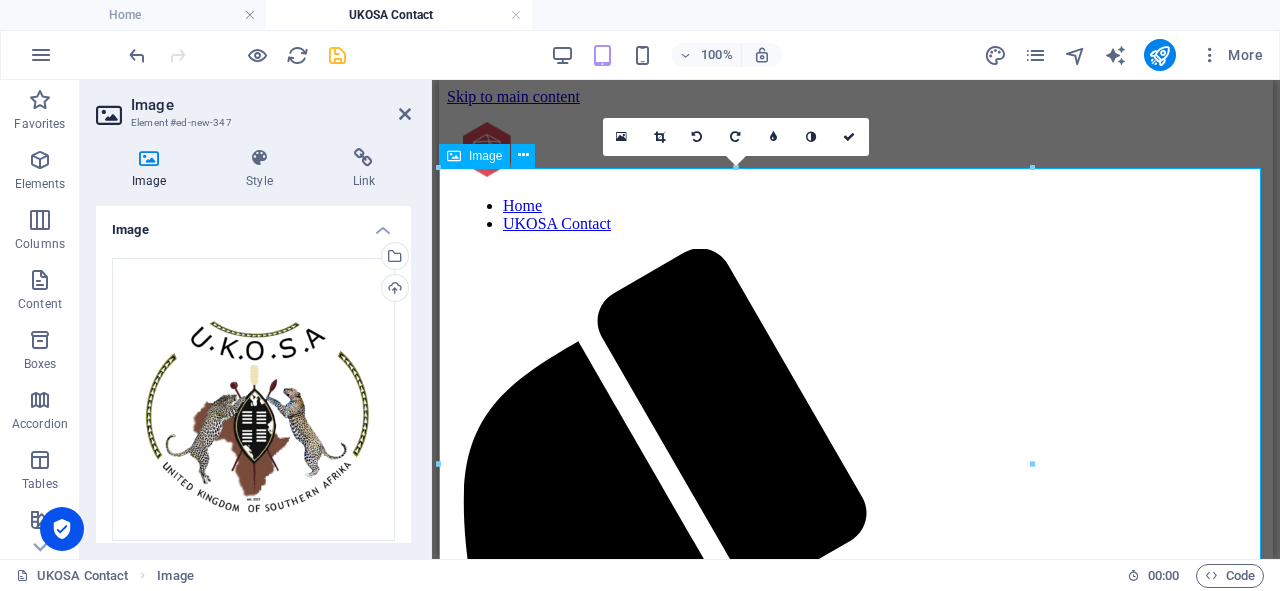 click at bounding box center [856, 1590] 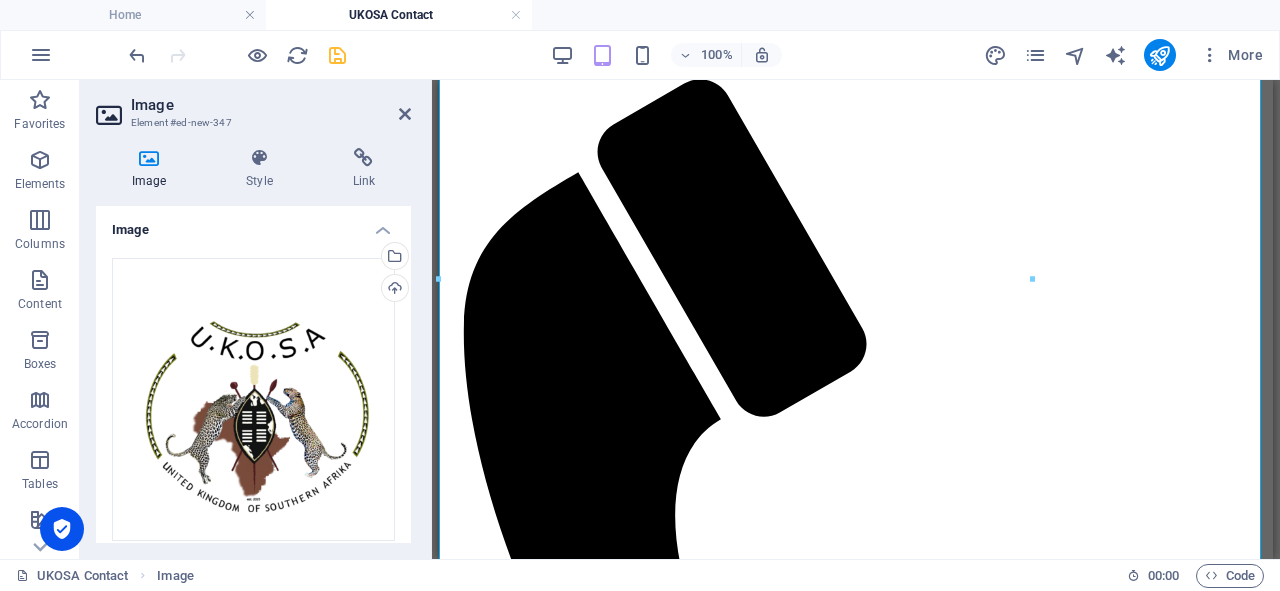 scroll, scrollTop: 192, scrollLeft: 0, axis: vertical 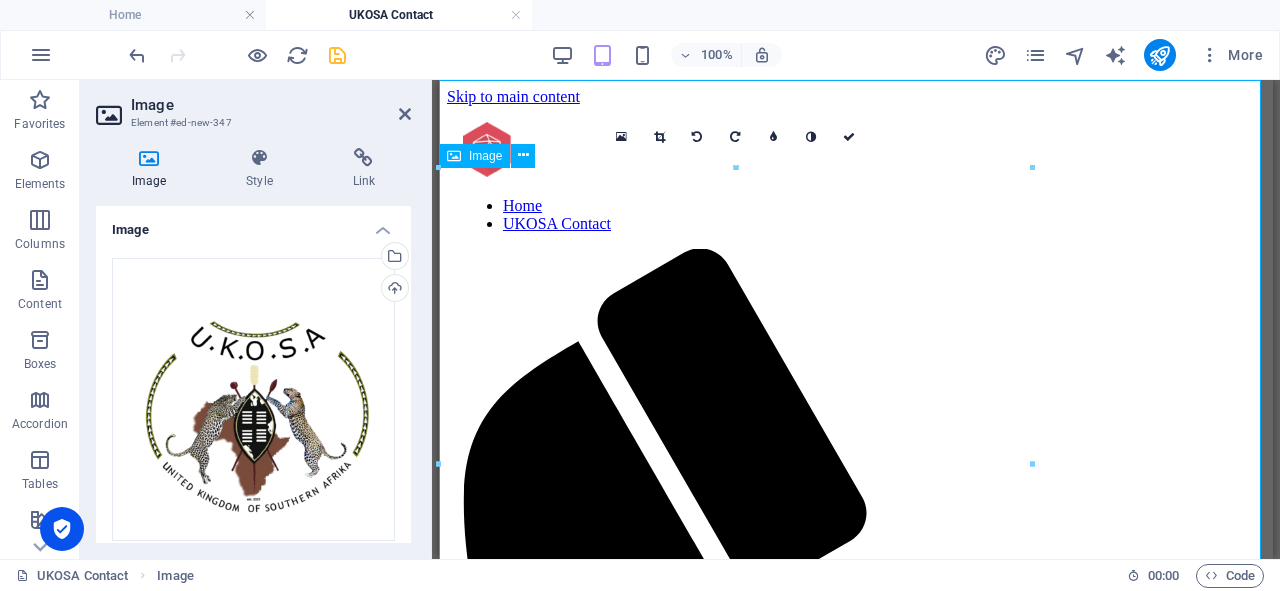 click at bounding box center (856, 1590) 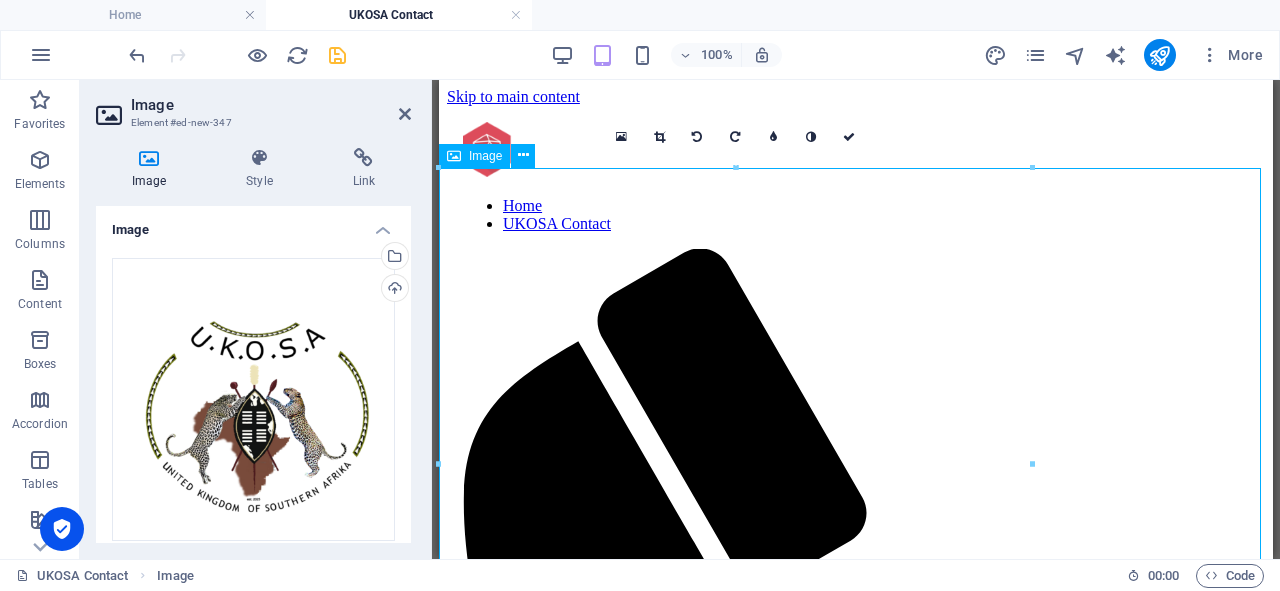 drag, startPoint x: 1091, startPoint y: 342, endPoint x: 578, endPoint y: 256, distance: 520.1586 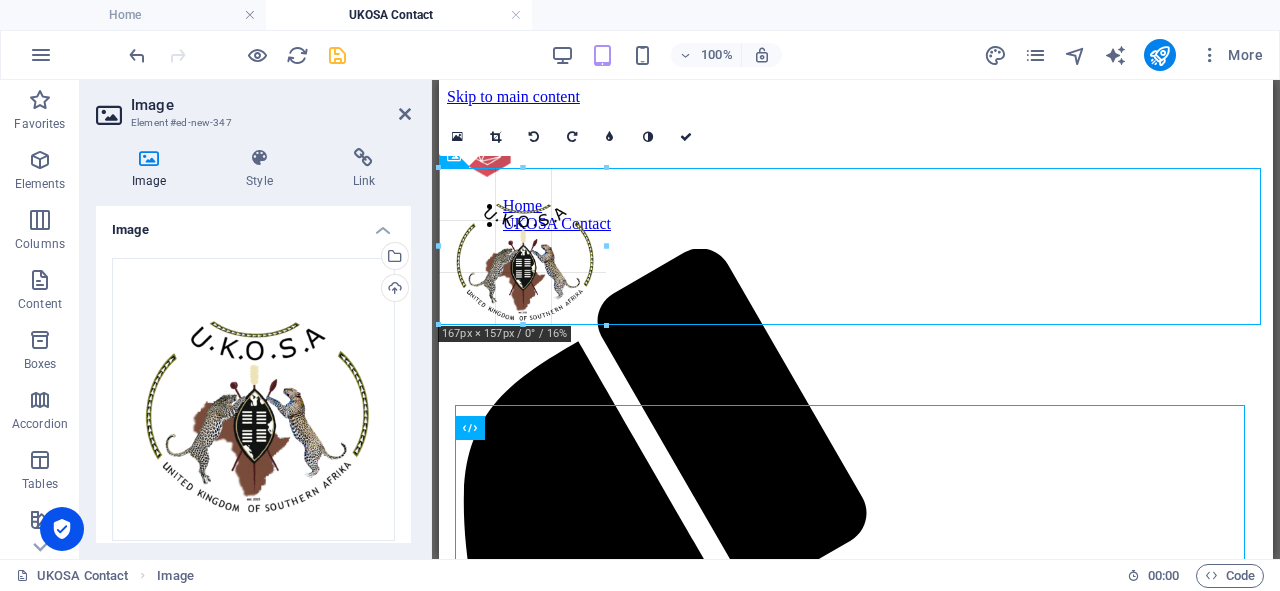 drag, startPoint x: 440, startPoint y: 167, endPoint x: 872, endPoint y: 622, distance: 627.41455 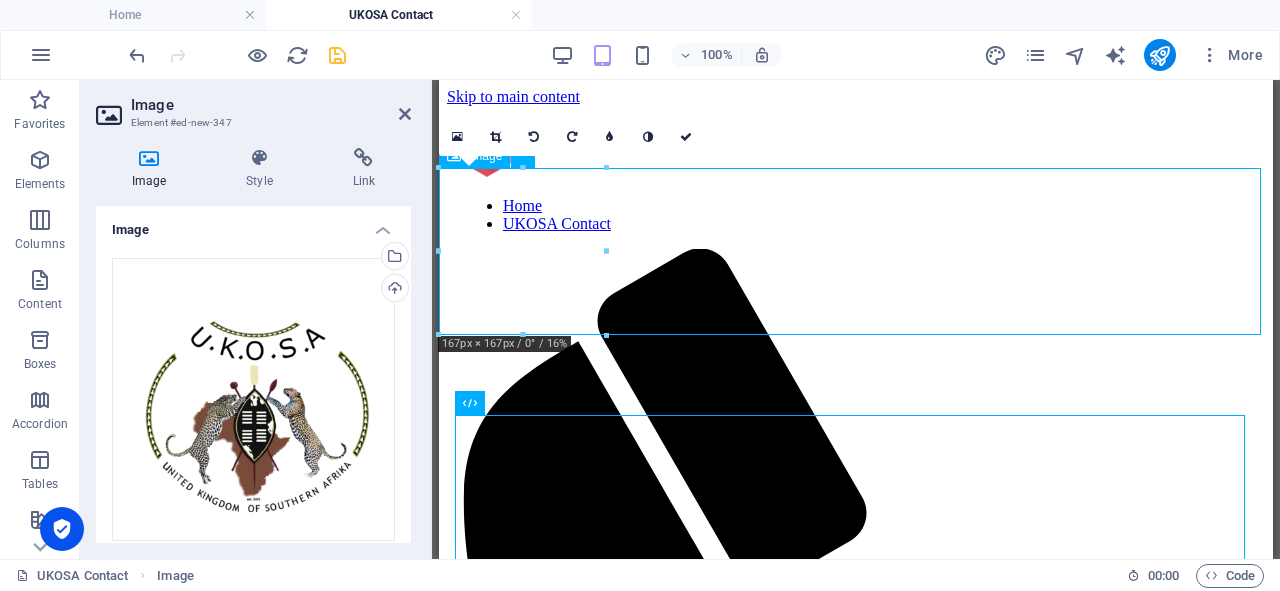 drag, startPoint x: 532, startPoint y: 235, endPoint x: 524, endPoint y: 179, distance: 56.568542 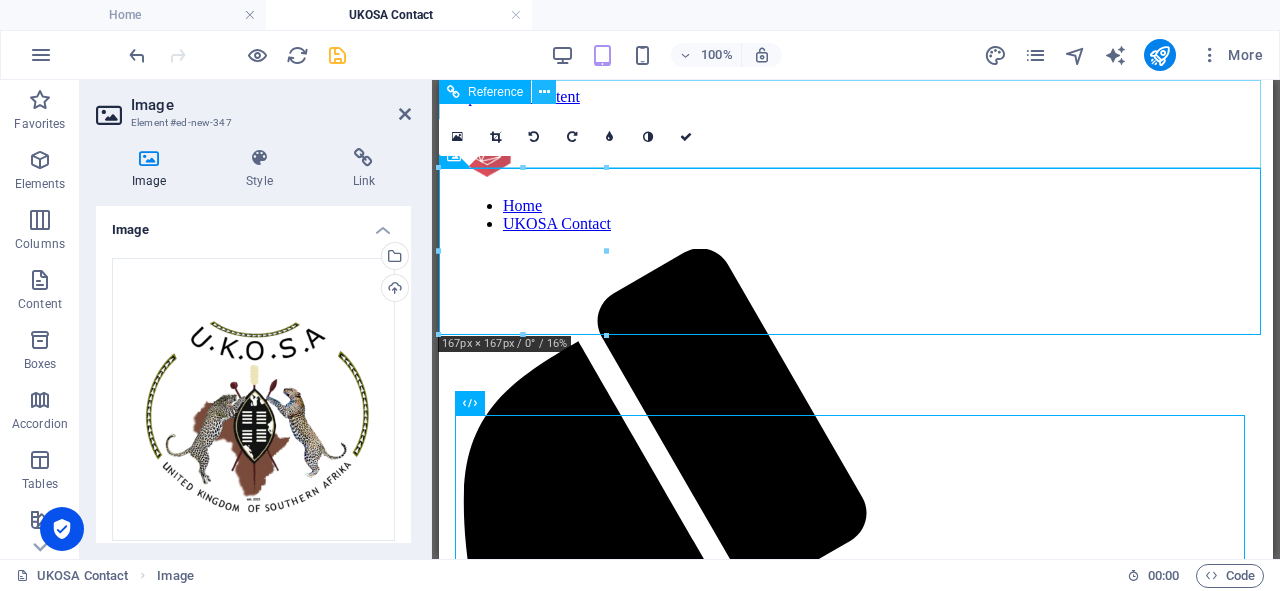 click at bounding box center (544, 92) 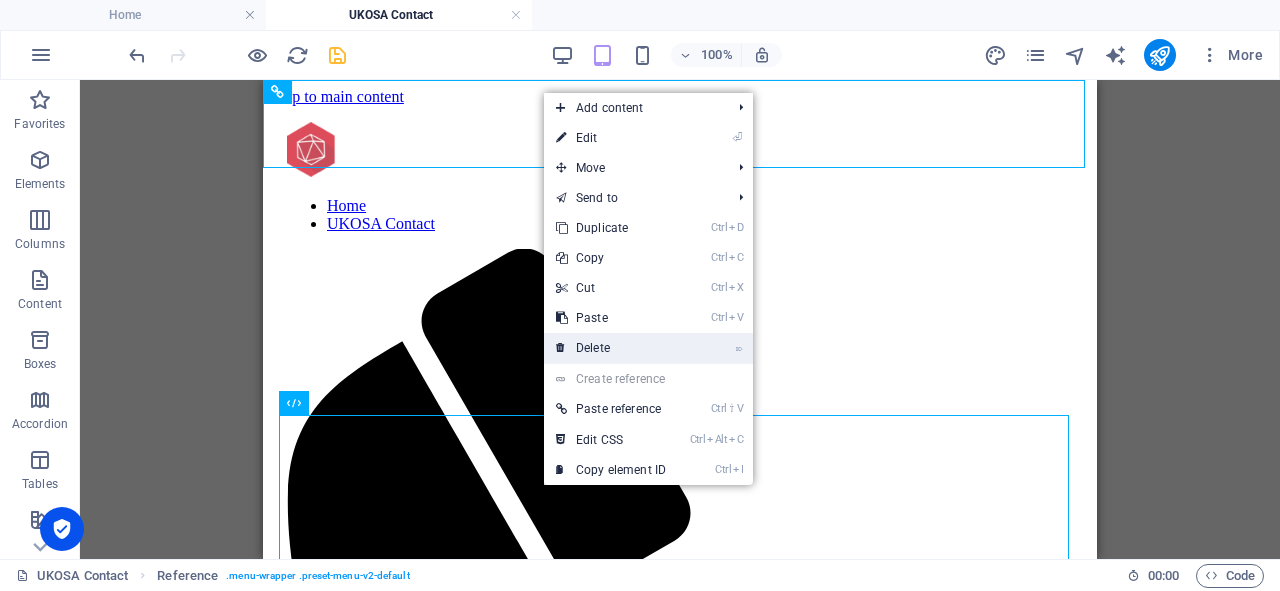 click on "⌦  Delete" at bounding box center (611, 348) 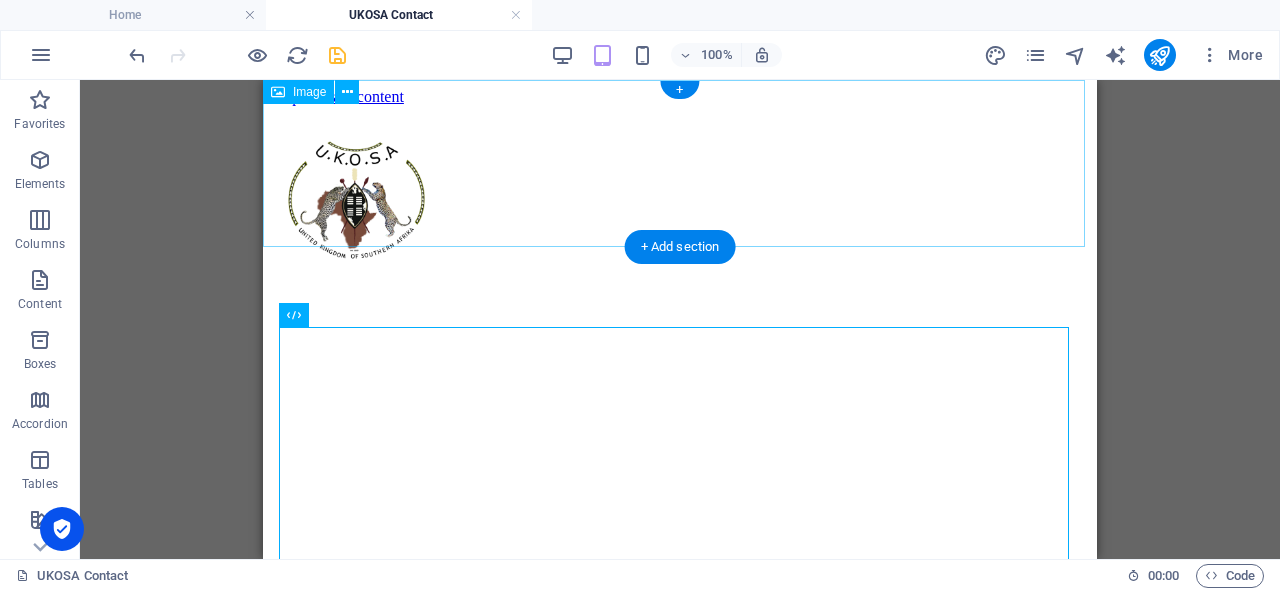 click at bounding box center [680, 191] 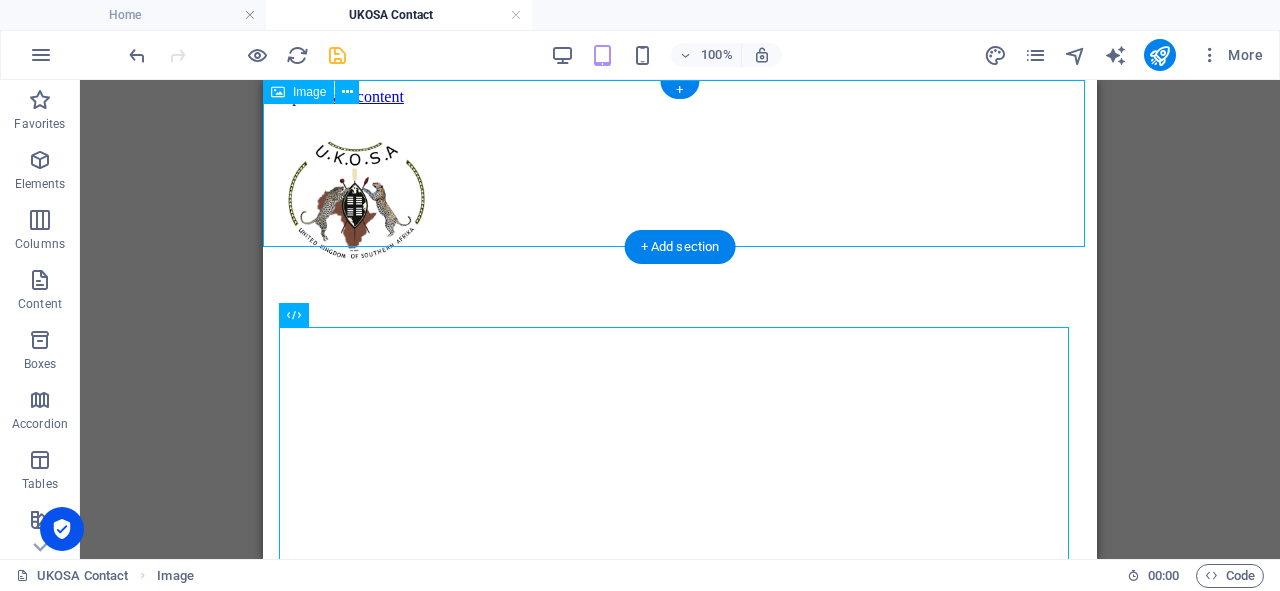 drag, startPoint x: 437, startPoint y: 188, endPoint x: 371, endPoint y: 182, distance: 66.27216 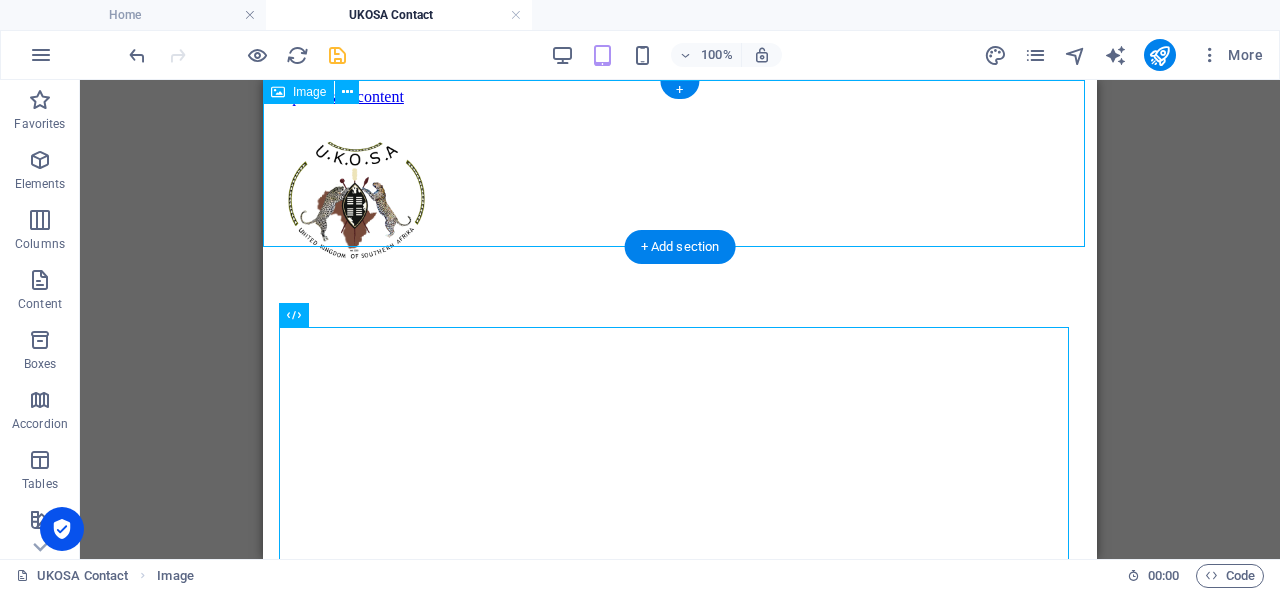 select on "px" 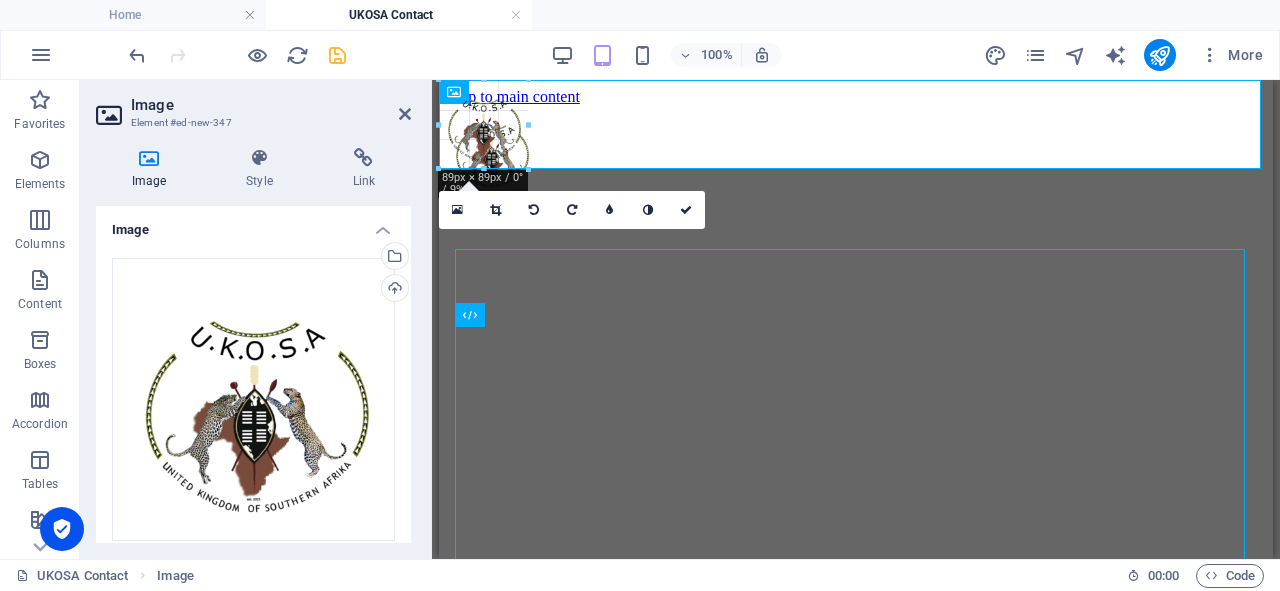 drag, startPoint x: 440, startPoint y: 245, endPoint x: 85, endPoint y: 59, distance: 400.7755 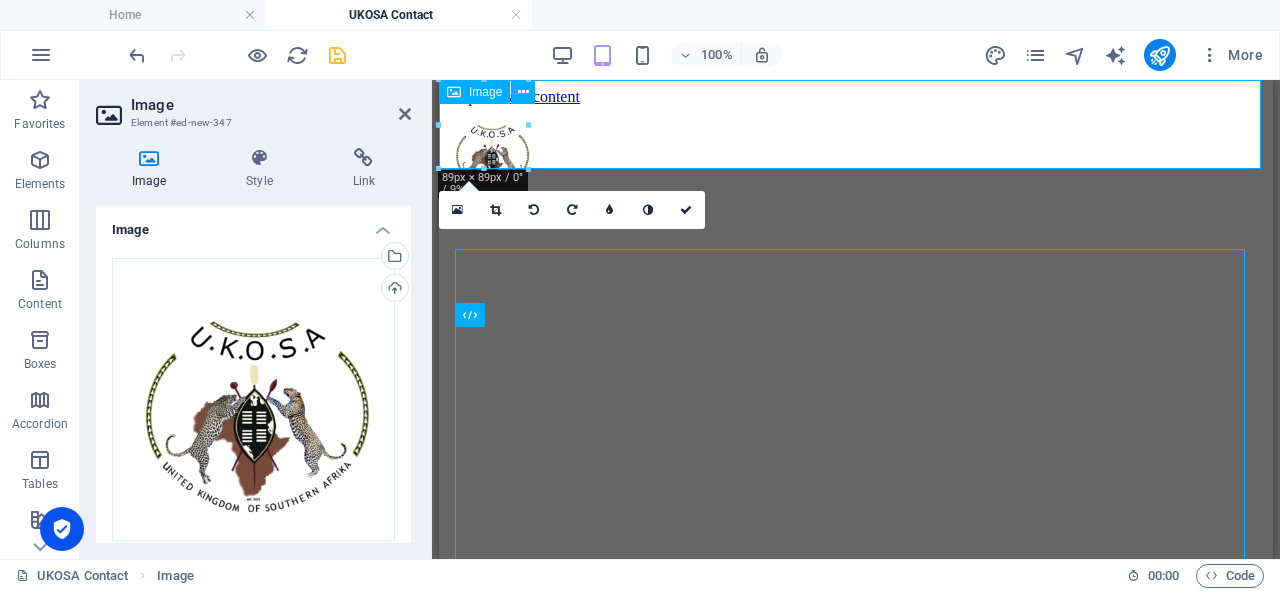 click at bounding box center [856, 152] 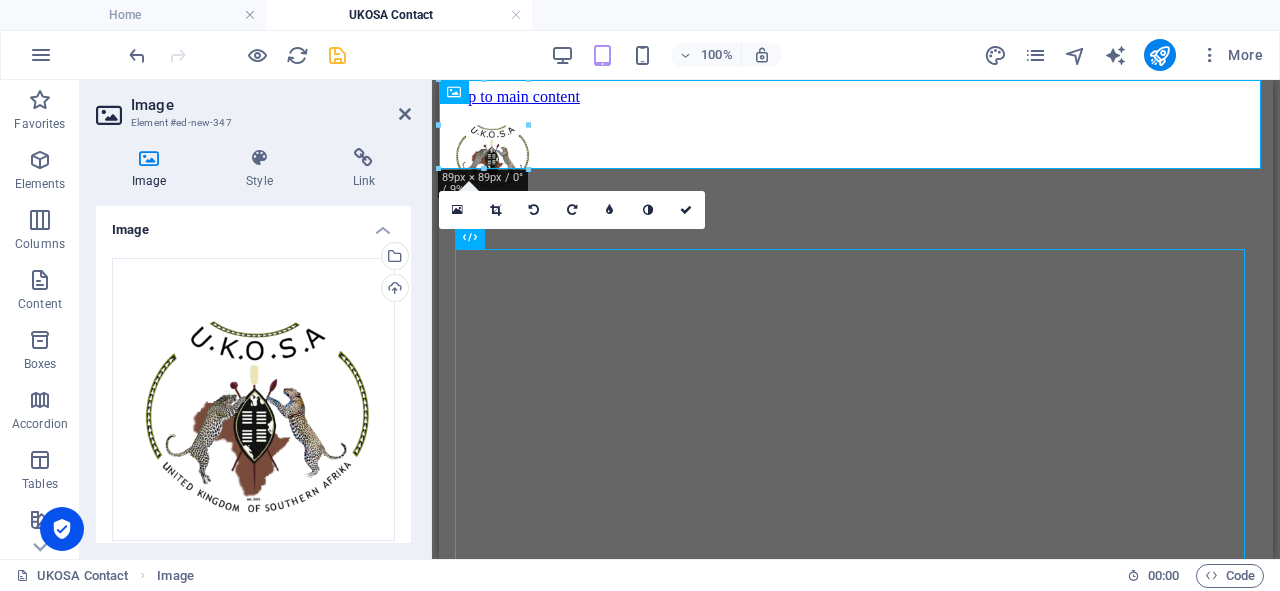 scroll, scrollTop: 6, scrollLeft: 0, axis: vertical 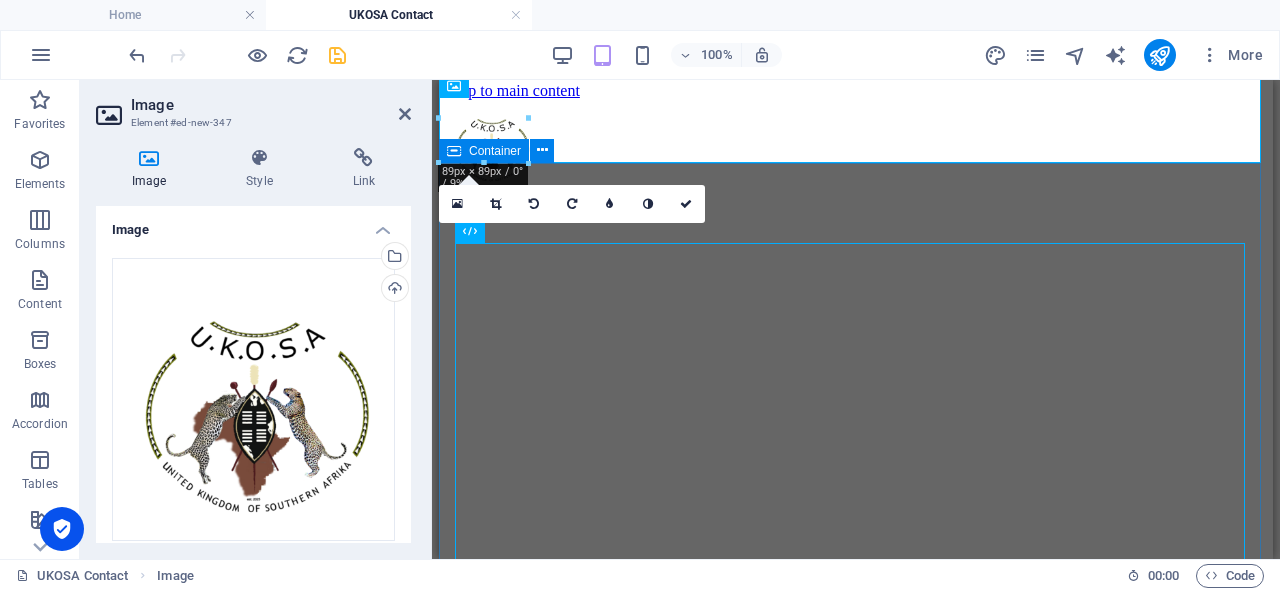 click on "Loading…" at bounding box center [856, 1851] 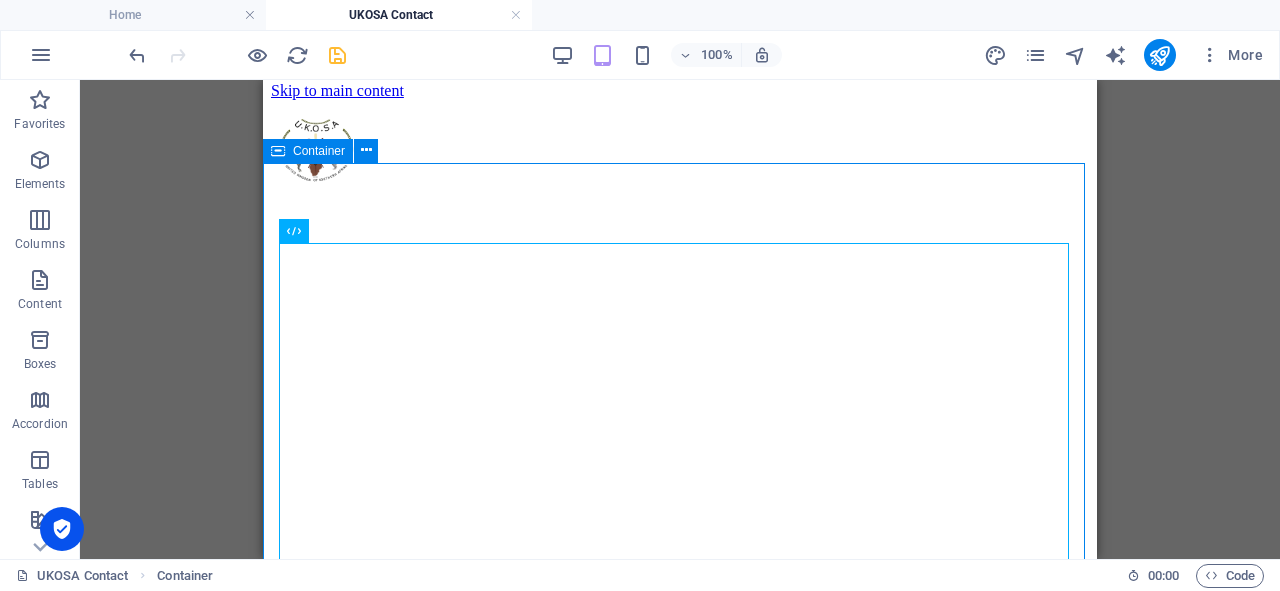 click on "Loading…" at bounding box center (680, 1851) 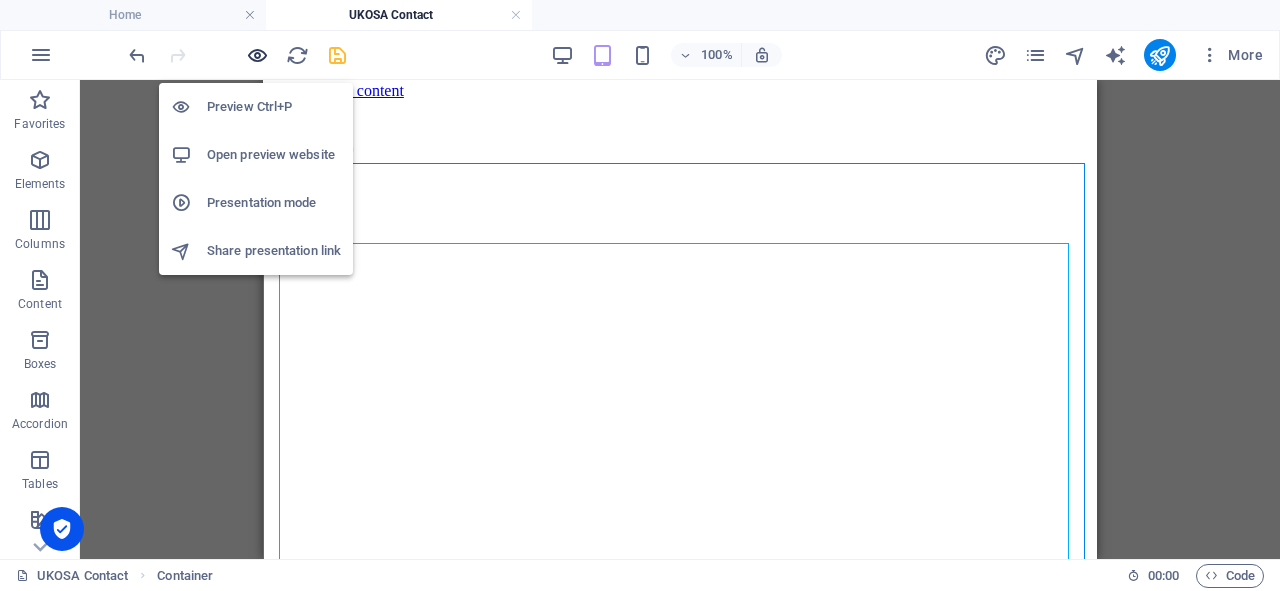 click at bounding box center (257, 55) 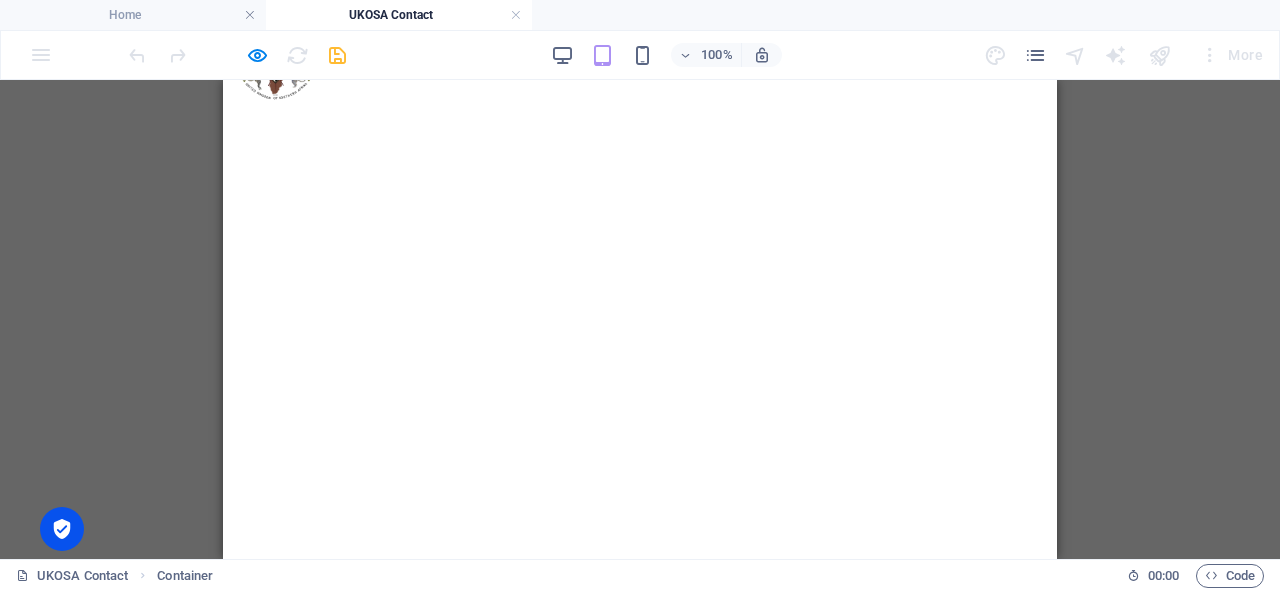 scroll, scrollTop: 0, scrollLeft: 0, axis: both 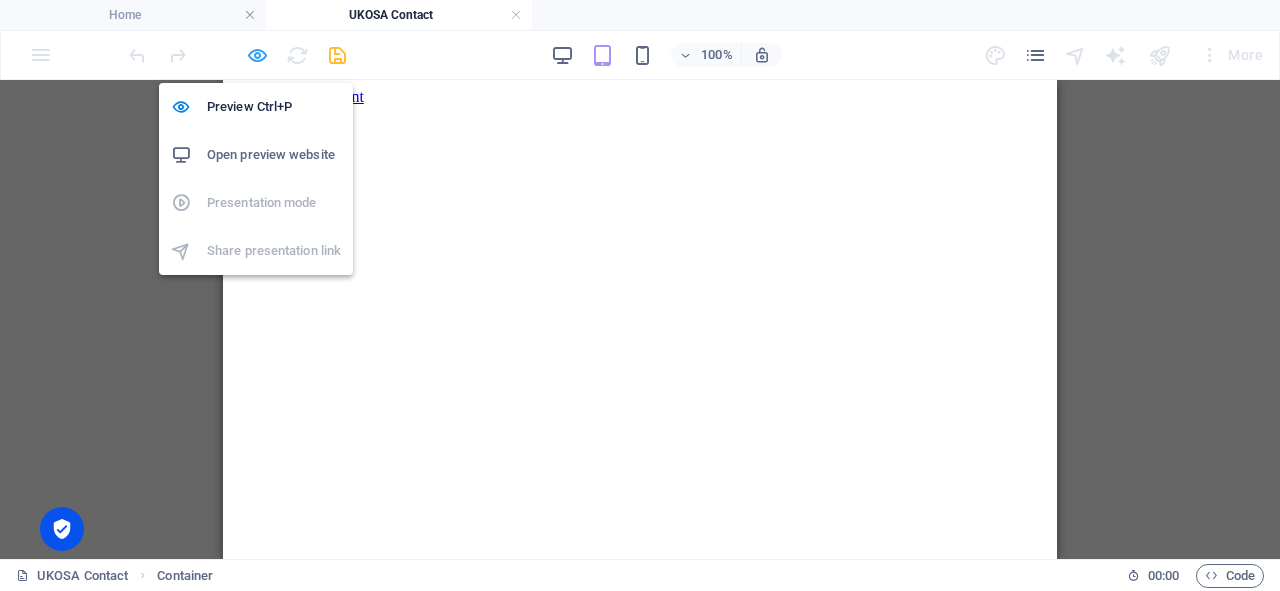 click at bounding box center [257, 55] 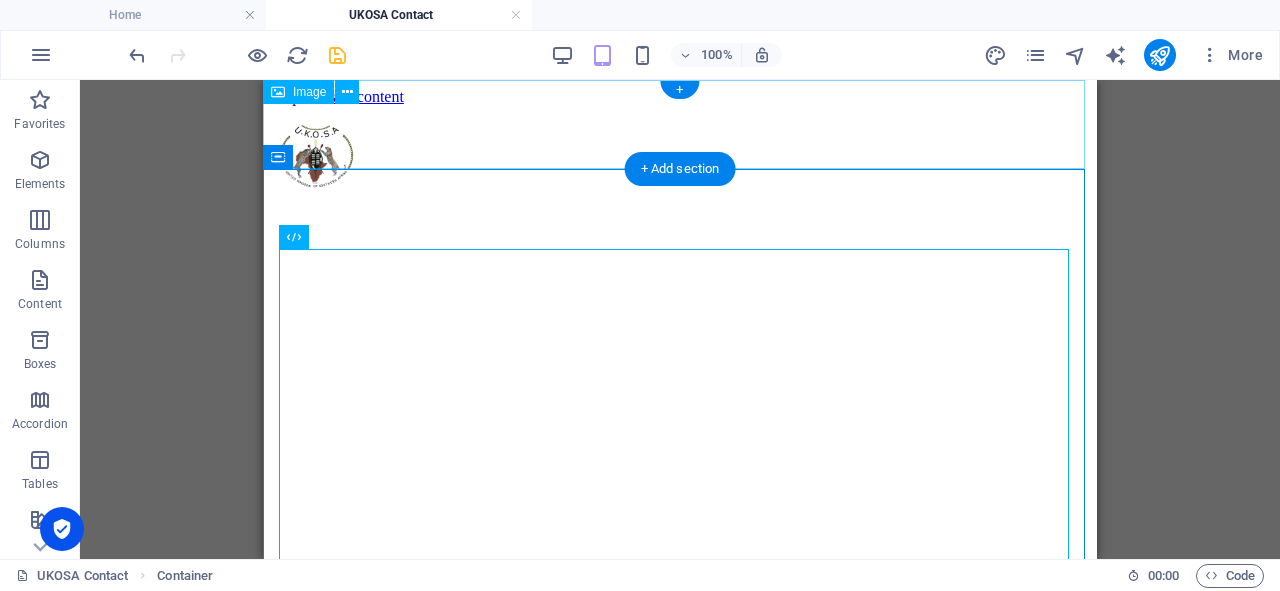 click at bounding box center (680, 152) 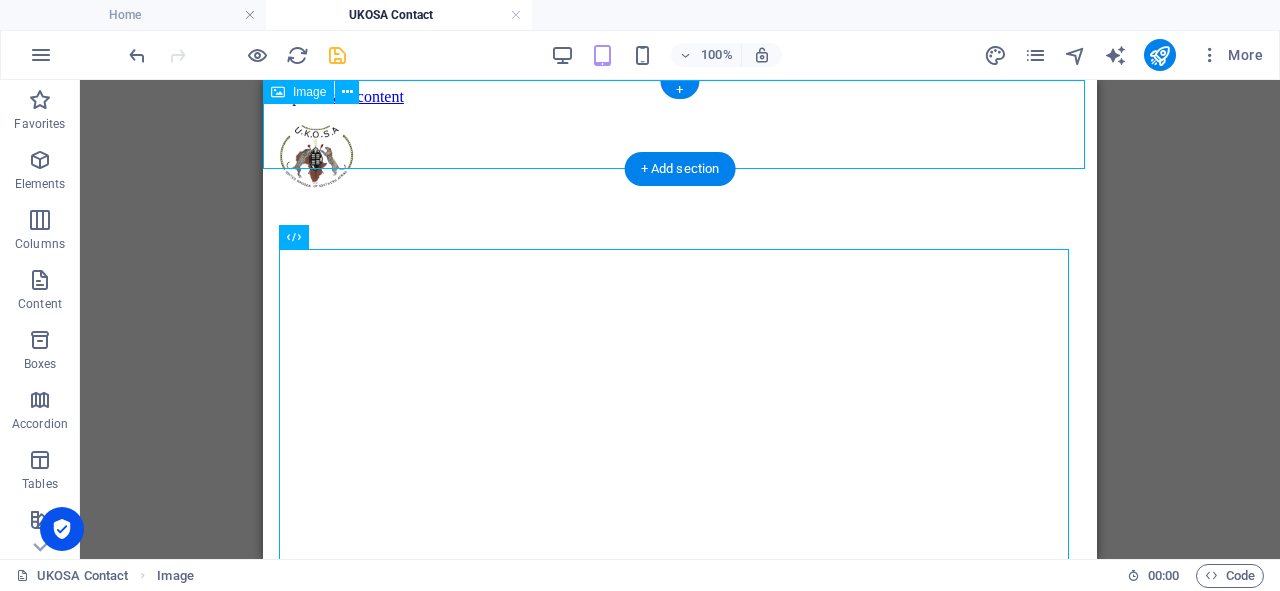 click at bounding box center (680, 152) 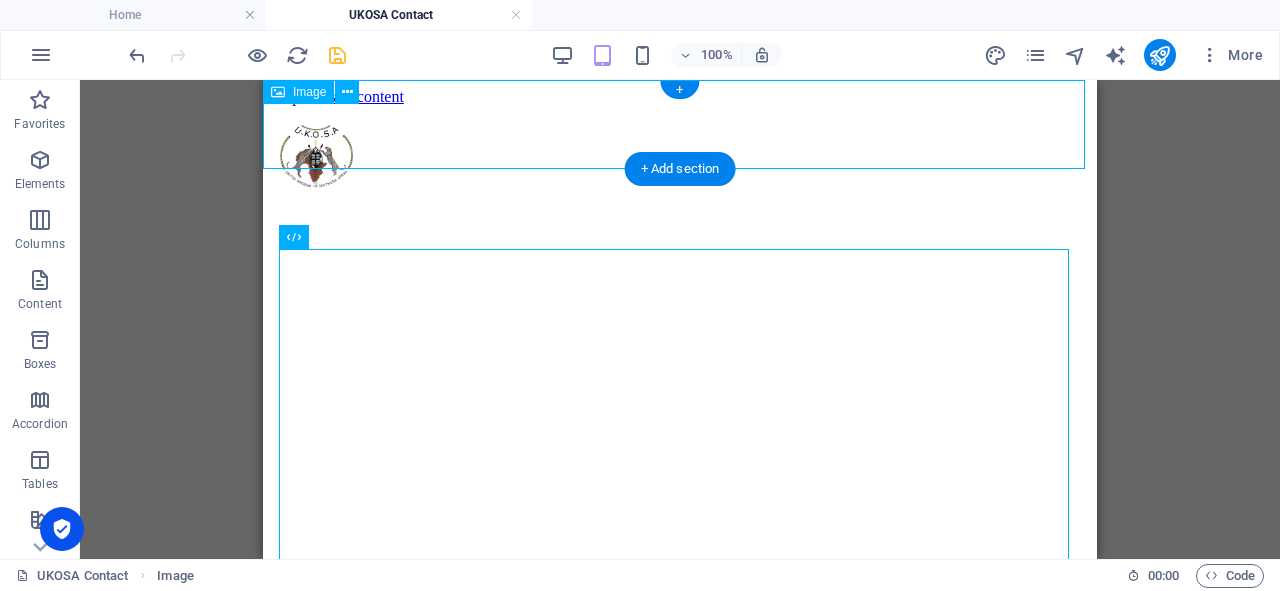 select on "px" 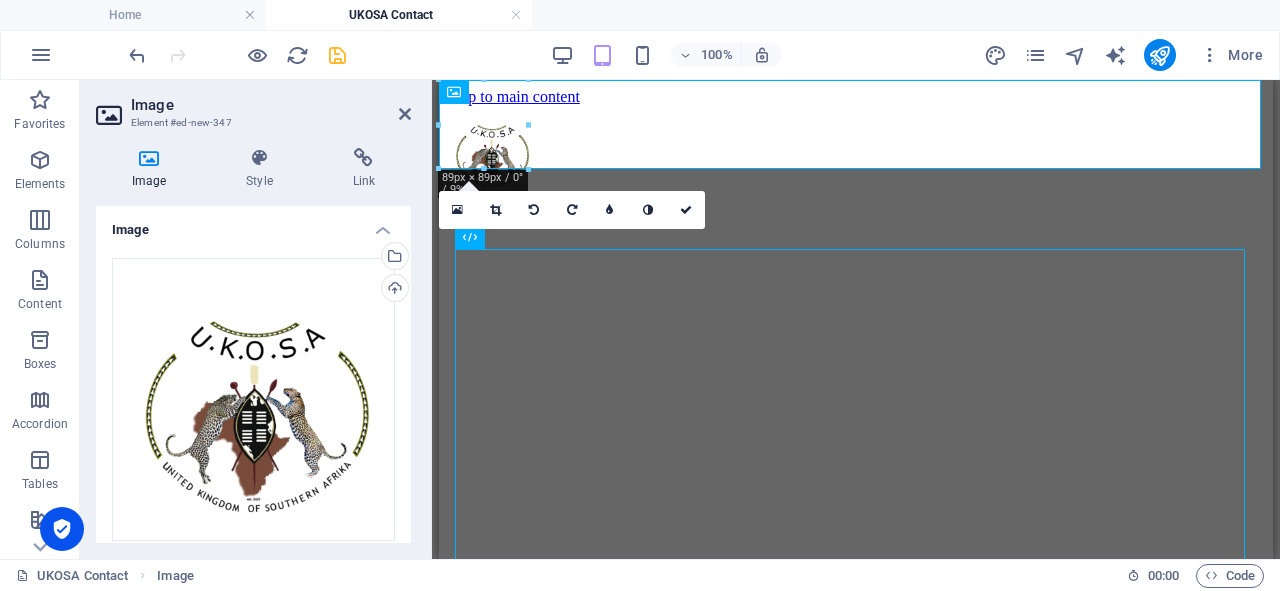 click on "Image Style Link Image Drag files here, click to choose files or select files from Files or our free stock photos & videos Select files from the file manager, stock photos, or upload file(s) Upload Width 89 Default auto px rem % em vh vw Fit image Automatically fit image to a fixed width and height Height Default auto px Alignment Lazyload Loading images after the page loads improves page speed. Responsive Automatically load retina image and smartphone optimized sizes. Lightbox Use as headline The image will be wrapped in an H1 headline tag. Useful for giving alternative text the weight of an H1 headline, e.g. for the logo. Leave unchecked if uncertain. Optimized Images are compressed to improve page speed. Position Direction Custom X offset 50 px rem % vh vw Y offset 50 px rem % vh vw Text Float No float Image left Image right Determine how text should behave around the image. Text Alternative text Image caption Paragraph Format Normal Heading 1 Heading 2 Heading 3 Heading 4 Heading 5 Heading 6 Code Arial 8" at bounding box center (253, 345) 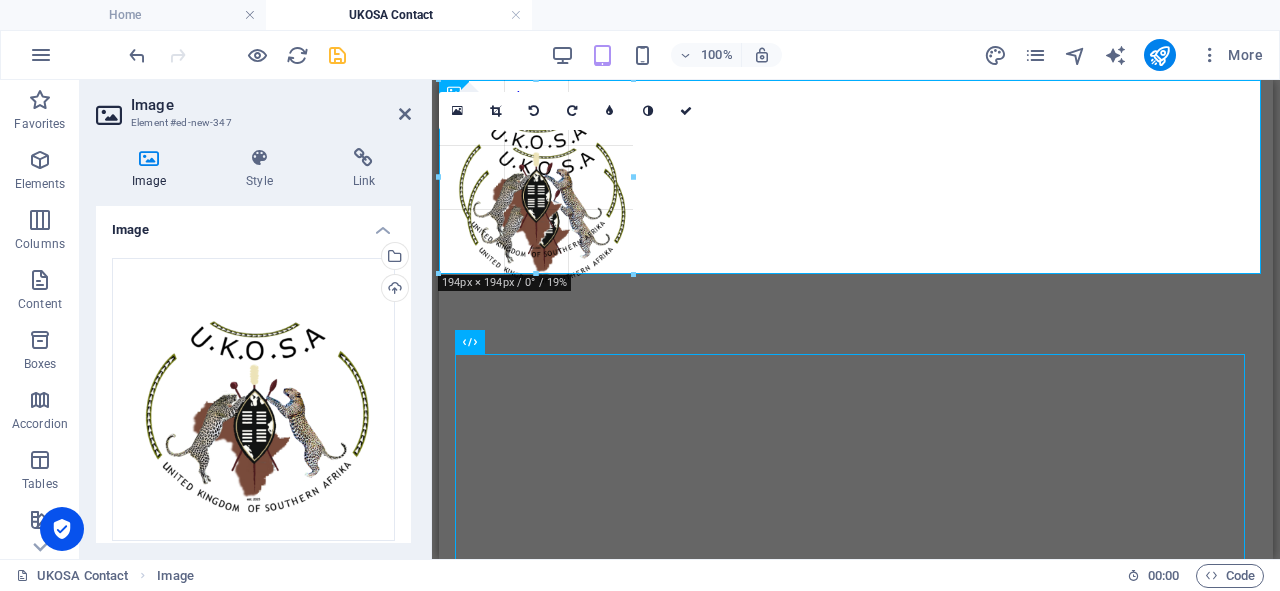 drag, startPoint x: 442, startPoint y: 168, endPoint x: 430, endPoint y: 276, distance: 108.66462 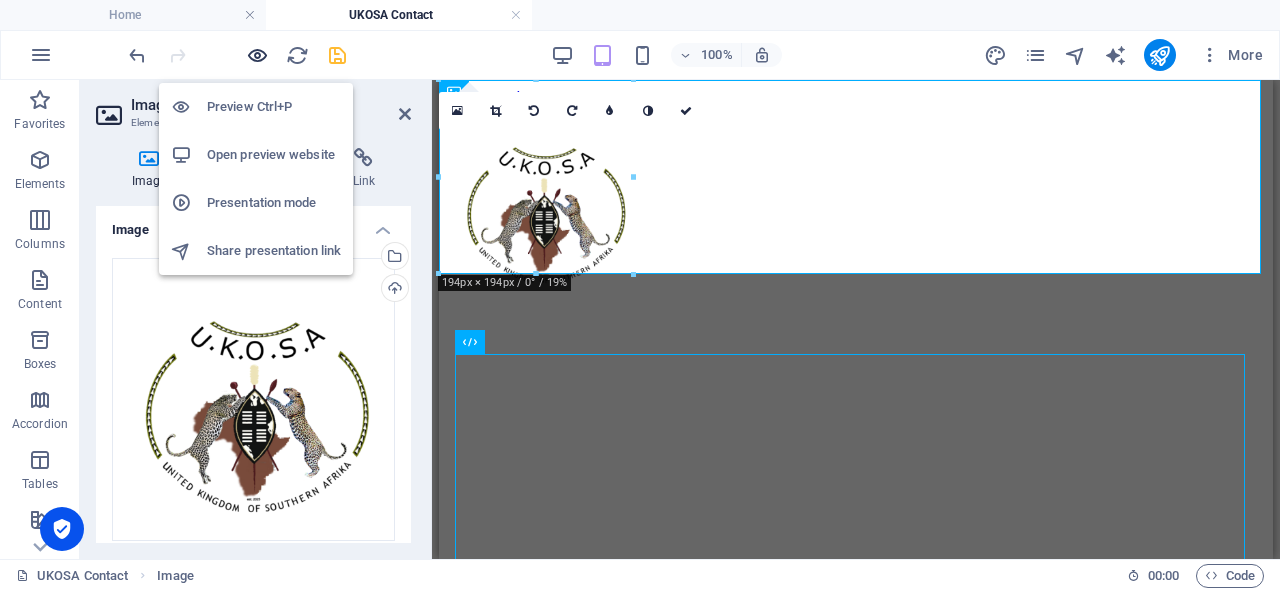 click at bounding box center (257, 55) 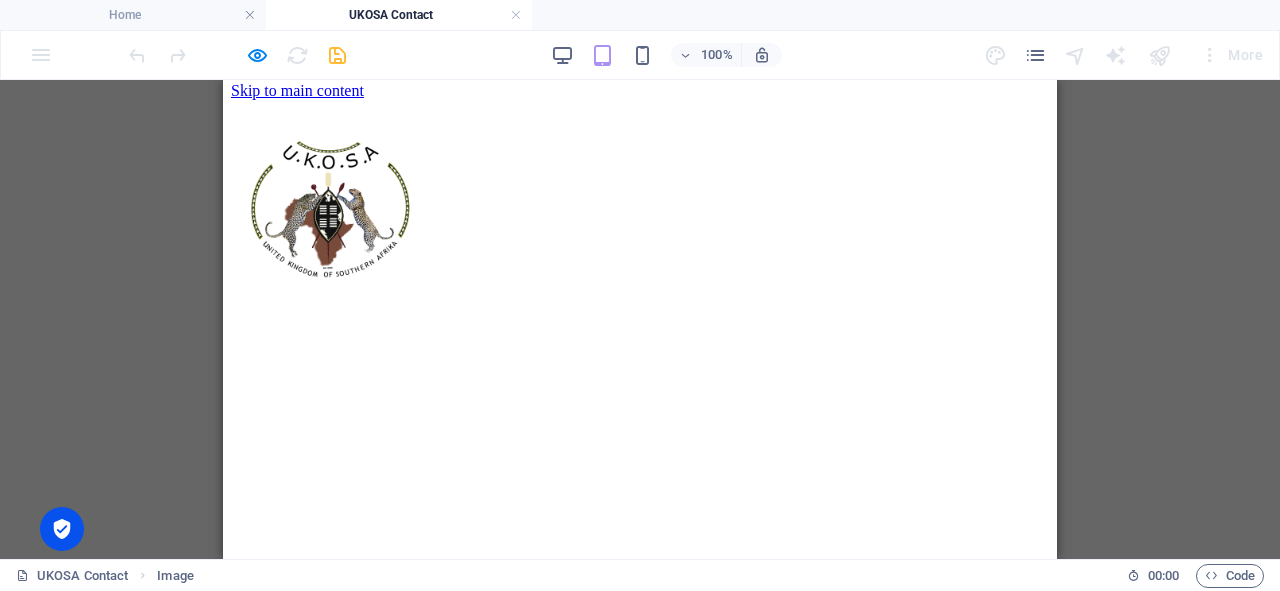 scroll, scrollTop: 0, scrollLeft: 0, axis: both 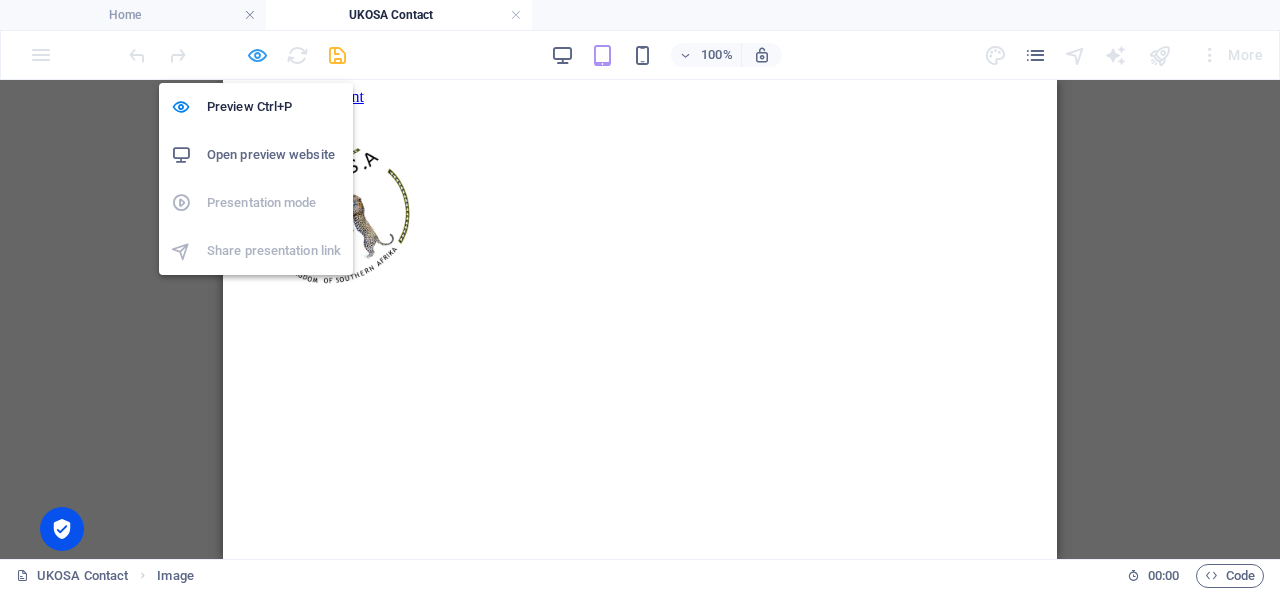 click at bounding box center [257, 55] 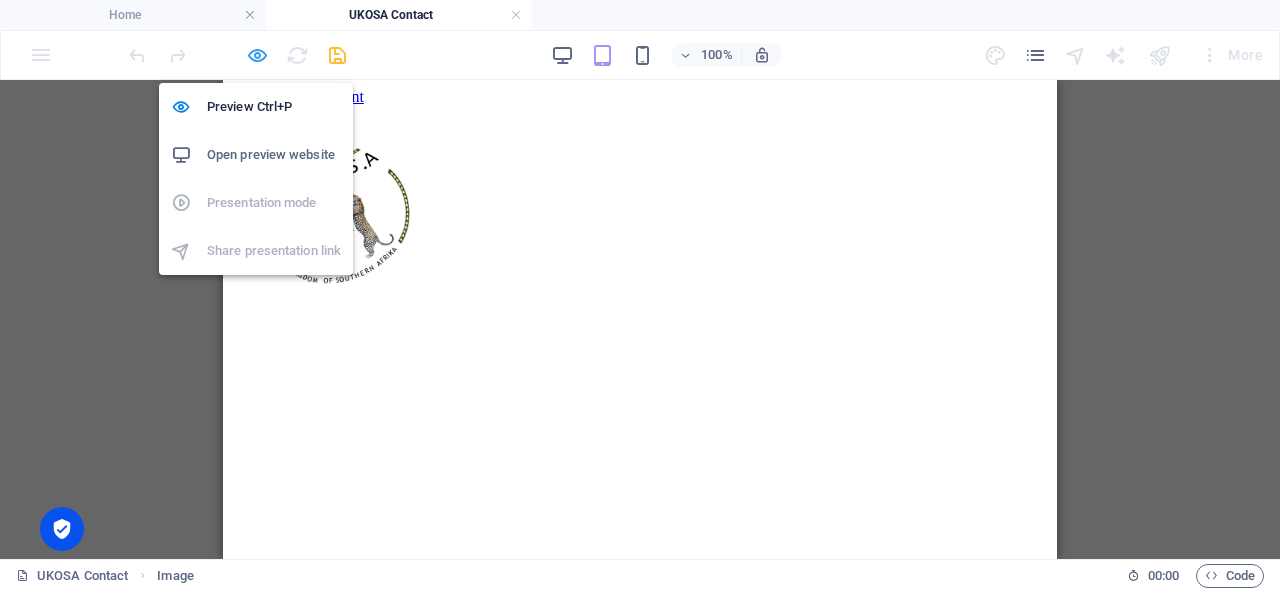 select on "px" 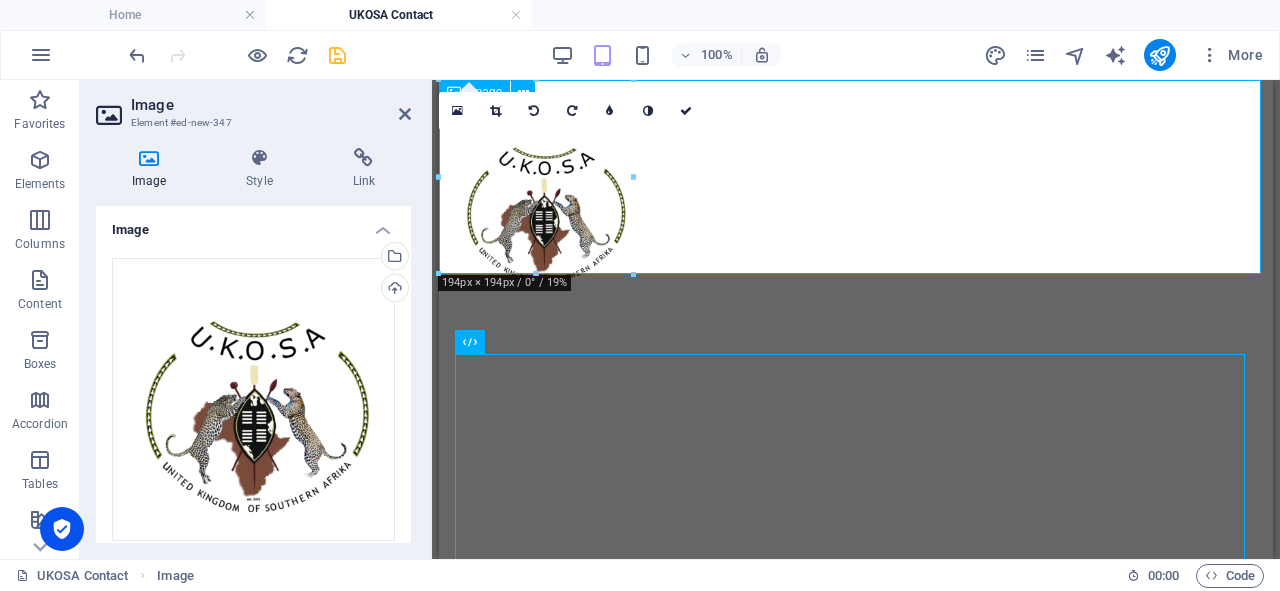 click at bounding box center [856, 205] 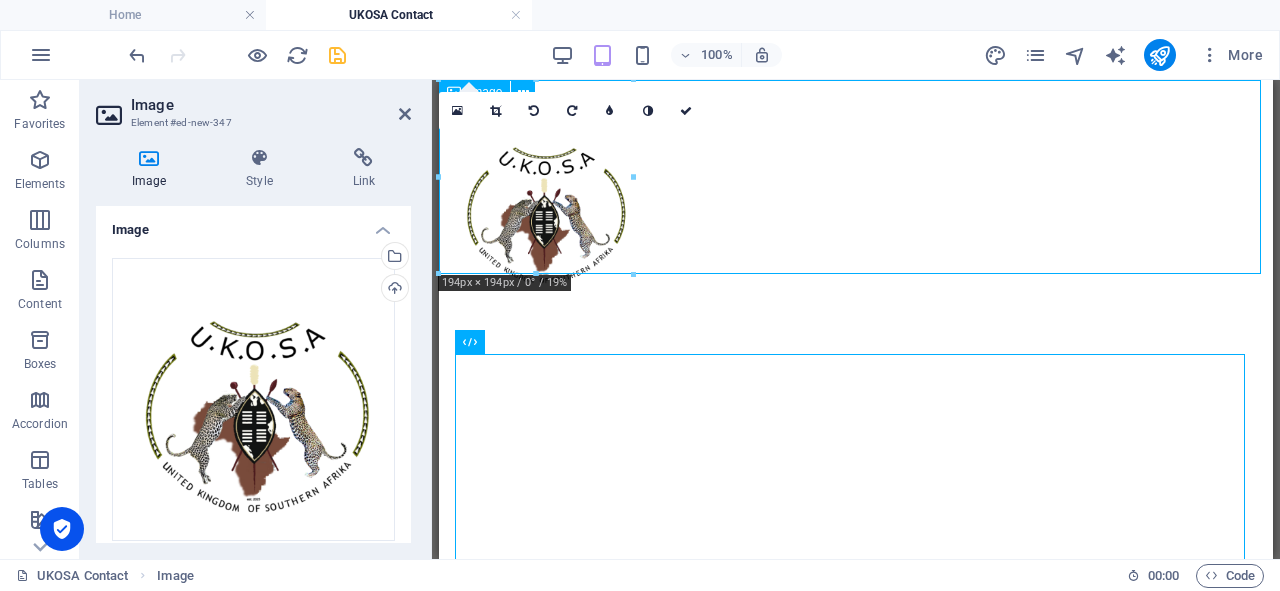 drag, startPoint x: 541, startPoint y: 203, endPoint x: 1000, endPoint y: 182, distance: 459.48013 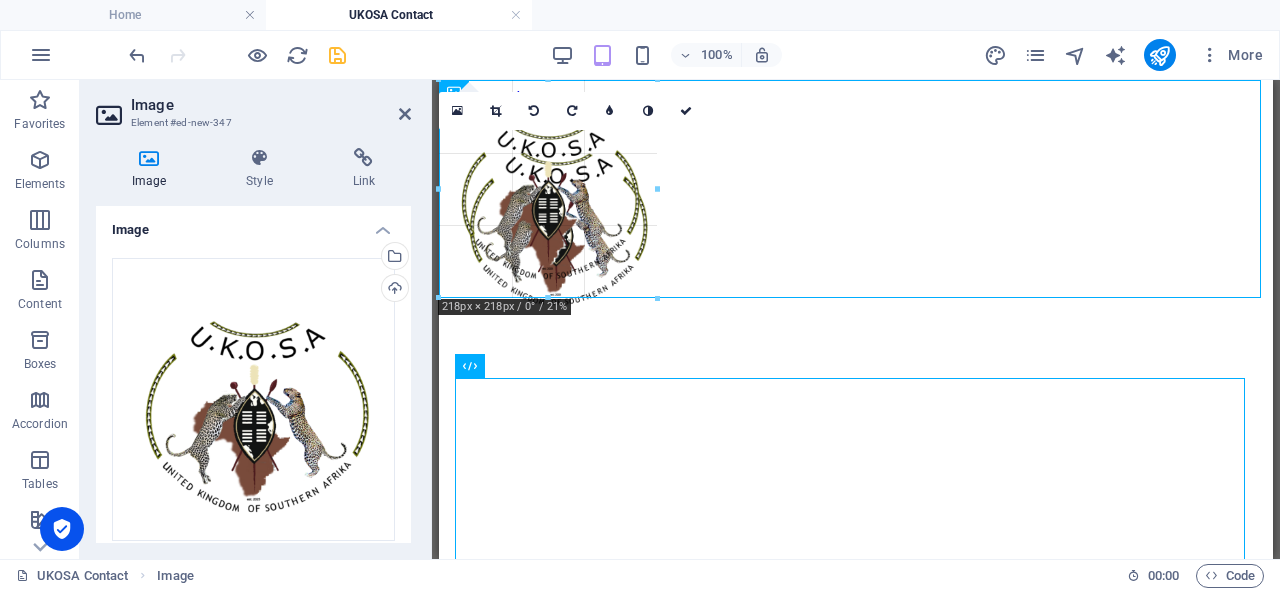 drag, startPoint x: 632, startPoint y: 270, endPoint x: 57, endPoint y: 151, distance: 587.1848 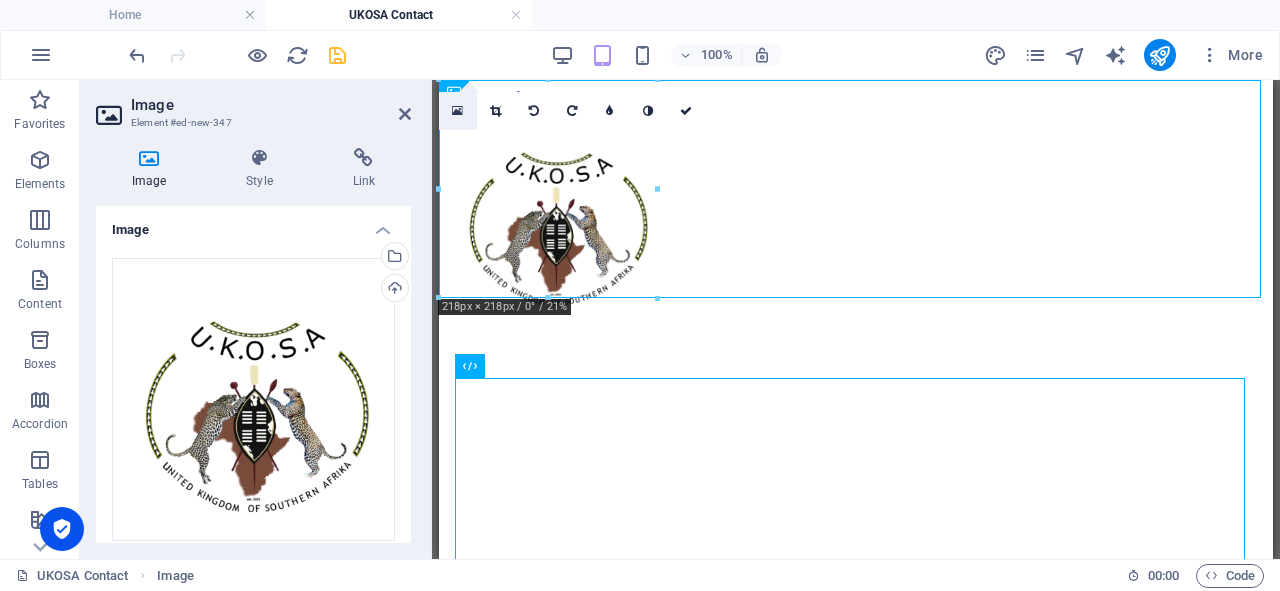 click at bounding box center [458, 111] 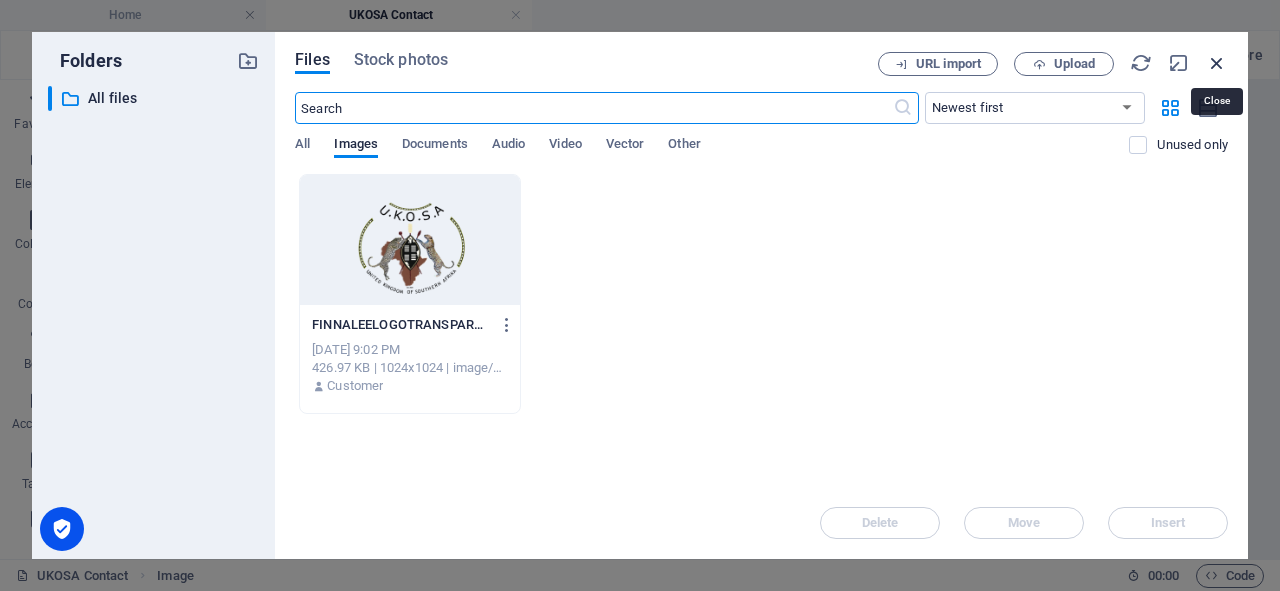 click at bounding box center [1217, 63] 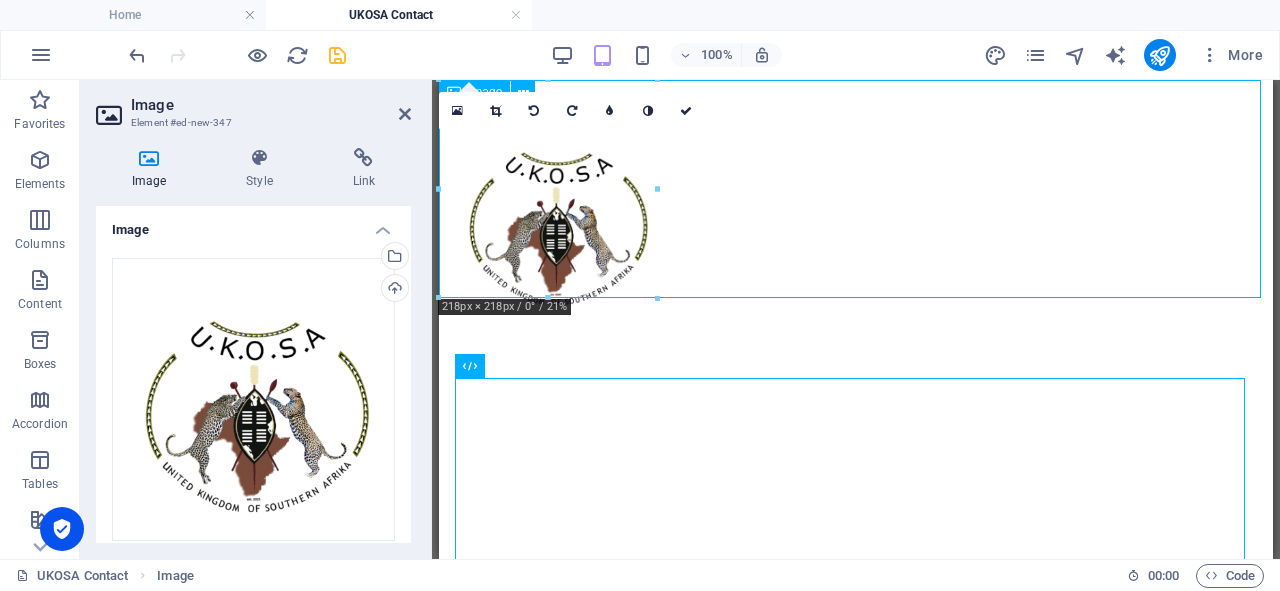 click at bounding box center (856, 217) 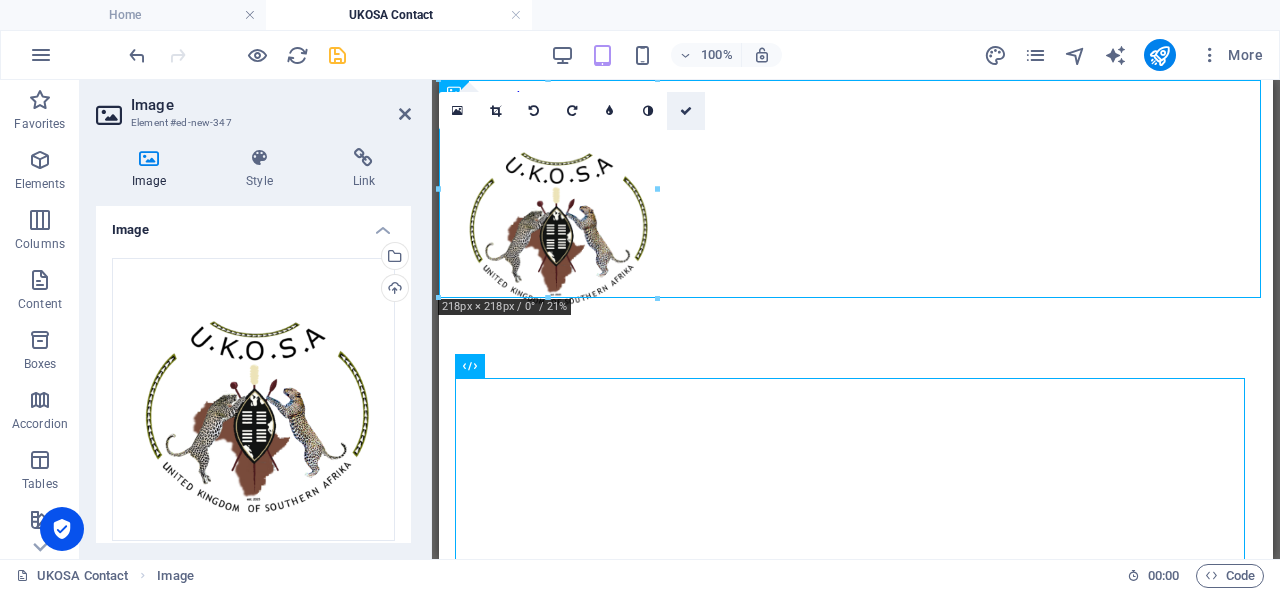 click at bounding box center [686, 111] 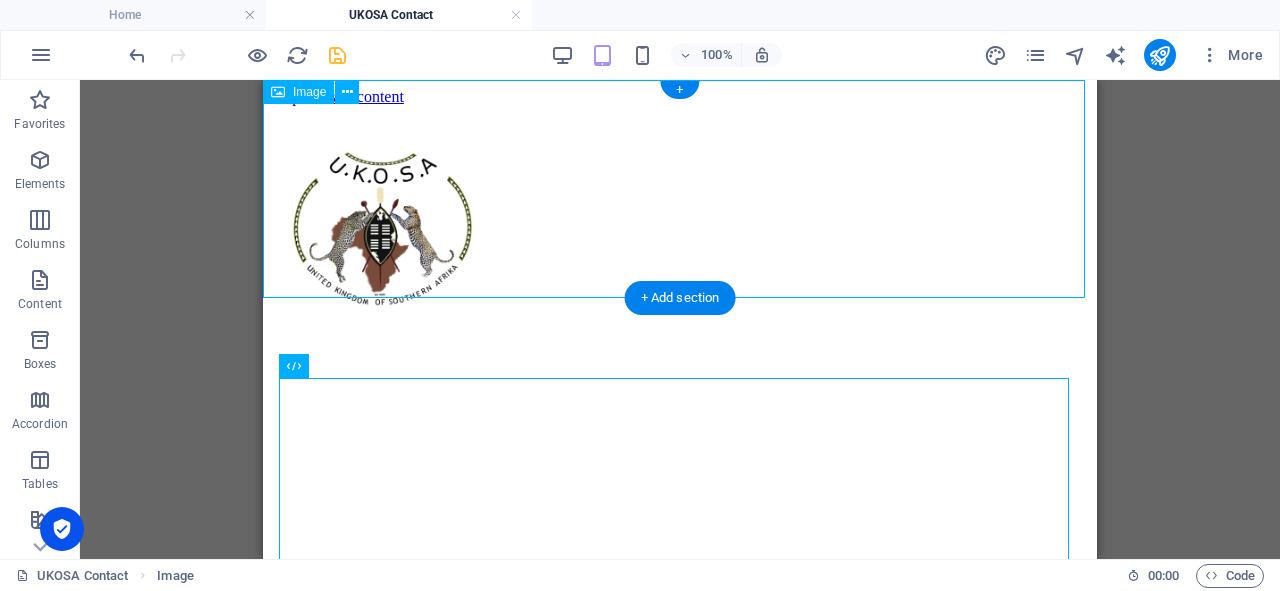 click at bounding box center [680, 217] 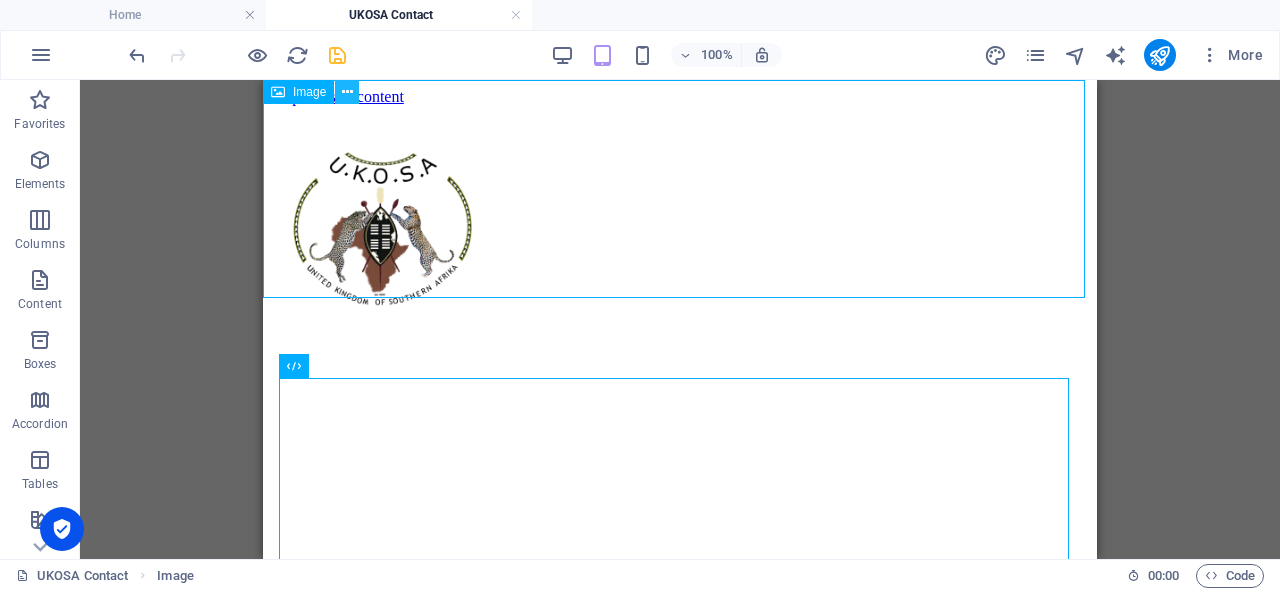 click at bounding box center (347, 92) 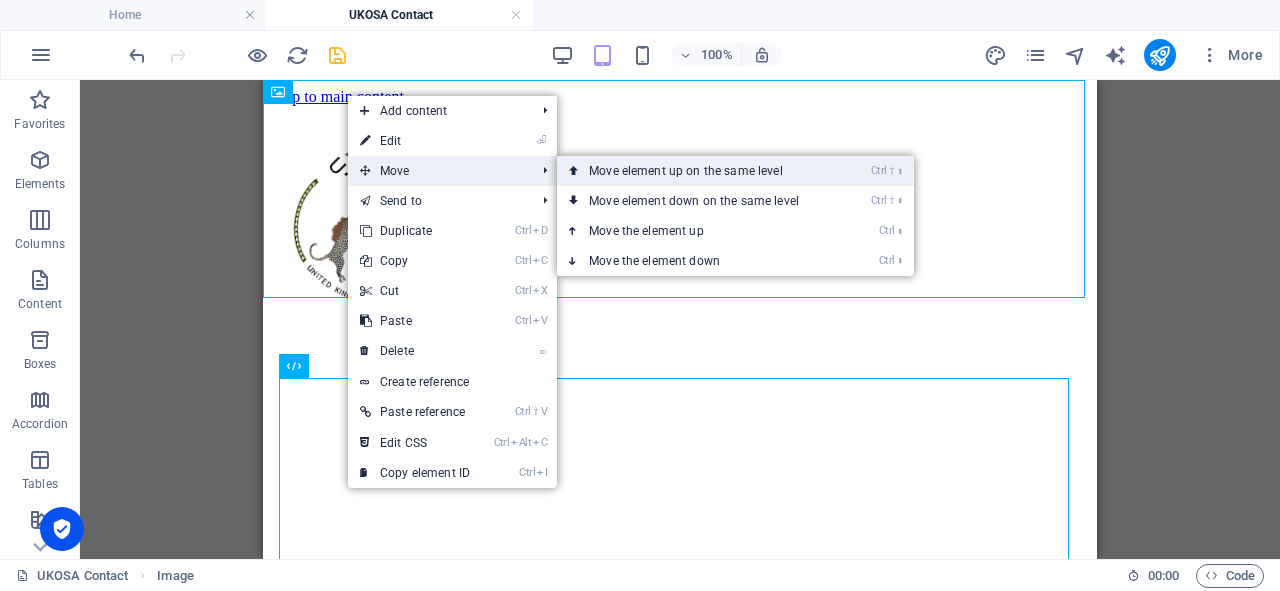 drag, startPoint x: 651, startPoint y: 165, endPoint x: 347, endPoint y: 98, distance: 311.2957 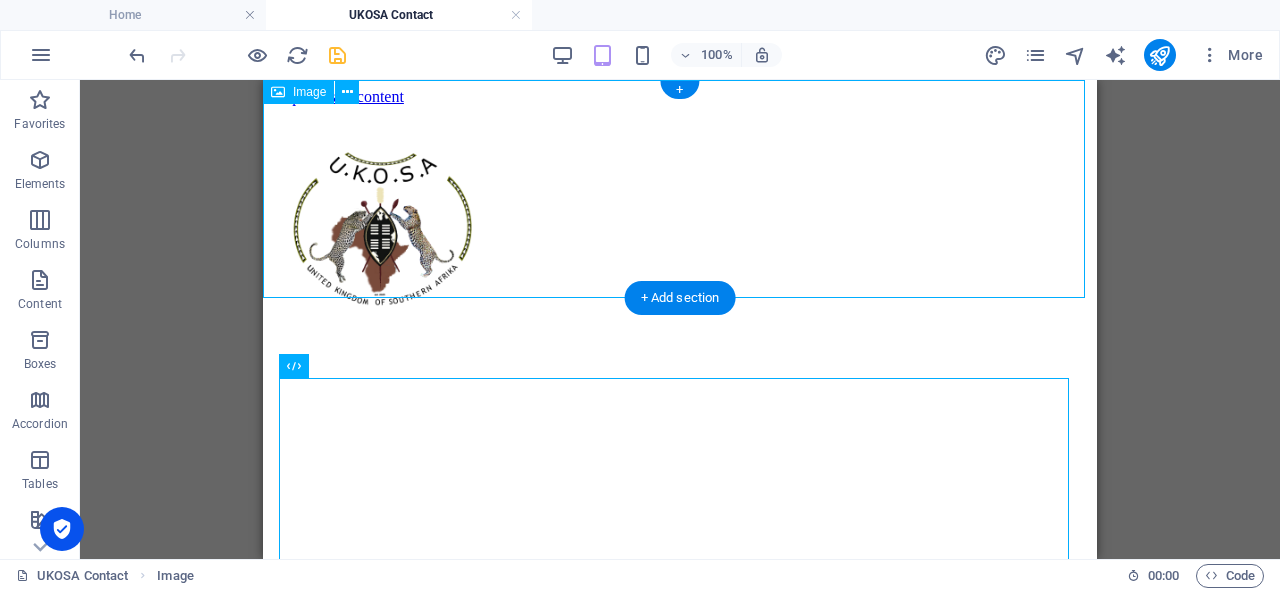 drag, startPoint x: 370, startPoint y: 216, endPoint x: 427, endPoint y: 213, distance: 57.07889 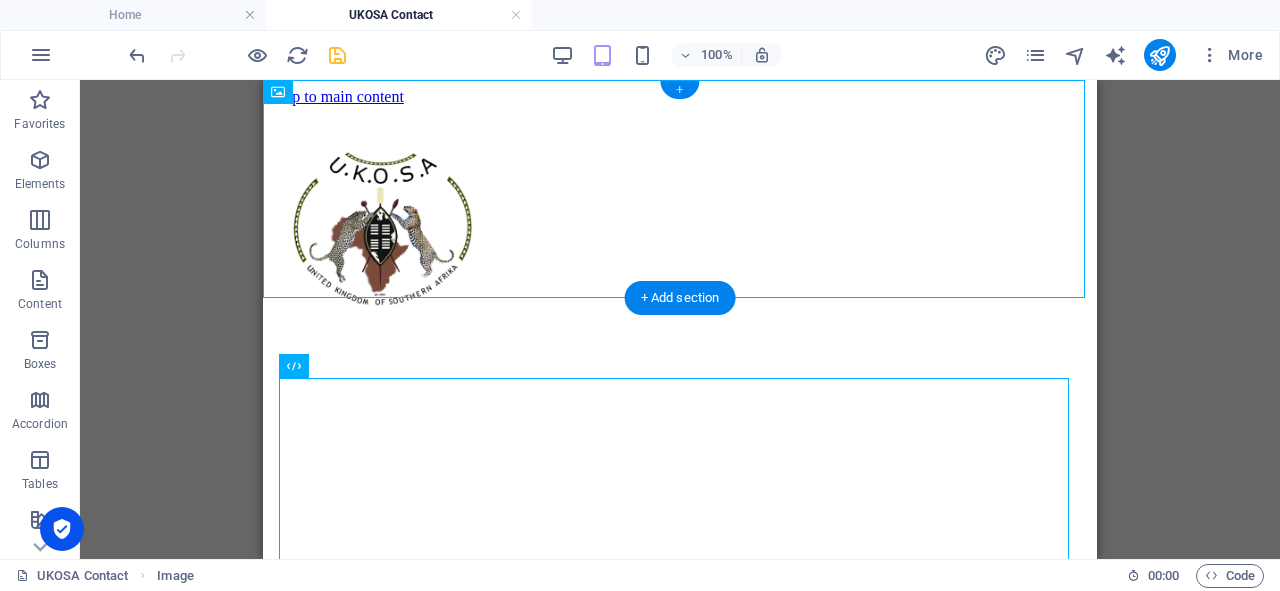 click on "+" at bounding box center (679, 90) 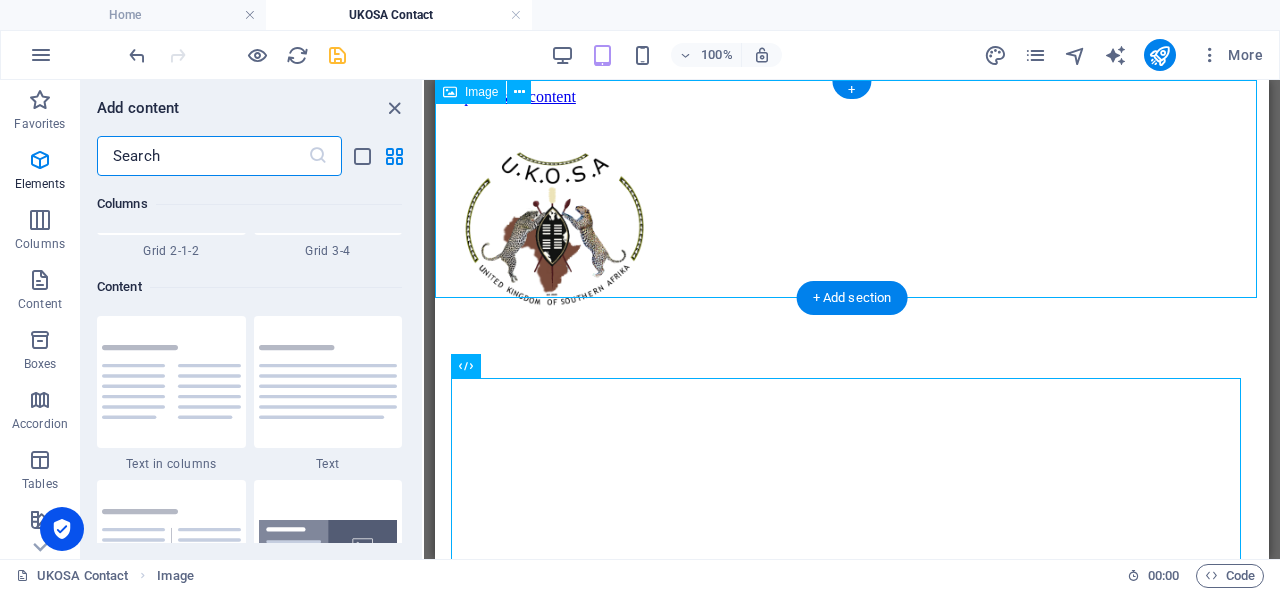 scroll, scrollTop: 3499, scrollLeft: 0, axis: vertical 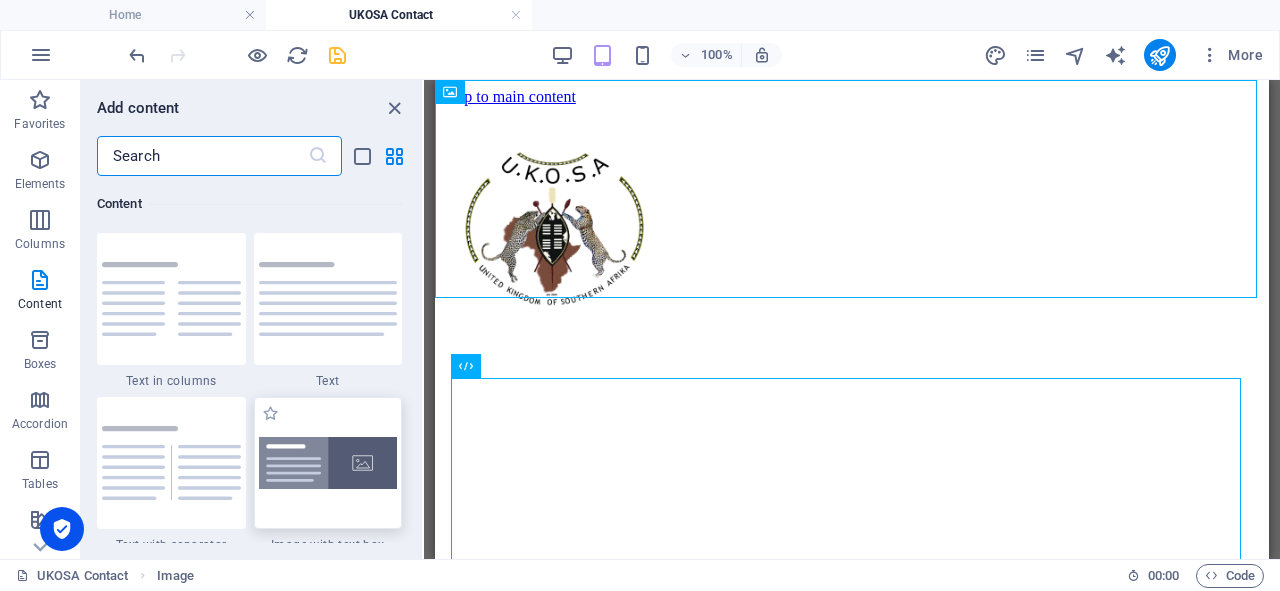 click at bounding box center (328, 463) 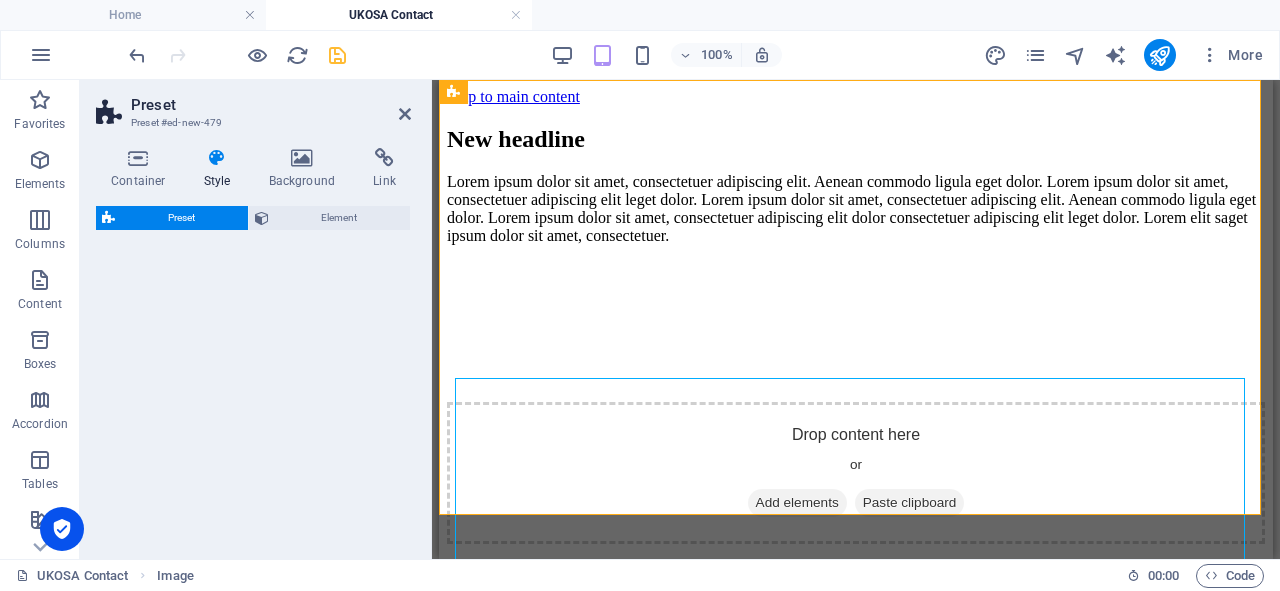 select on "rem" 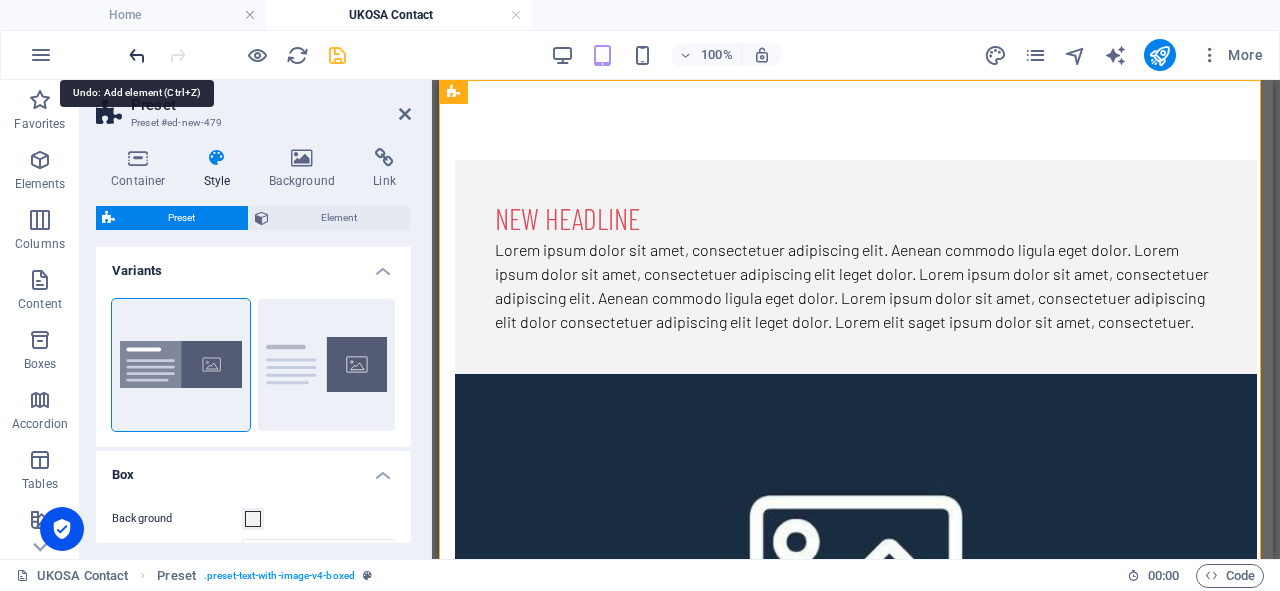 click at bounding box center (137, 55) 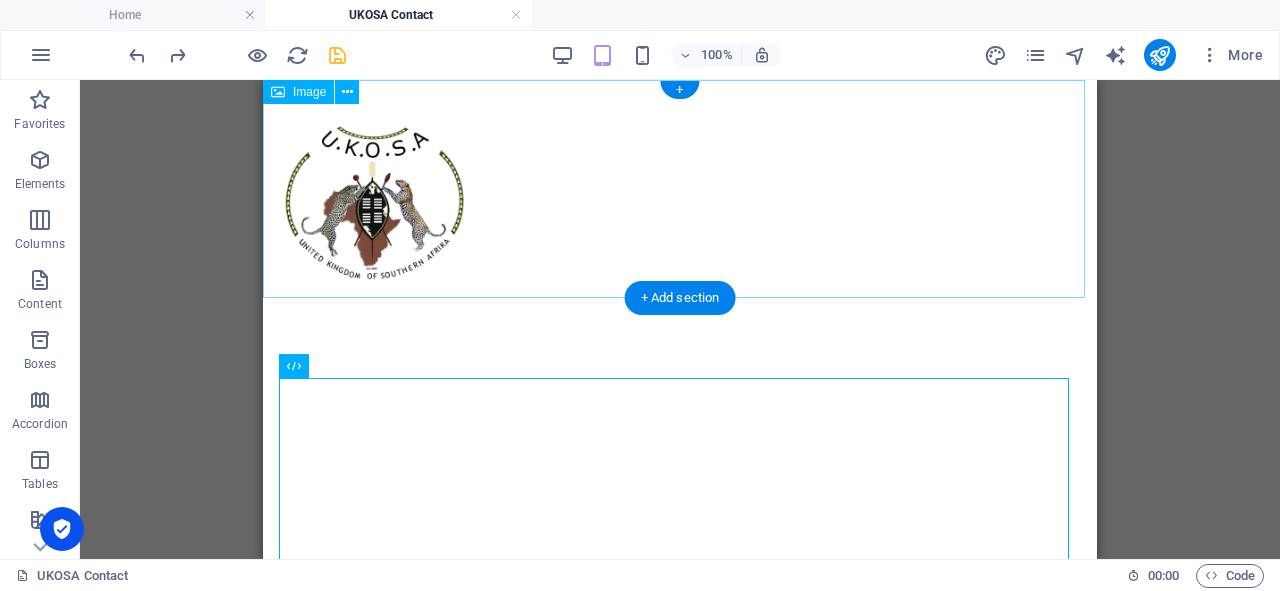 click at bounding box center (680, 189) 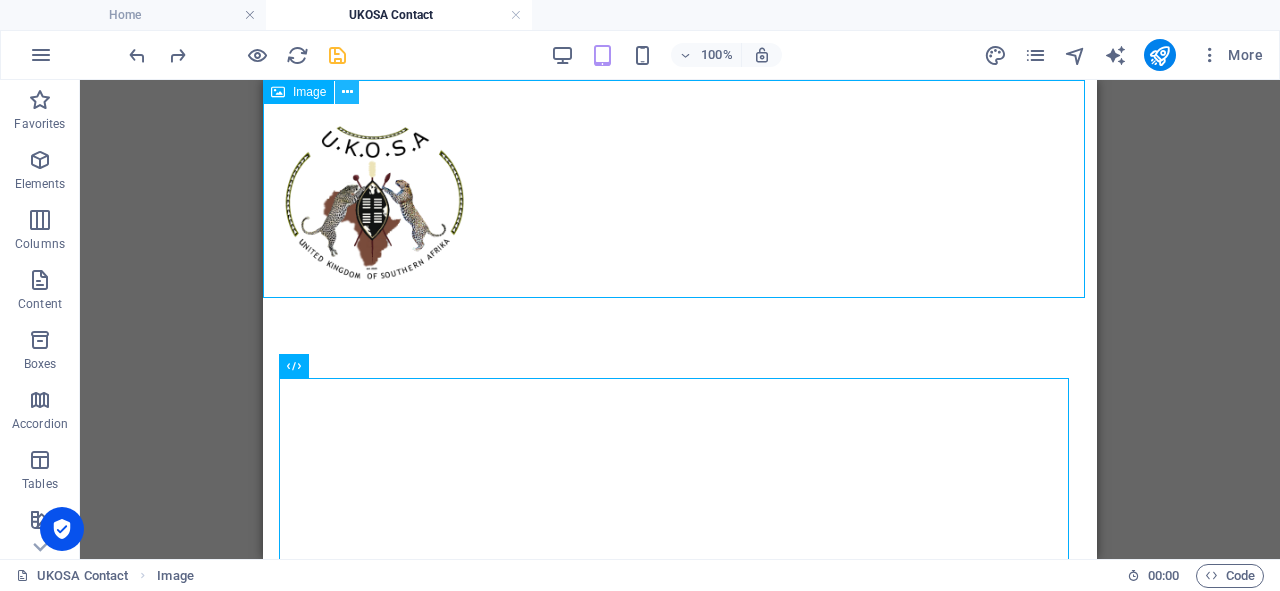 click at bounding box center [347, 92] 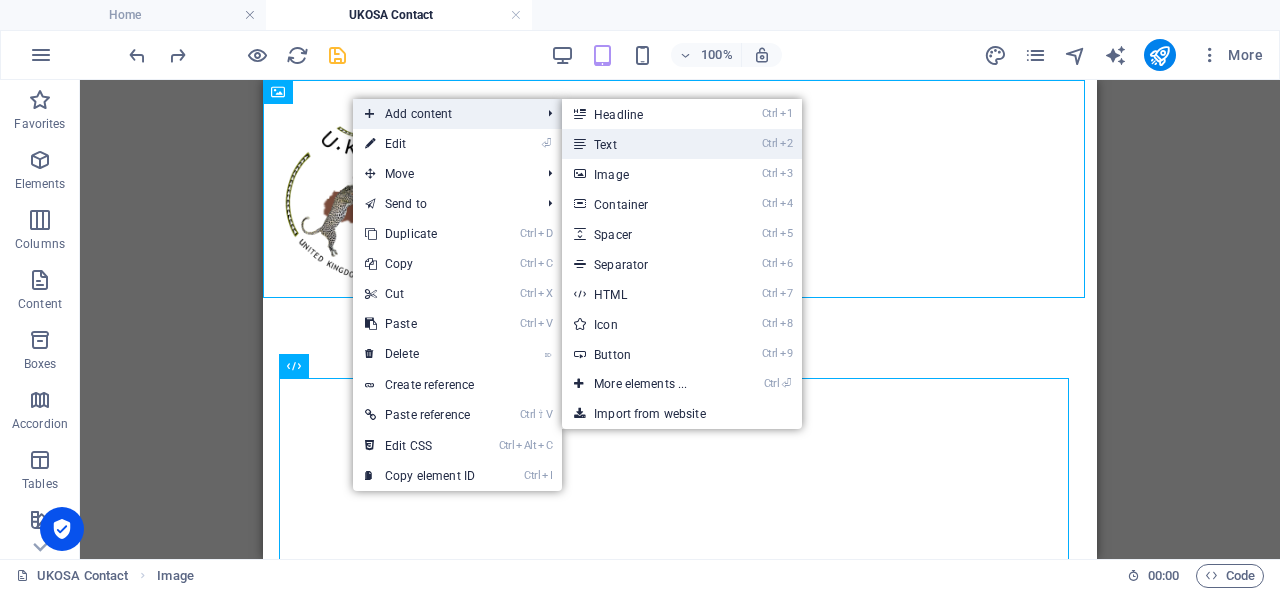click on "Ctrl 2  Text" at bounding box center [644, 144] 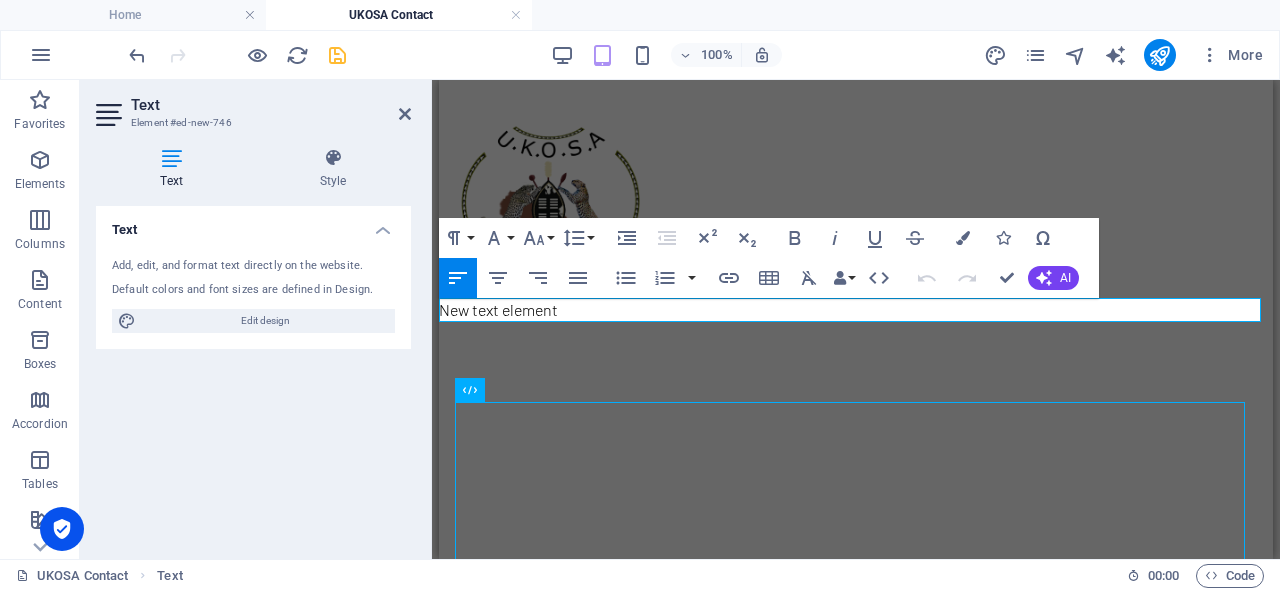 click on "New text element" at bounding box center [856, 310] 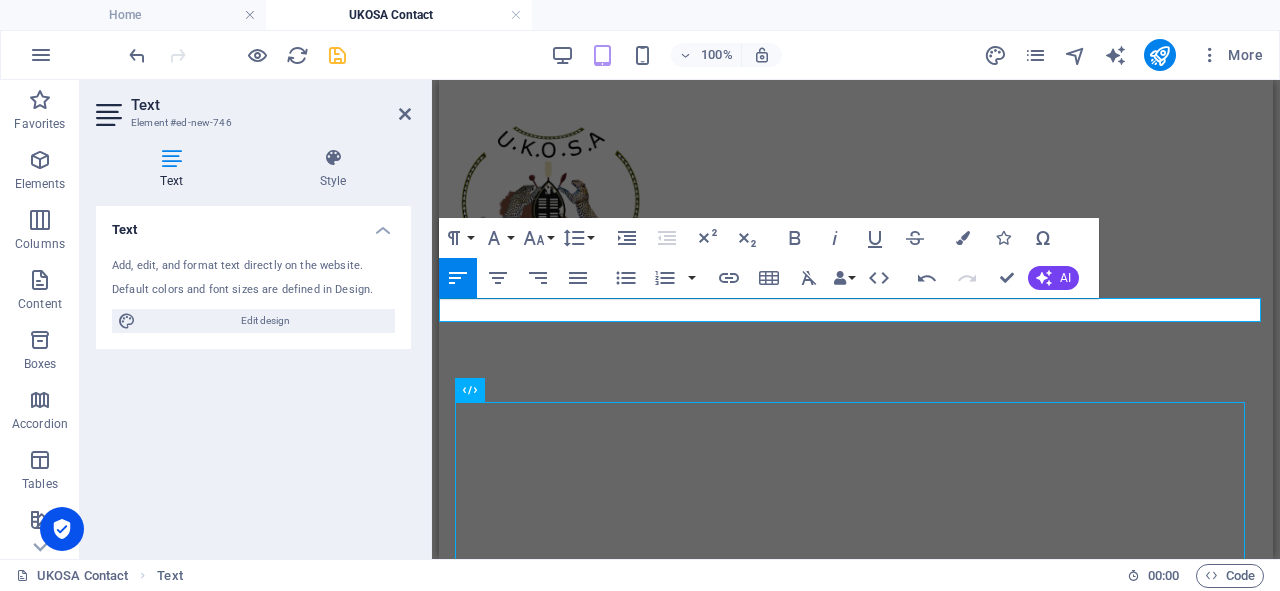 type 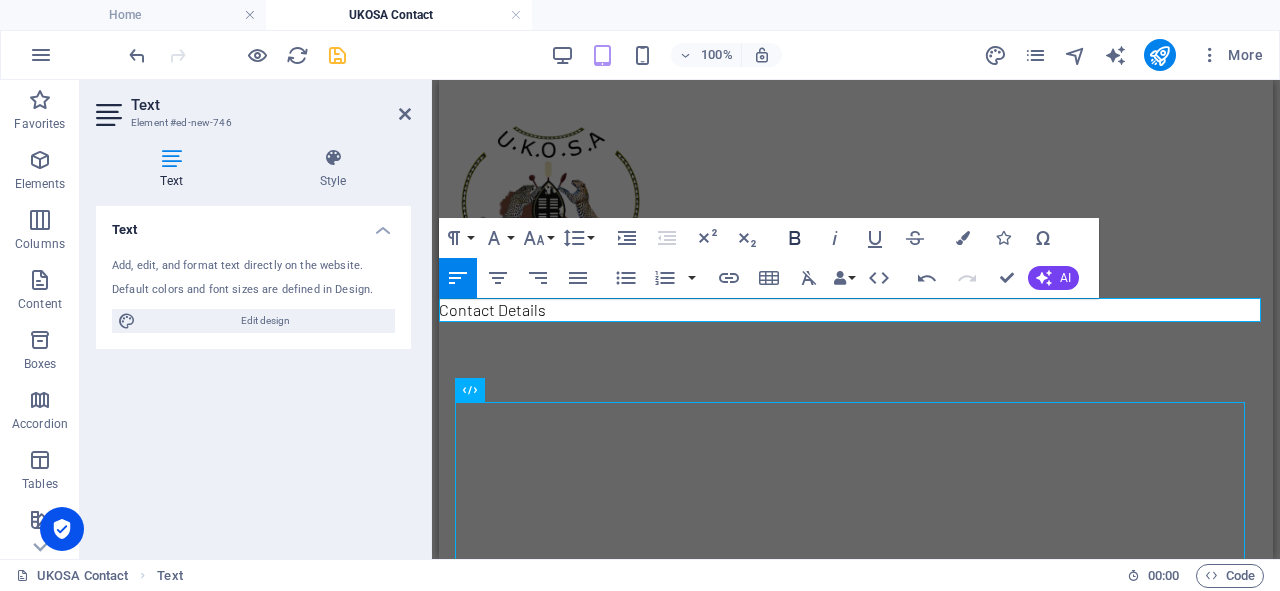 click 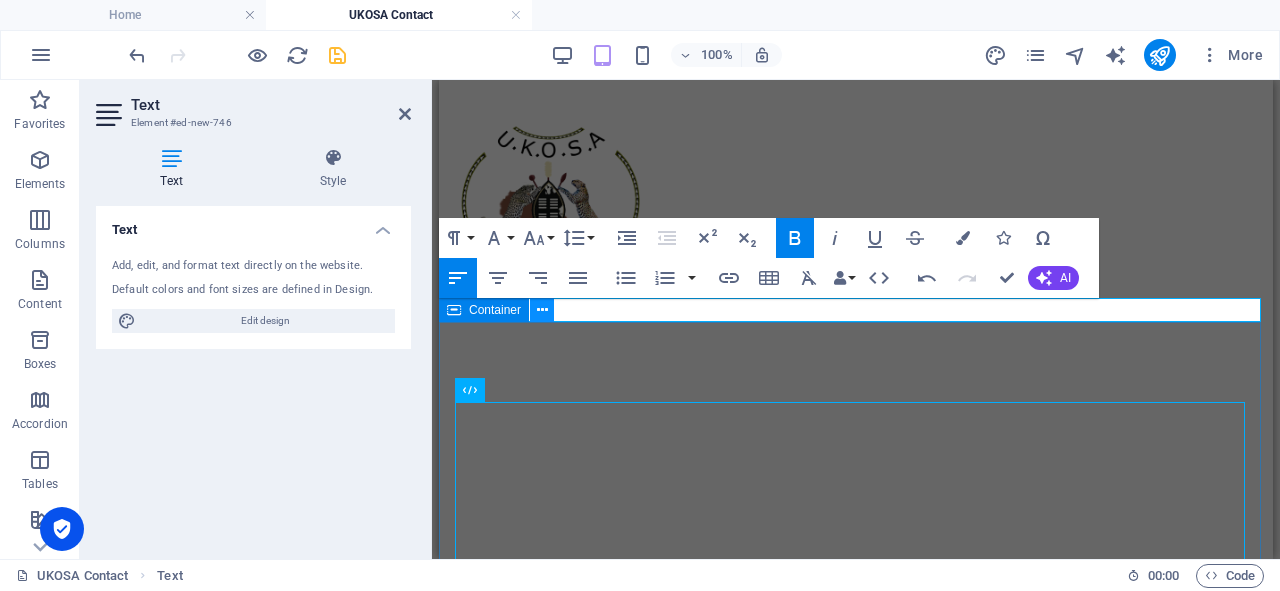 click at bounding box center (542, 310) 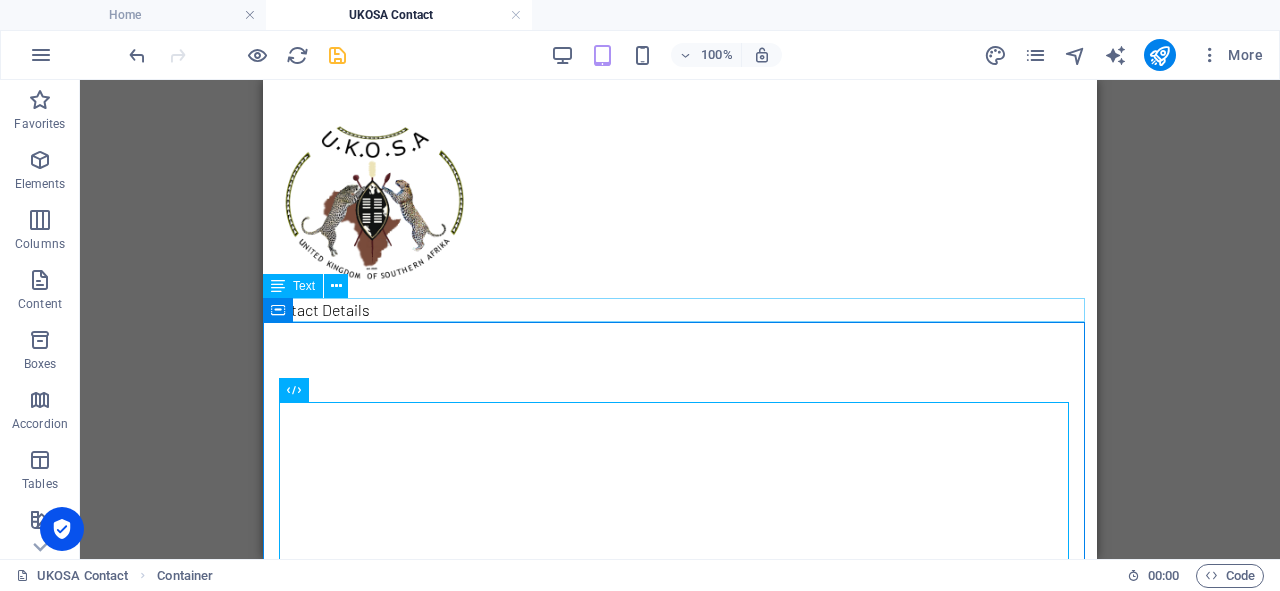click on "Contact Details" at bounding box center [680, 310] 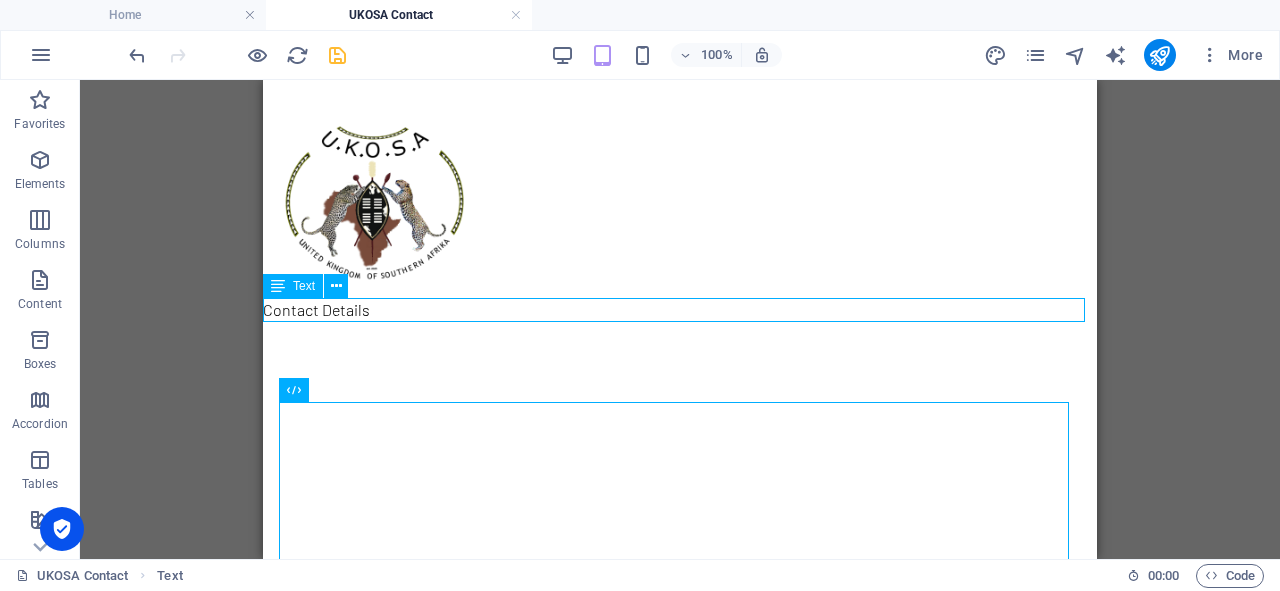 click on "Contact Details" at bounding box center (680, 310) 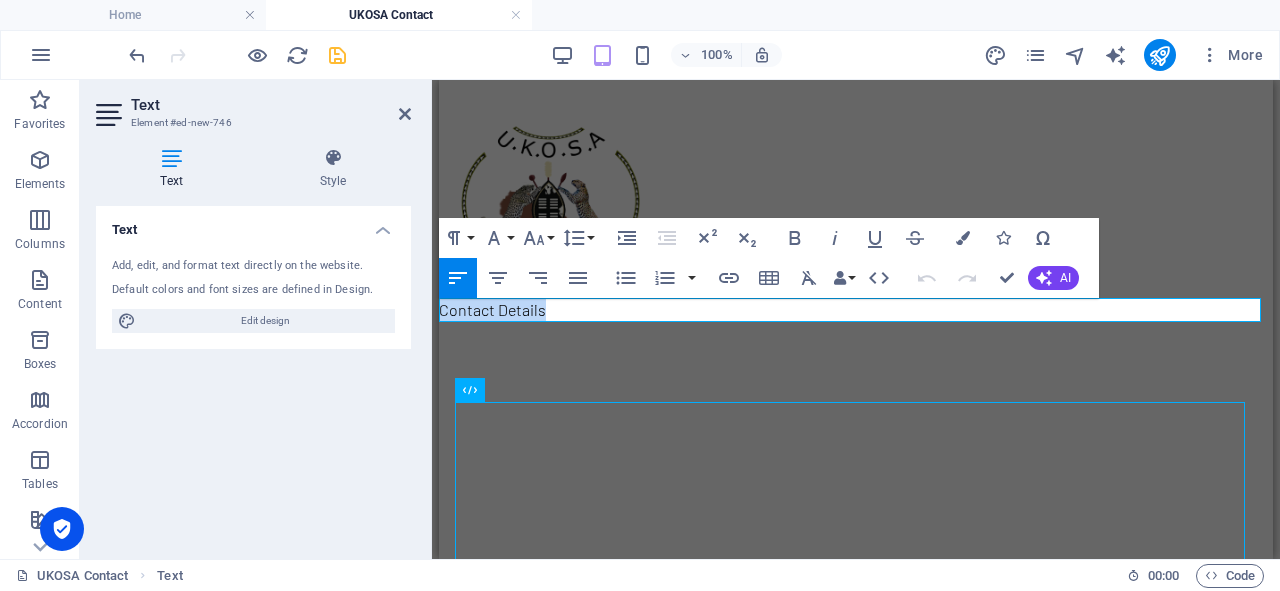 drag, startPoint x: 551, startPoint y: 312, endPoint x: 873, endPoint y: 396, distance: 332.7762 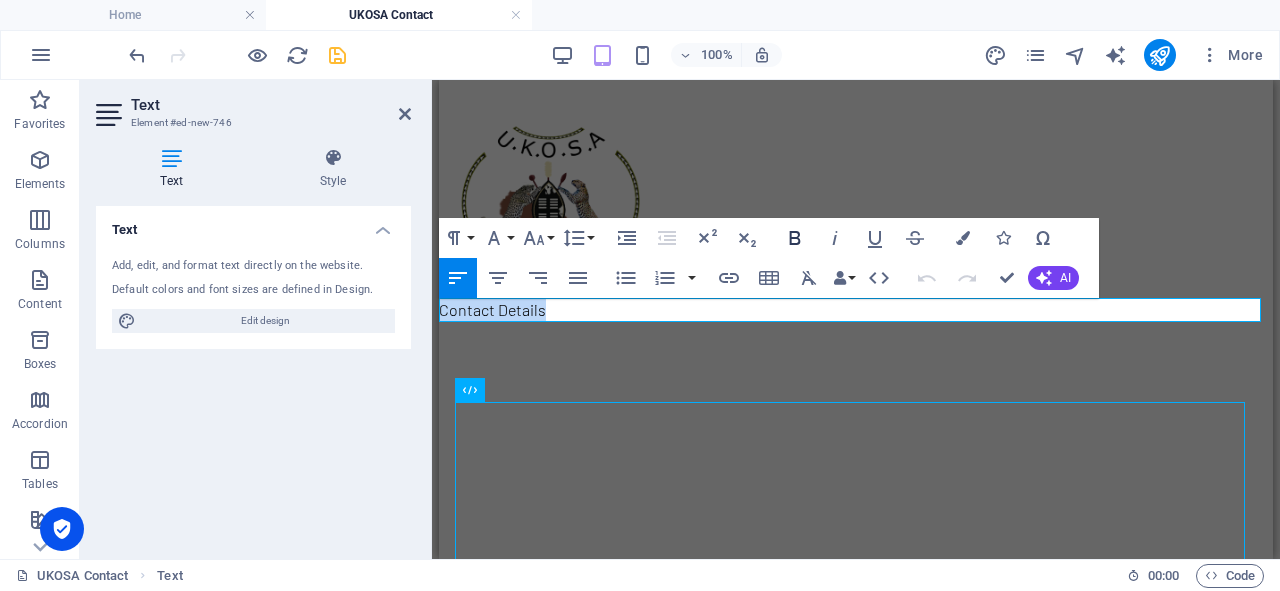 click 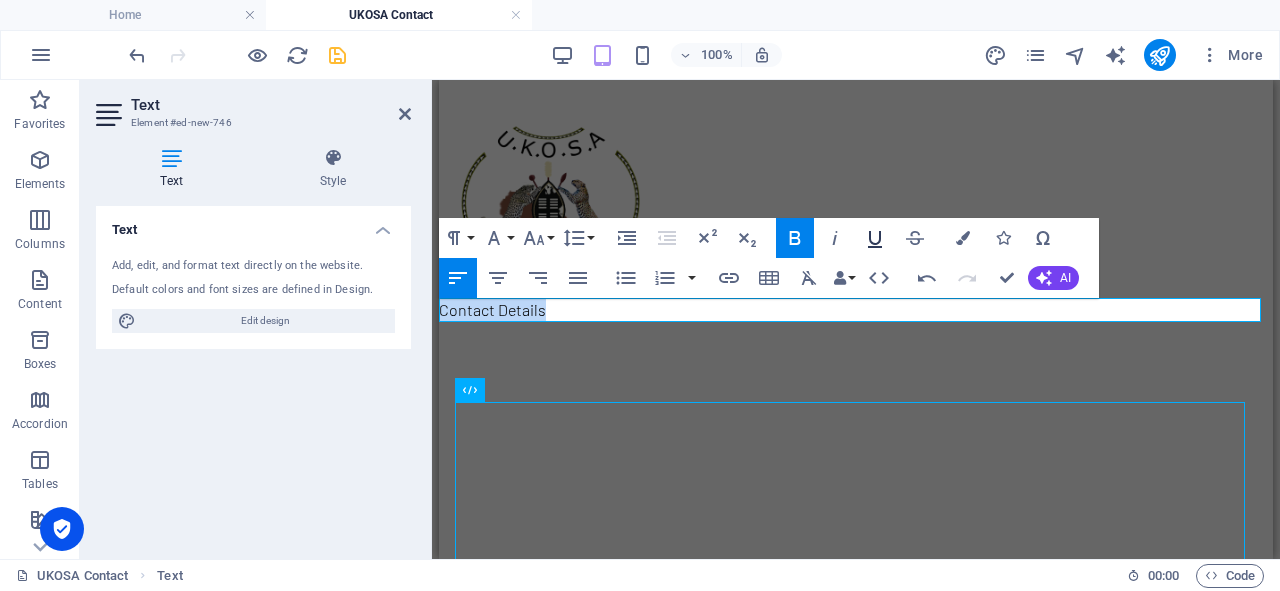 click 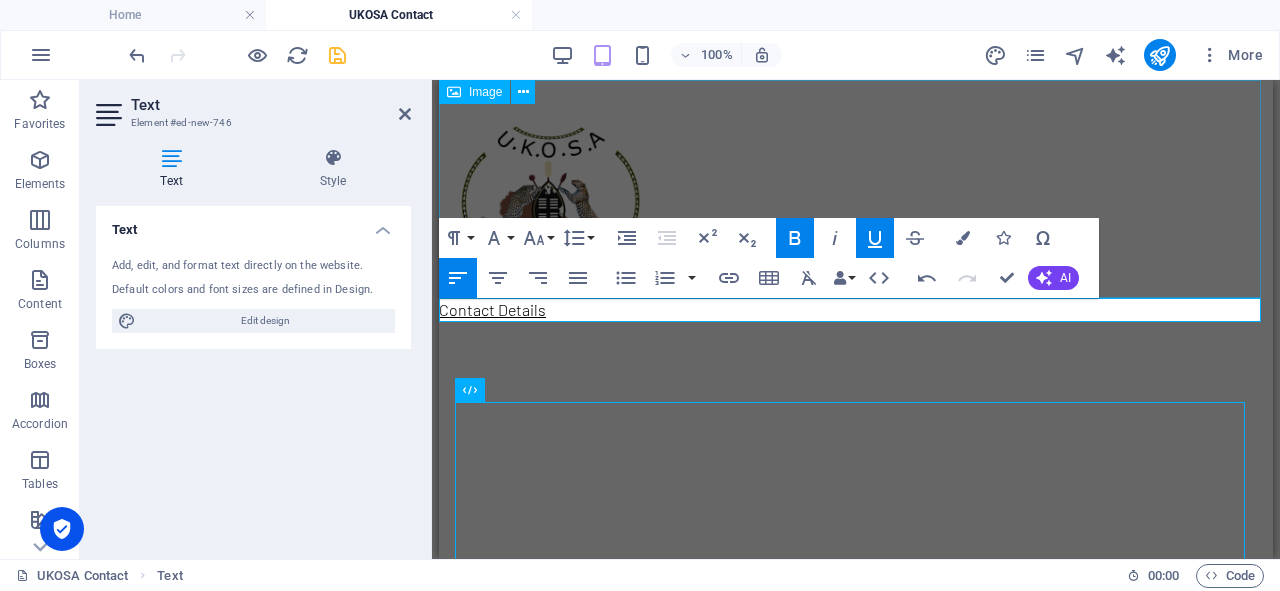 click at bounding box center [856, 189] 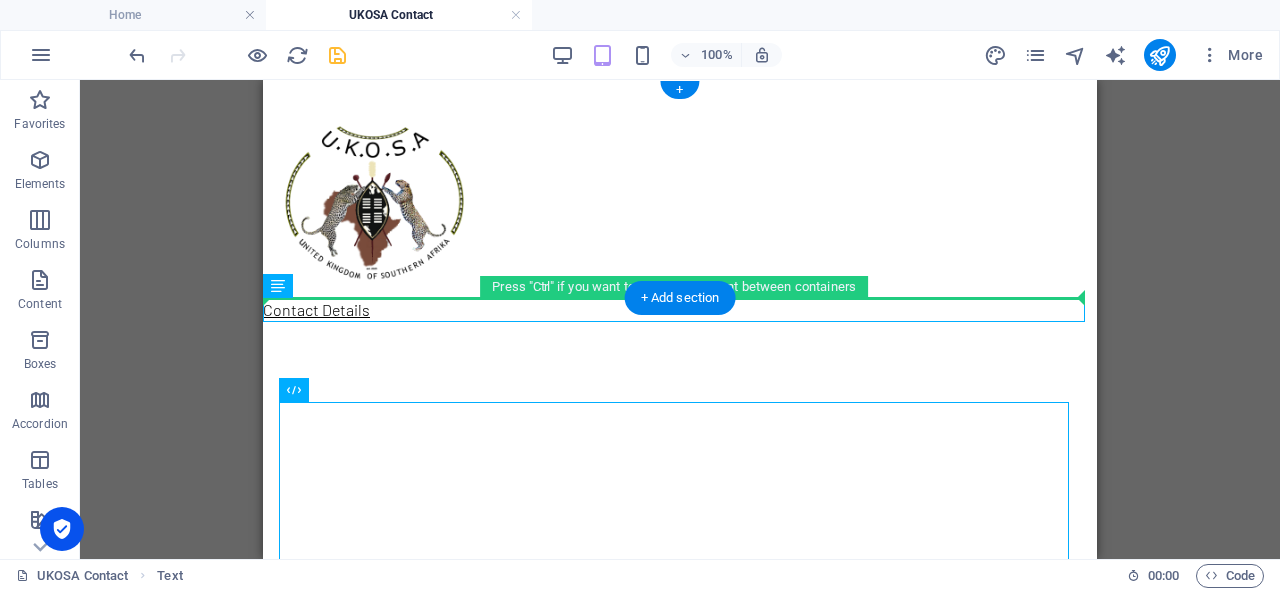 drag, startPoint x: 337, startPoint y: 314, endPoint x: 543, endPoint y: 224, distance: 224.80214 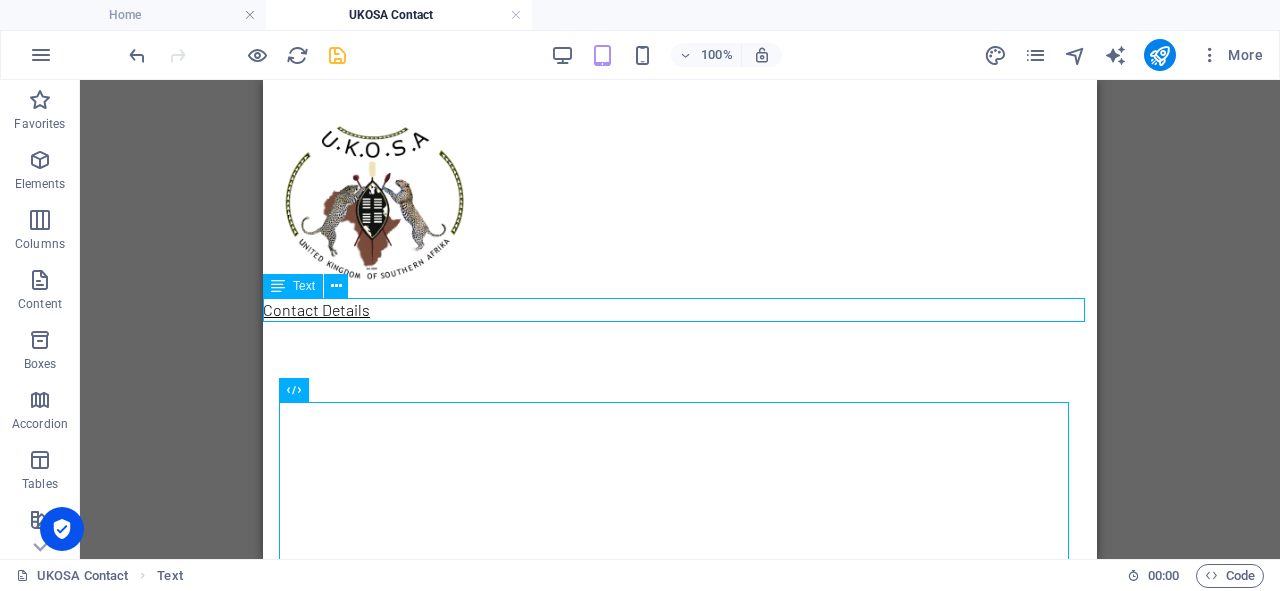 click on "Contact Details" at bounding box center (680, 310) 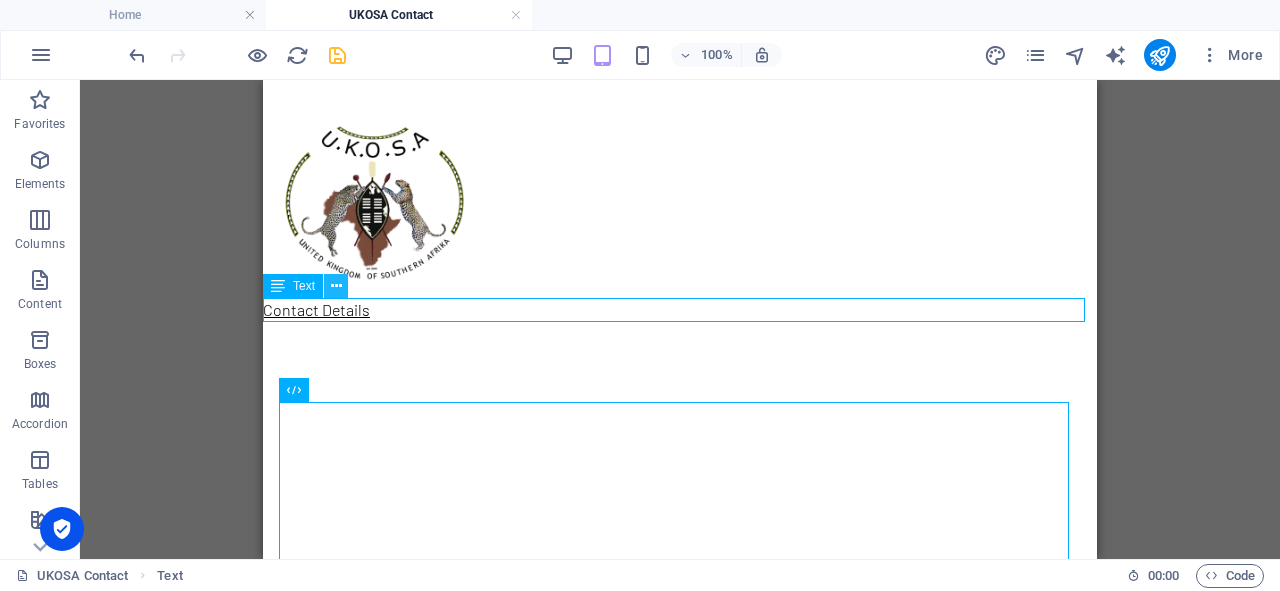click at bounding box center [336, 286] 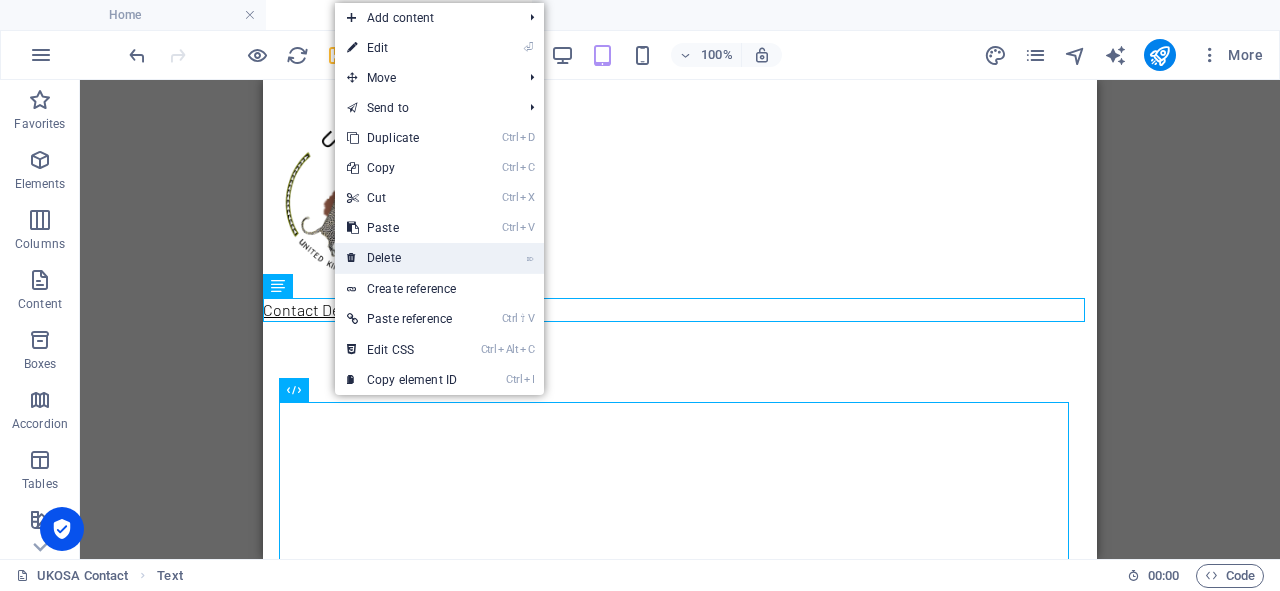 click on "⌦  Delete" at bounding box center (402, 258) 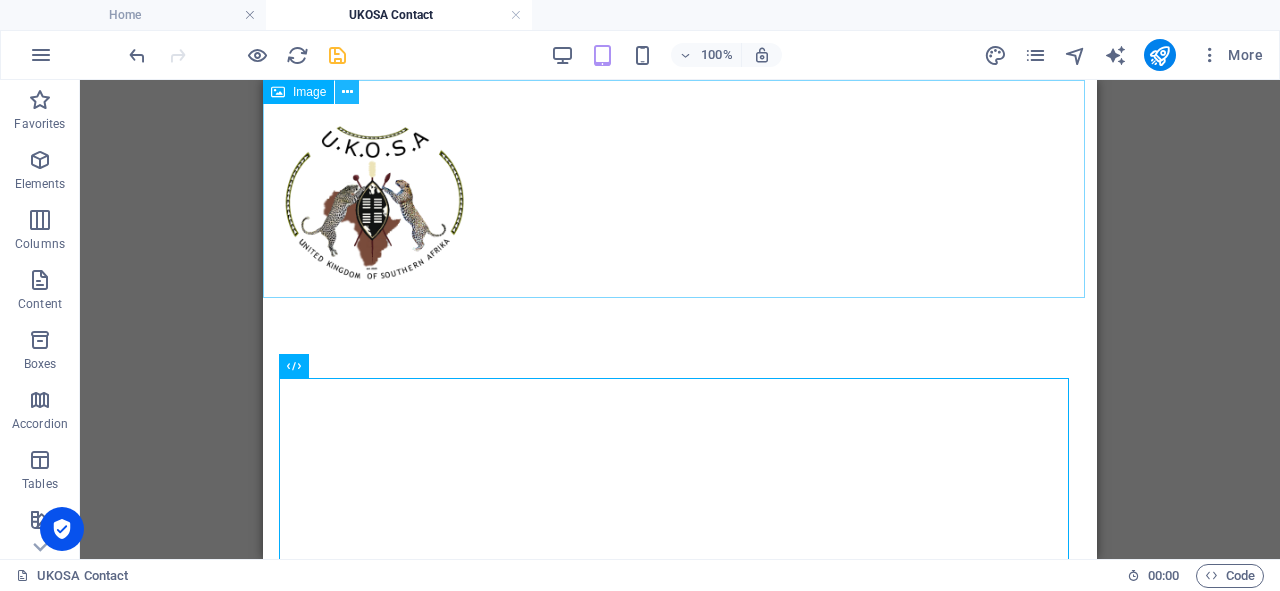 click at bounding box center [347, 92] 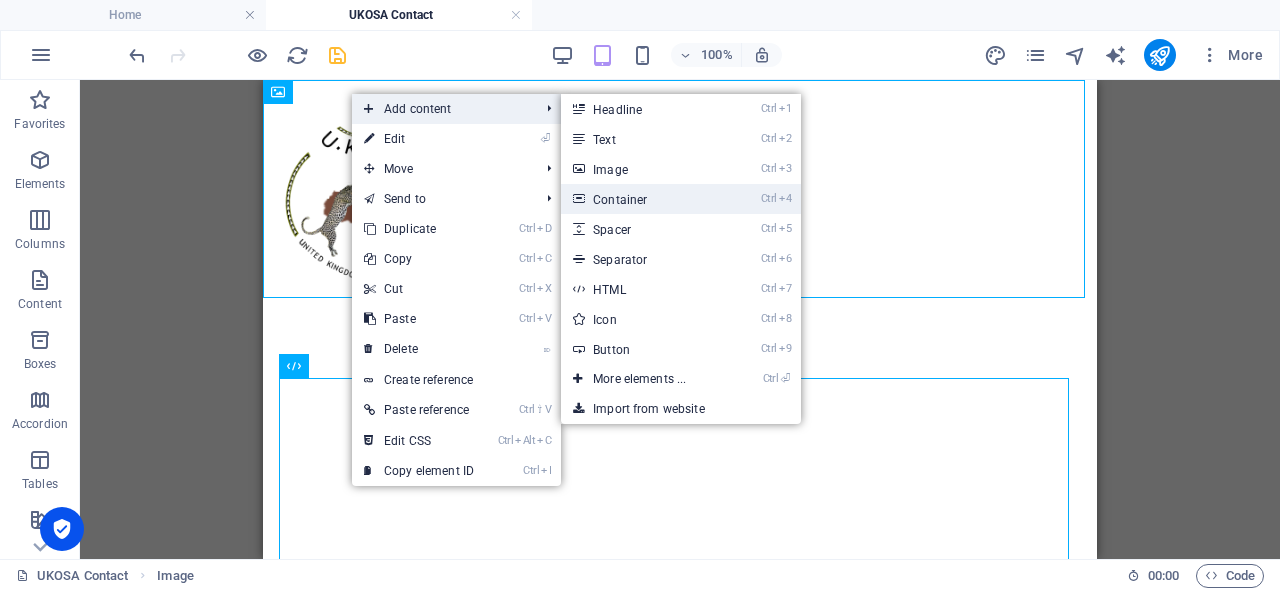 click on "Ctrl 4  Container" at bounding box center (643, 199) 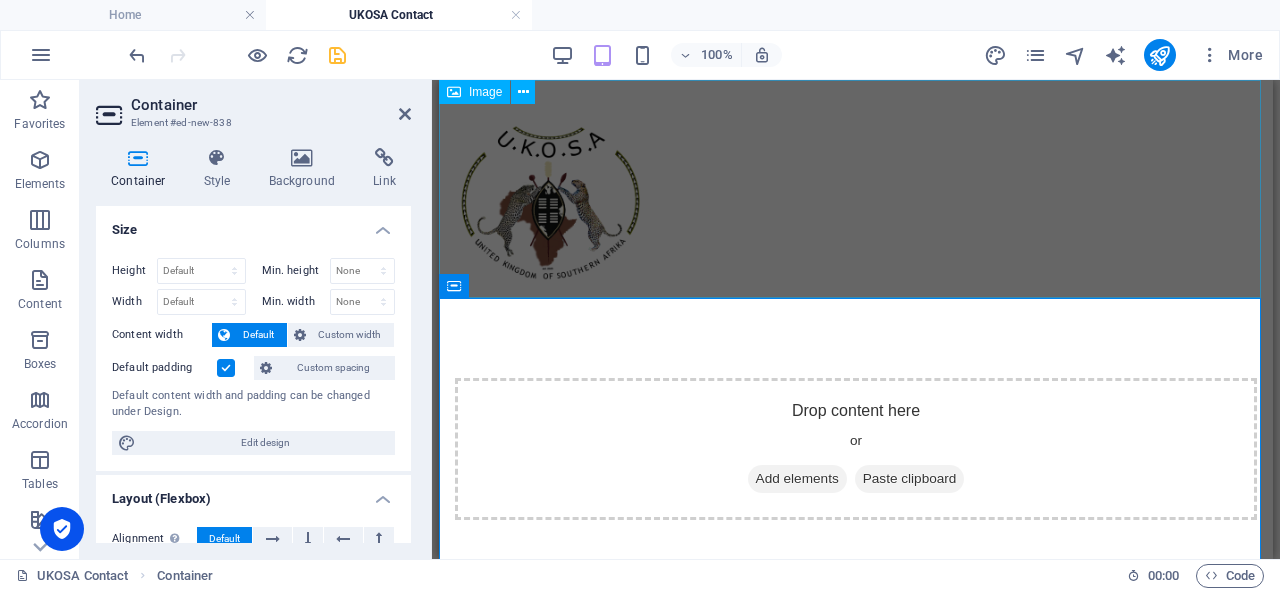 click at bounding box center (856, 189) 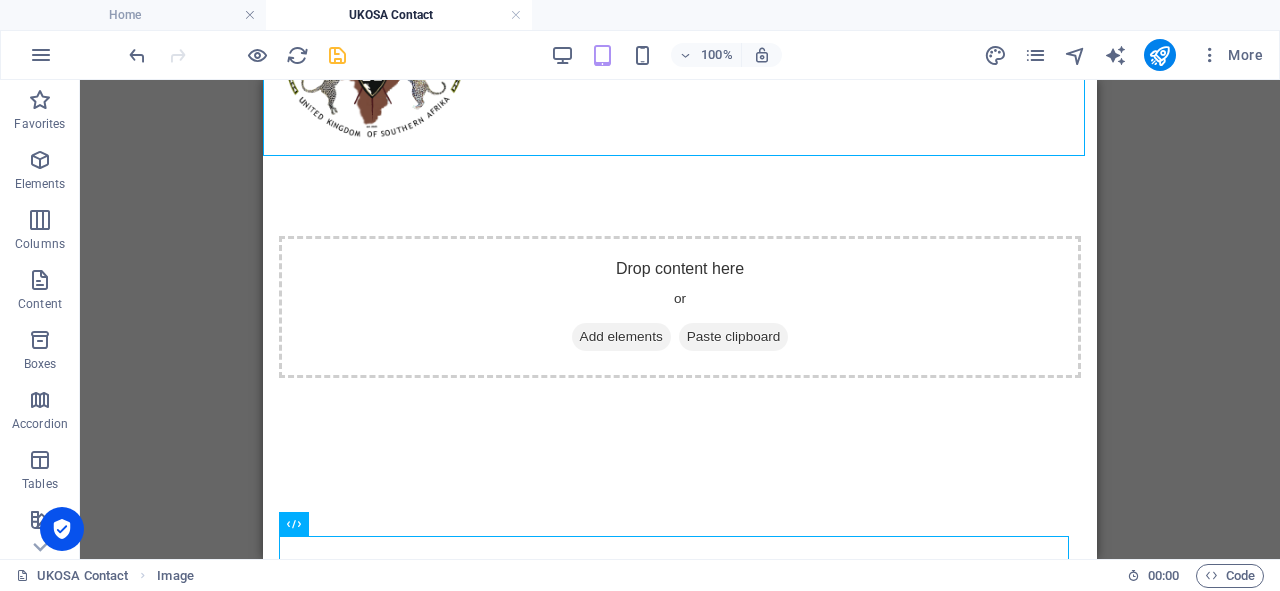 scroll, scrollTop: 128, scrollLeft: 0, axis: vertical 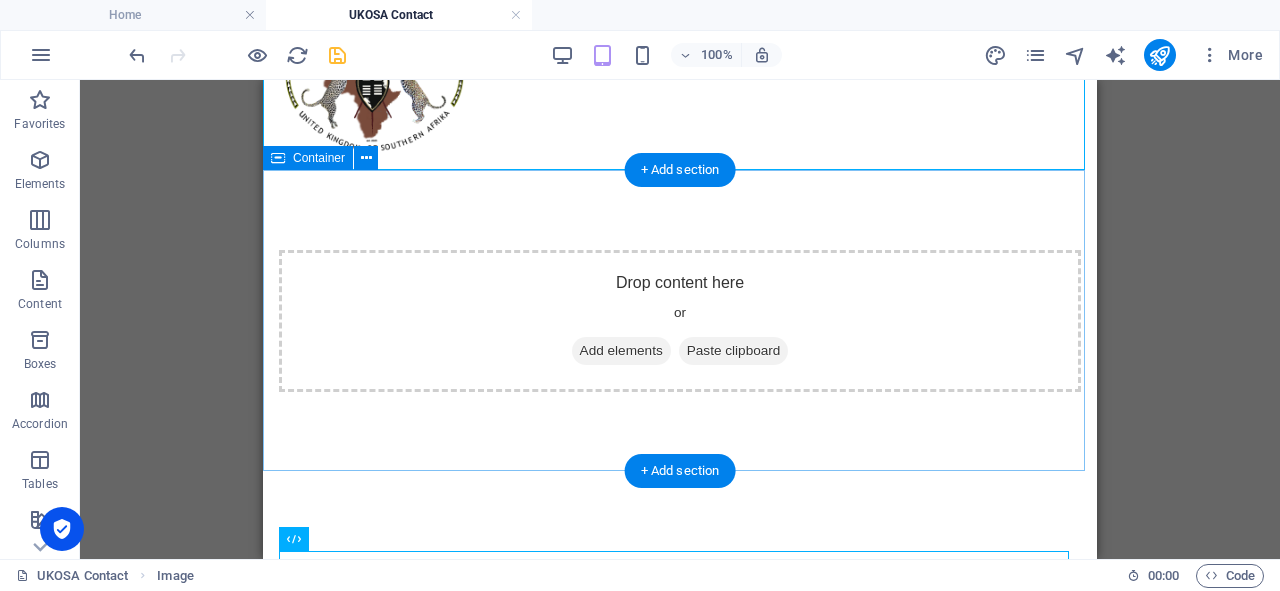 click on "Drop content here or  Add elements  Paste clipboard" at bounding box center (680, 321) 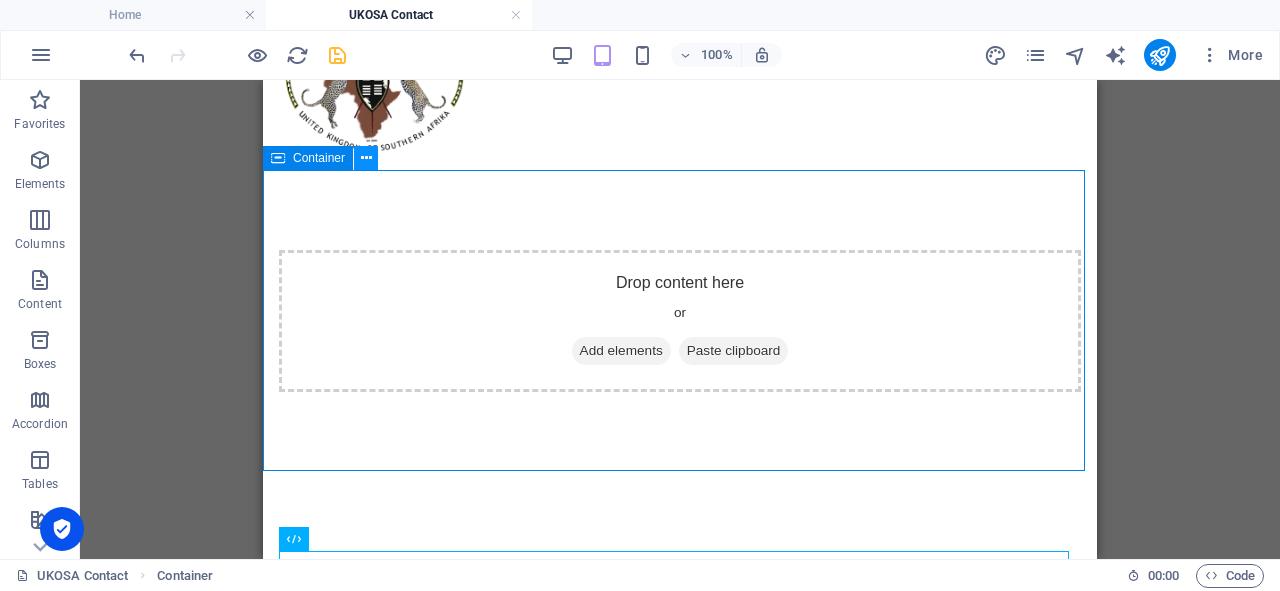 click at bounding box center (366, 158) 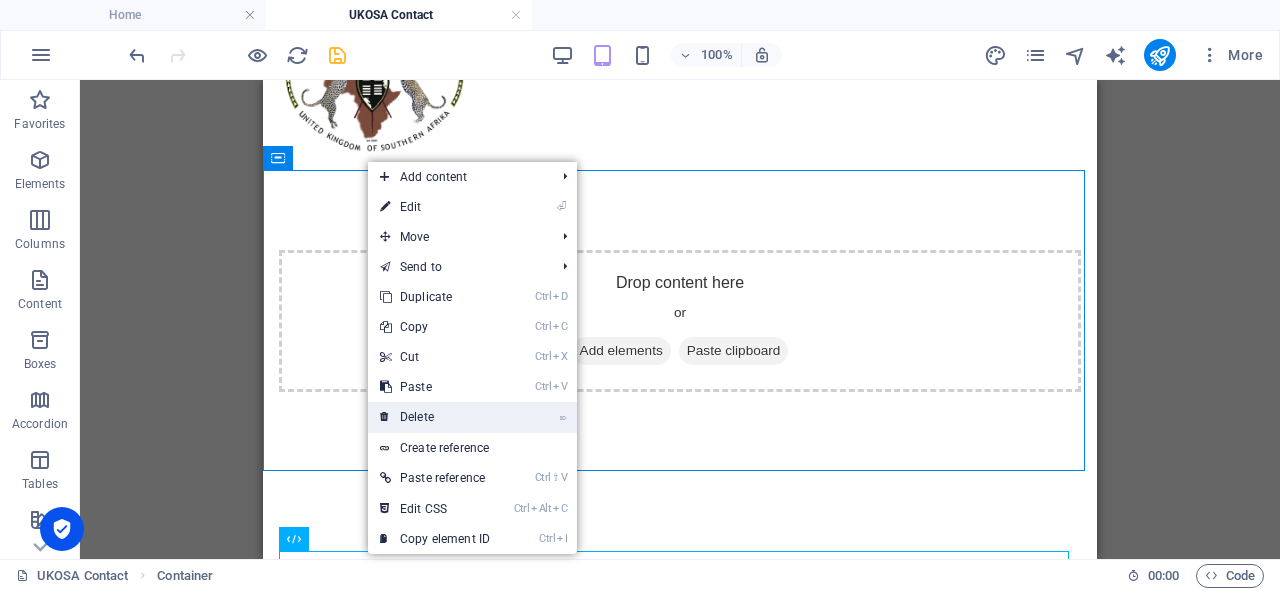 click on "⌦  Delete" at bounding box center [435, 417] 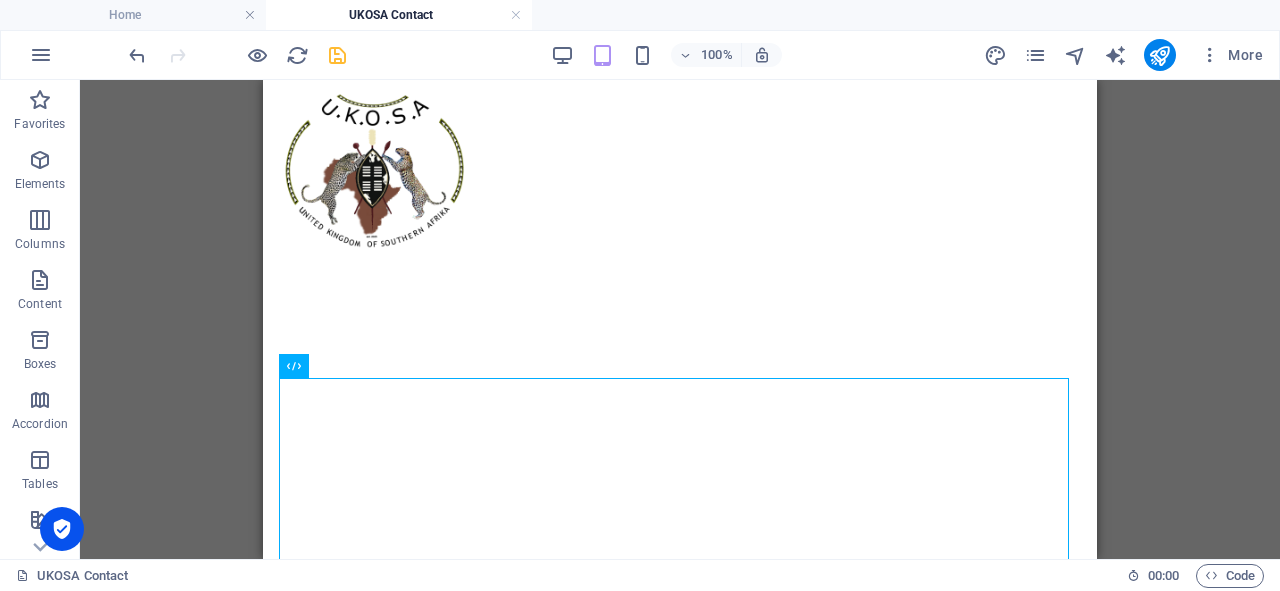 scroll, scrollTop: 0, scrollLeft: 0, axis: both 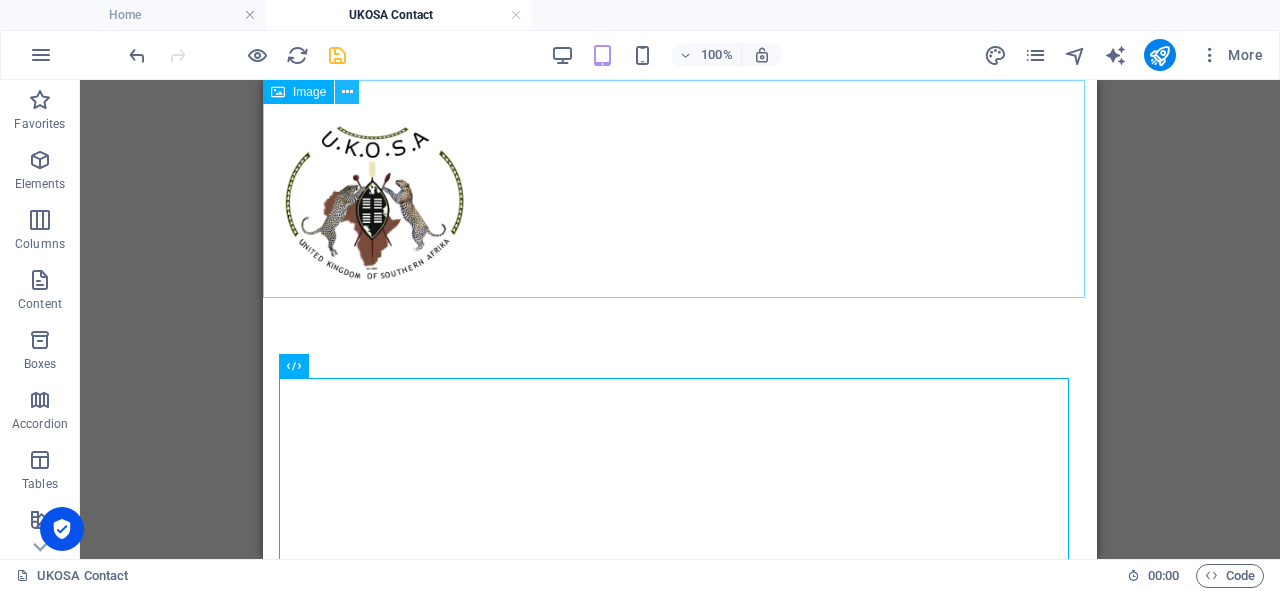 click at bounding box center (347, 92) 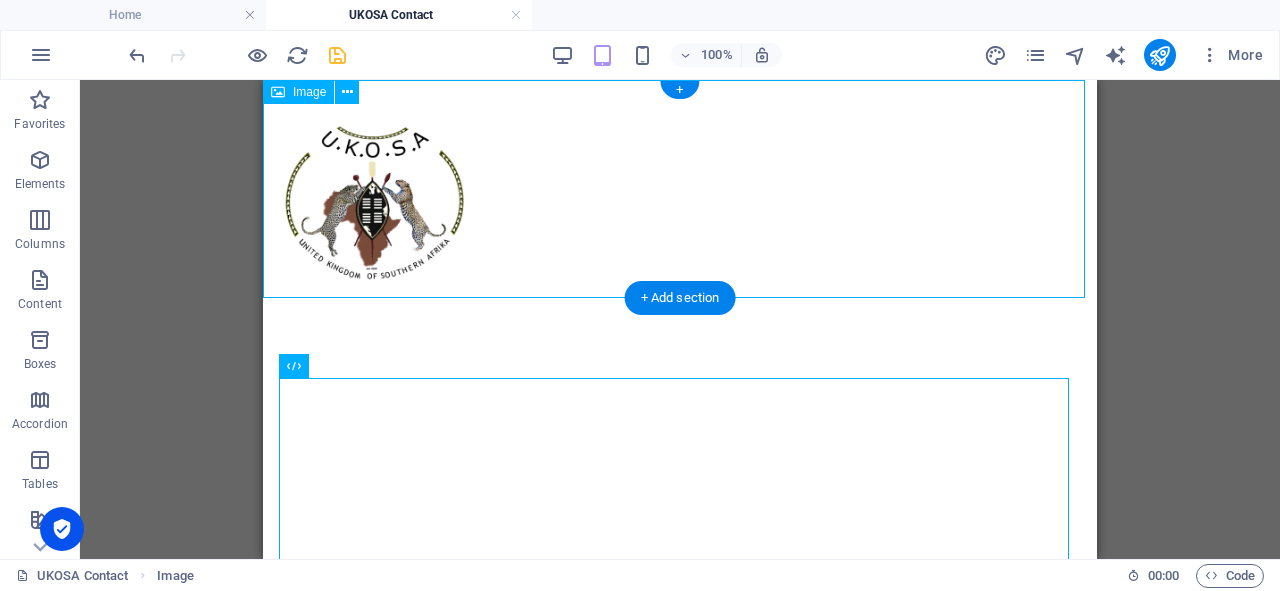 click at bounding box center [680, 189] 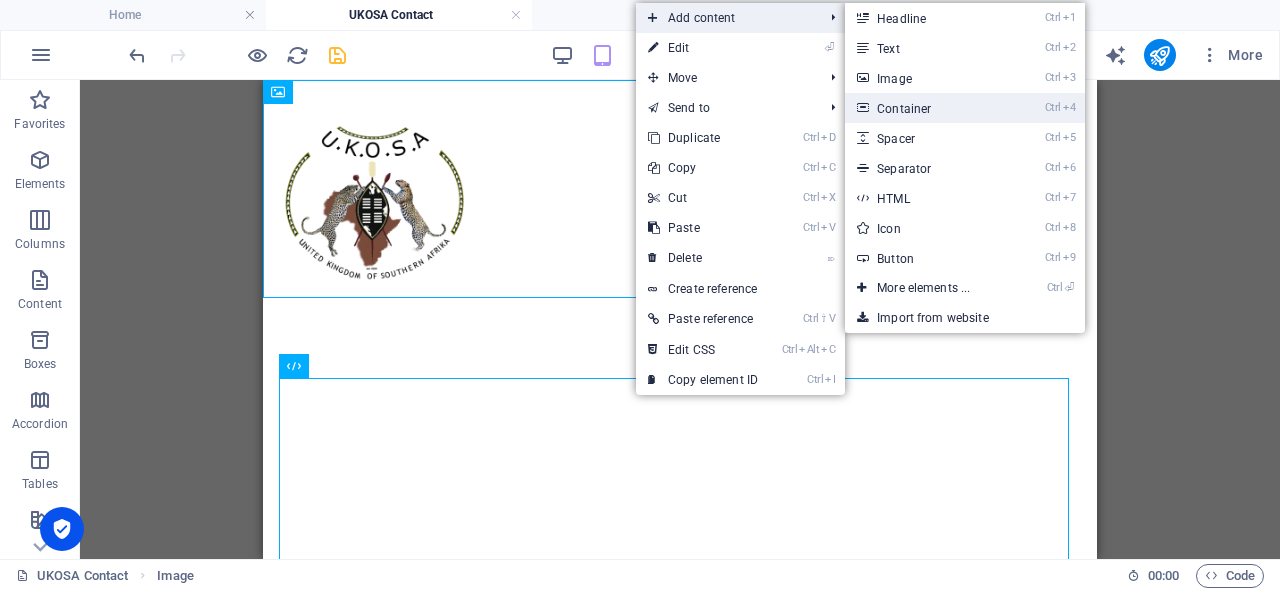 click on "Ctrl 4  Container" at bounding box center [927, 108] 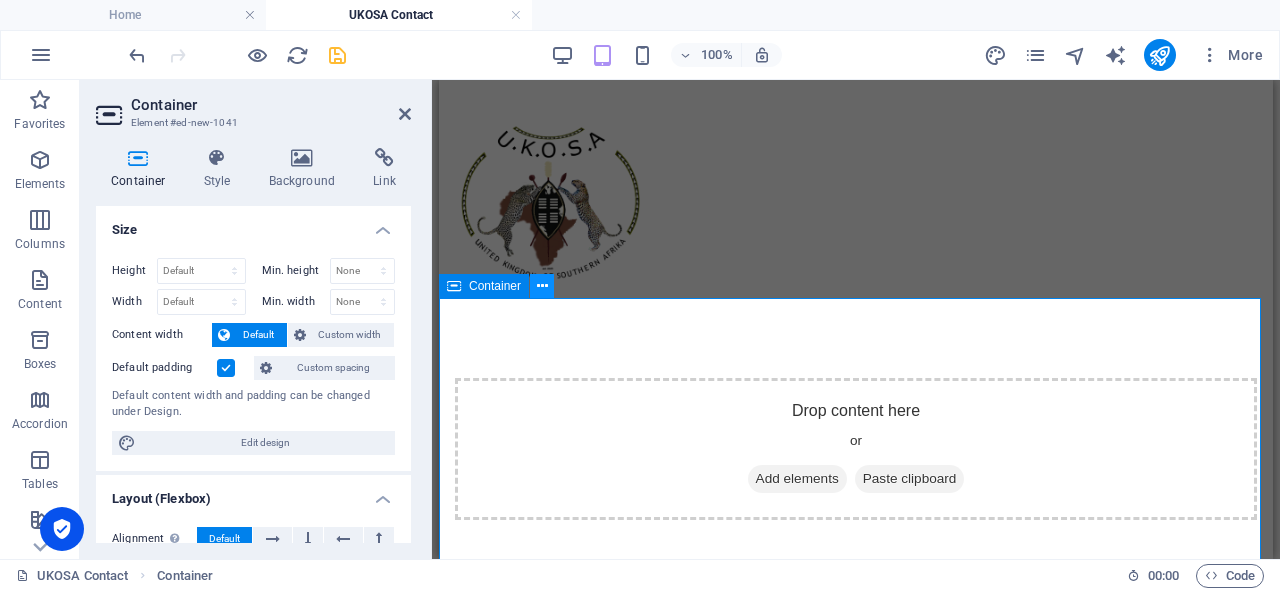 click at bounding box center (542, 286) 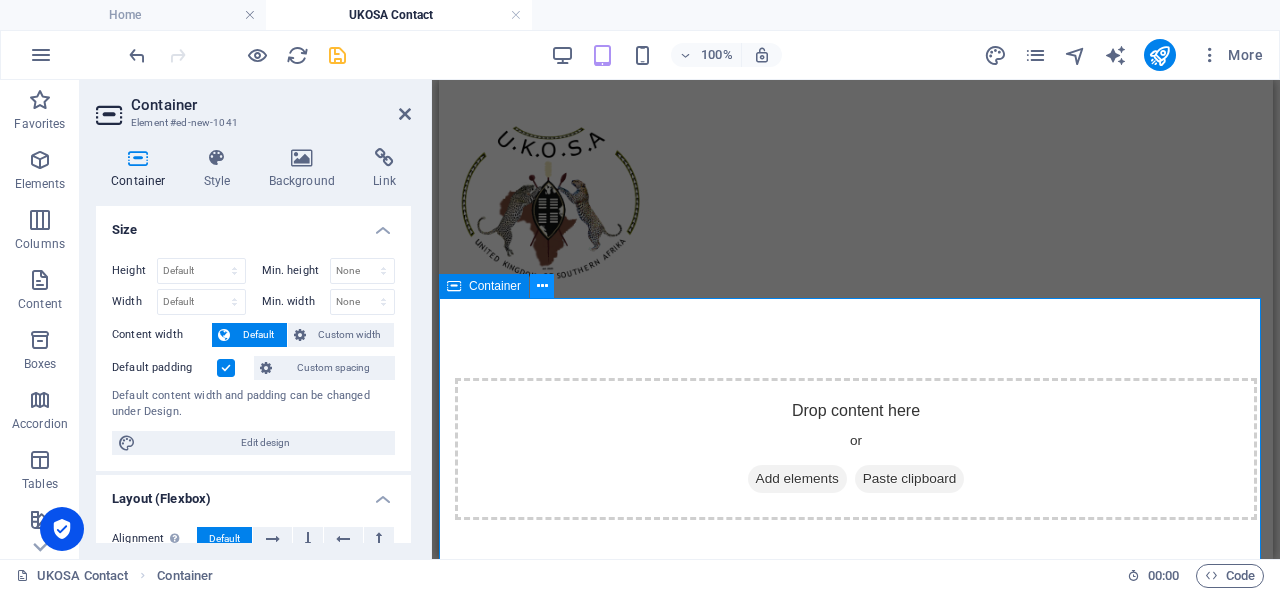 click at bounding box center (542, 286) 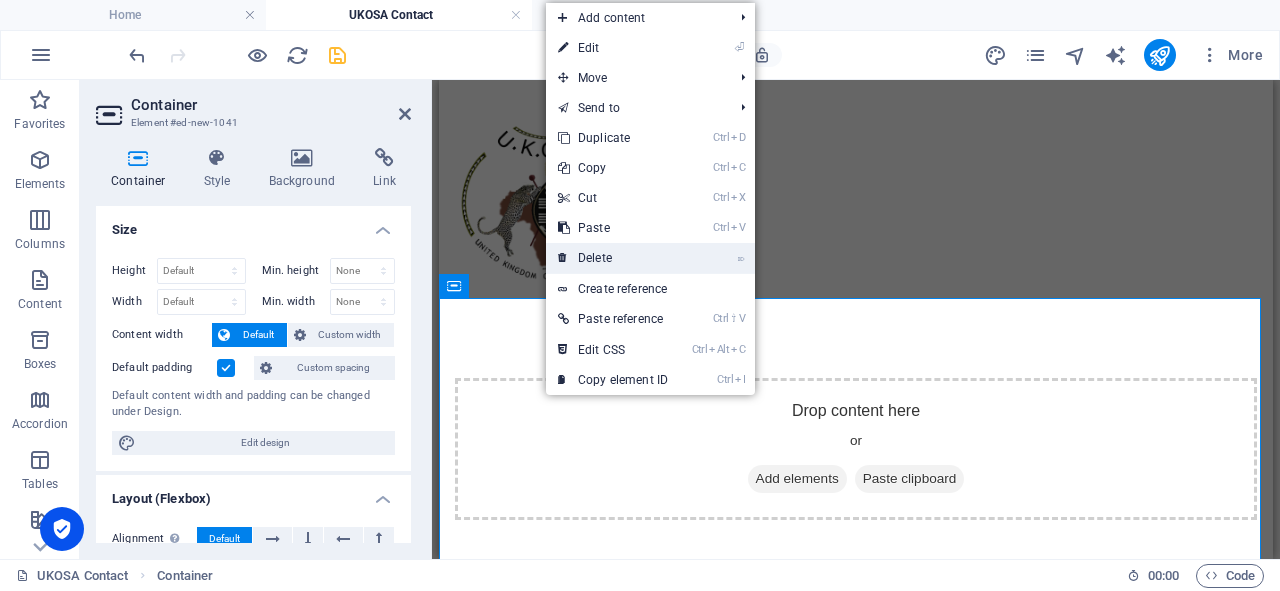 click on "⌦  Delete" at bounding box center [613, 258] 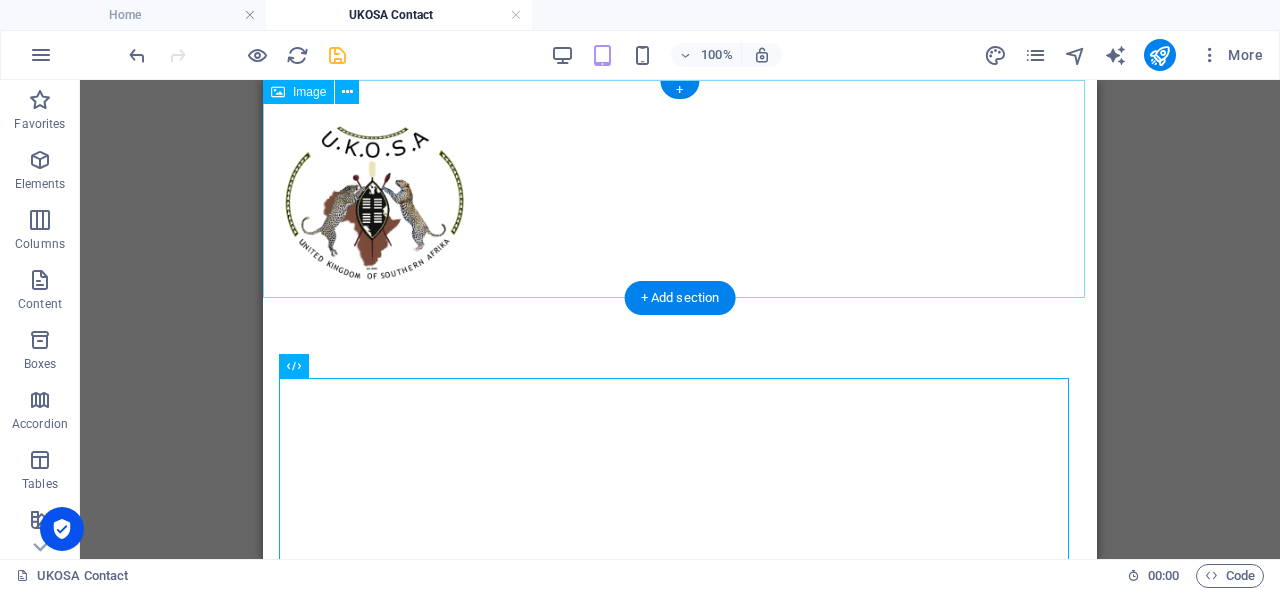 click at bounding box center (680, 189) 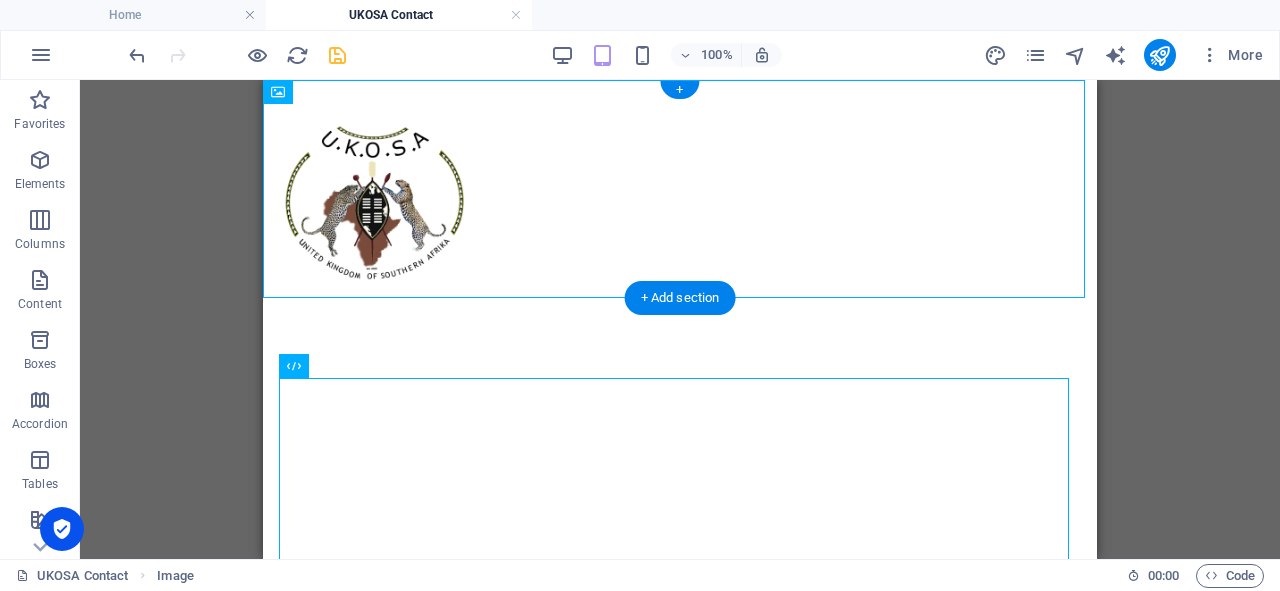 drag, startPoint x: 555, startPoint y: 170, endPoint x: 478, endPoint y: 110, distance: 97.6166 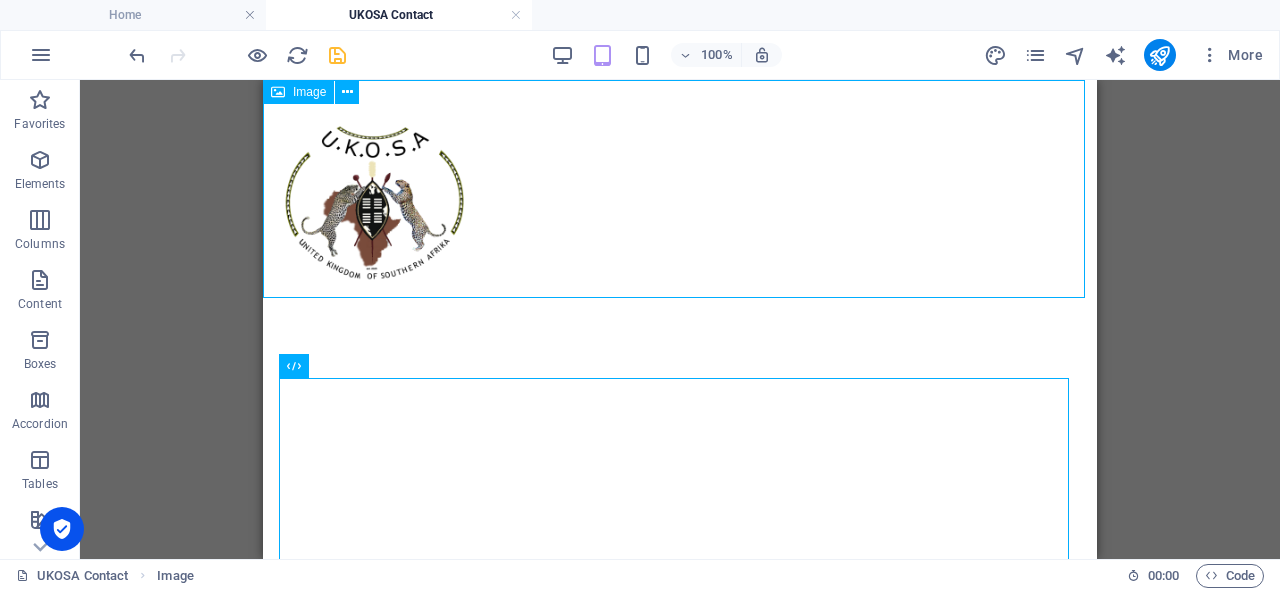 click at bounding box center [278, 92] 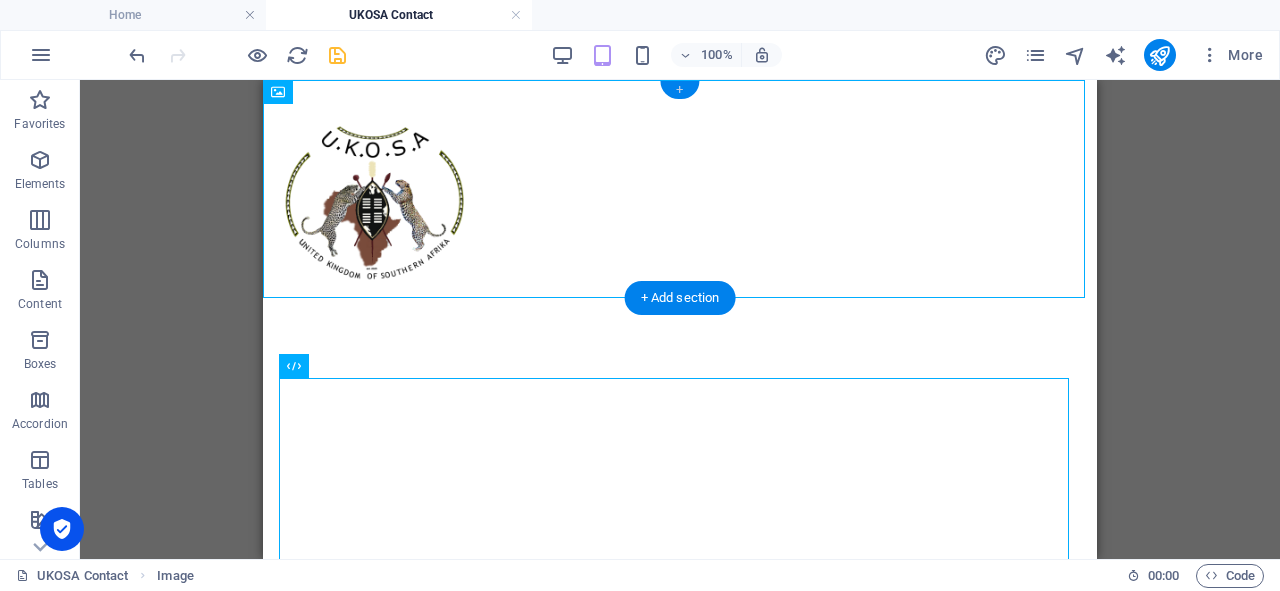 click on "+" at bounding box center [679, 90] 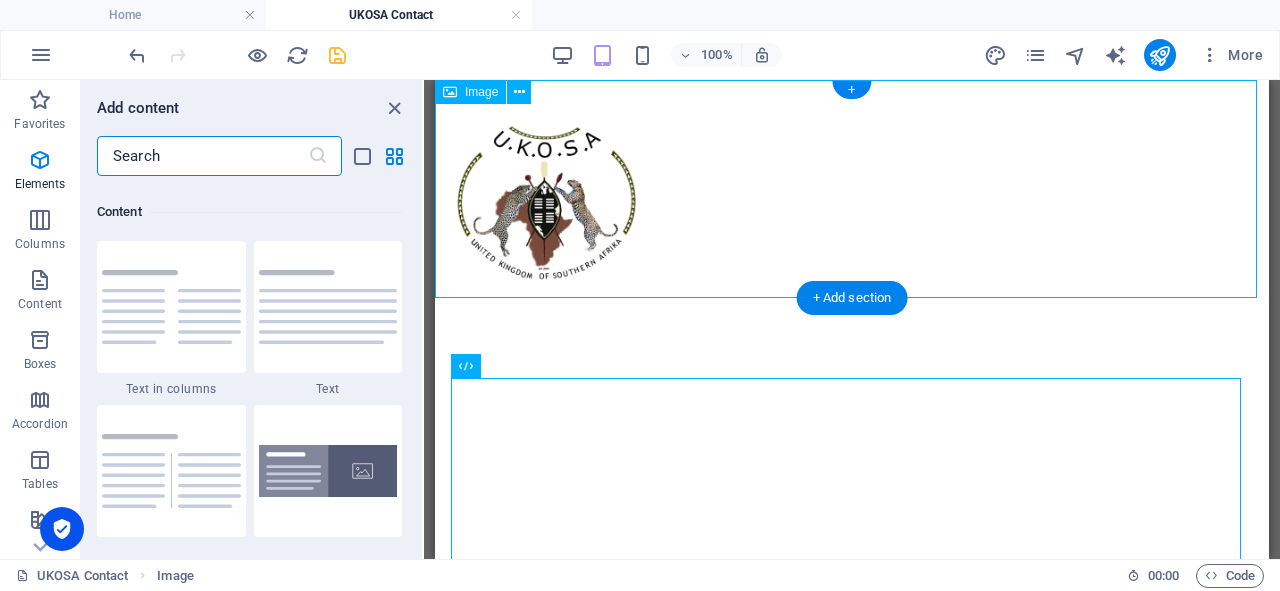 scroll, scrollTop: 3499, scrollLeft: 0, axis: vertical 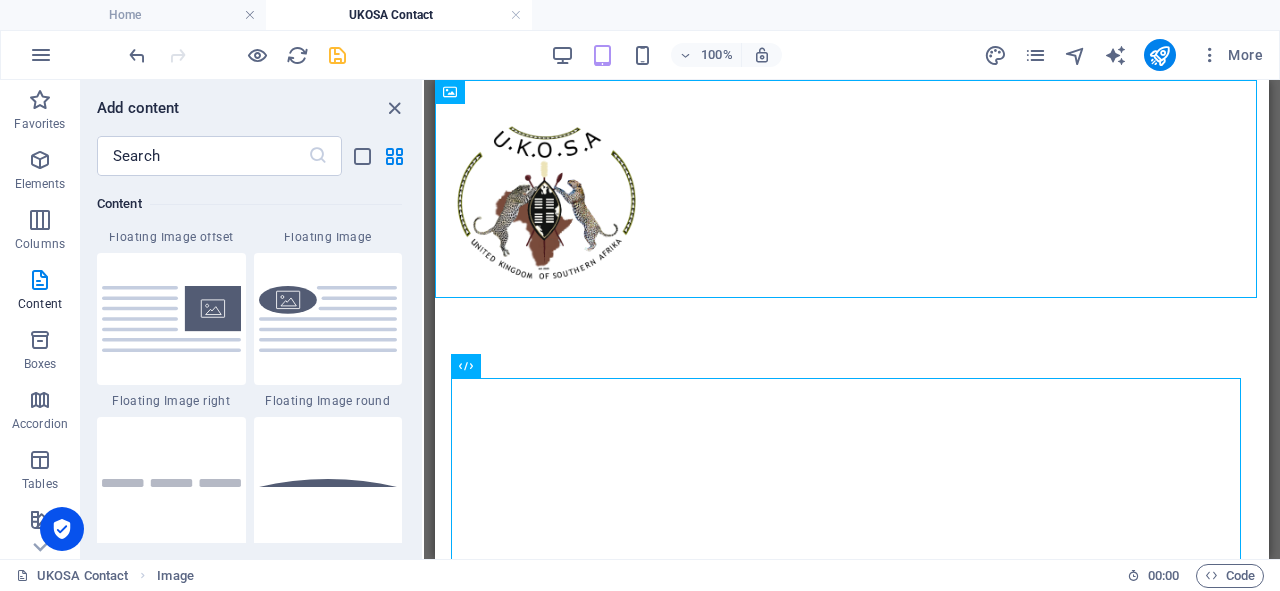 click on "Favorites 1 Star Headline 1 Star Container Elements 1 Star Headline 1 Star Text 1 Star Image 1 Star Container 1 Star Spacer 1 Star Separator 1 Star HTML 1 Star Icon 1 Star Button 1 Star Logo 1 Star SVG 1 Star Image slider 1 Star Slider 1 Star Gallery 1 Star Menu 1 Star Map 1 Star Facebook 1 Star Video 1 Star YouTube 1 Star Vimeo 1 Star Document 1 Star Audio 1 Star Iframe 1 Star Privacy 1 Star Languages Columns 1 Star Container 1 Star 2 columns 1 Star 3 columns 1 Star 4 columns 1 Star 5 columns 1 Star 6 columns 1 Star 40-60 1 Star 20-80 1 Star 80-20 1 Star 30-70 1 Star 70-30 1 Star Unequal Columns 1 Star 25-25-50 1 Star 25-50-25 1 Star 50-25-25 1 Star 20-60-20 1 Star [PHONE_NUMBER] 1 Star [PHONE_NUMBER] 1 Star Grid 2-1 1 Star Grid 1-2 1 Star Grid 3-1 1 Star Grid 1-3 1 Star Grid 4-1 1 Star Grid 1-4 1 Star Grid 1-2-1 1 Star Grid 1-1-2 1 Star Grid 2h-2v 1 Star Grid 2v-2h 1 Star Grid 2-1-2 1 Star Grid 3-4 Content 1 Star Text in columns 1 Star Text 1 Star Text with separator 1 Star Image with text box 1 Star 1 Star Boxes" at bounding box center (251, 359) 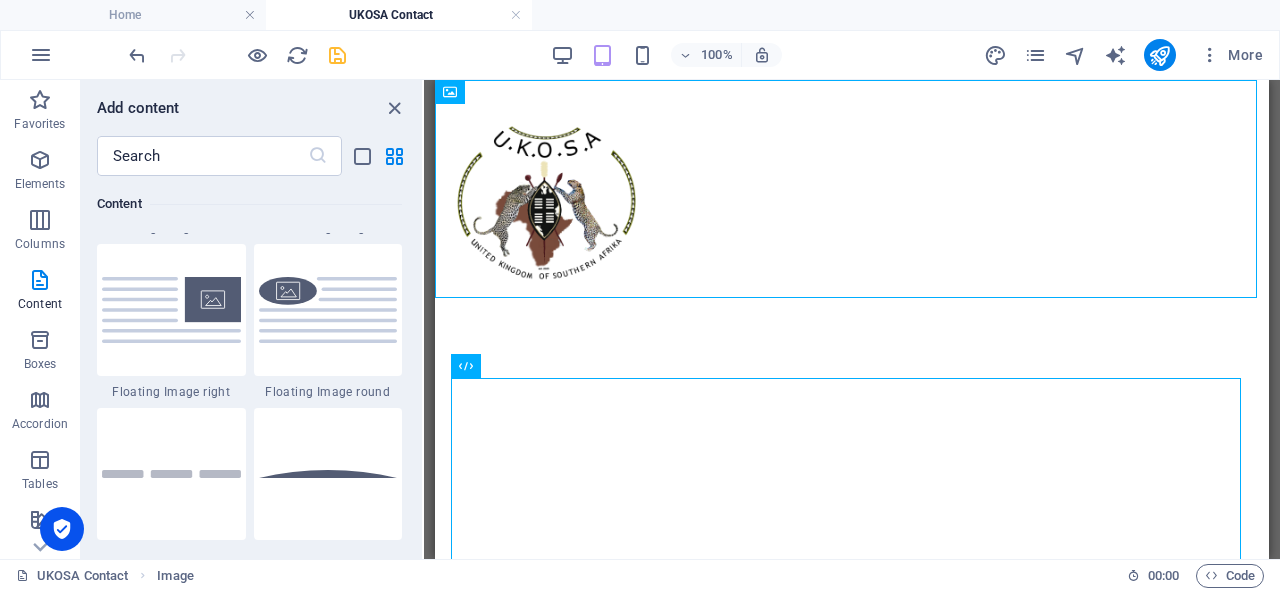 scroll, scrollTop: 4475, scrollLeft: 0, axis: vertical 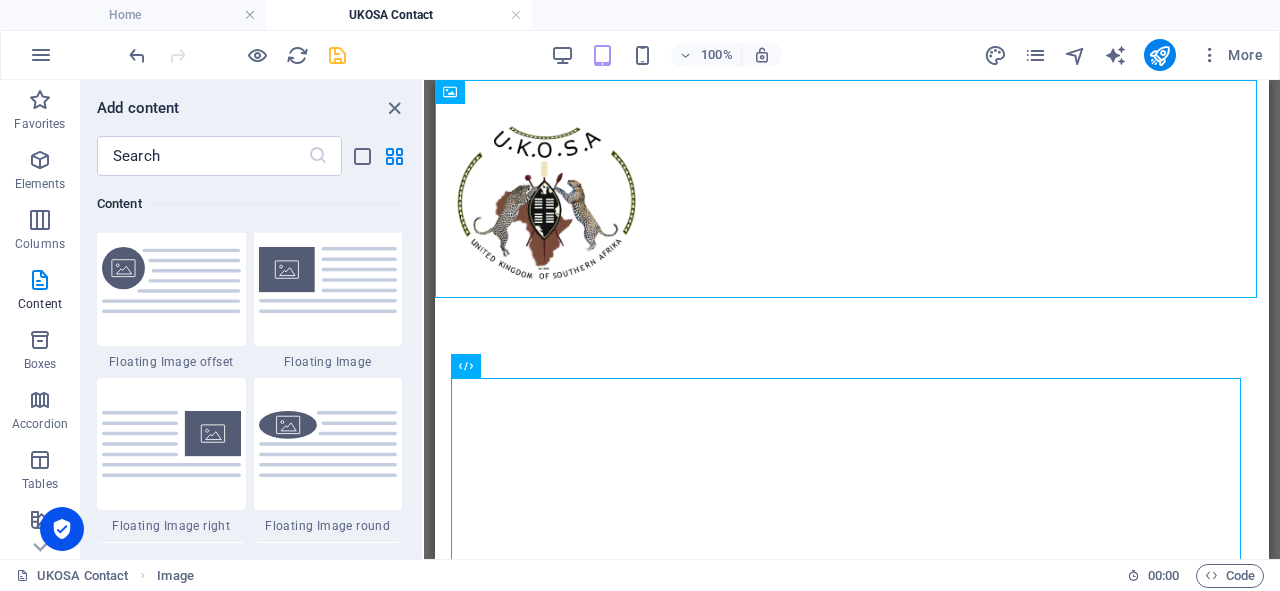 click on "Favorites 1 Star Headline 1 Star Container Elements 1 Star Headline 1 Star Text 1 Star Image 1 Star Container 1 Star Spacer 1 Star Separator 1 Star HTML 1 Star Icon 1 Star Button 1 Star Logo 1 Star SVG 1 Star Image slider 1 Star Slider 1 Star Gallery 1 Star Menu 1 Star Map 1 Star Facebook 1 Star Video 1 Star YouTube 1 Star Vimeo 1 Star Document 1 Star Audio 1 Star Iframe 1 Star Privacy 1 Star Languages Columns 1 Star Container 1 Star 2 columns 1 Star 3 columns 1 Star 4 columns 1 Star 5 columns 1 Star 6 columns 1 Star 40-60 1 Star 20-80 1 Star 80-20 1 Star 30-70 1 Star 70-30 1 Star Unequal Columns 1 Star 25-25-50 1 Star 25-50-25 1 Star 50-25-25 1 Star 20-60-20 1 Star [PHONE_NUMBER] 1 Star [PHONE_NUMBER] 1 Star Grid 2-1 1 Star Grid 1-2 1 Star Grid 3-1 1 Star Grid 1-3 1 Star Grid 4-1 1 Star Grid 1-4 1 Star Grid 1-2-1 1 Star Grid 1-1-2 1 Star Grid 2h-2v 1 Star Grid 2v-2h 1 Star Grid 2-1-2 1 Star Grid 3-4 Content 1 Star Text in columns 1 Star Text 1 Star Text with separator 1 Star Image with text box 1 Star 1 Star Boxes" at bounding box center [251, 359] 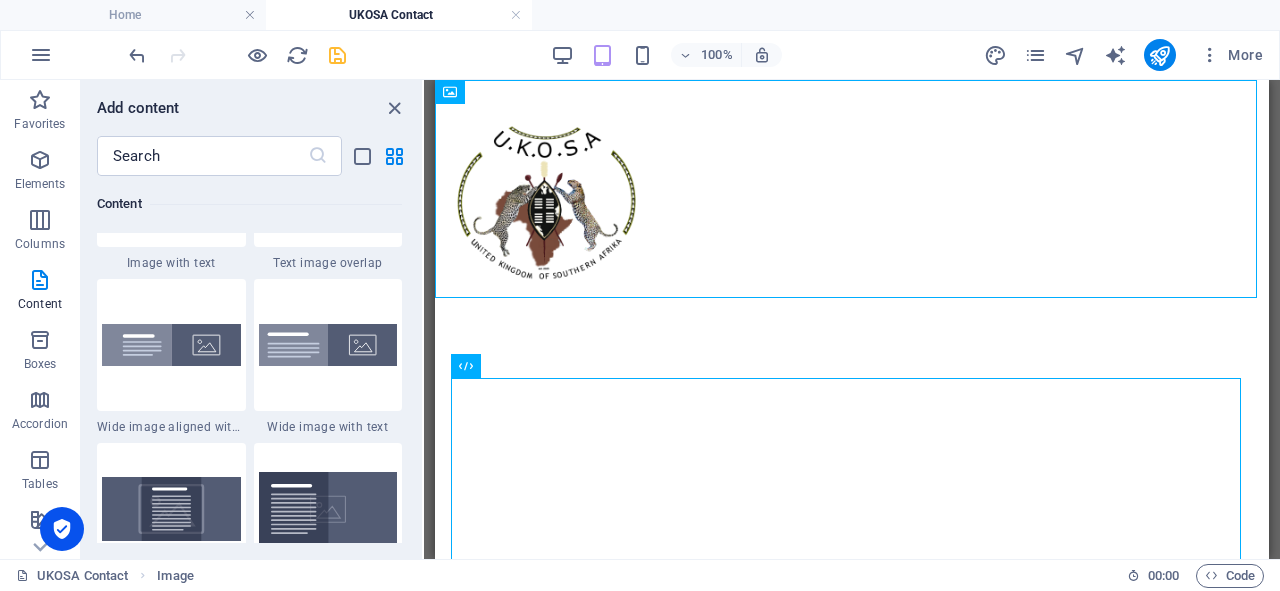 scroll, scrollTop: 3940, scrollLeft: 0, axis: vertical 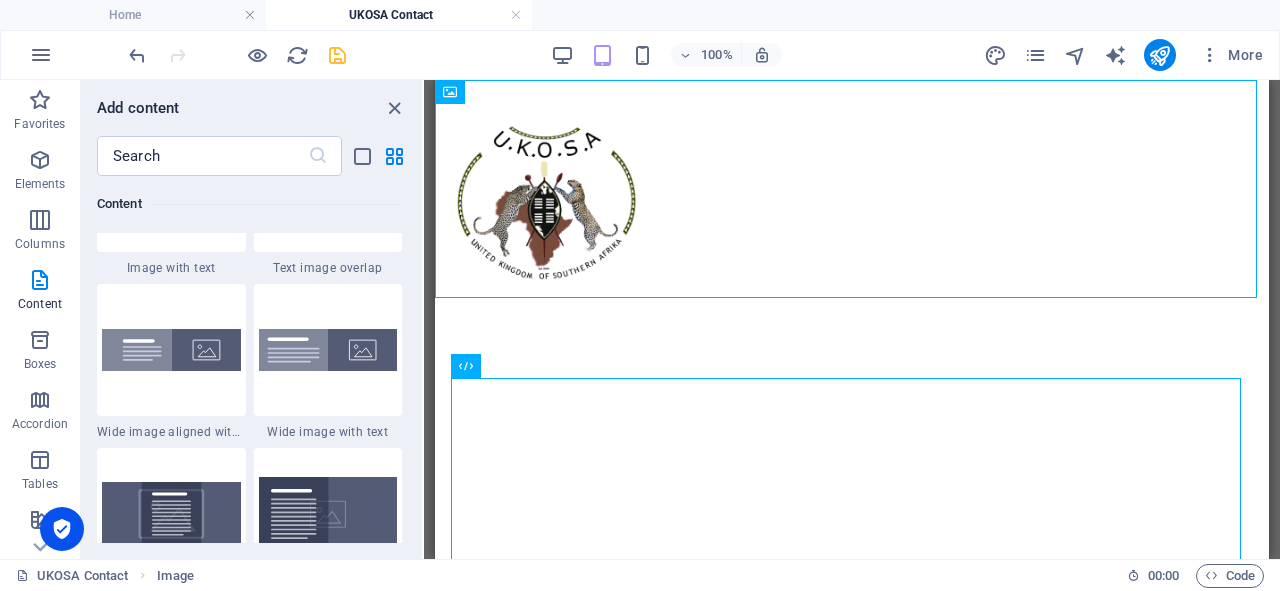 click on "Favorites 1 Star Headline 1 Star Container Elements 1 Star Headline 1 Star Text 1 Star Image 1 Star Container 1 Star Spacer 1 Star Separator 1 Star HTML 1 Star Icon 1 Star Button 1 Star Logo 1 Star SVG 1 Star Image slider 1 Star Slider 1 Star Gallery 1 Star Menu 1 Star Map 1 Star Facebook 1 Star Video 1 Star YouTube 1 Star Vimeo 1 Star Document 1 Star Audio 1 Star Iframe 1 Star Privacy 1 Star Languages Columns 1 Star Container 1 Star 2 columns 1 Star 3 columns 1 Star 4 columns 1 Star 5 columns 1 Star 6 columns 1 Star 40-60 1 Star 20-80 1 Star 80-20 1 Star 30-70 1 Star 70-30 1 Star Unequal Columns 1 Star 25-25-50 1 Star 25-50-25 1 Star 50-25-25 1 Star 20-60-20 1 Star [PHONE_NUMBER] 1 Star [PHONE_NUMBER] 1 Star Grid 2-1 1 Star Grid 1-2 1 Star Grid 3-1 1 Star Grid 1-3 1 Star Grid 4-1 1 Star Grid 1-4 1 Star Grid 1-2-1 1 Star Grid 1-1-2 1 Star Grid 2h-2v 1 Star Grid 2v-2h 1 Star Grid 2-1-2 1 Star Grid 3-4 Content 1 Star Text in columns 1 Star Text 1 Star Text with separator 1 Star Image with text box 1 Star 1 Star Boxes" at bounding box center (251, 359) 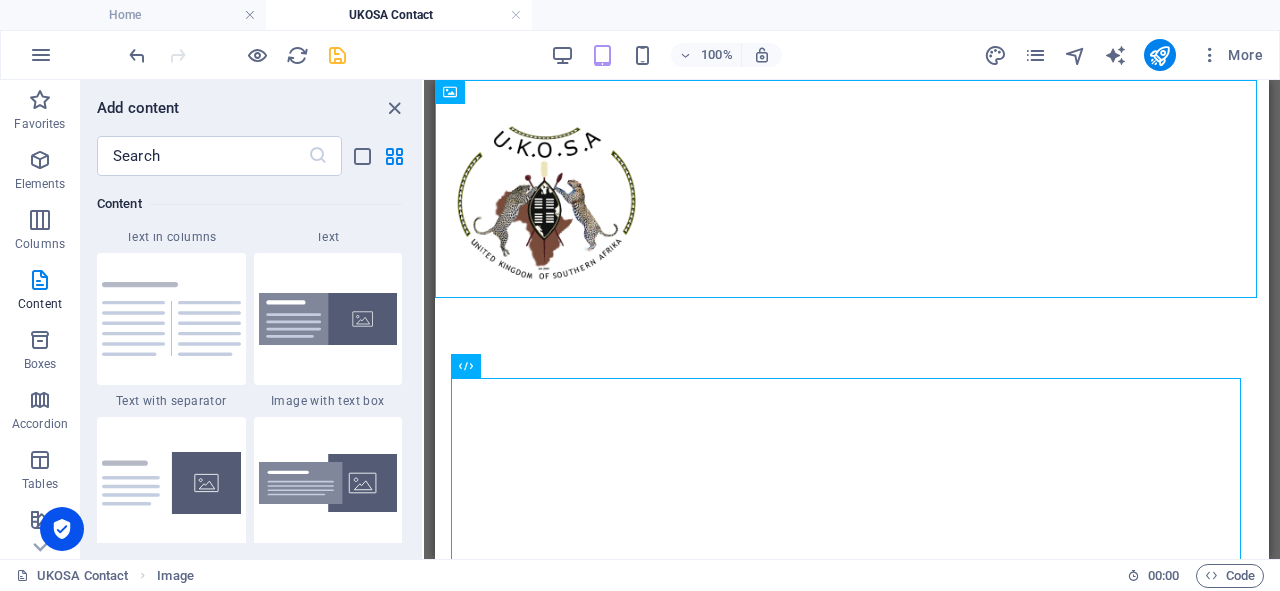 scroll, scrollTop: 3728, scrollLeft: 0, axis: vertical 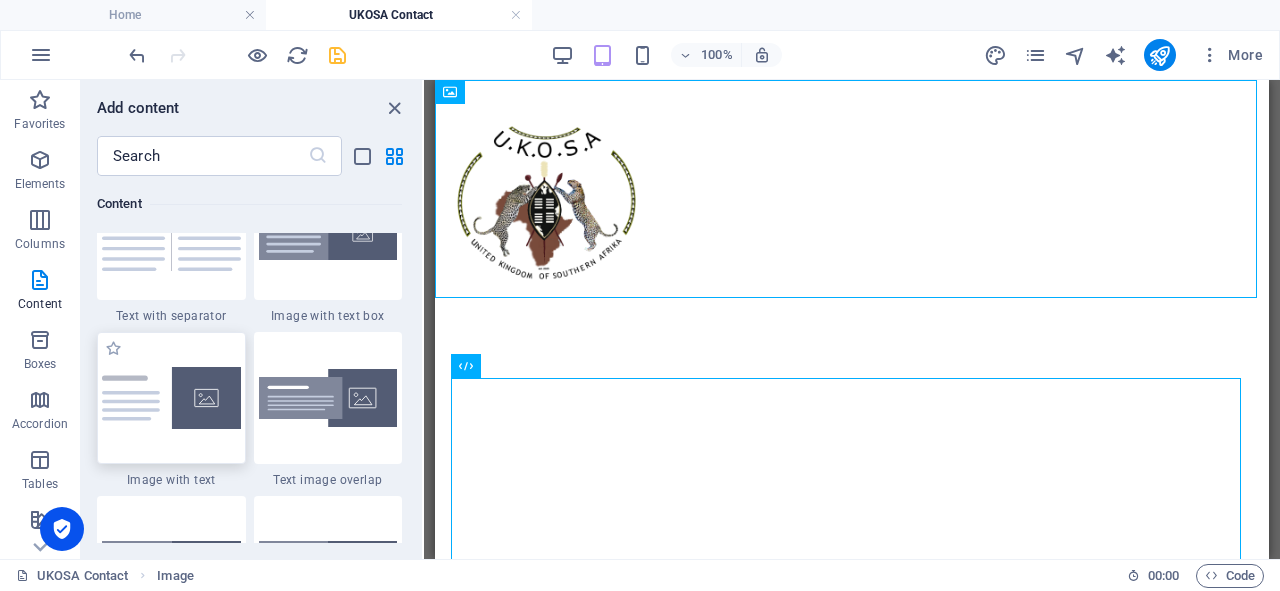 click at bounding box center [171, 398] 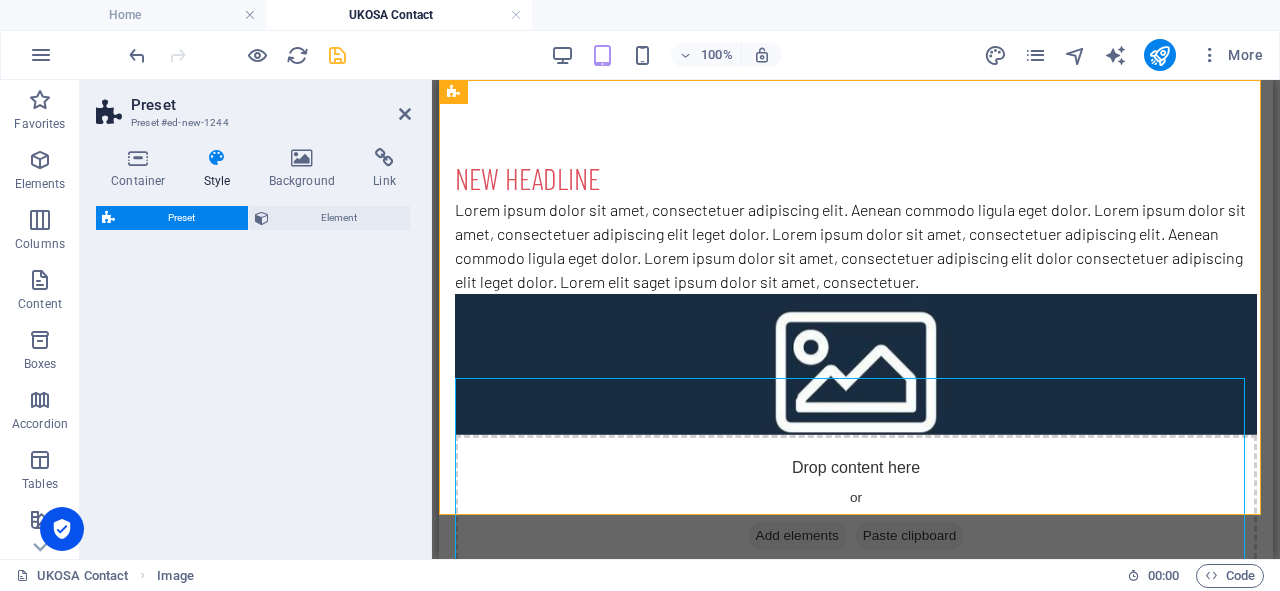 select on "rem" 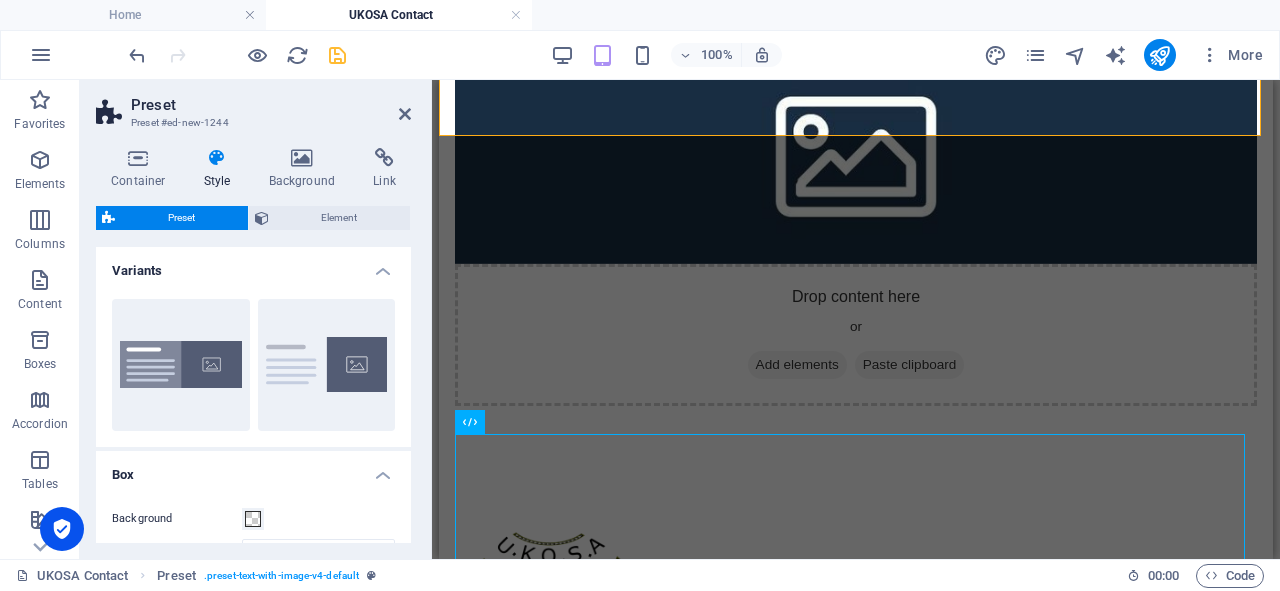 scroll, scrollTop: 334, scrollLeft: 0, axis: vertical 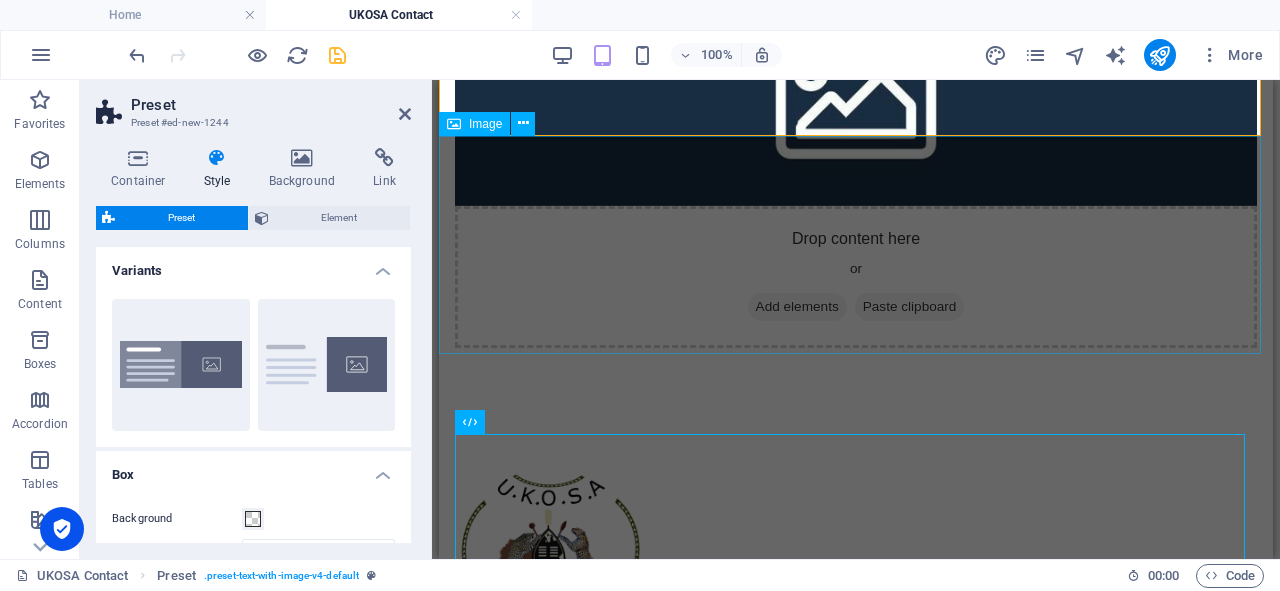 click at bounding box center (856, 537) 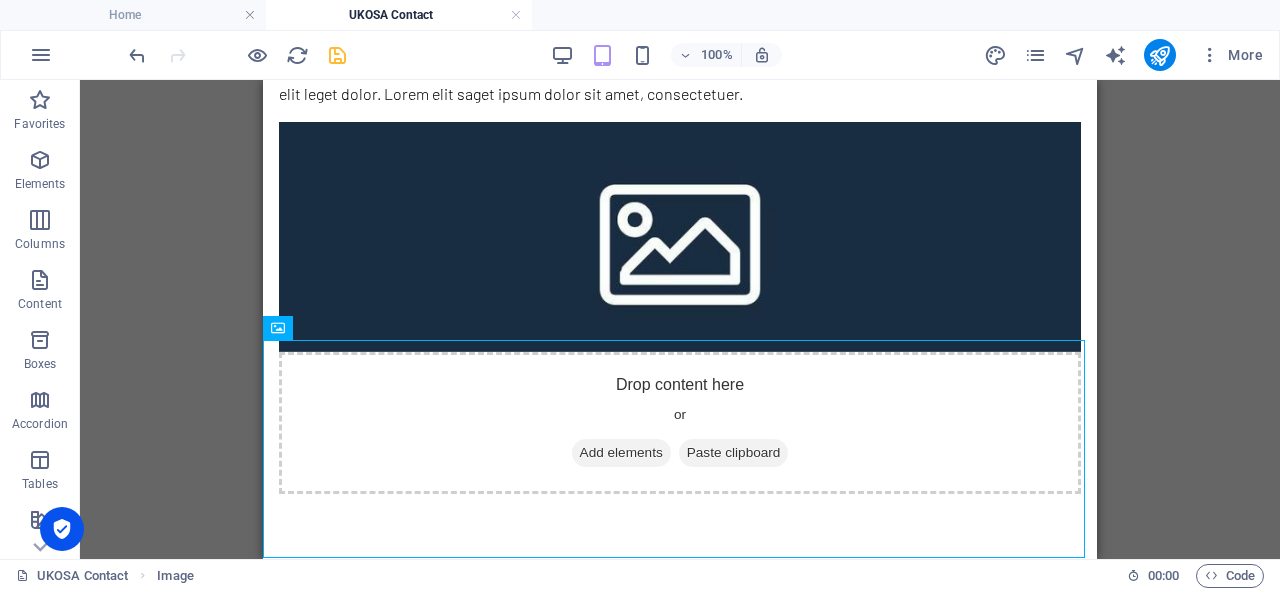 scroll, scrollTop: 334, scrollLeft: 0, axis: vertical 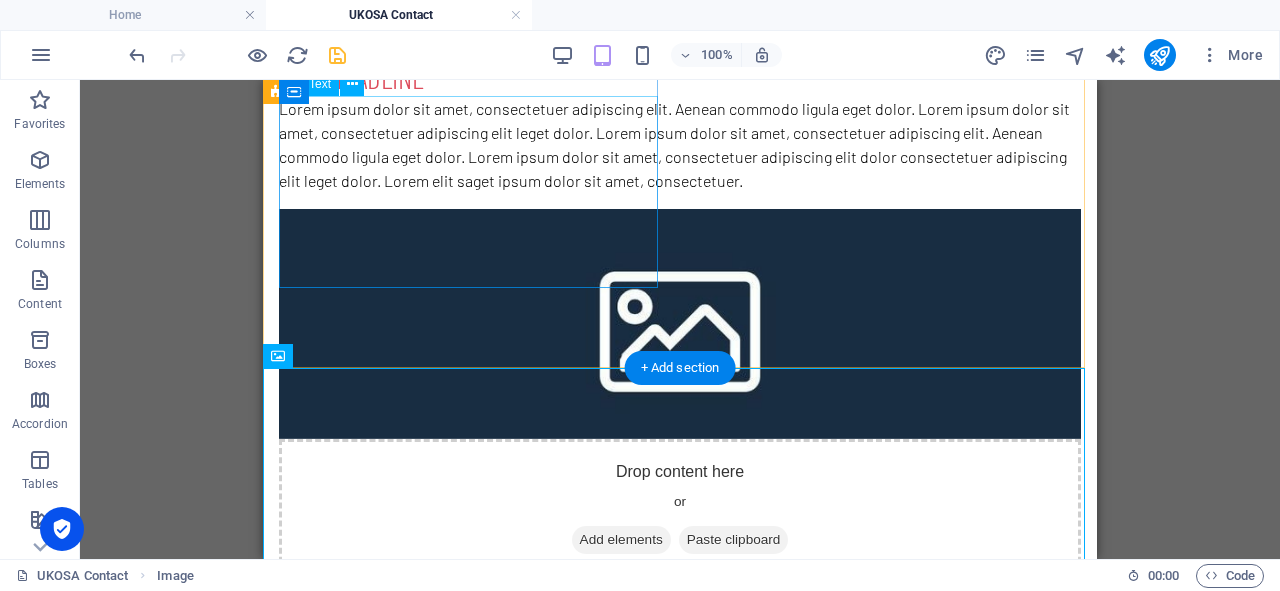 click on "Lorem ipsum dolor sit amet, consectetuer adipiscing elit. Aenean commodo ligula eget dolor. Lorem ipsum dolor sit amet, consectetuer adipiscing elit leget dolor. Lorem ipsum dolor sit amet, consectetuer adipiscing elit. Aenean commodo ligula eget dolor. Lorem ipsum dolor sit amet, consectetuer adipiscing elit dolor consectetuer adipiscing elit leget dolor. Lorem elit saget ipsum dolor sit amet, consectetuer." at bounding box center [680, 145] 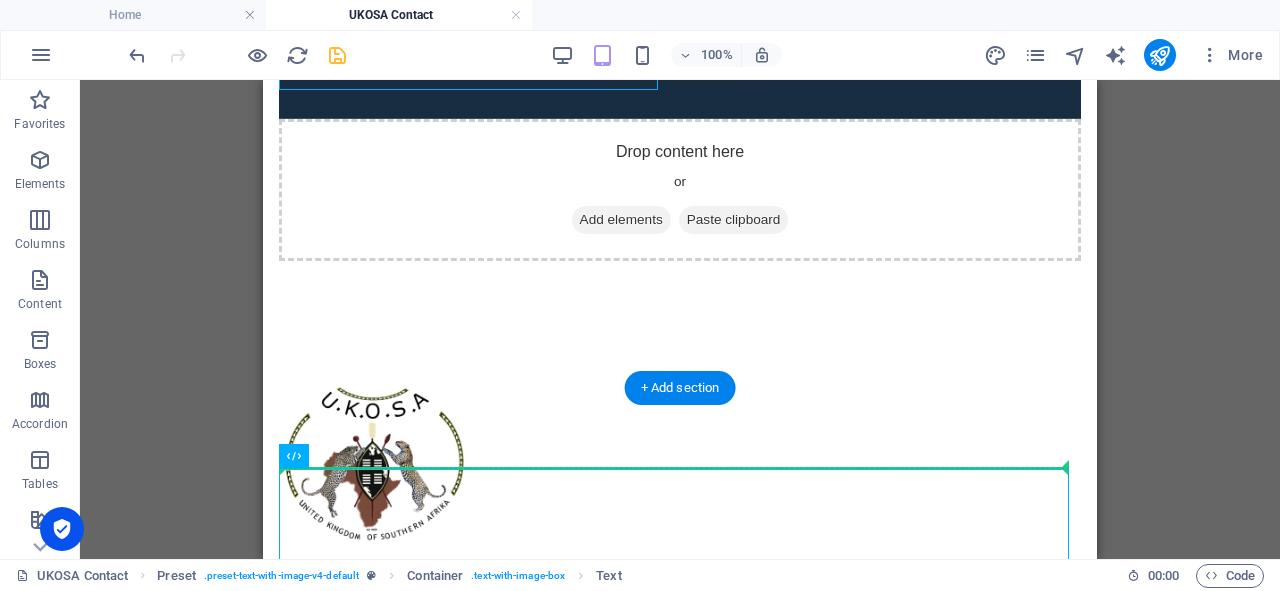 scroll, scrollTop: 442, scrollLeft: 0, axis: vertical 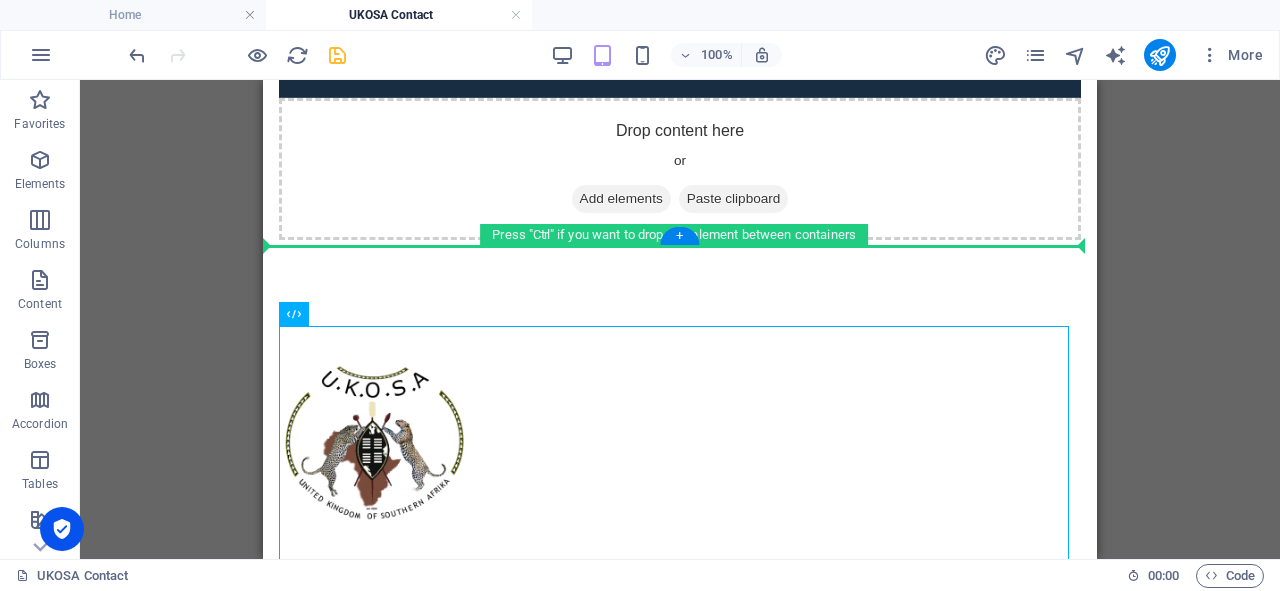 drag, startPoint x: 462, startPoint y: 104, endPoint x: 639, endPoint y: 213, distance: 207.87015 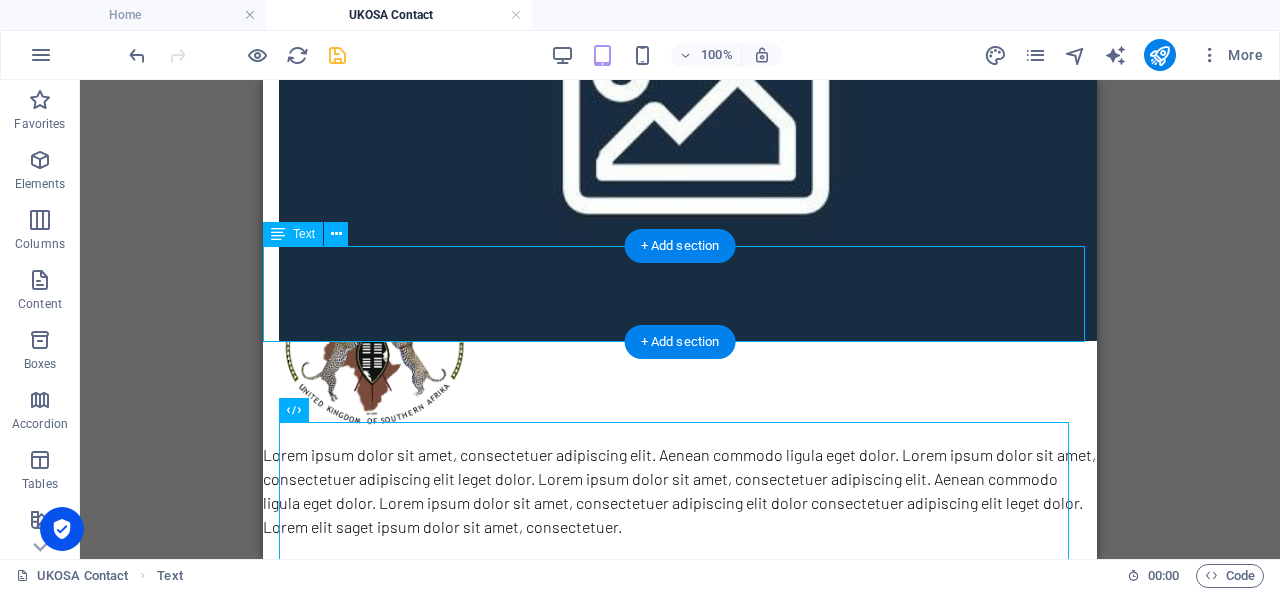 click on "Lorem ipsum dolor sit amet, consectetuer adipiscing elit. Aenean commodo ligula eget dolor. Lorem ipsum dolor sit amet, consectetuer adipiscing elit leget dolor. Lorem ipsum dolor sit amet, consectetuer adipiscing elit. Aenean commodo ligula eget dolor. Lorem ipsum dolor sit amet, consectetuer adipiscing elit dolor consectetuer adipiscing elit leget dolor. Lorem elit saget ipsum dolor sit amet, consectetuer." at bounding box center (680, 491) 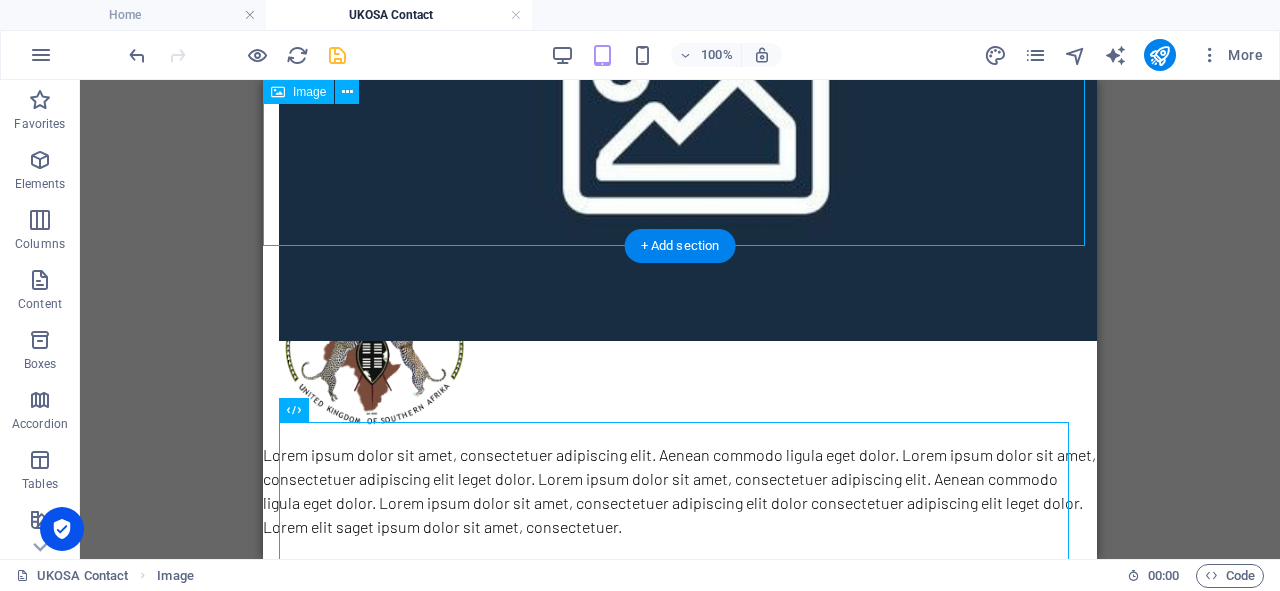 drag, startPoint x: 490, startPoint y: 237, endPoint x: 533, endPoint y: 200, distance: 56.727417 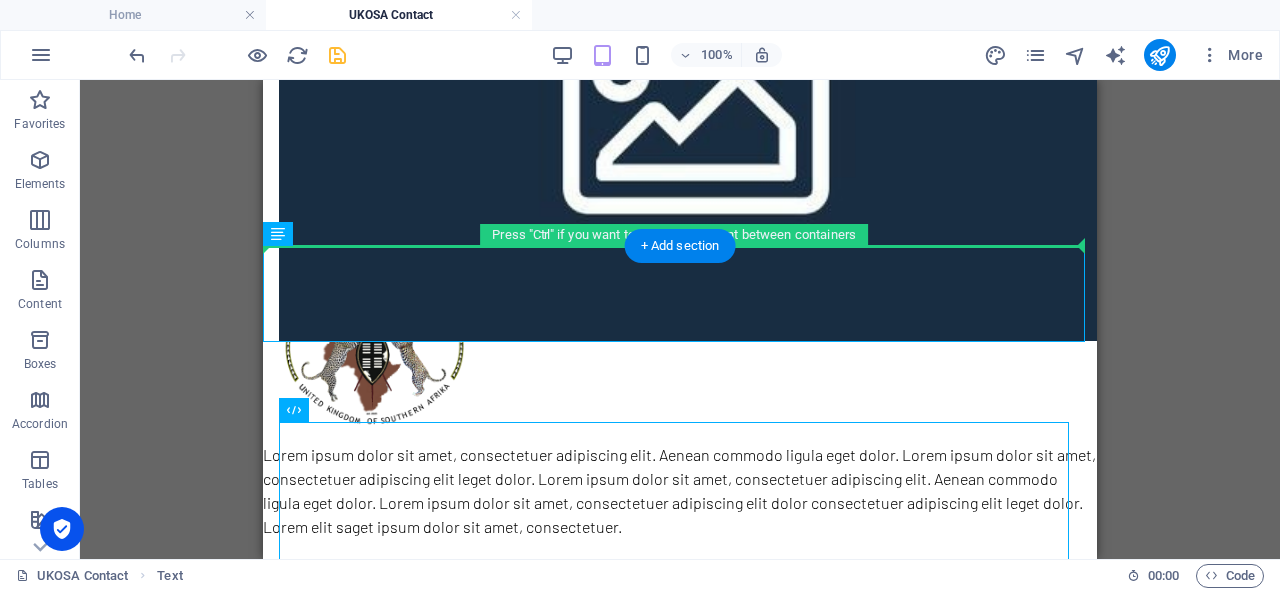 drag, startPoint x: 544, startPoint y: 320, endPoint x: 546, endPoint y: 177, distance: 143.01399 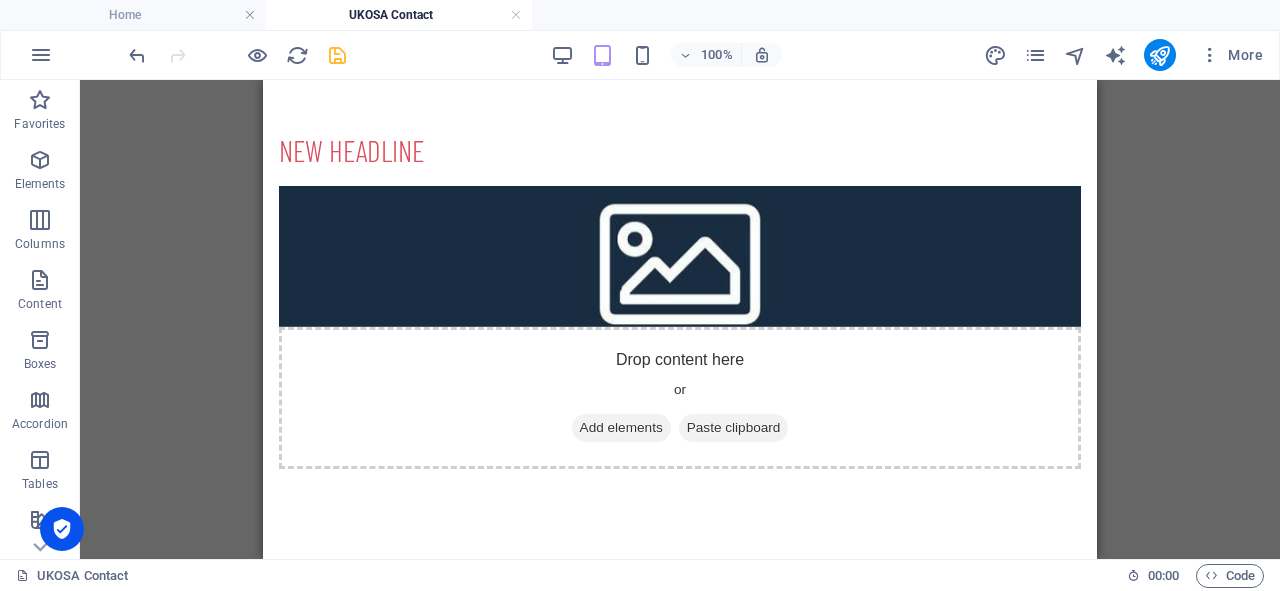 scroll, scrollTop: 36, scrollLeft: 0, axis: vertical 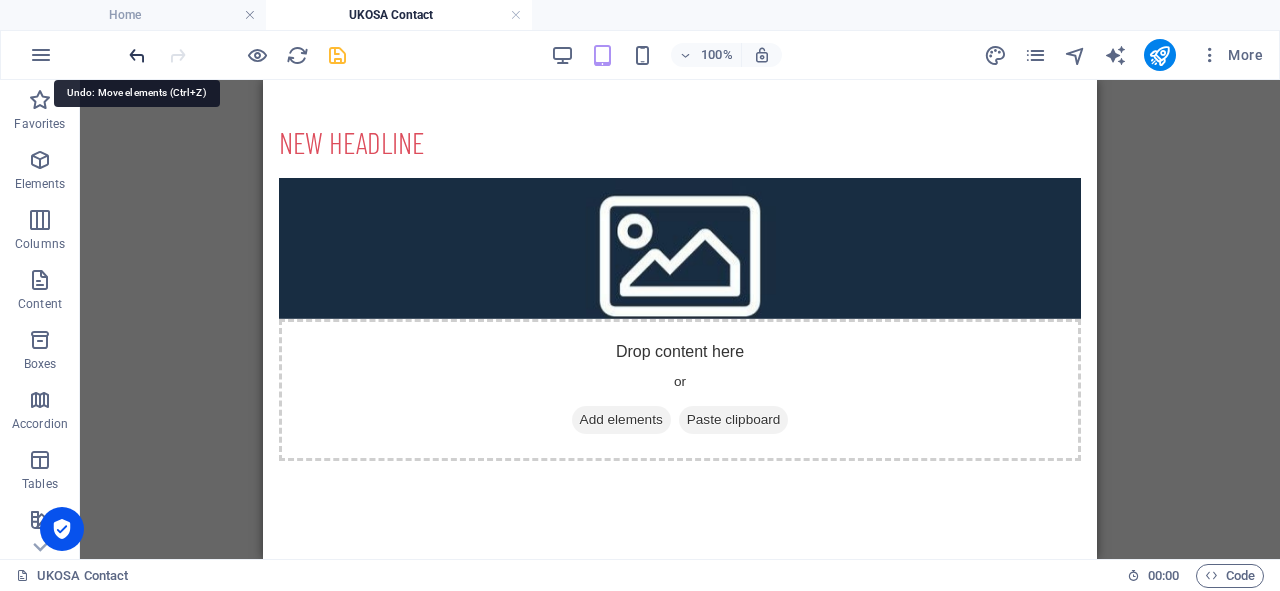 click at bounding box center [137, 55] 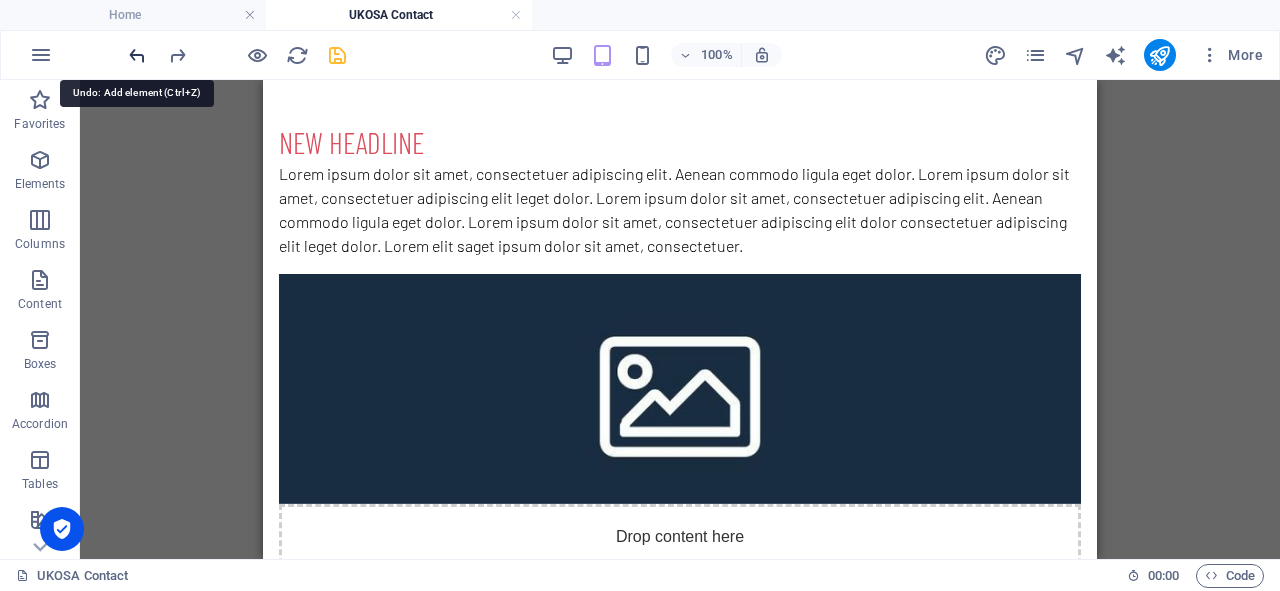 click at bounding box center [137, 55] 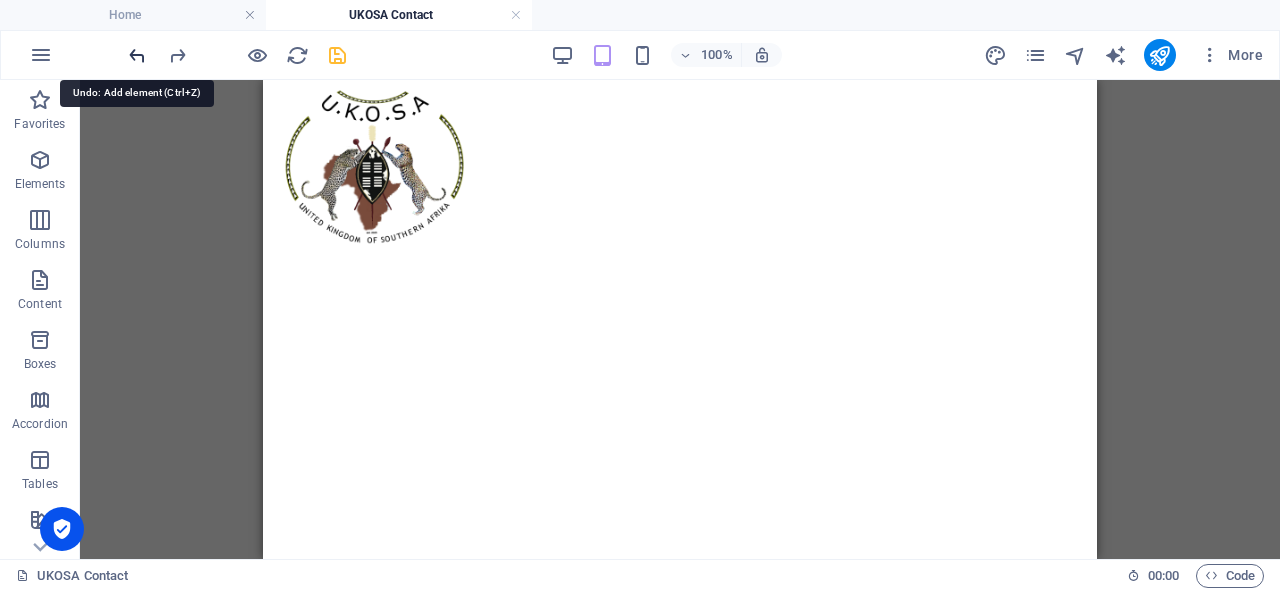 scroll, scrollTop: 0, scrollLeft: 0, axis: both 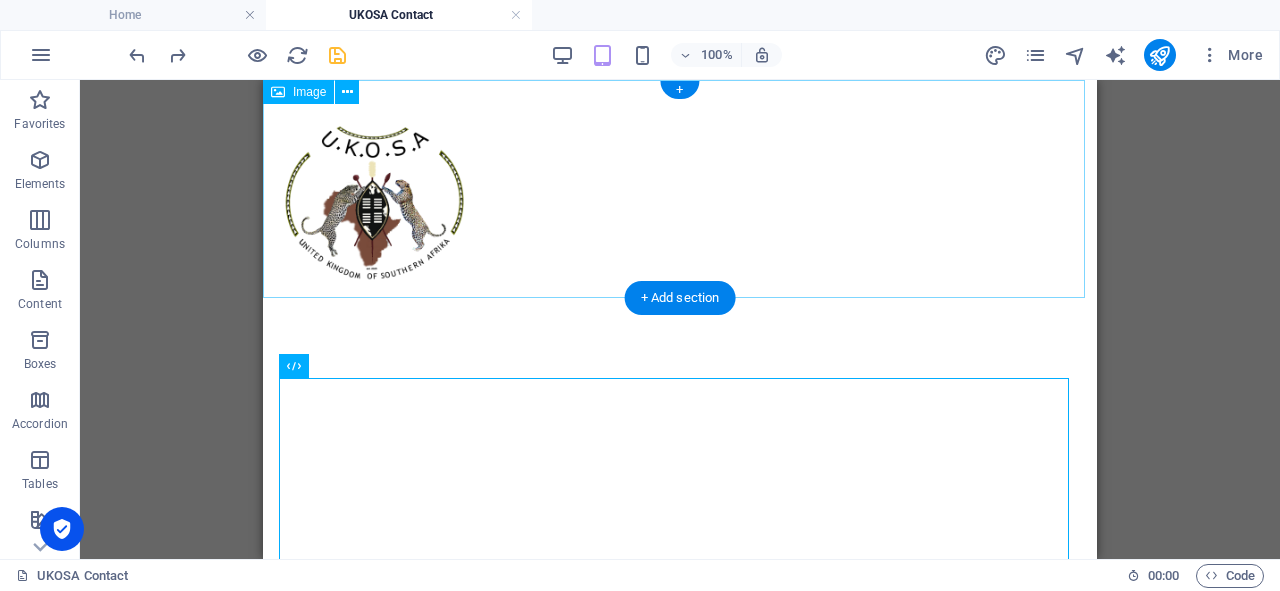 click at bounding box center (680, 189) 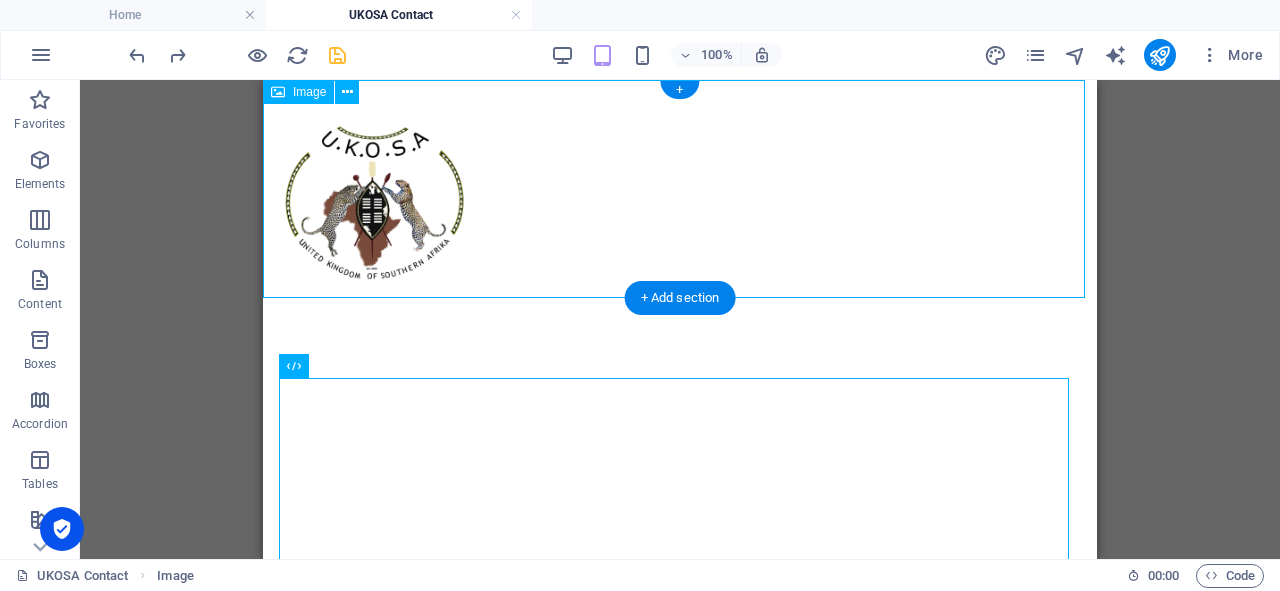 click at bounding box center (680, 189) 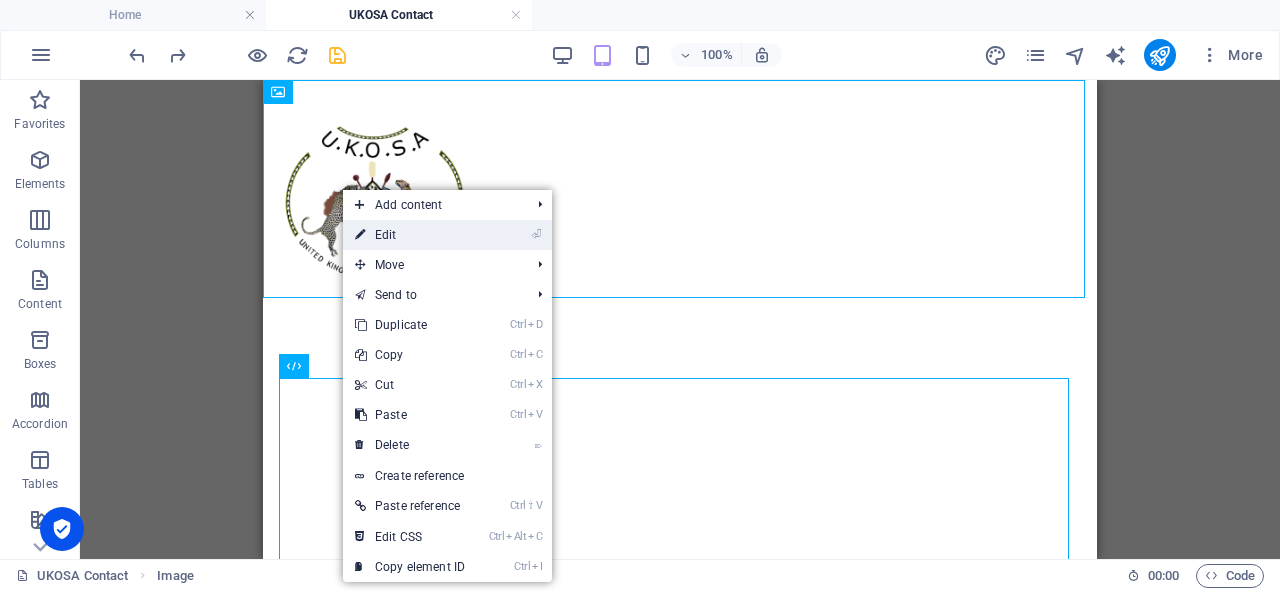 click on "⏎" at bounding box center [536, 234] 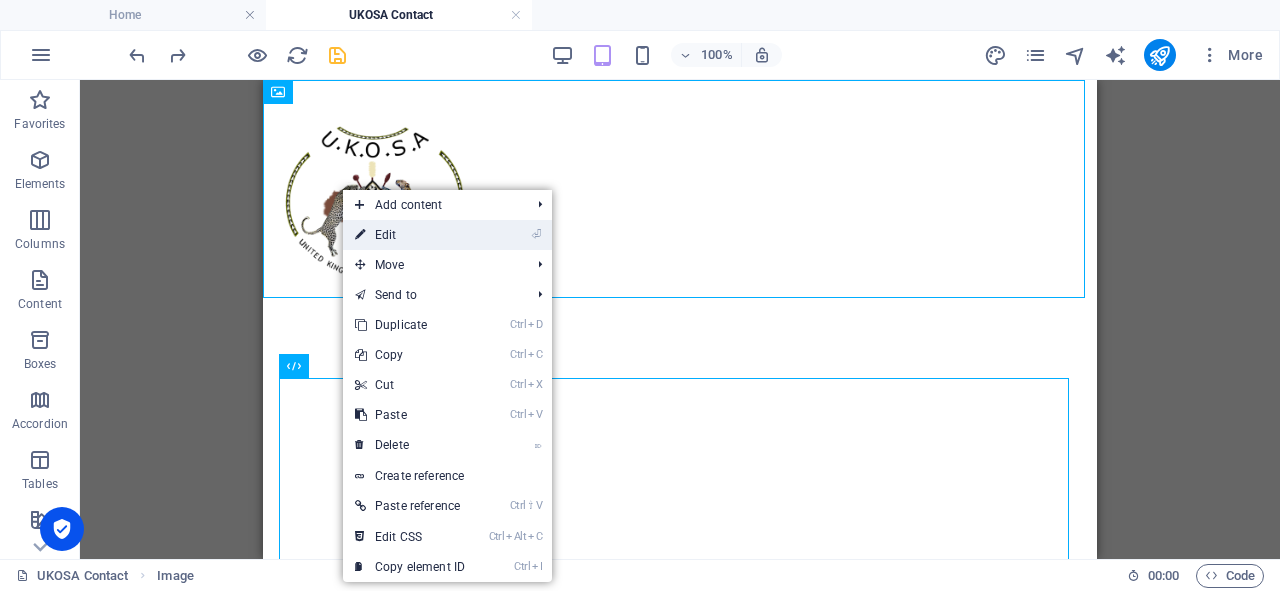 select on "px" 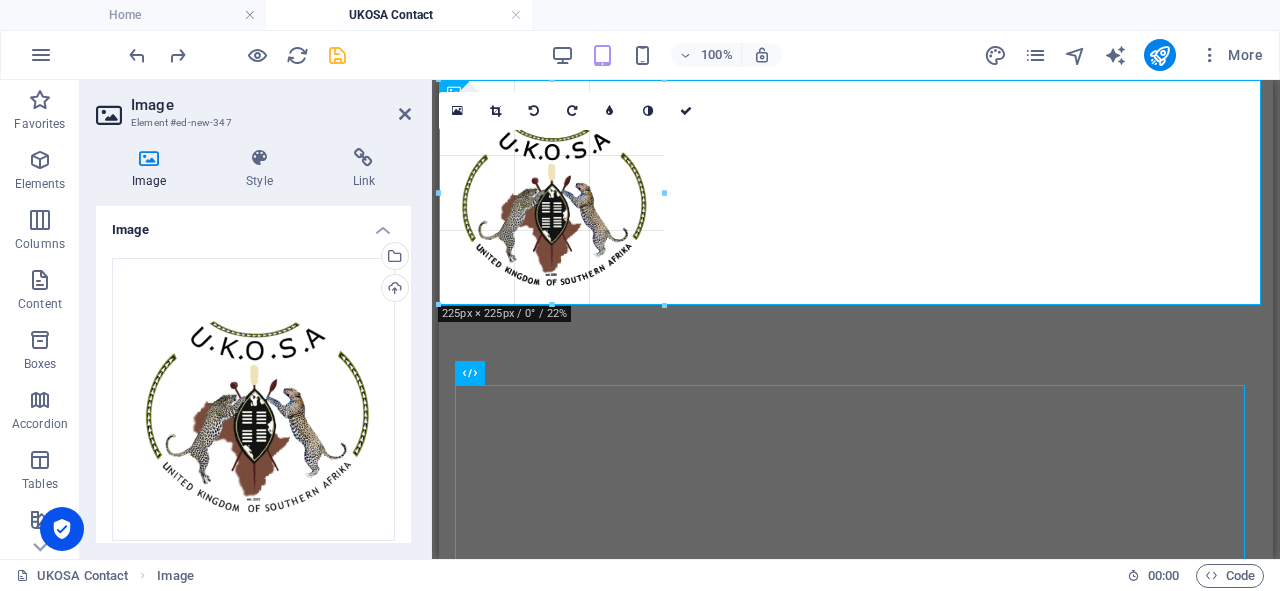 drag, startPoint x: 440, startPoint y: 296, endPoint x: 452, endPoint y: 306, distance: 15.6205 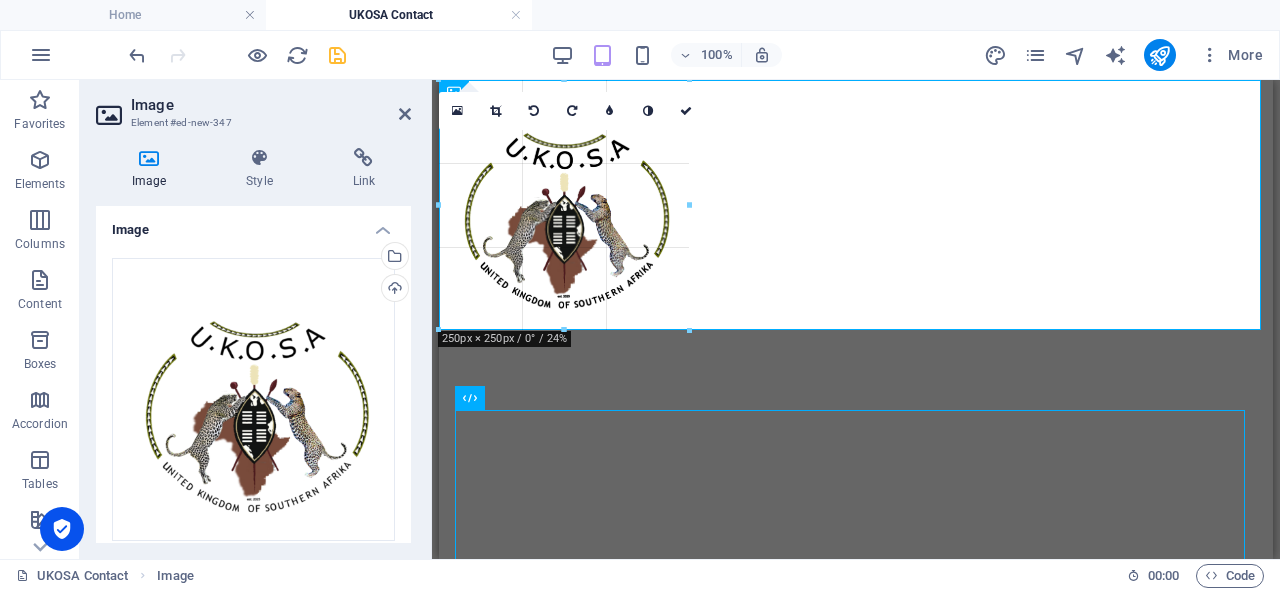 drag, startPoint x: 667, startPoint y: 300, endPoint x: 688, endPoint y: 289, distance: 23.70654 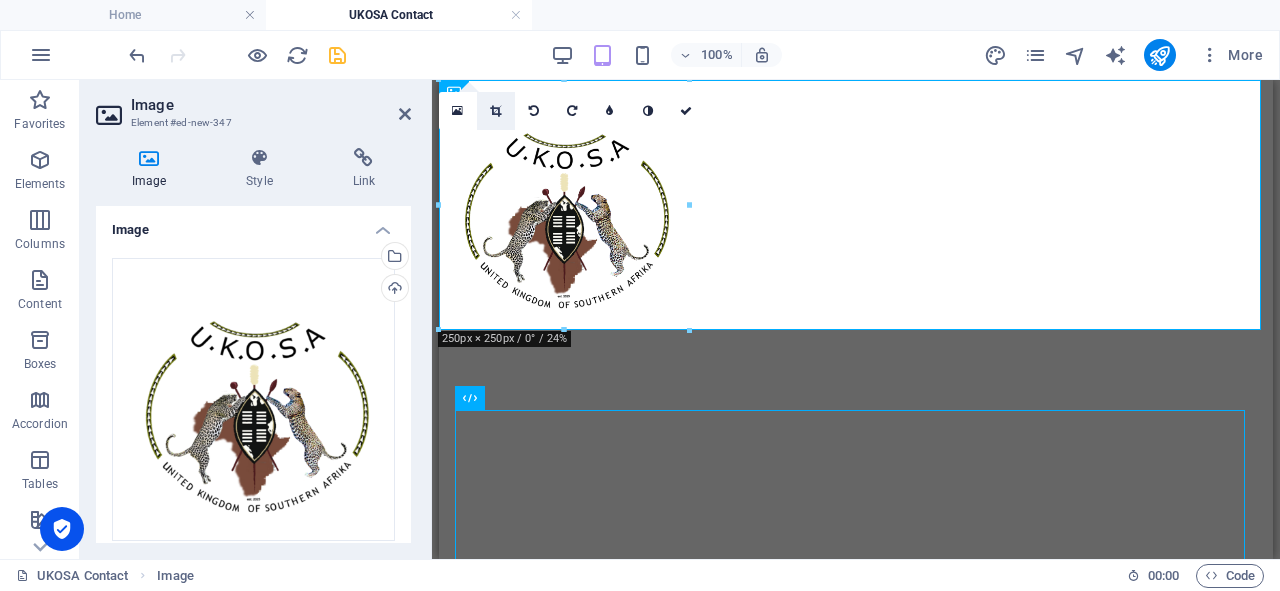 click at bounding box center [496, 111] 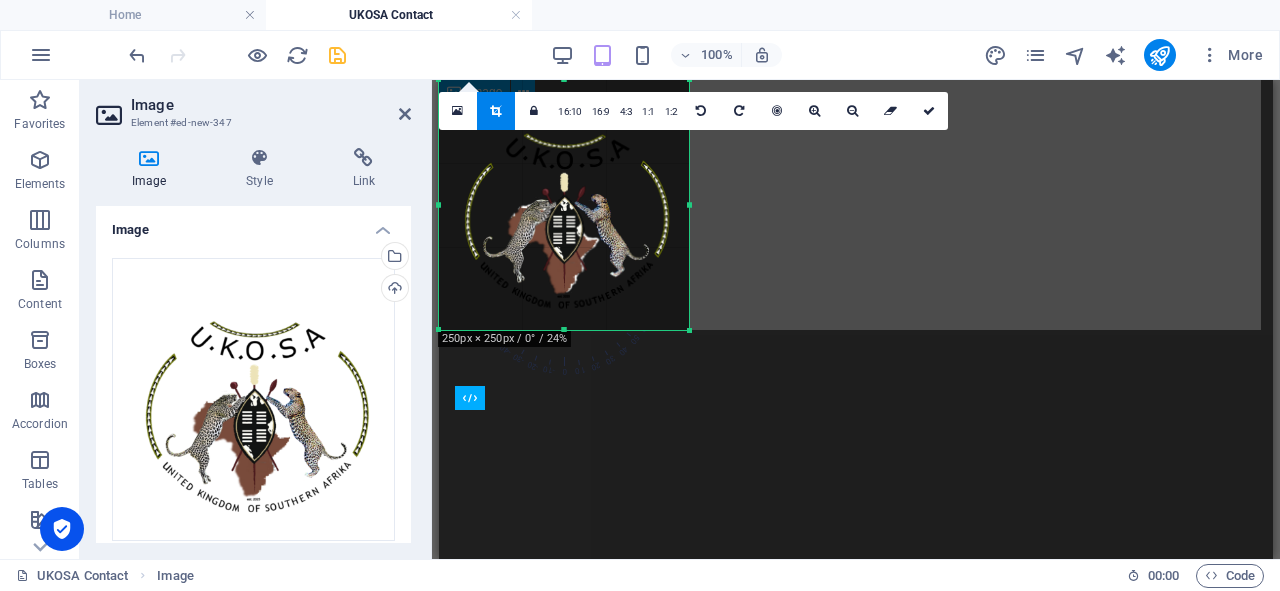 click at bounding box center (856, 205) 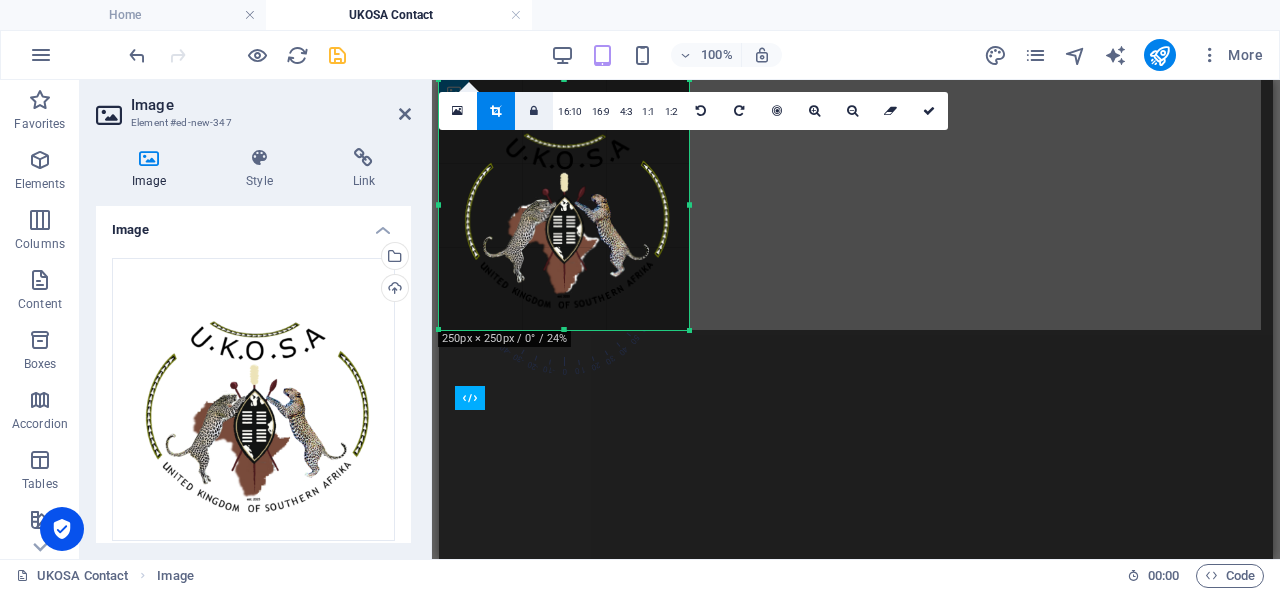 click at bounding box center [534, 111] 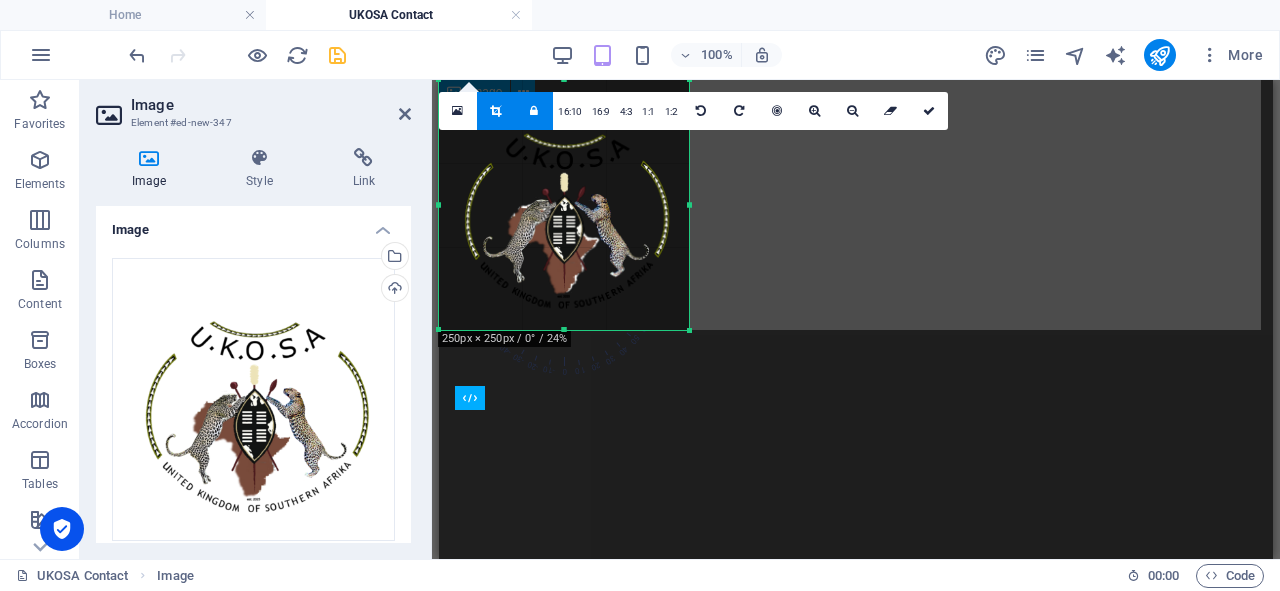 click at bounding box center (856, 205) 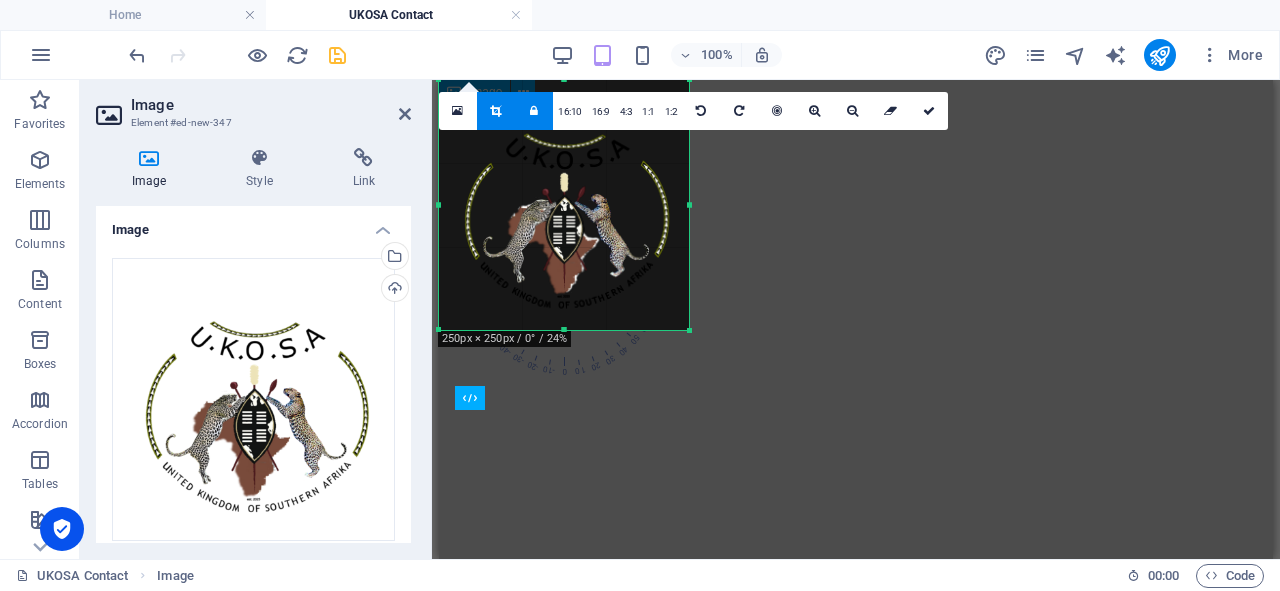 drag, startPoint x: 792, startPoint y: 236, endPoint x: 928, endPoint y: 116, distance: 181.37254 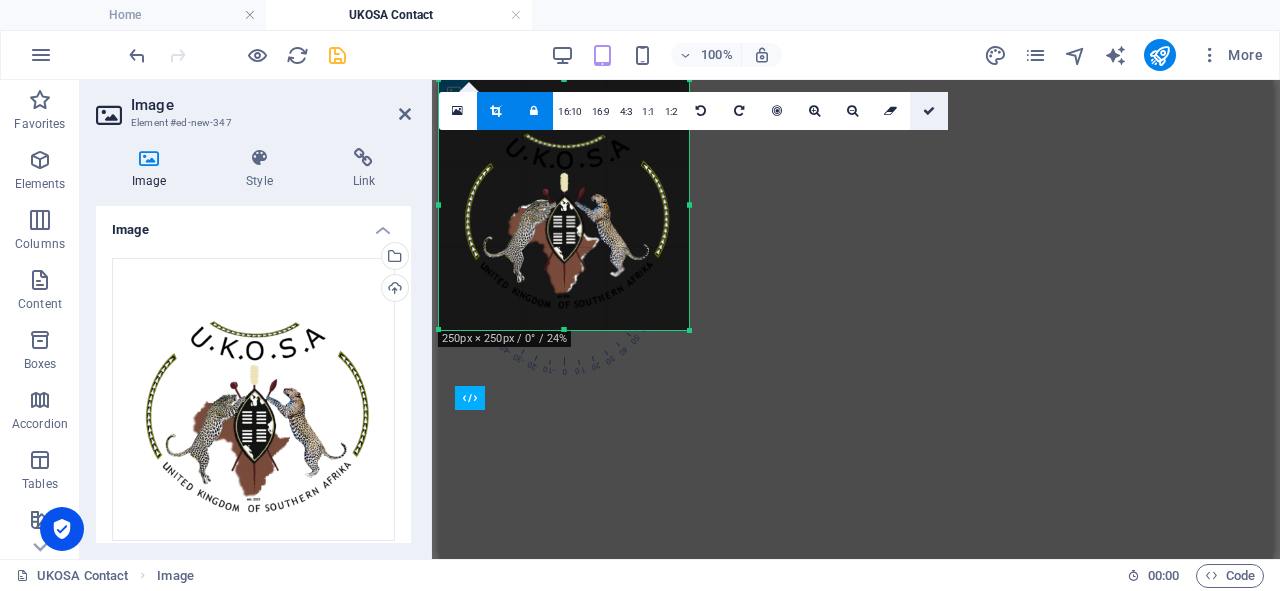 click at bounding box center (929, 111) 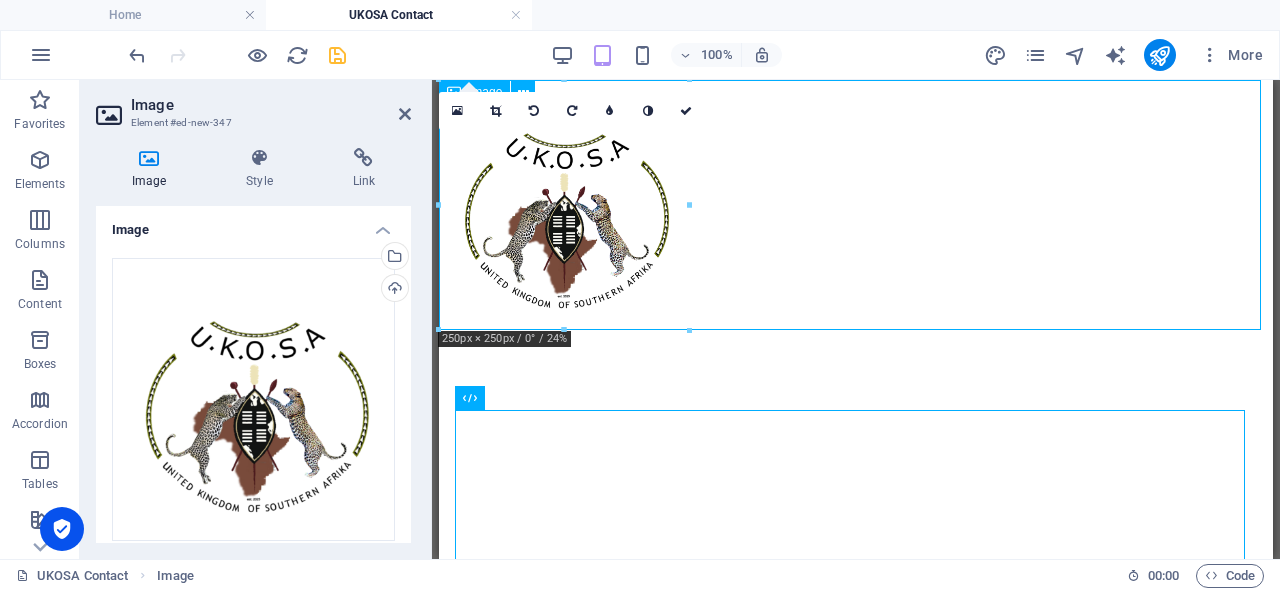 click at bounding box center (856, 205) 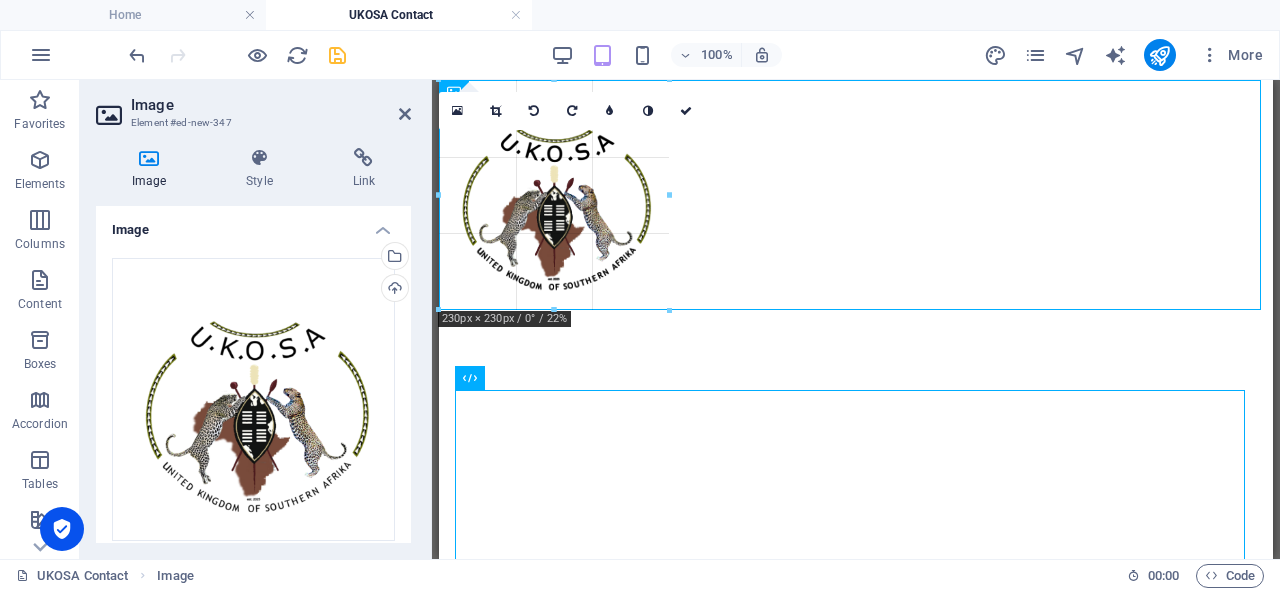 click at bounding box center (850, 195) 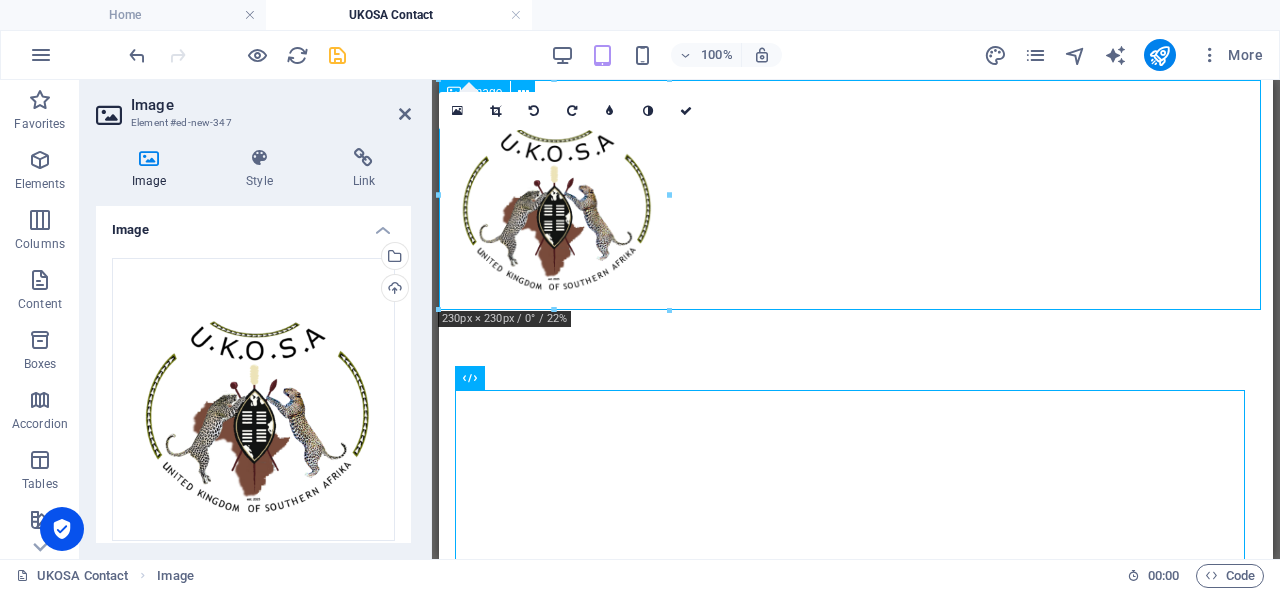 click at bounding box center [856, 195] 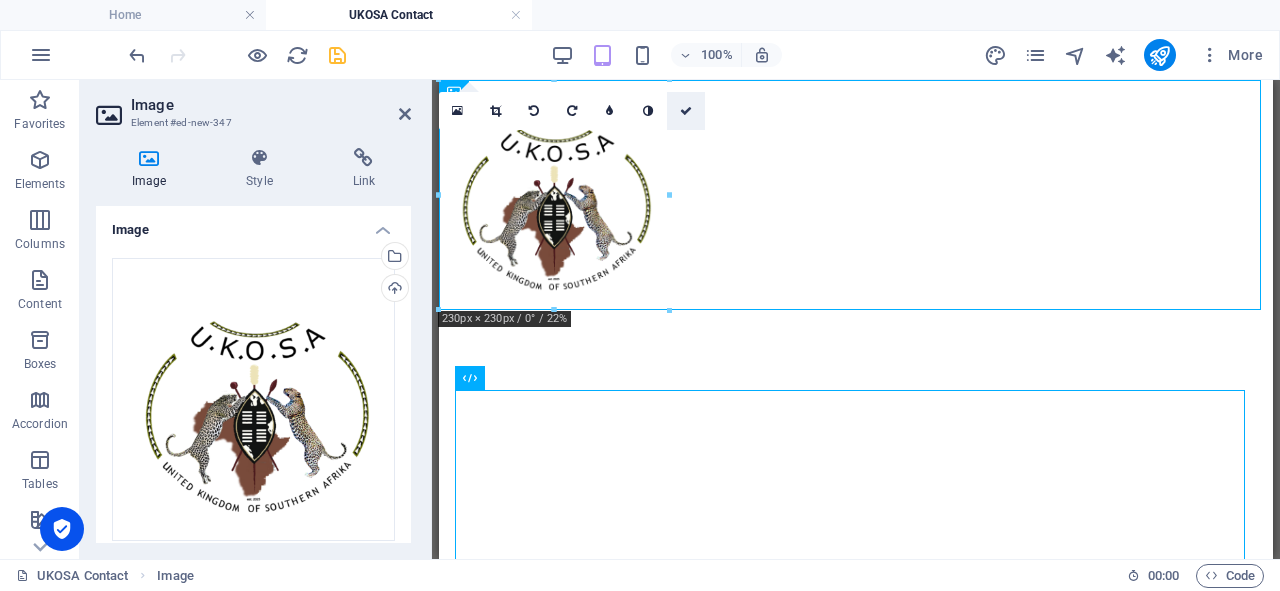 click at bounding box center (686, 111) 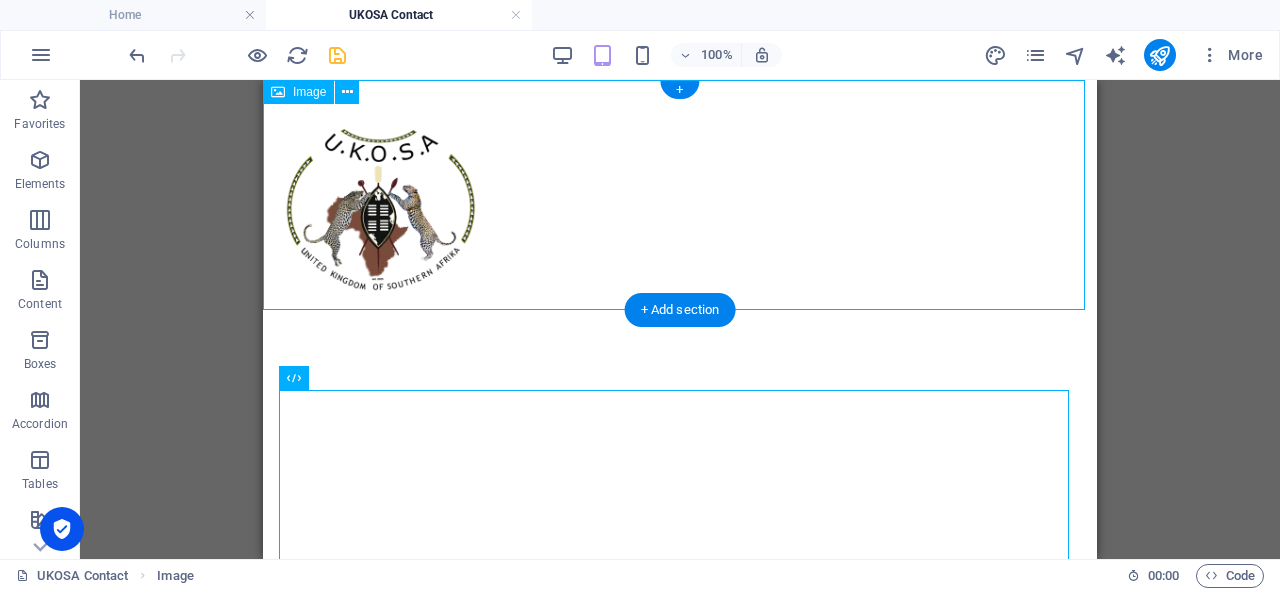 click at bounding box center [680, 195] 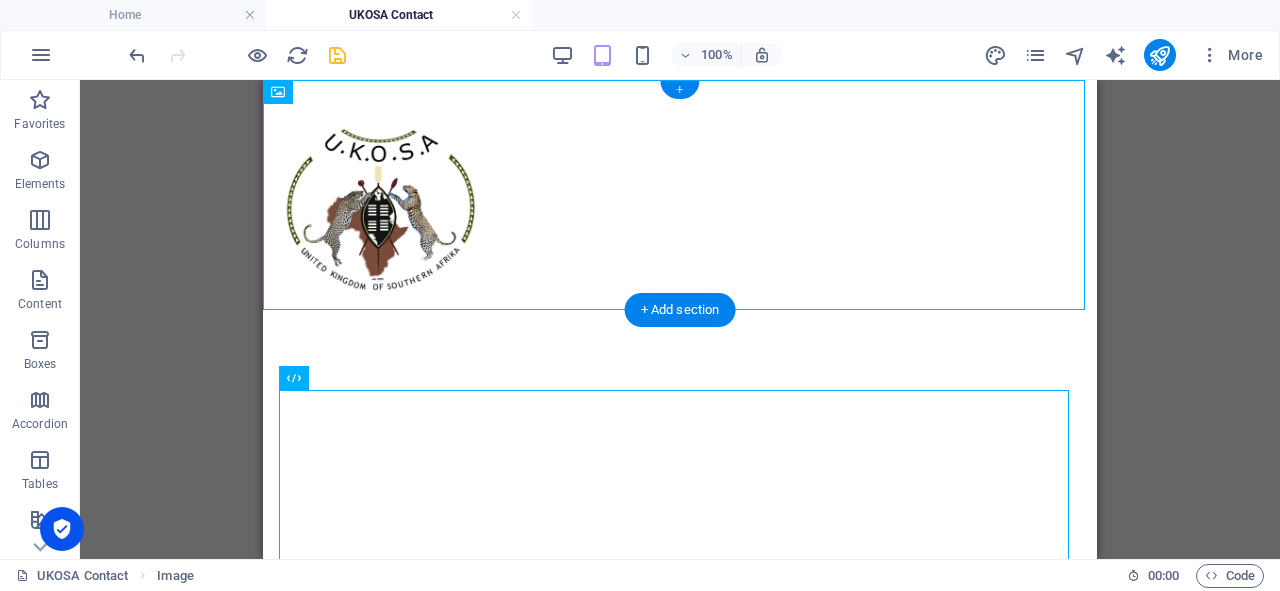 click on "+" at bounding box center (679, 90) 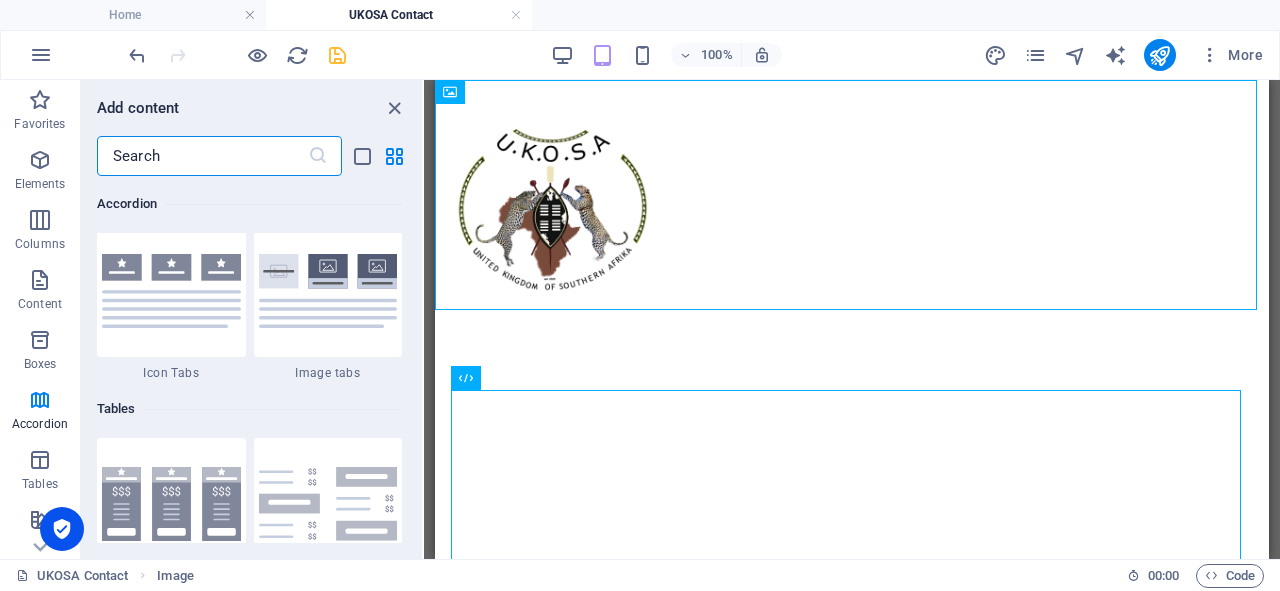 scroll, scrollTop: 6600, scrollLeft: 0, axis: vertical 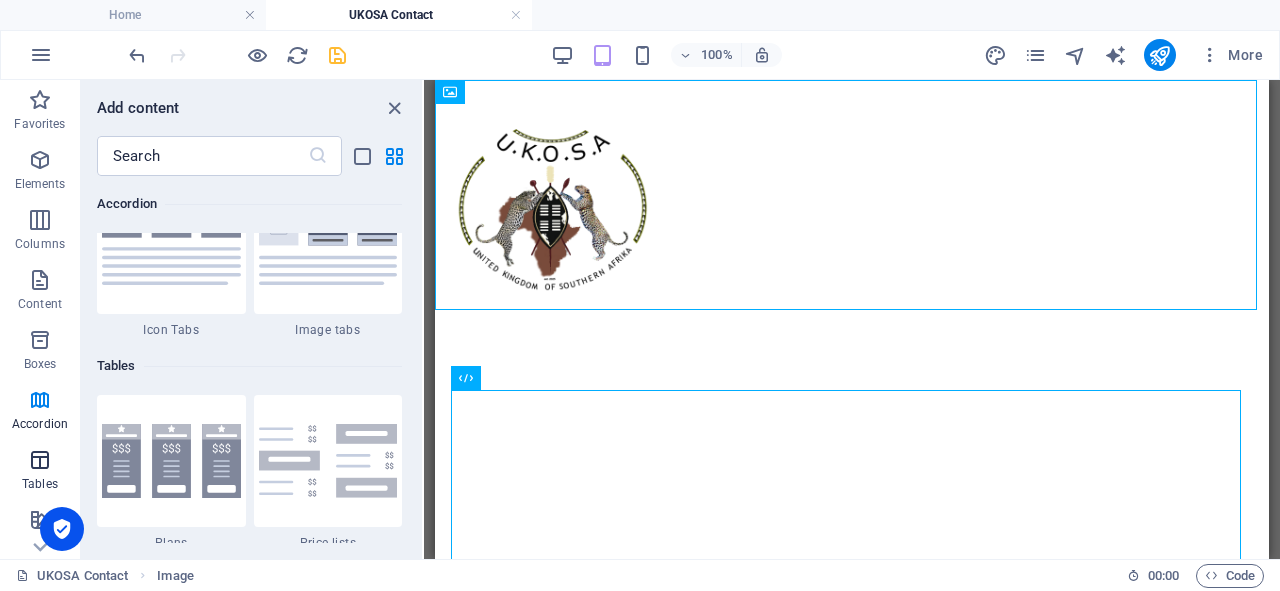 click at bounding box center (40, 460) 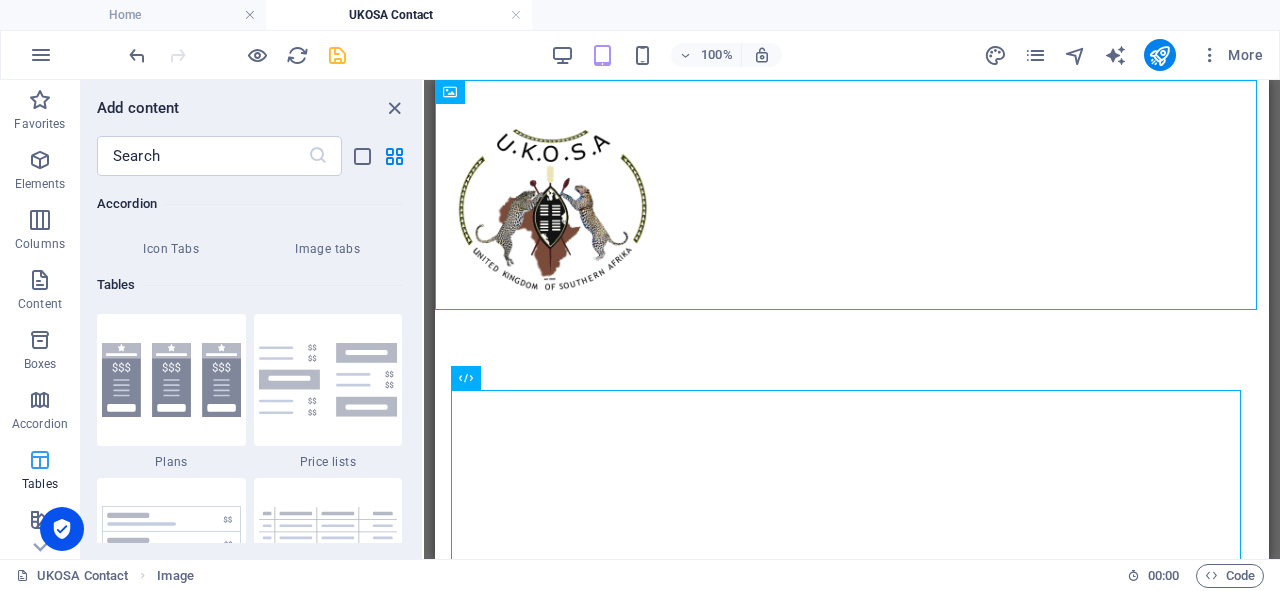 scroll, scrollTop: 6761, scrollLeft: 0, axis: vertical 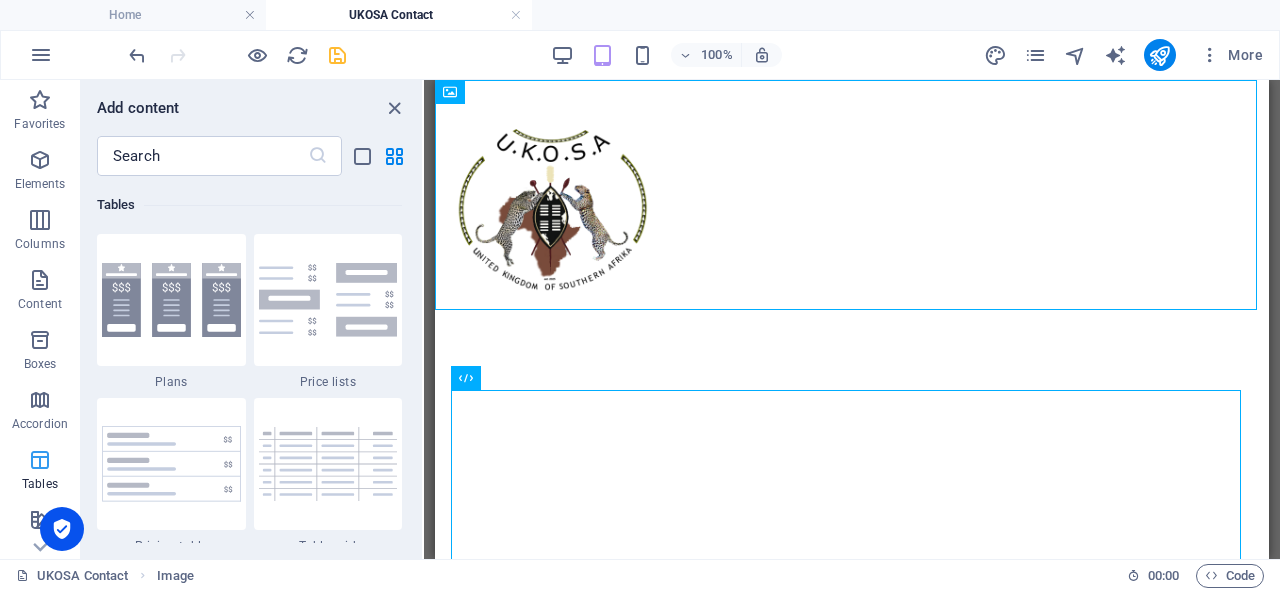 click at bounding box center (40, 460) 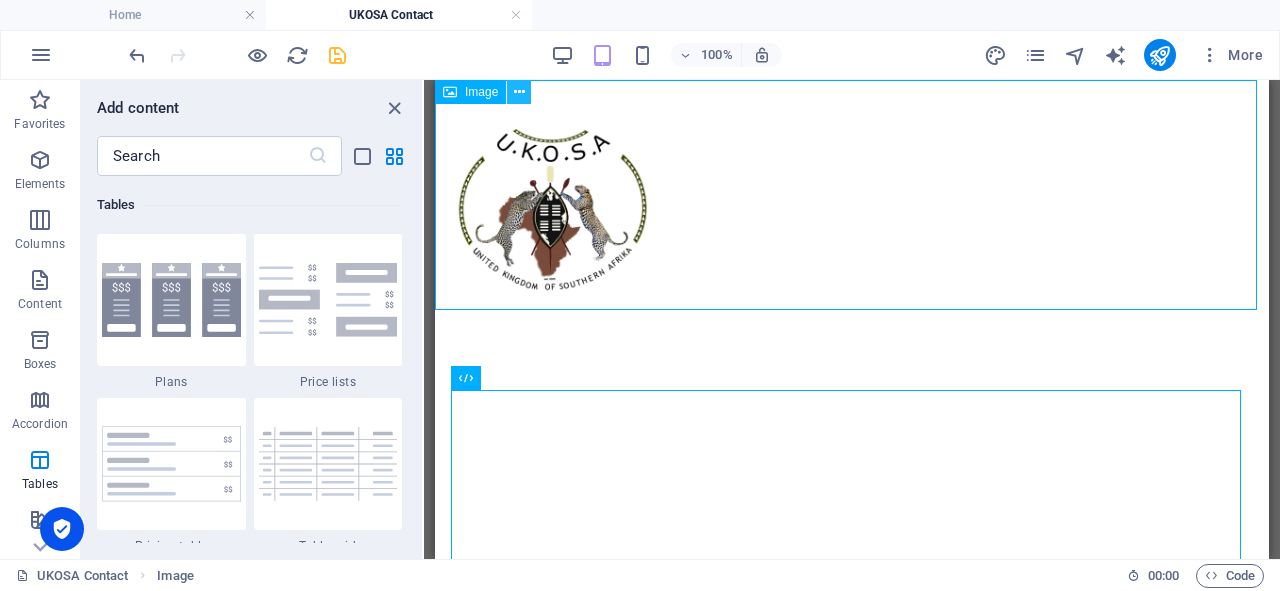 click at bounding box center [519, 92] 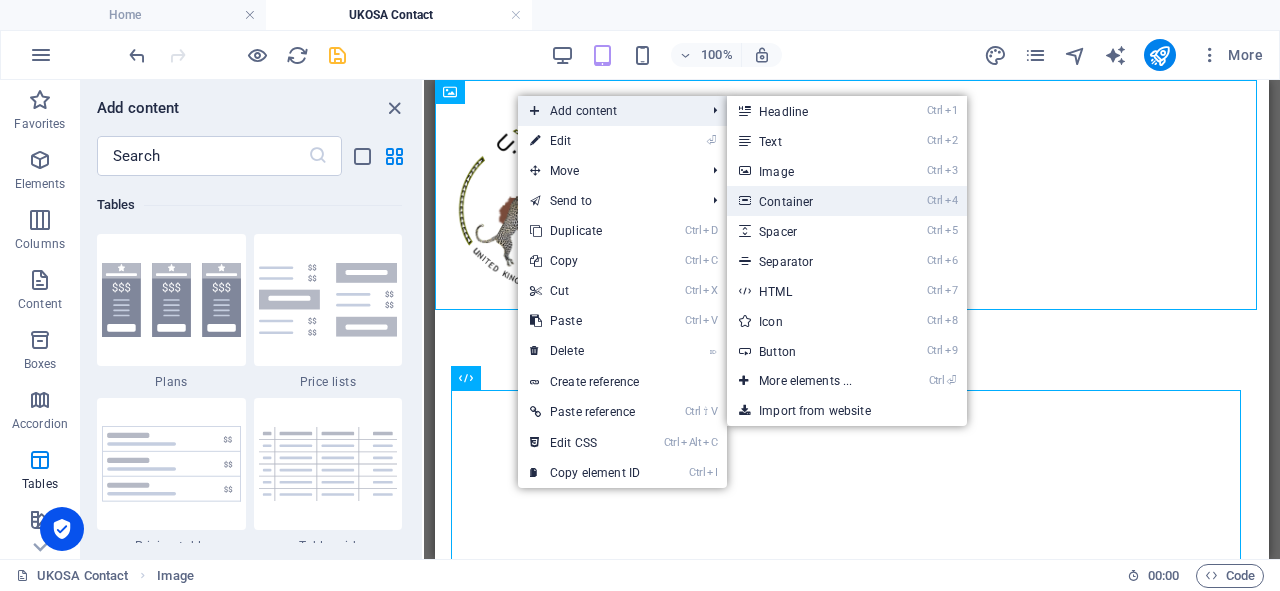 click on "Ctrl 4  Container" at bounding box center [809, 201] 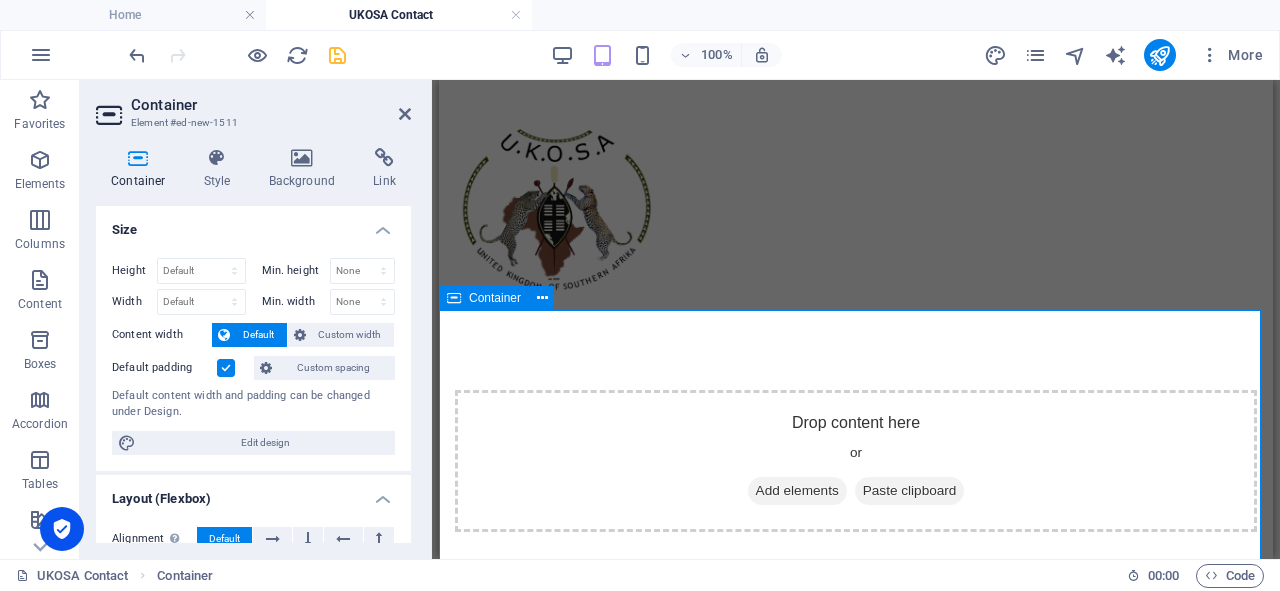 click on "Drop content here or  Add elements  Paste clipboard" at bounding box center (856, 461) 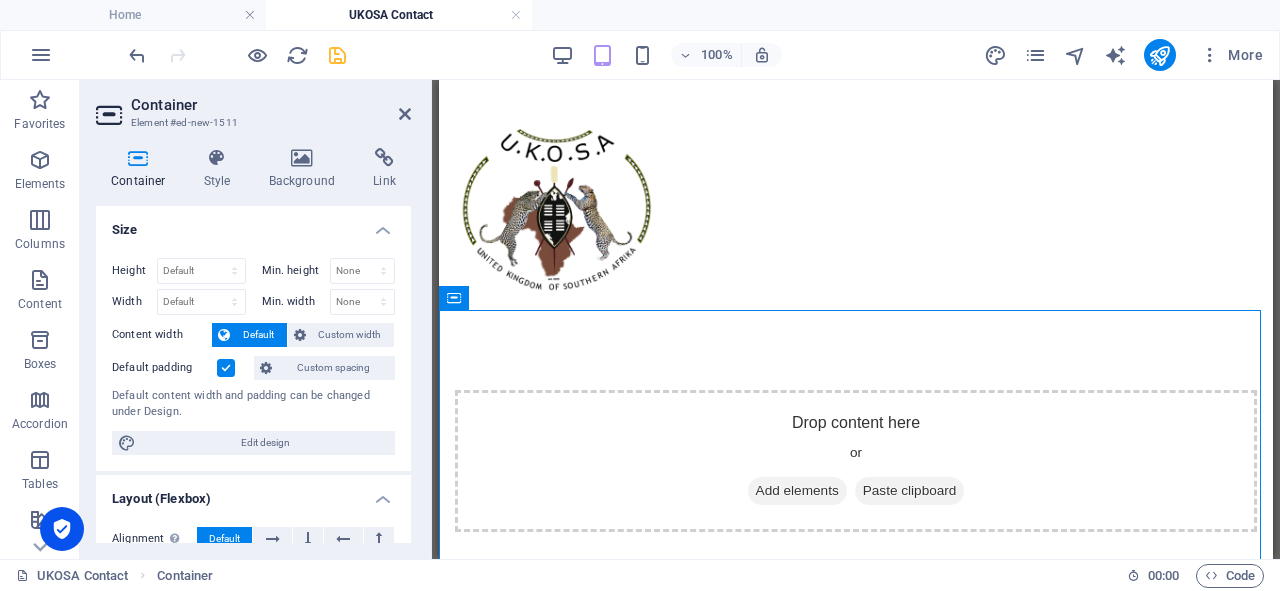 drag, startPoint x: 956, startPoint y: 379, endPoint x: 518, endPoint y: 304, distance: 444.37485 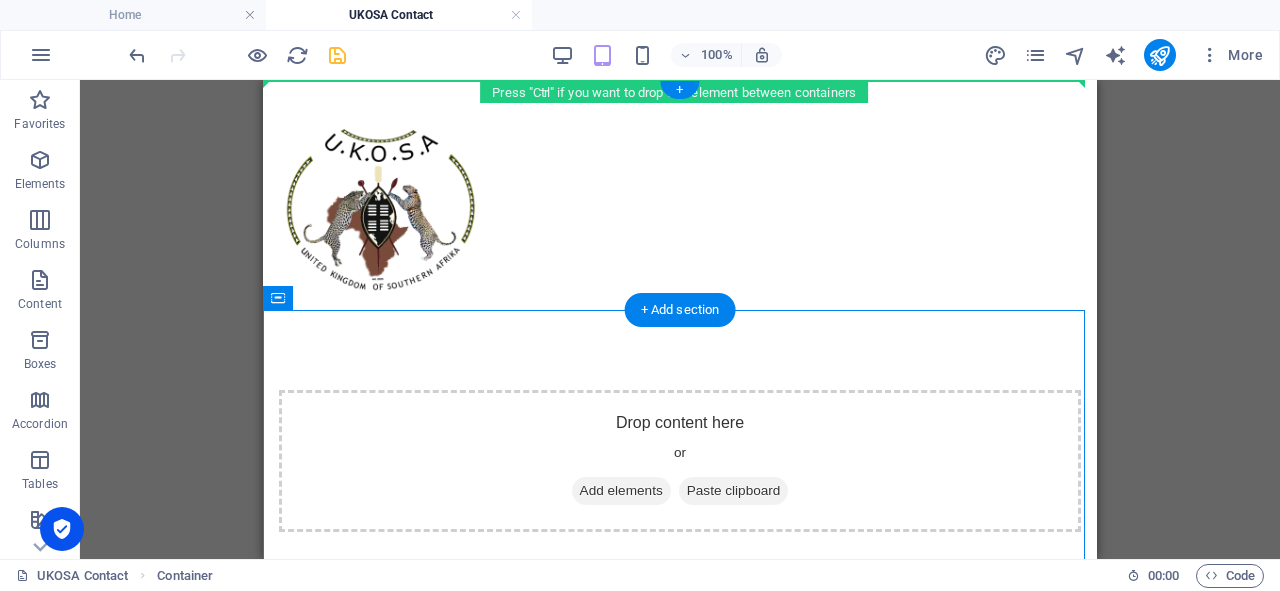 drag, startPoint x: 543, startPoint y: 381, endPoint x: 567, endPoint y: 185, distance: 197.46393 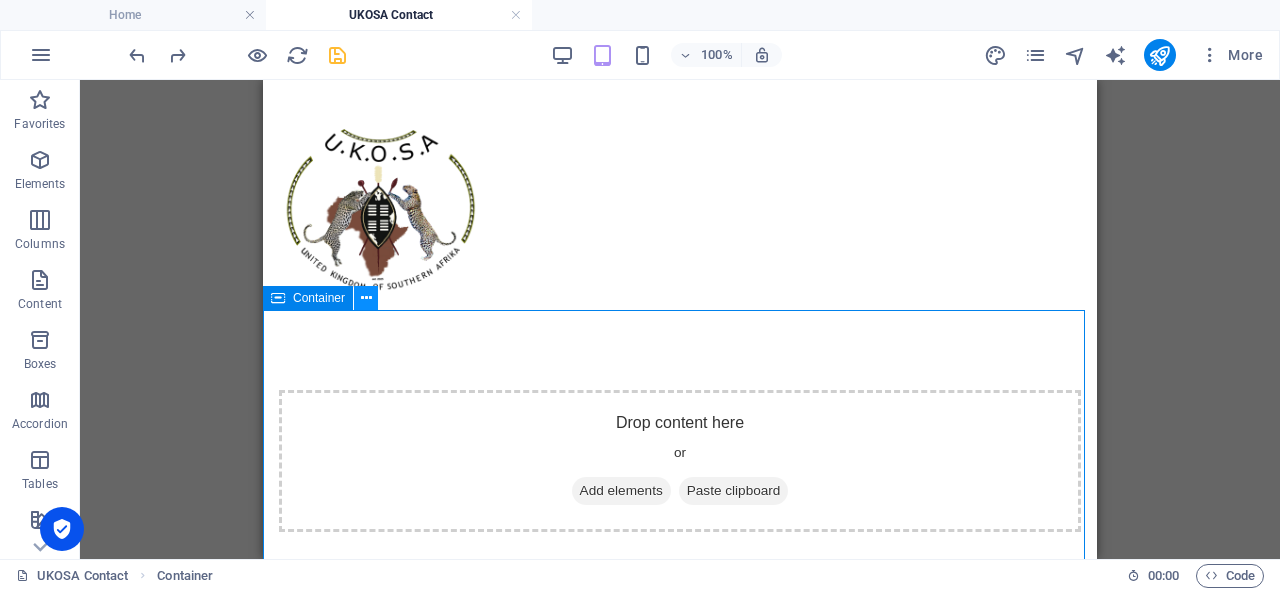 click at bounding box center [366, 298] 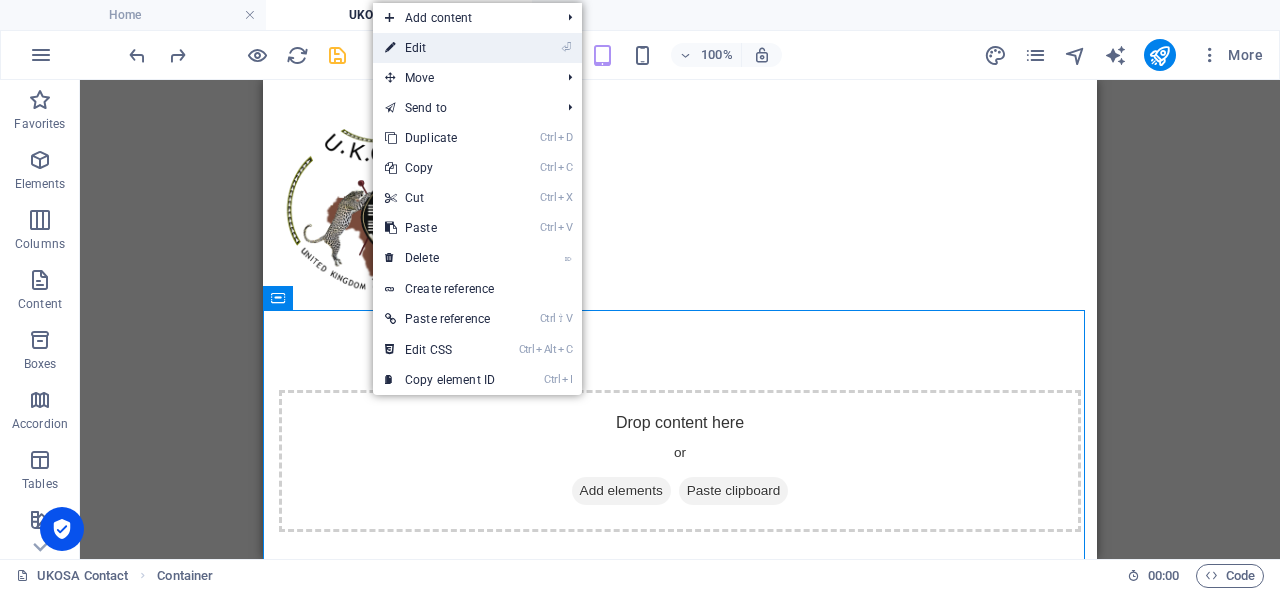 click on "⏎  Edit" at bounding box center (440, 48) 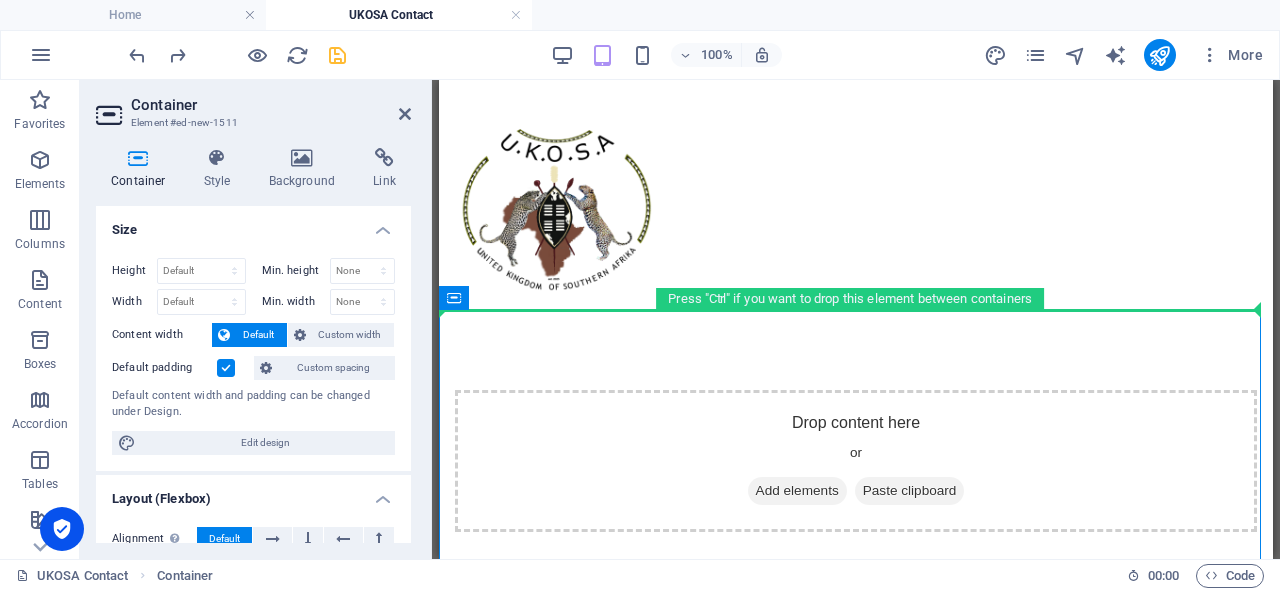 drag, startPoint x: 688, startPoint y: 376, endPoint x: 795, endPoint y: 208, distance: 199.18082 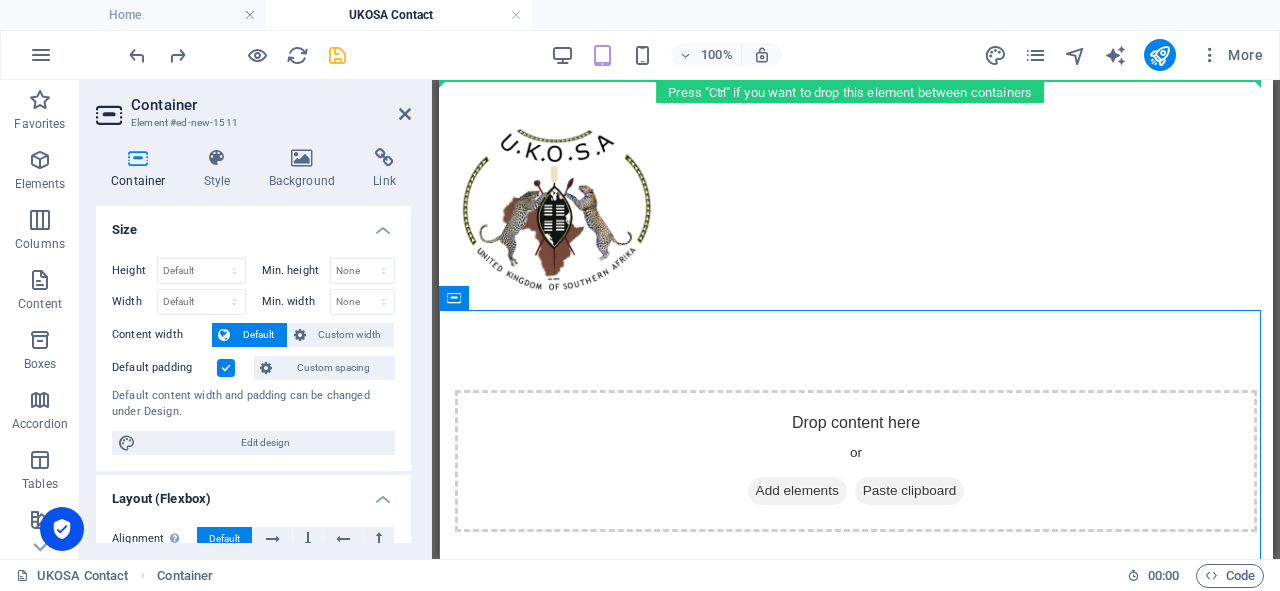 drag, startPoint x: 980, startPoint y: 450, endPoint x: 891, endPoint y: 178, distance: 286.1905 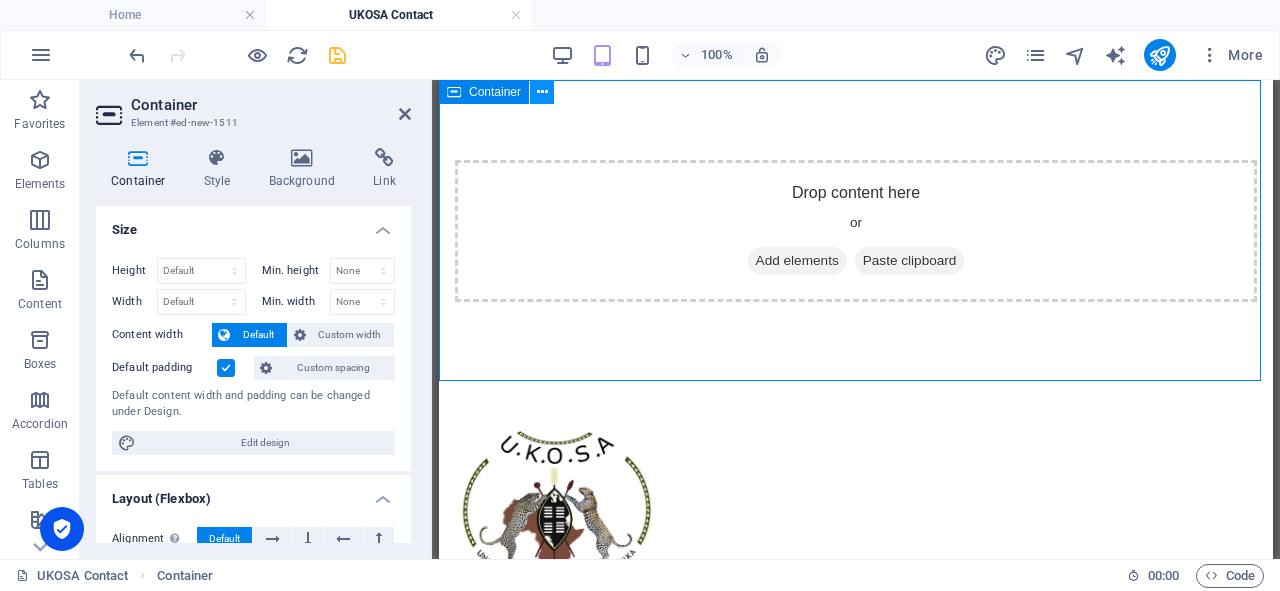 click at bounding box center [542, 92] 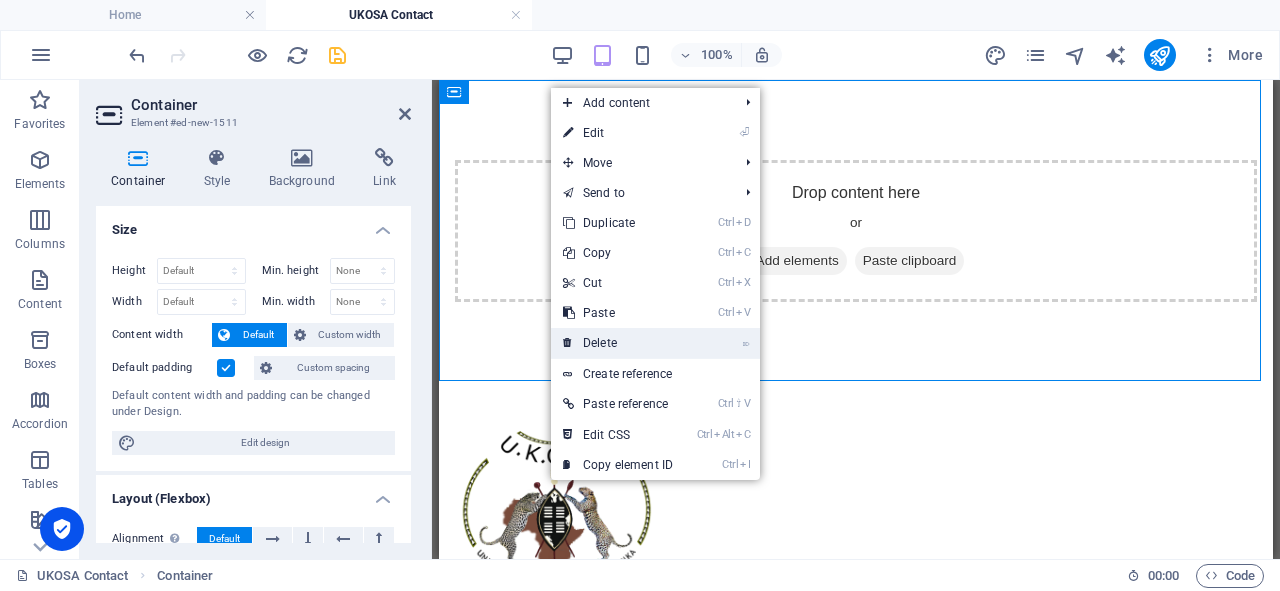 click on "⌦  Delete" at bounding box center (618, 343) 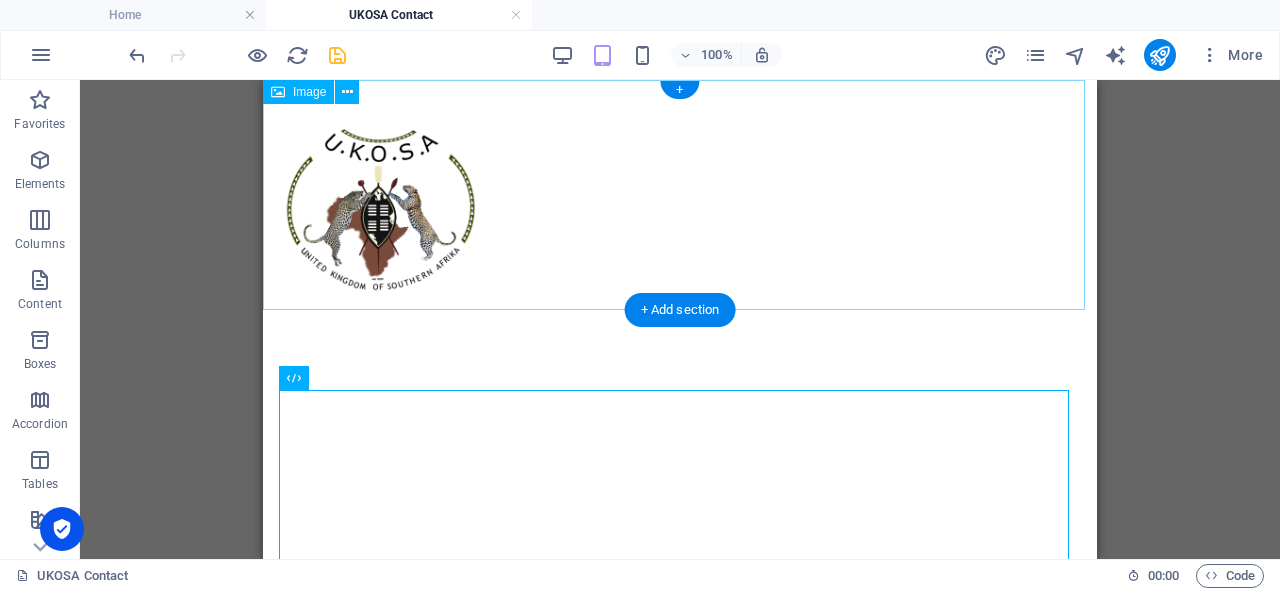 click at bounding box center (680, 195) 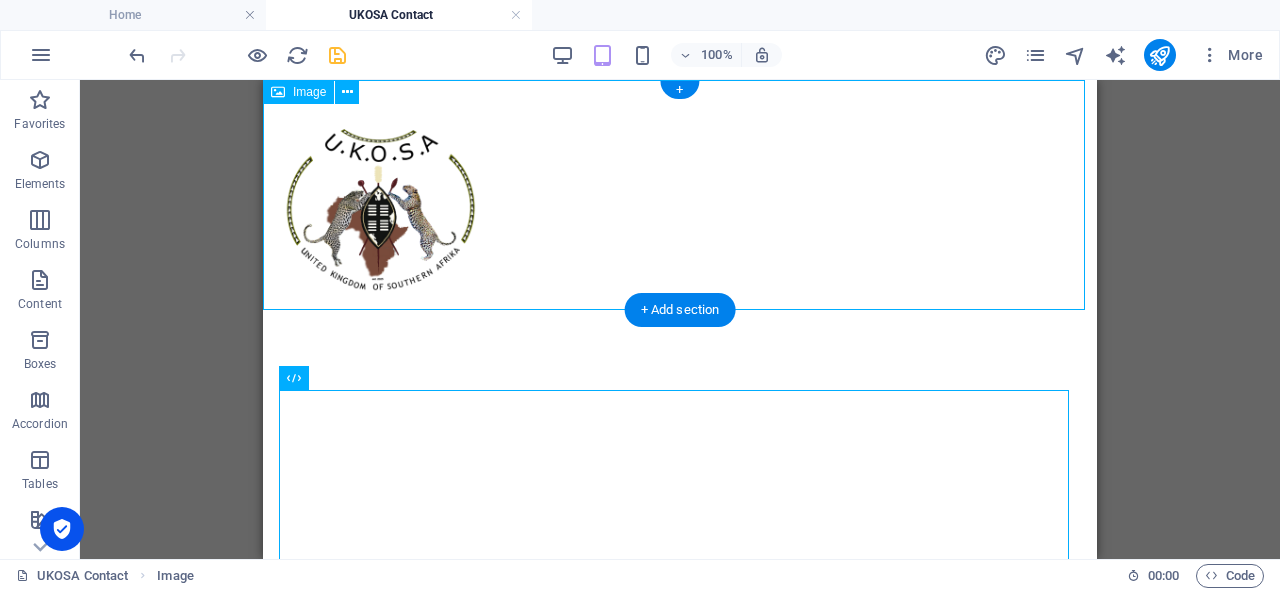 click at bounding box center [680, 195] 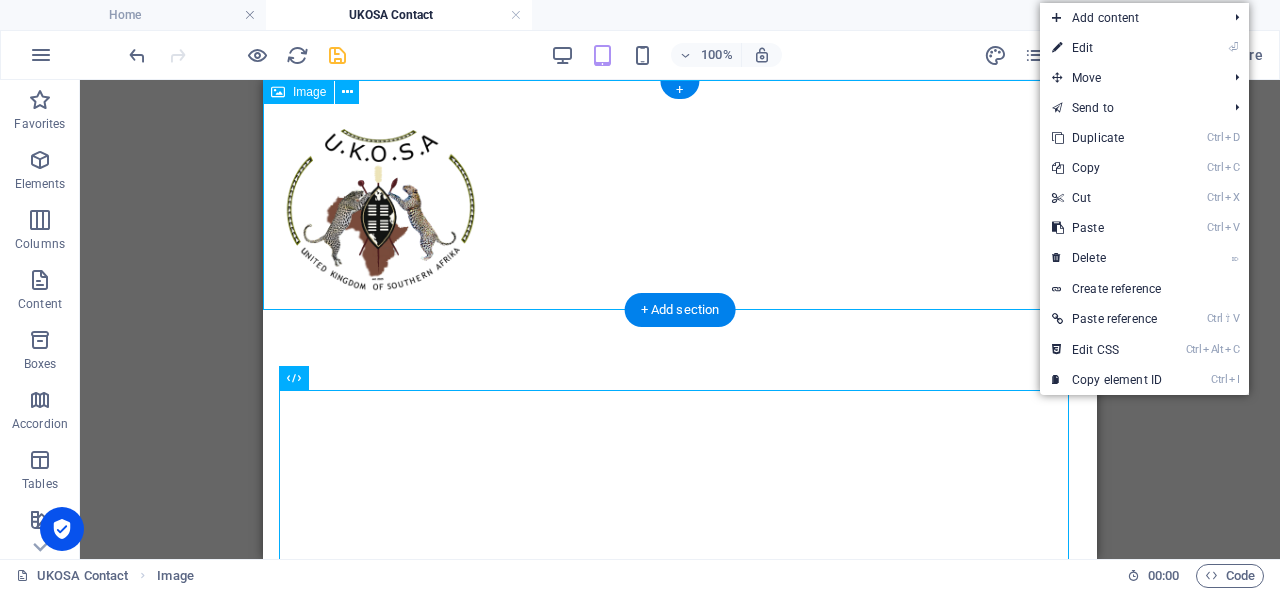 click at bounding box center (680, 195) 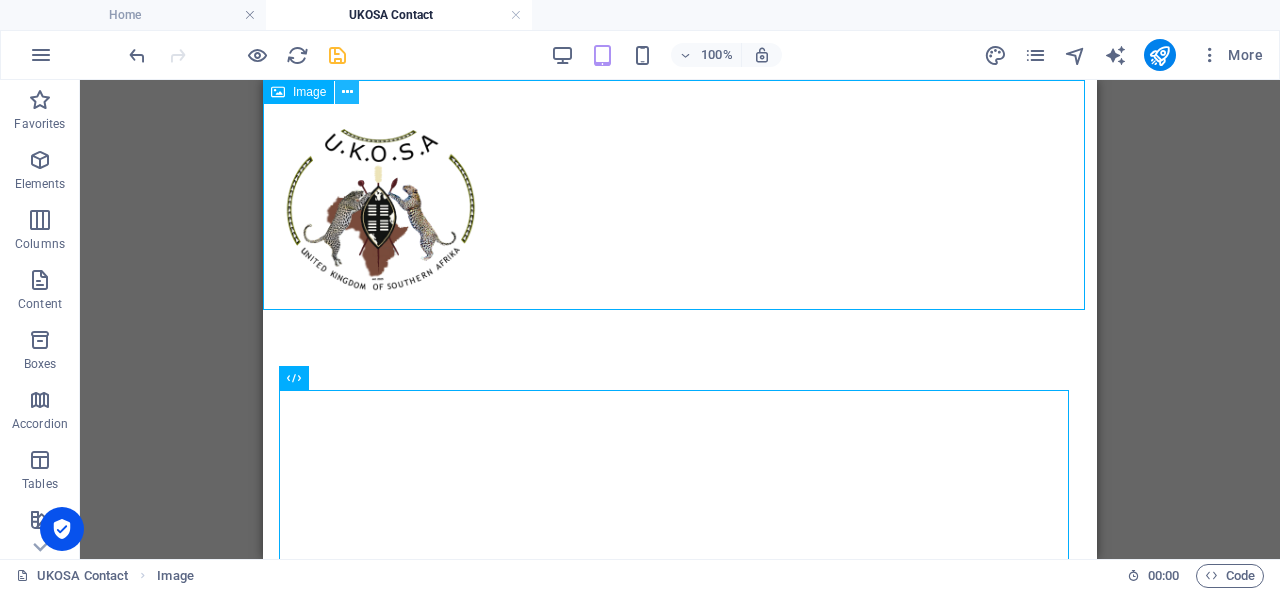 click at bounding box center (347, 92) 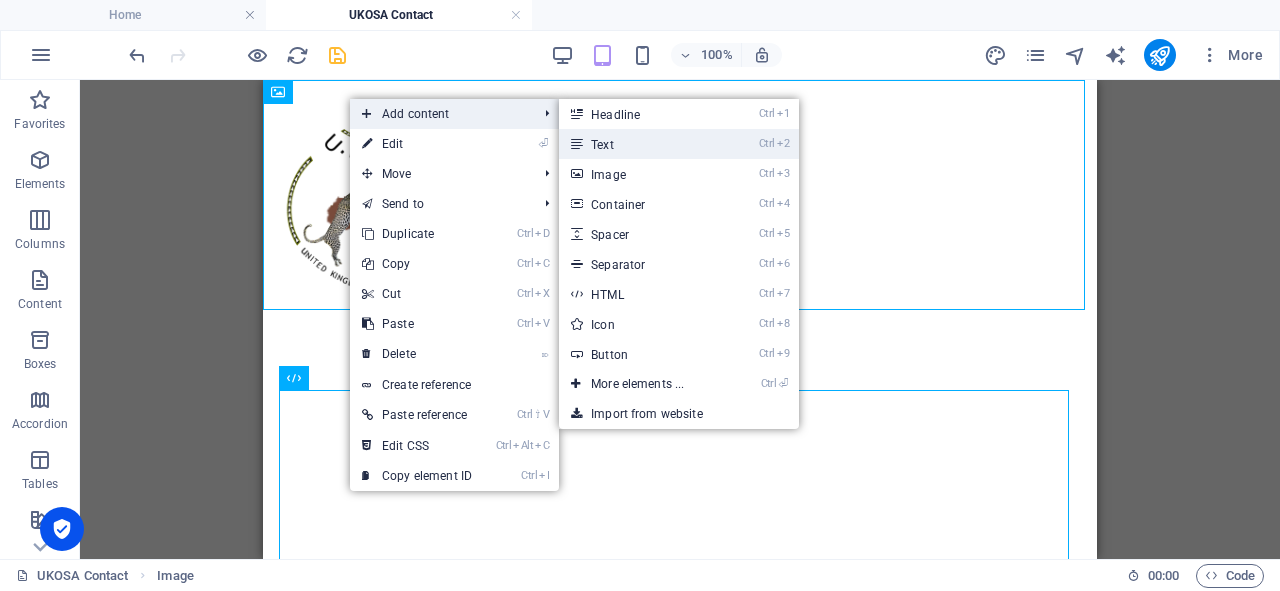 click at bounding box center [576, 144] 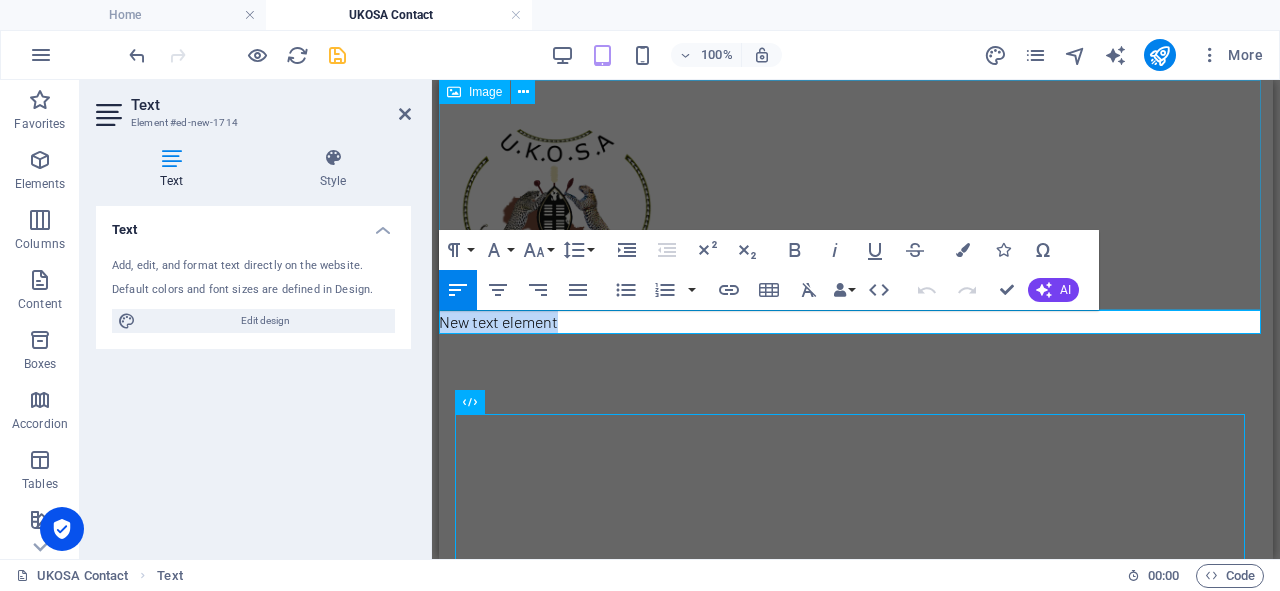 click at bounding box center (856, 195) 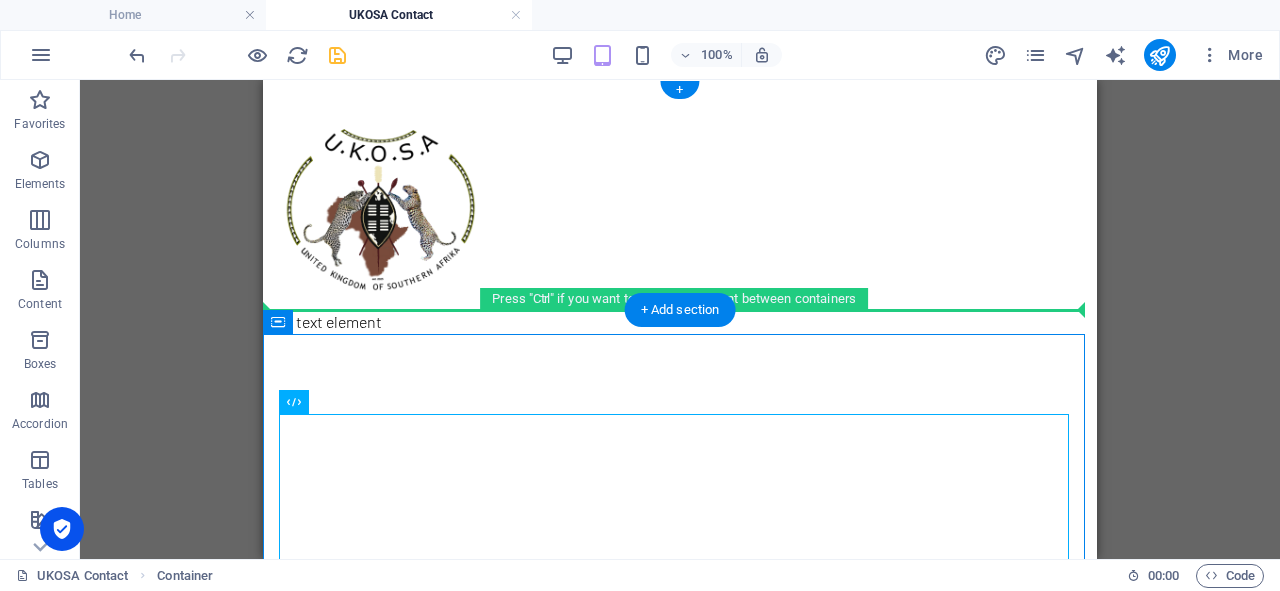 drag, startPoint x: 596, startPoint y: 404, endPoint x: 513, endPoint y: 274, distance: 154.23683 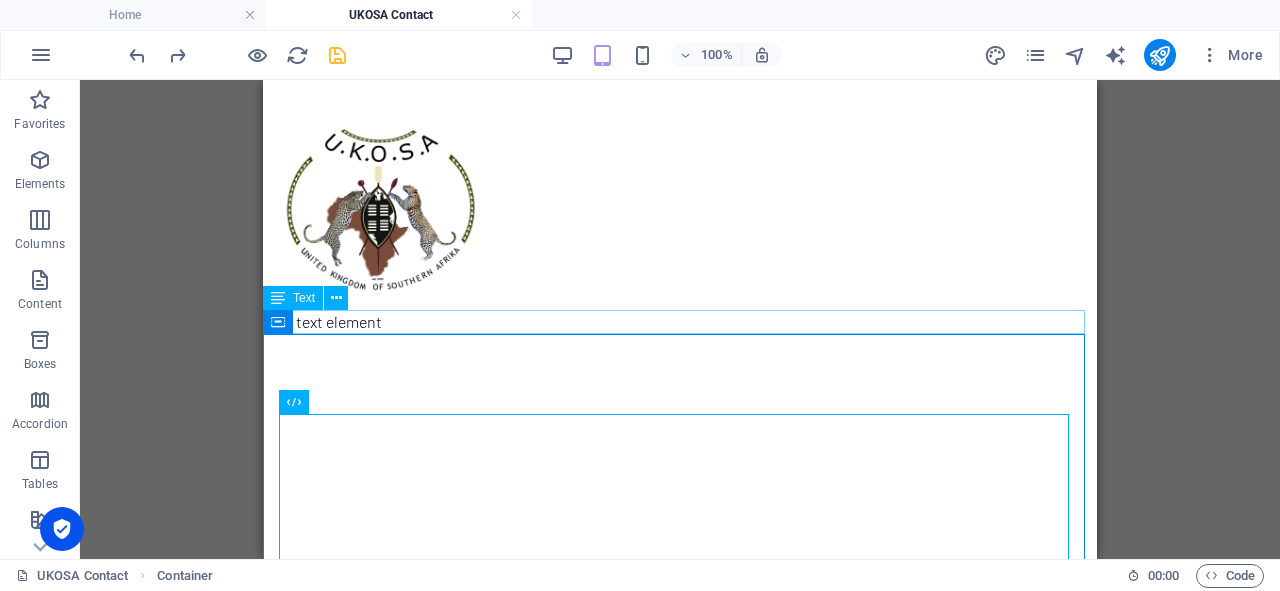 click on "New text element" at bounding box center (680, 322) 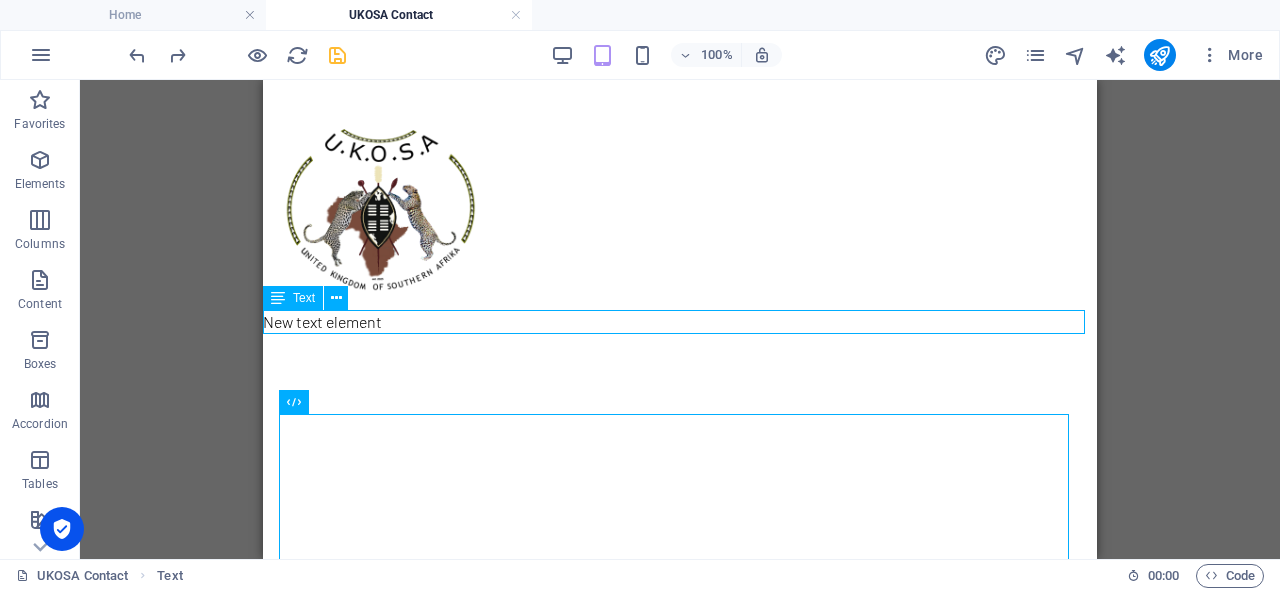 click on "New text element" at bounding box center [680, 322] 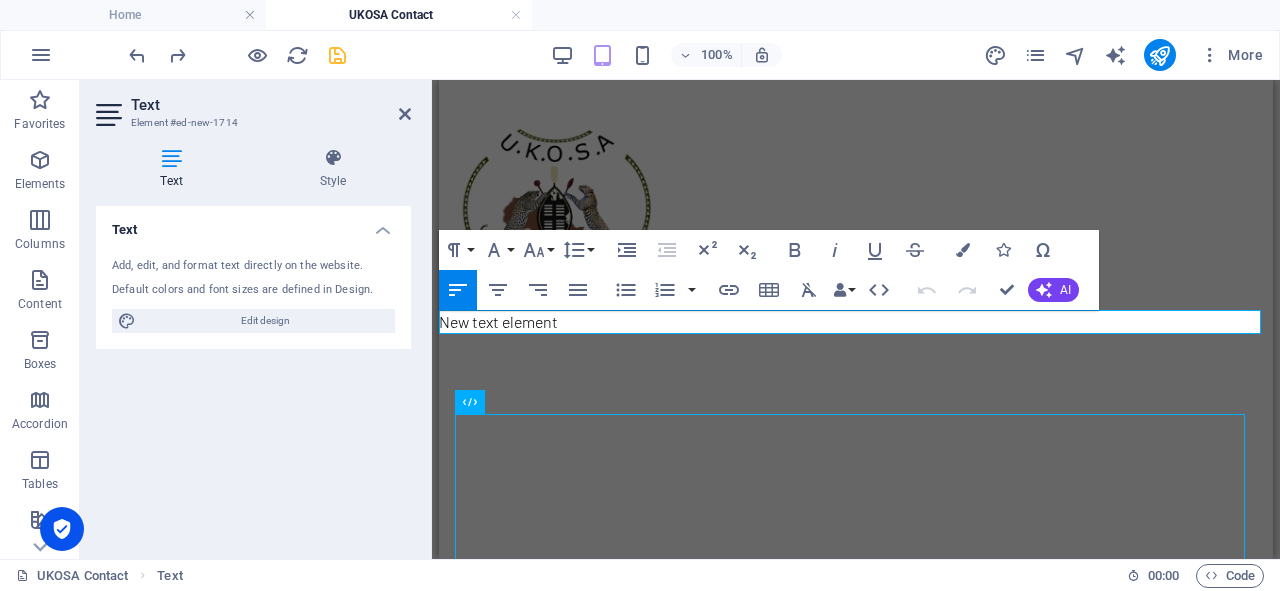 click 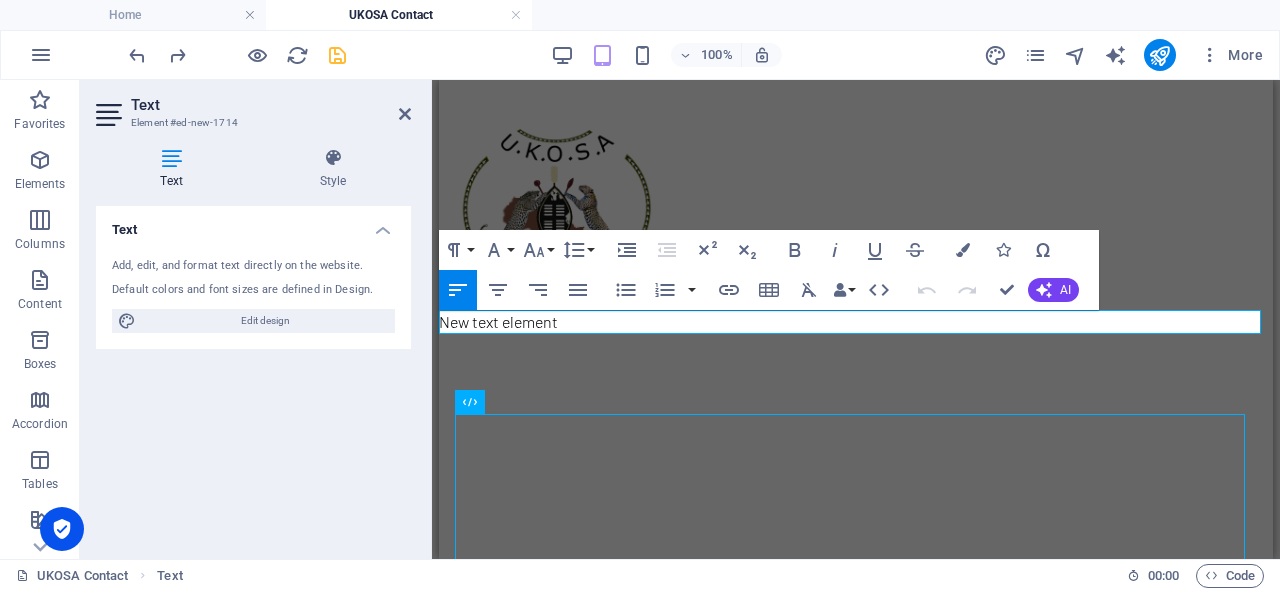 click on "New text element" at bounding box center (856, 322) 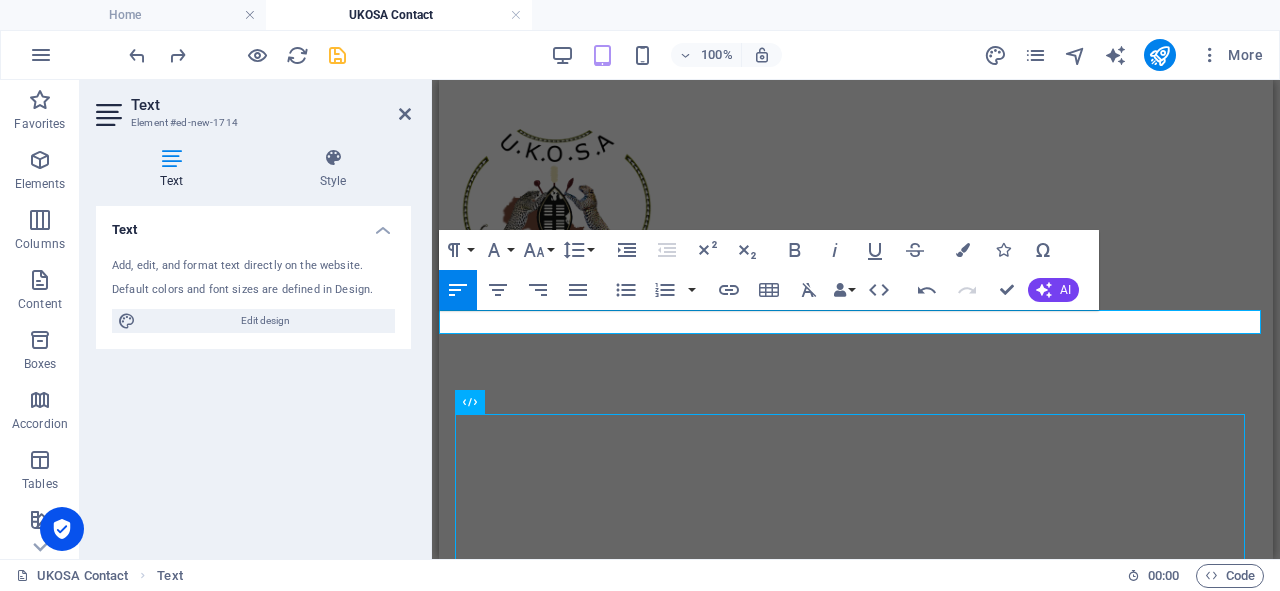 type 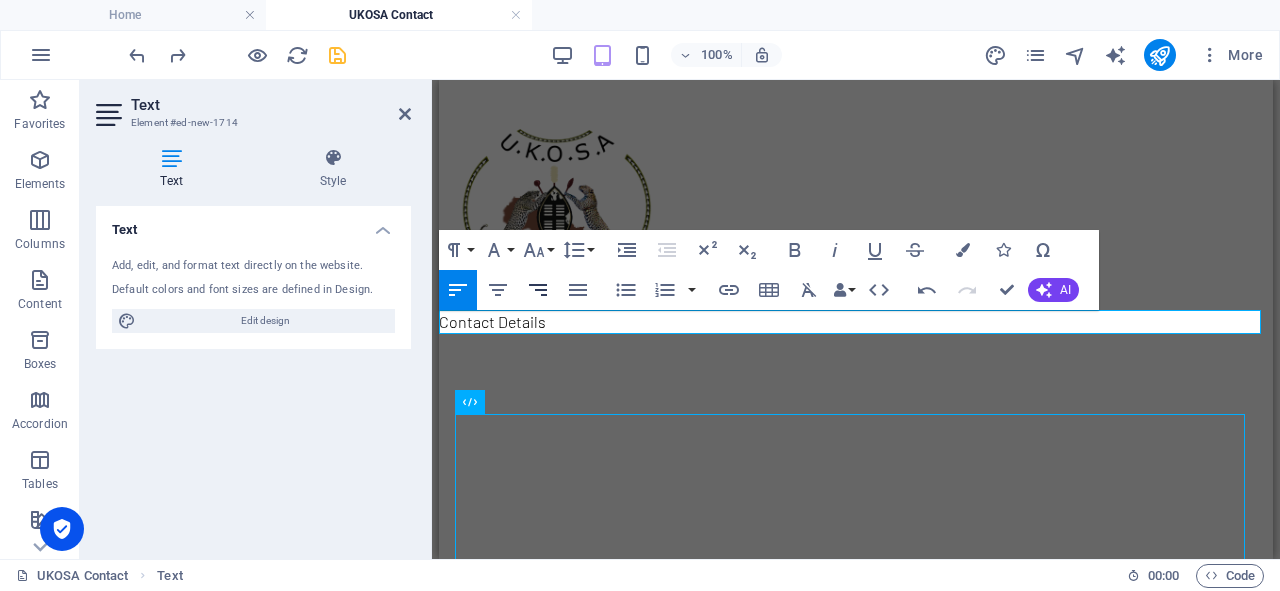 click on "Align Right" at bounding box center (538, 290) 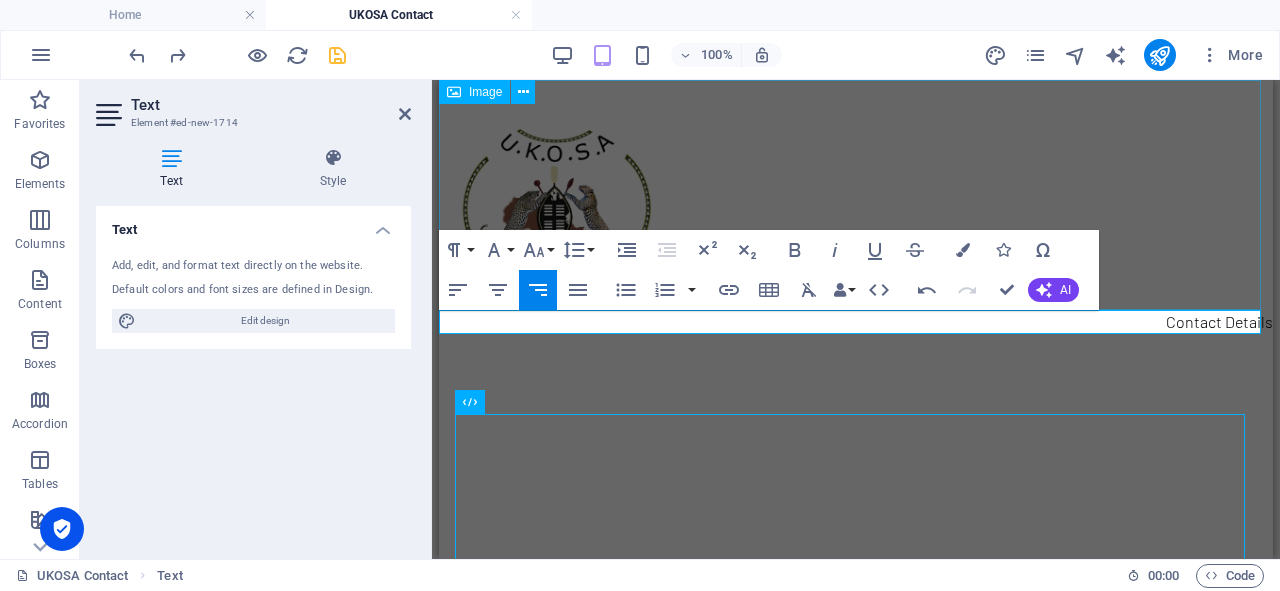 click at bounding box center (856, 195) 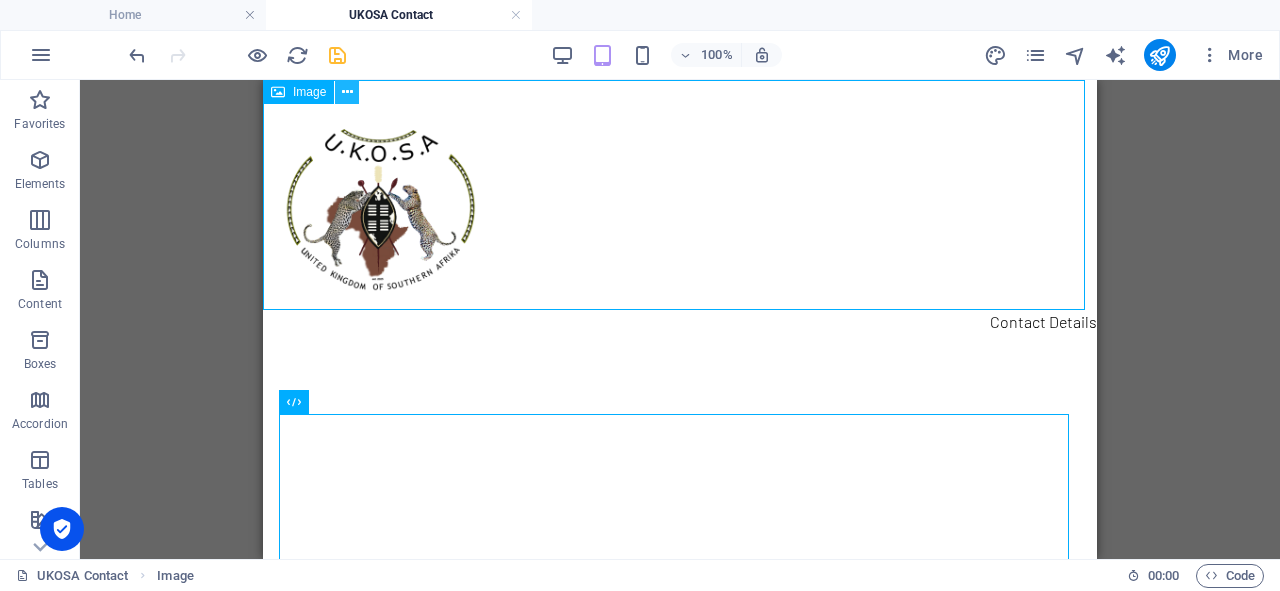 click at bounding box center [347, 92] 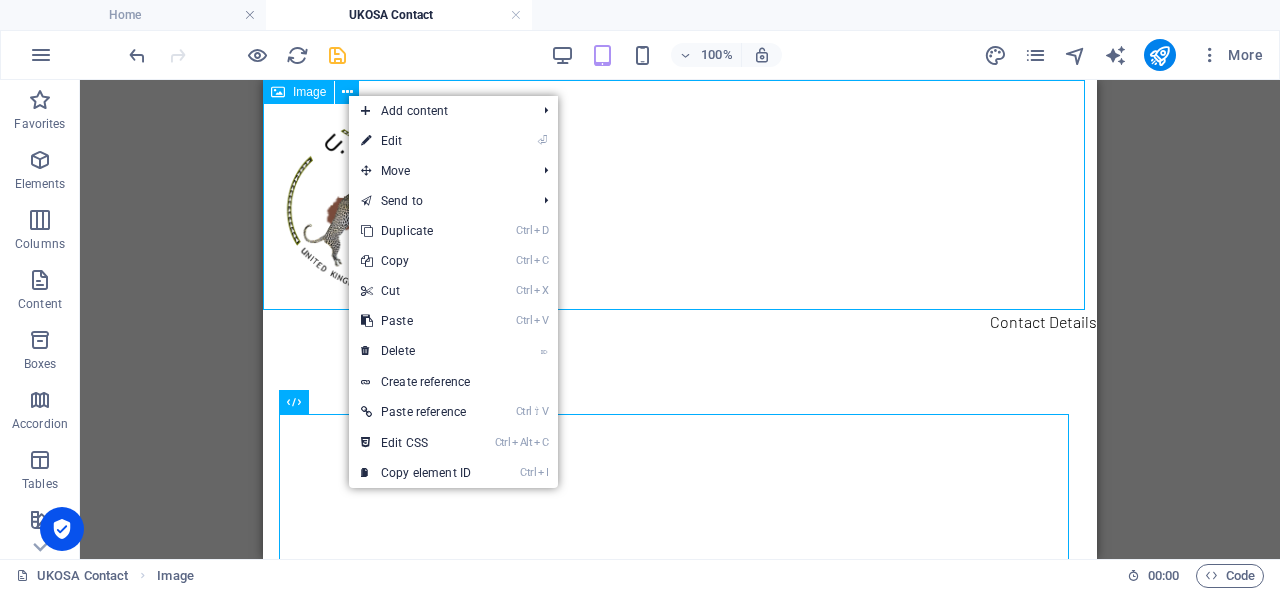 click on "Image" at bounding box center (309, 92) 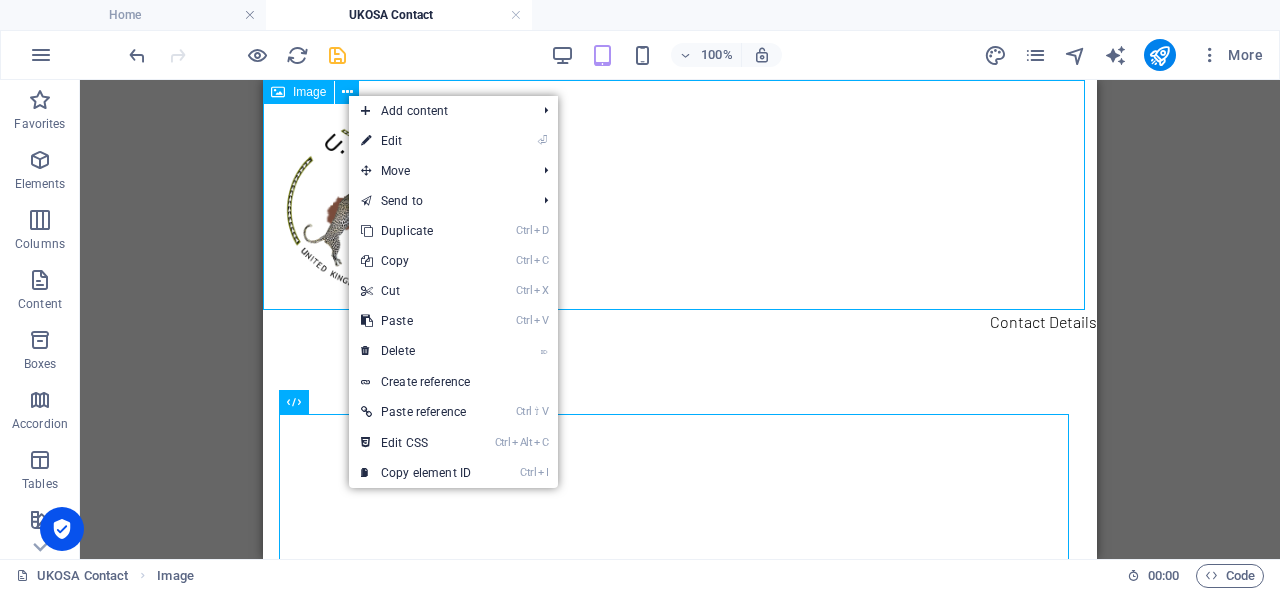 select on "px" 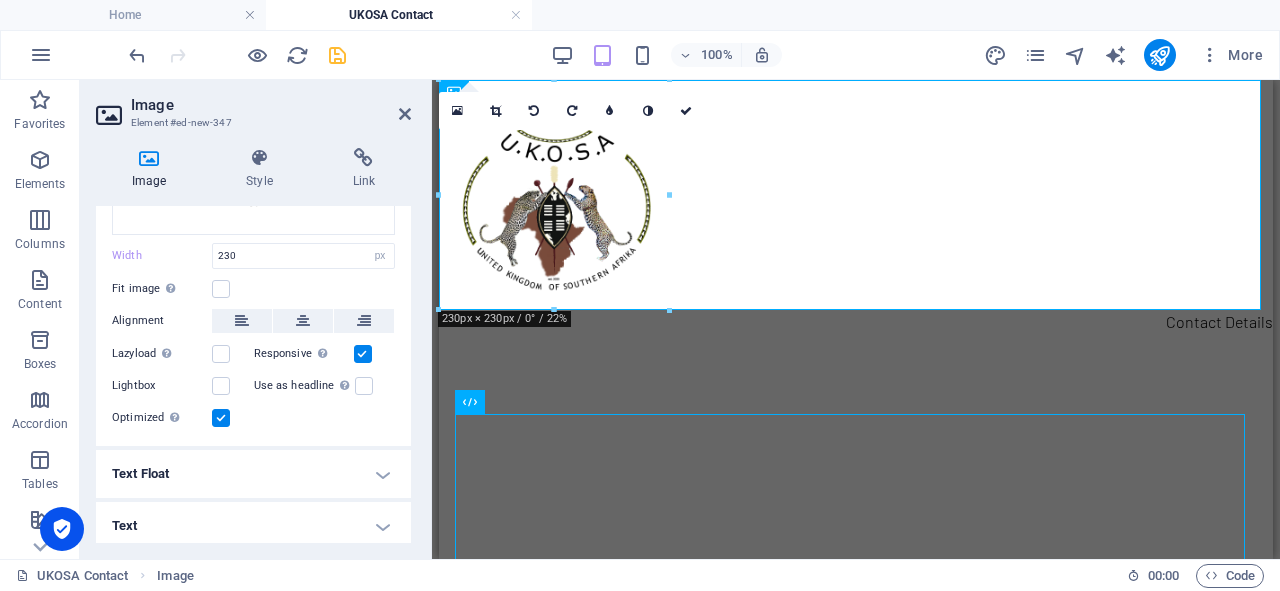 scroll, scrollTop: 308, scrollLeft: 0, axis: vertical 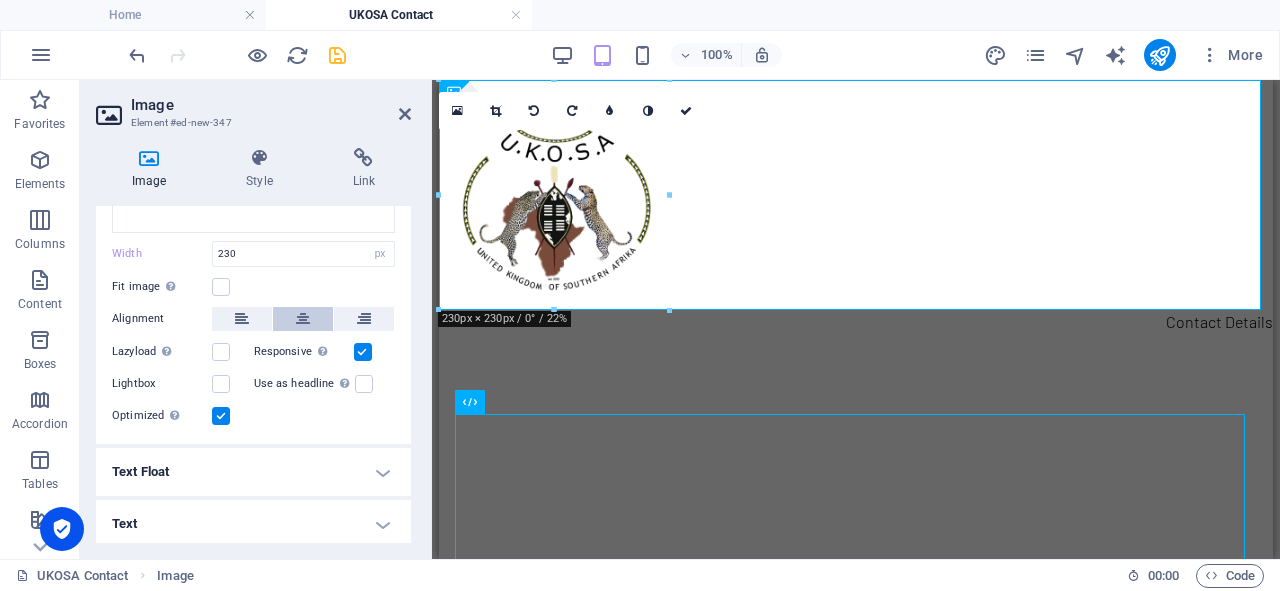 click at bounding box center (303, 319) 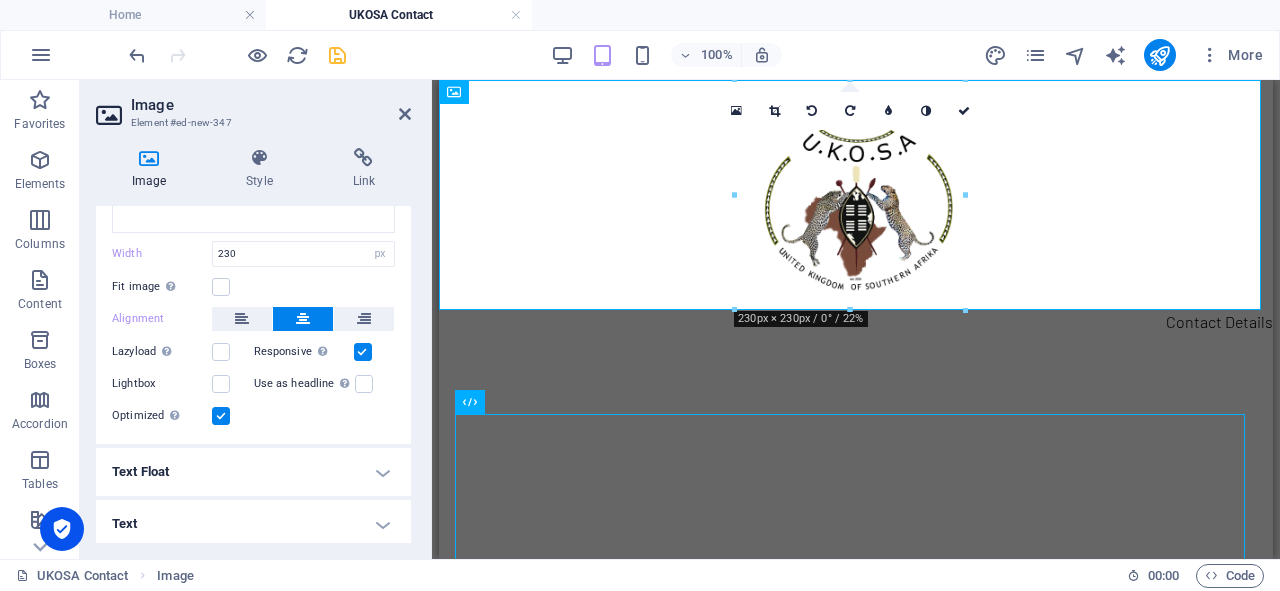 click on "Text" at bounding box center [253, 524] 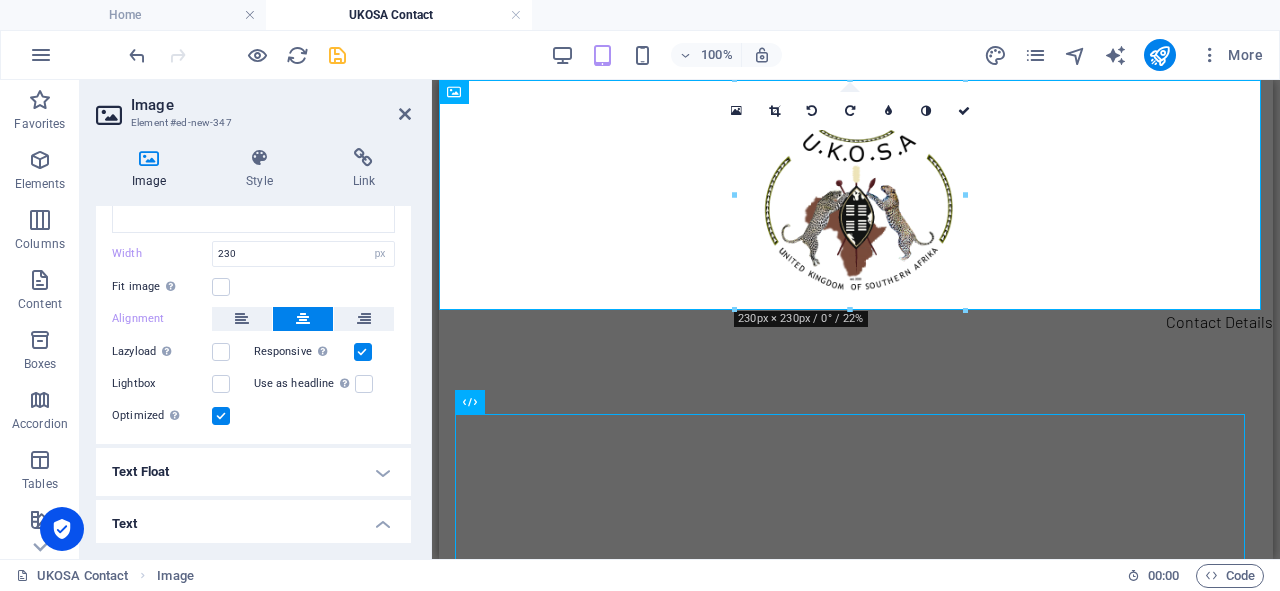 click on "Text" at bounding box center (253, 518) 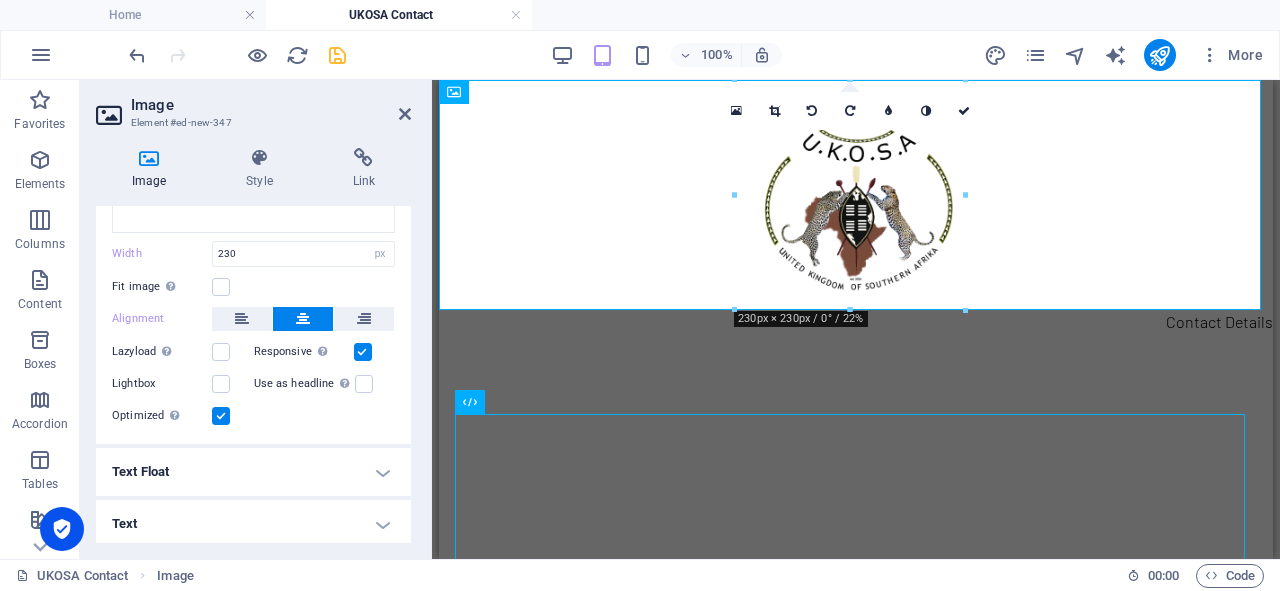 click on "Text" at bounding box center [253, 524] 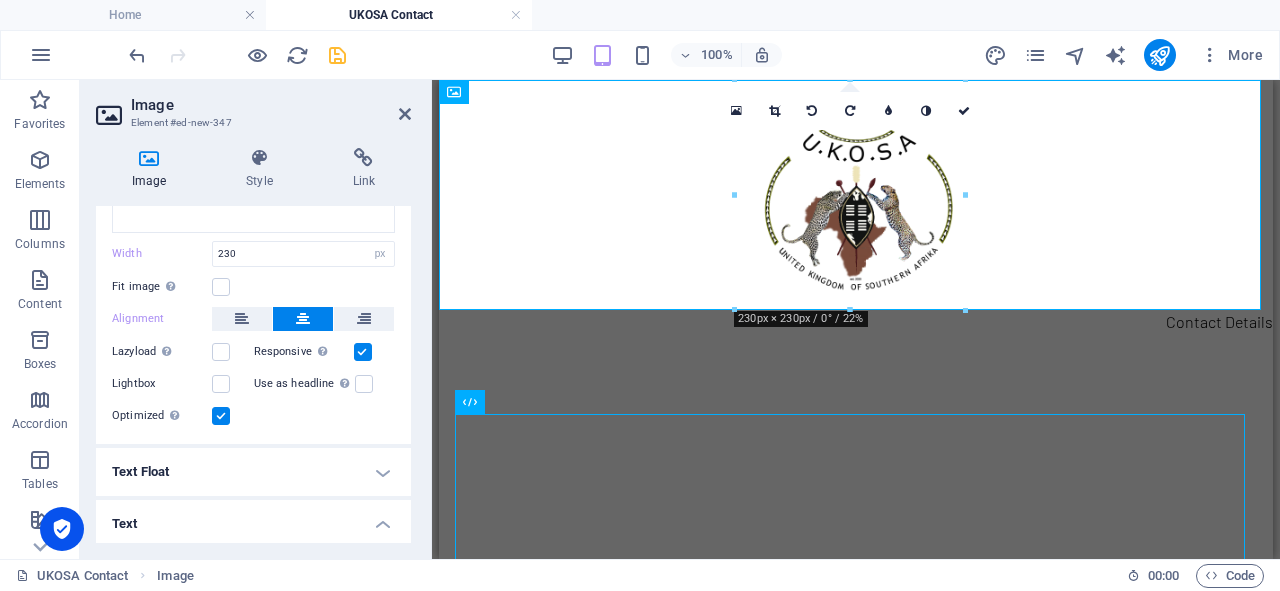 click on "Text" at bounding box center [253, 518] 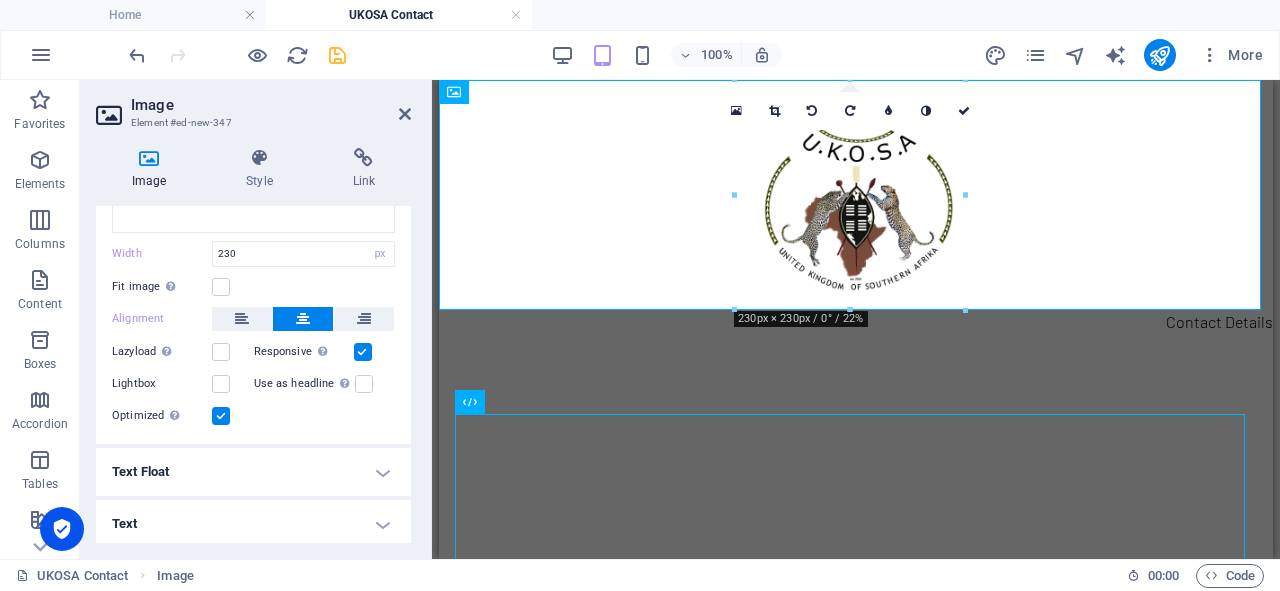 scroll, scrollTop: 269, scrollLeft: 0, axis: vertical 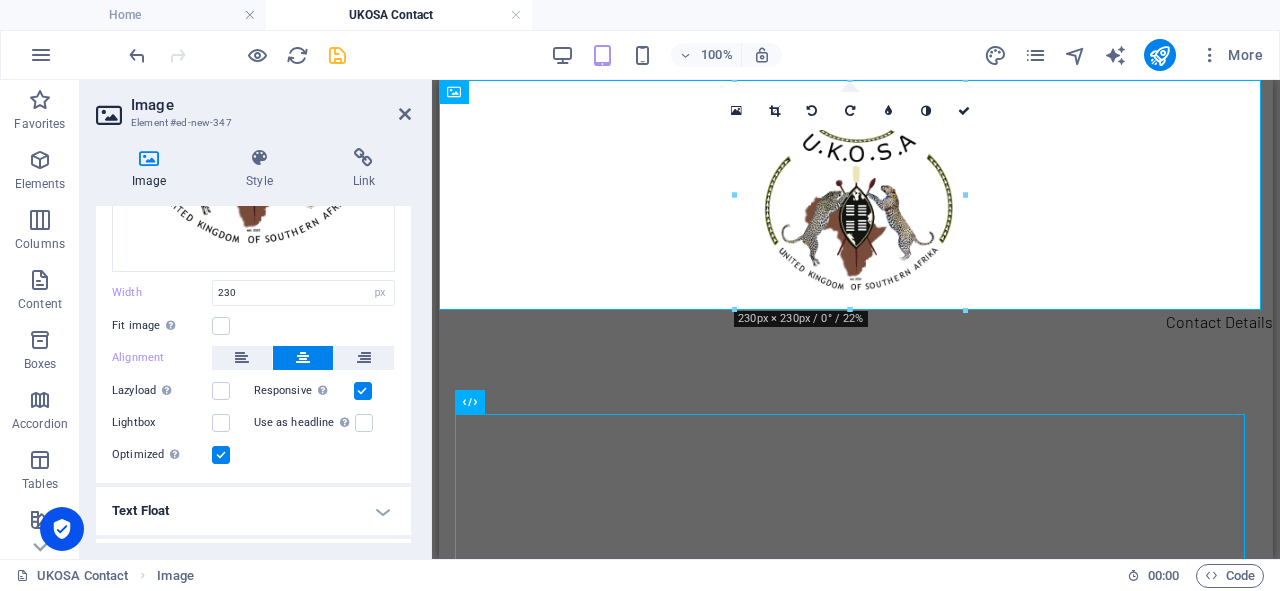 click on "Text Float" at bounding box center [253, 511] 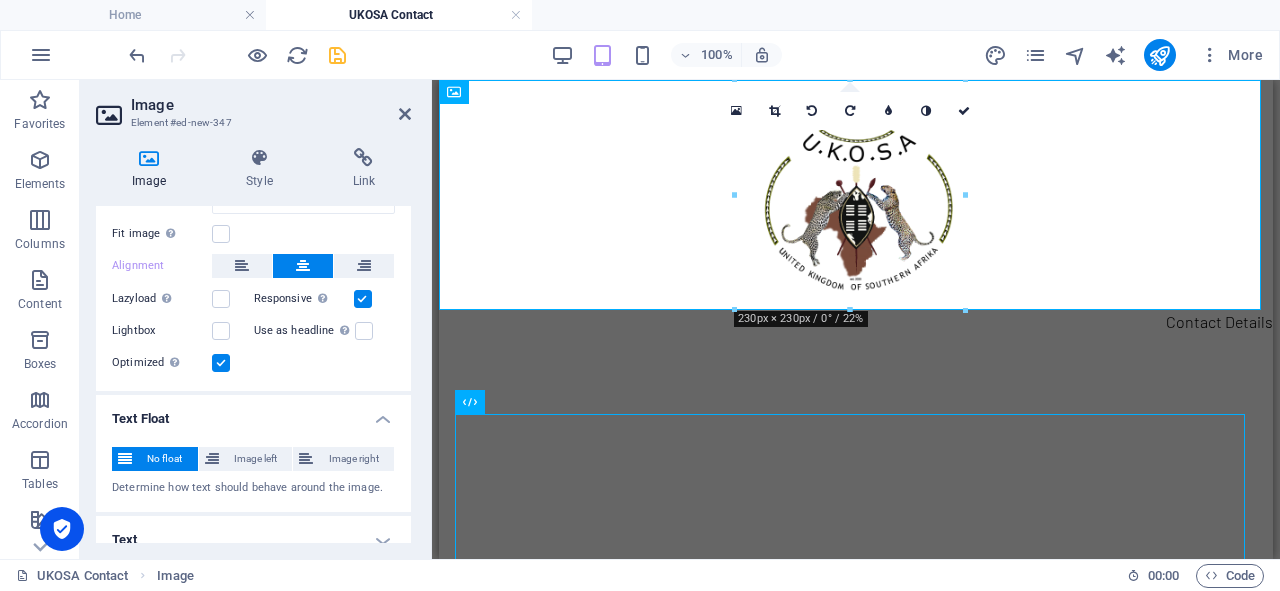 scroll, scrollTop: 377, scrollLeft: 0, axis: vertical 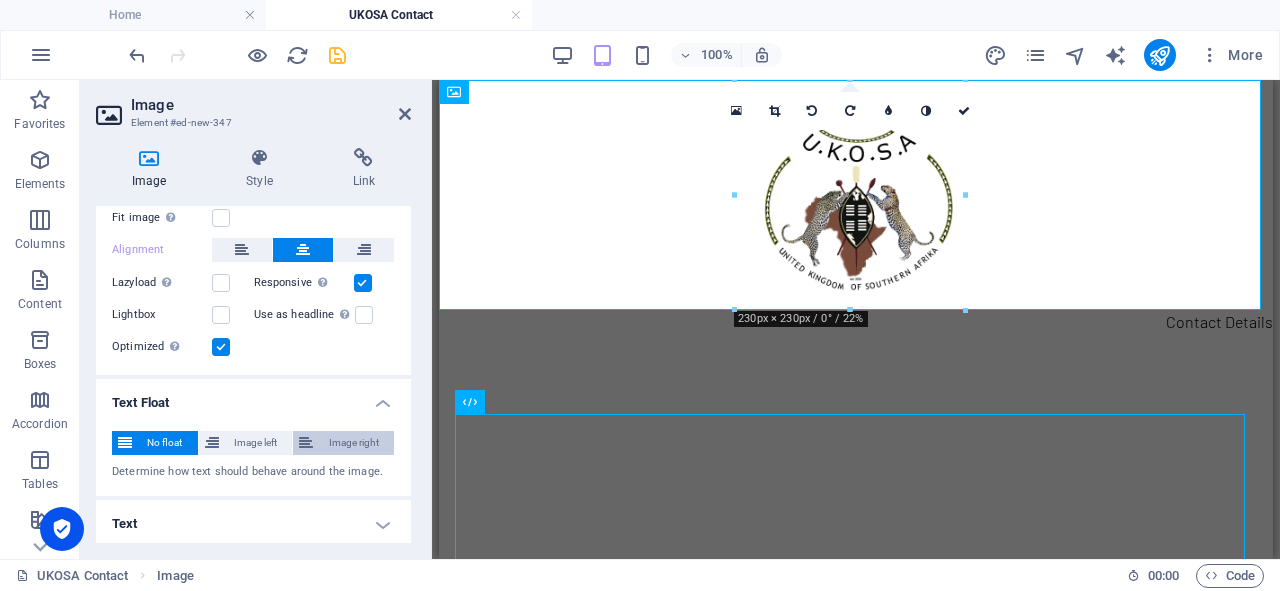 click on "Image right" at bounding box center (353, 443) 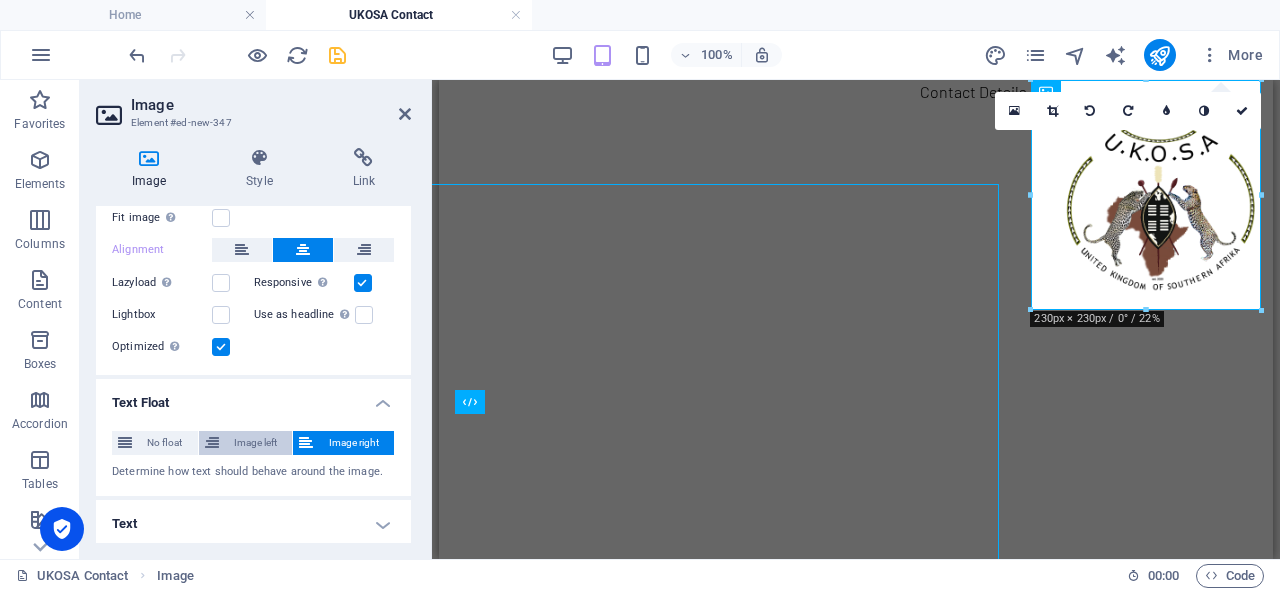 click on "Image left" at bounding box center (256, 443) 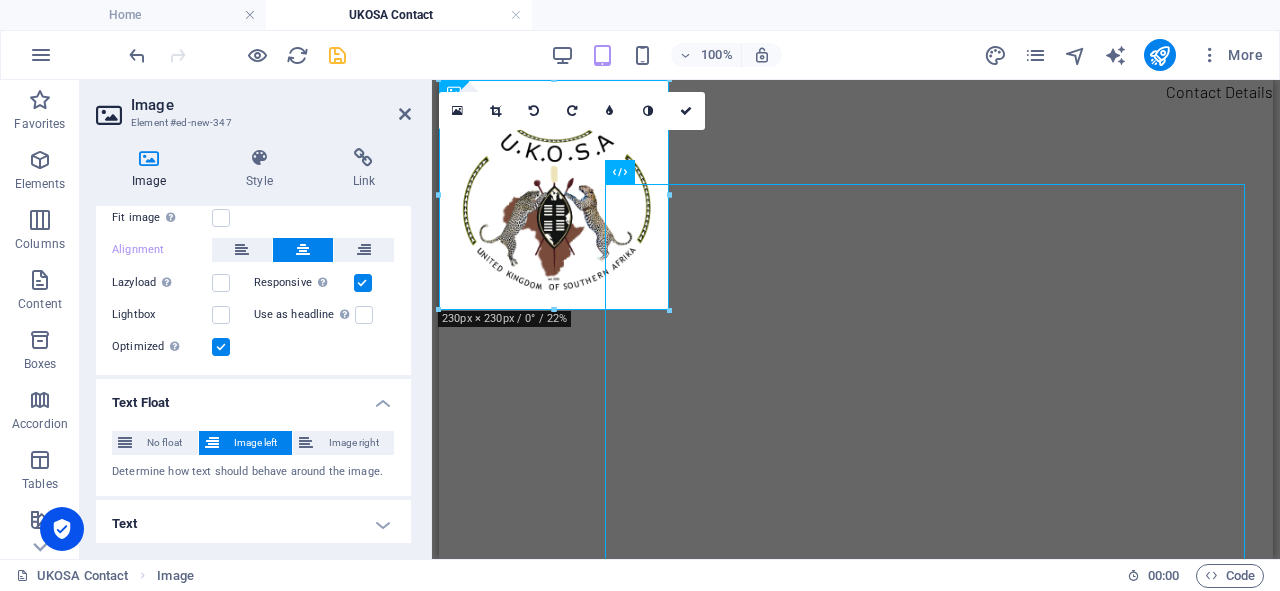 click on "Contact Details Loading…" at bounding box center (856, 1831) 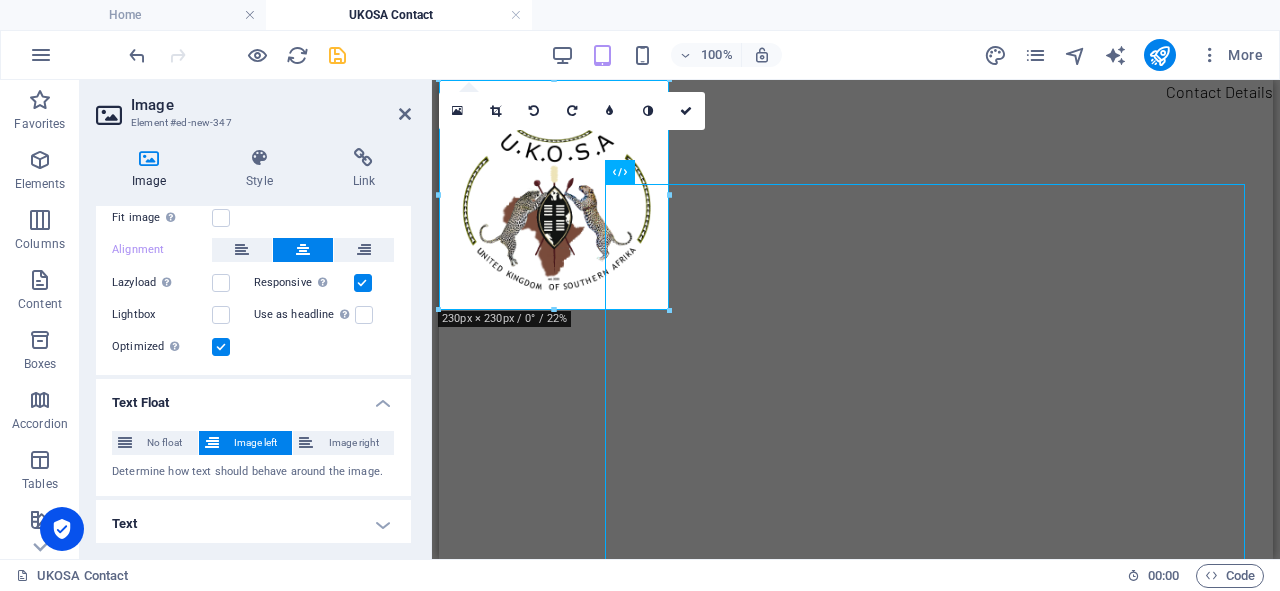 click on "Contact Details Loading…" at bounding box center (856, 1831) 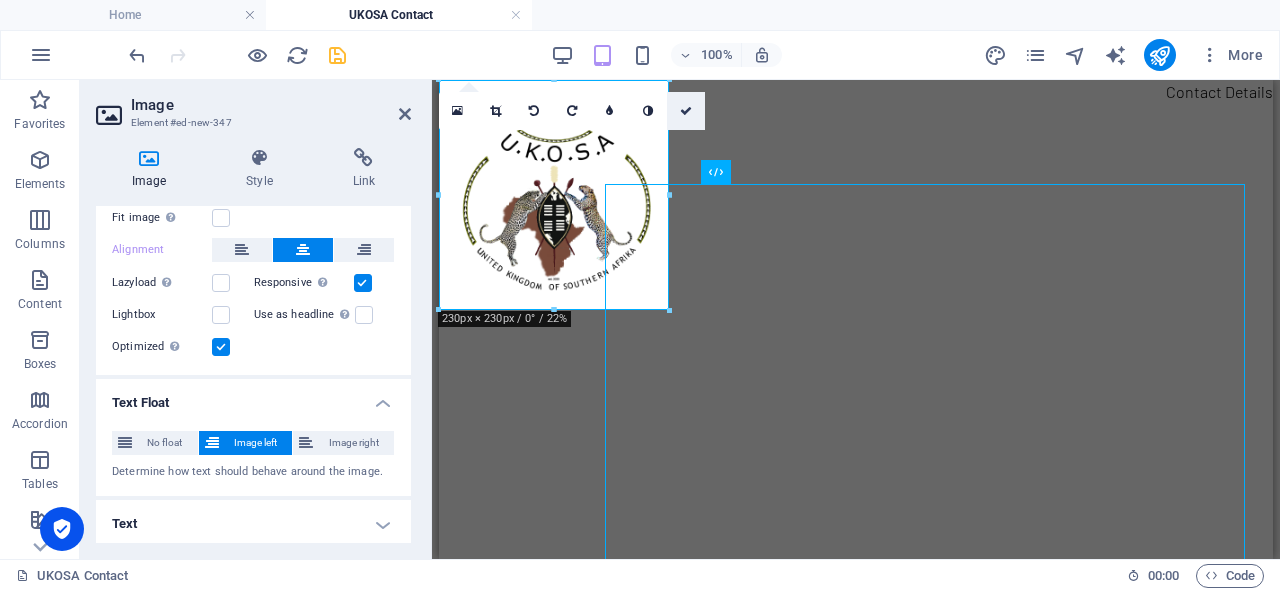 click at bounding box center (686, 111) 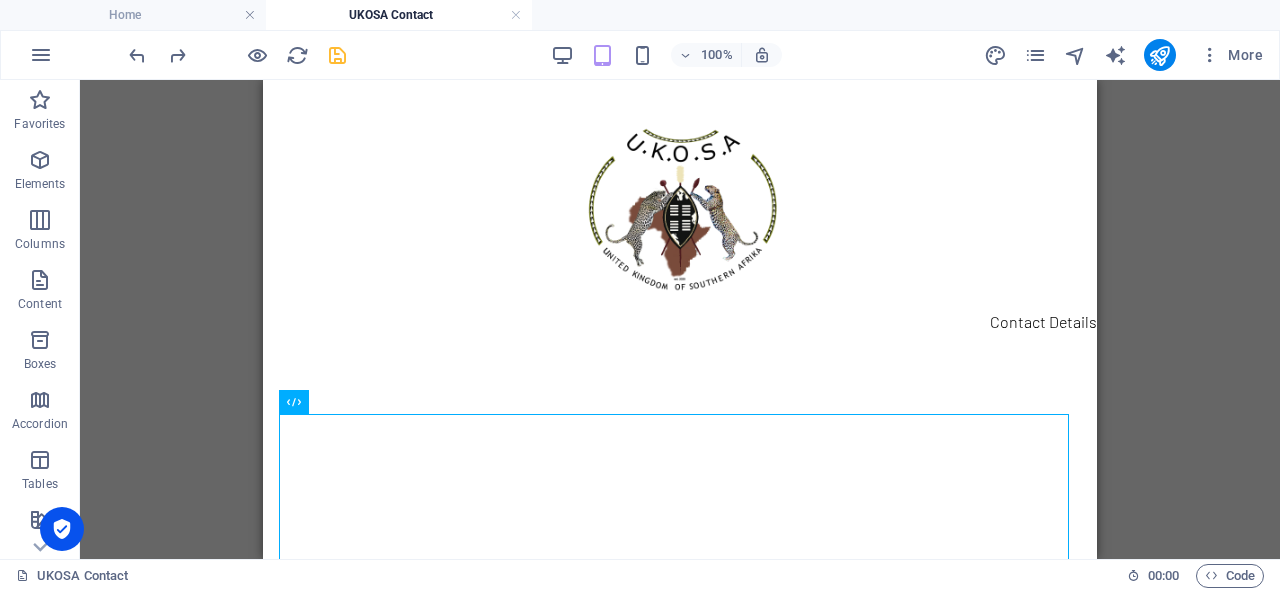 click on "Container   Placeholder   Container   Container   HTML   Reference   Container   HTML   Container   Image   Preset   Text   Container   Placeholder   Container   Placeholder   Preset   Text   Container   Placeholder   Container   Container   H2   Container   Placeholder   Text" at bounding box center [680, 319] 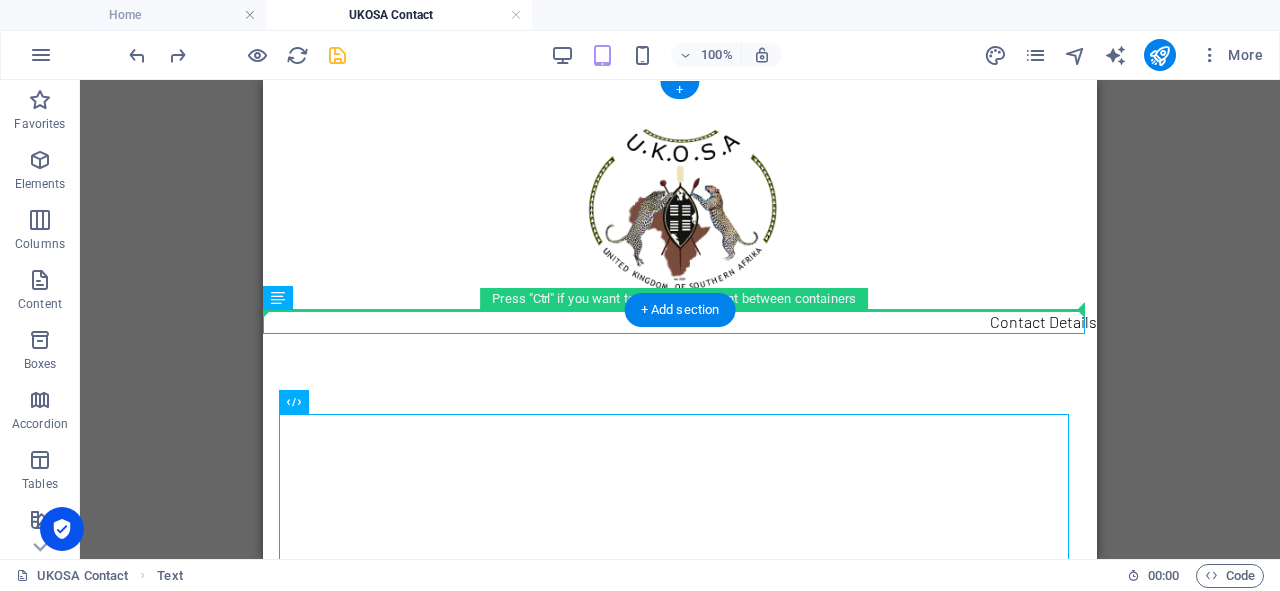 drag, startPoint x: 1042, startPoint y: 317, endPoint x: 1029, endPoint y: 280, distance: 39.217342 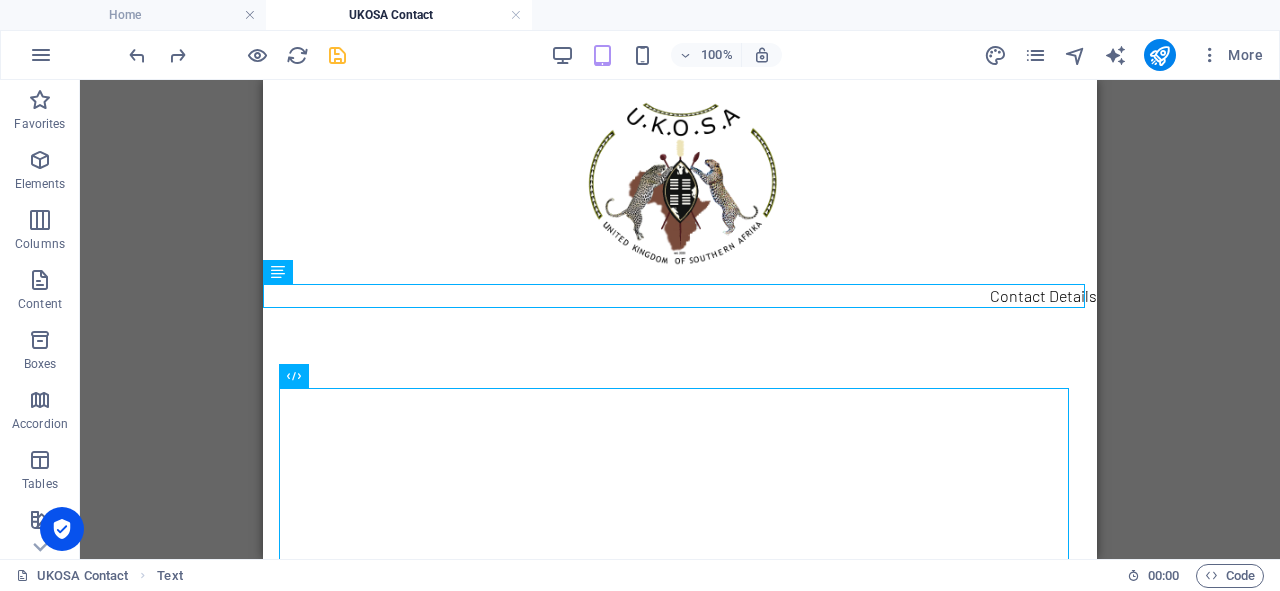 scroll, scrollTop: 32, scrollLeft: 0, axis: vertical 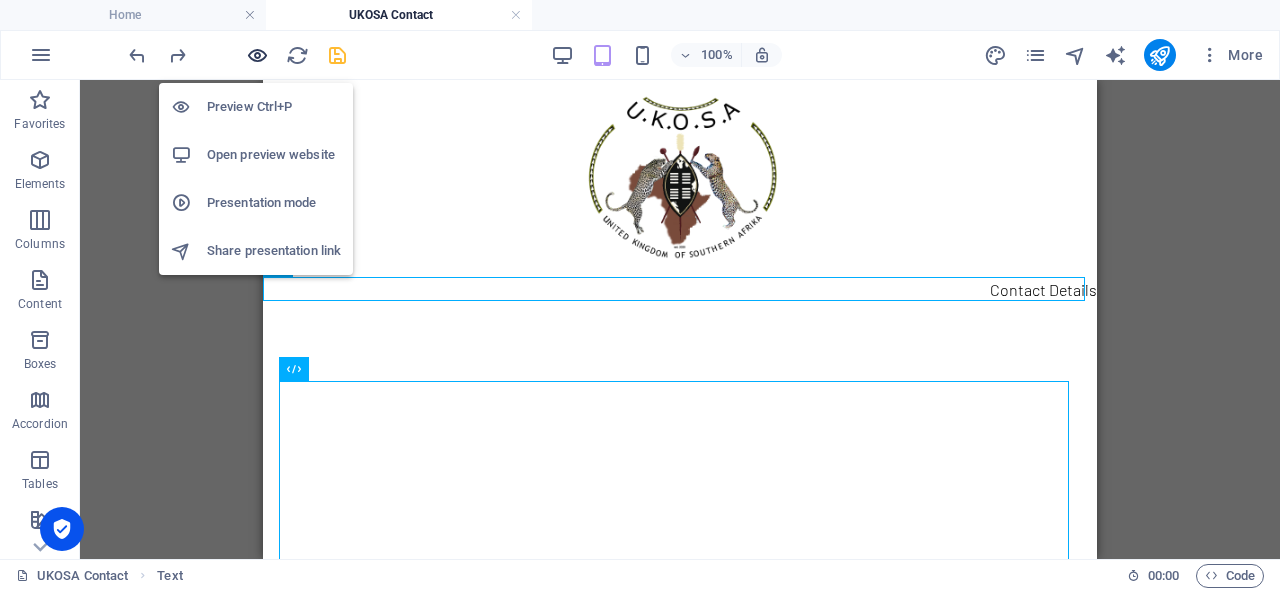 click at bounding box center (257, 55) 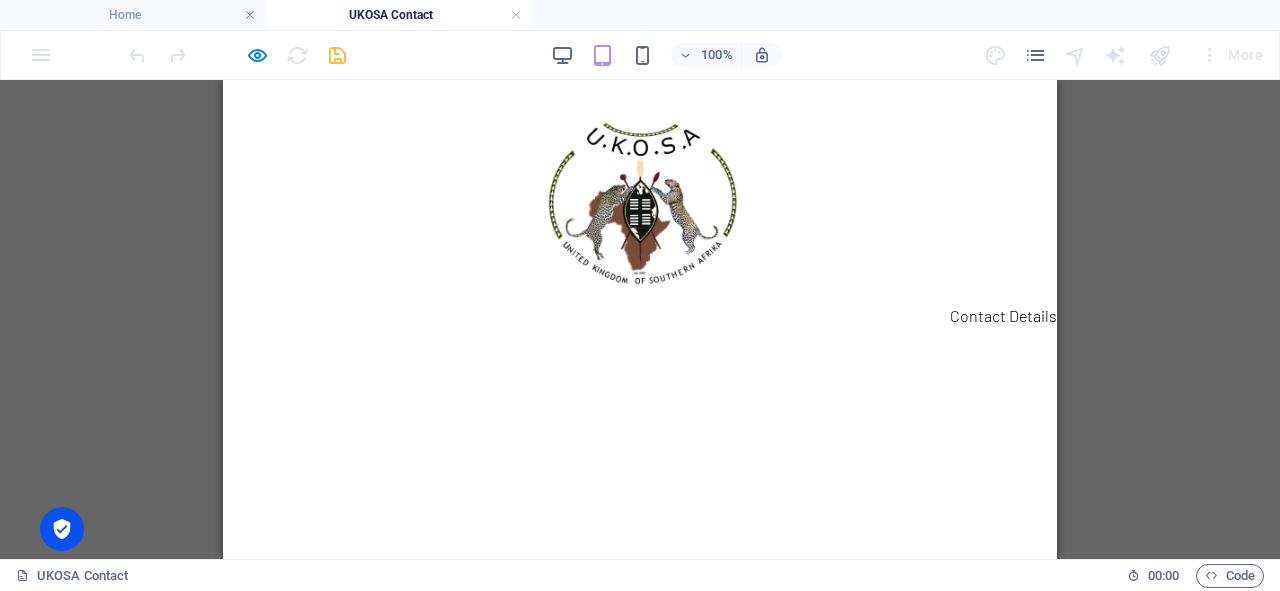 scroll, scrollTop: 0, scrollLeft: 0, axis: both 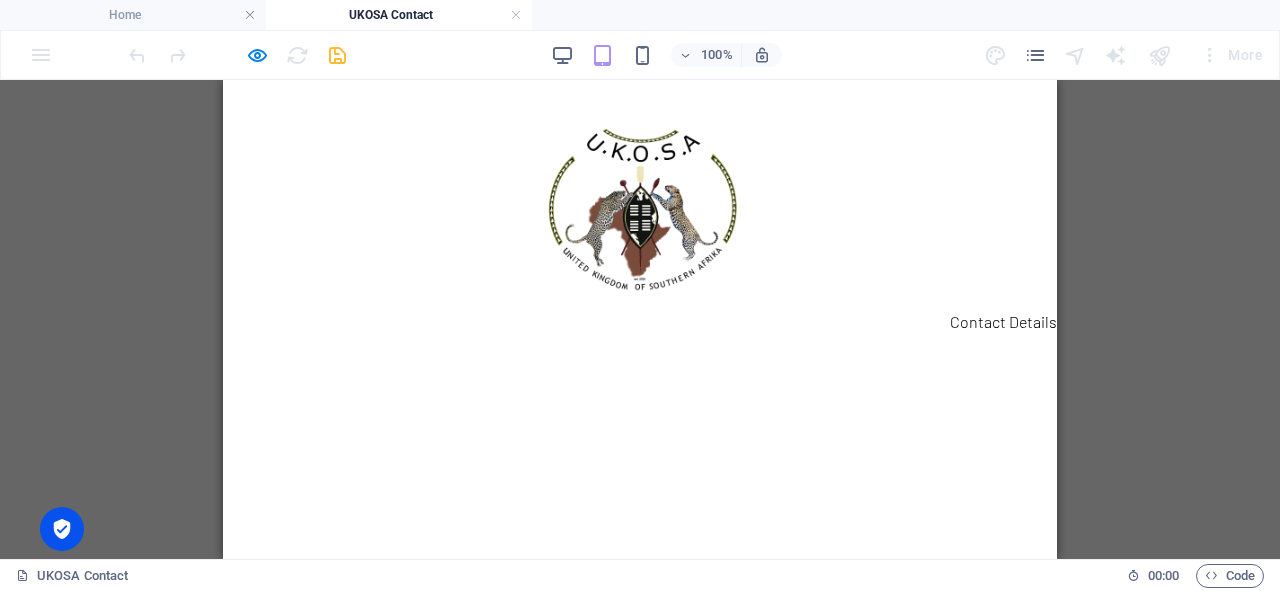 click on "Contact Details" at bounding box center (640, 322) 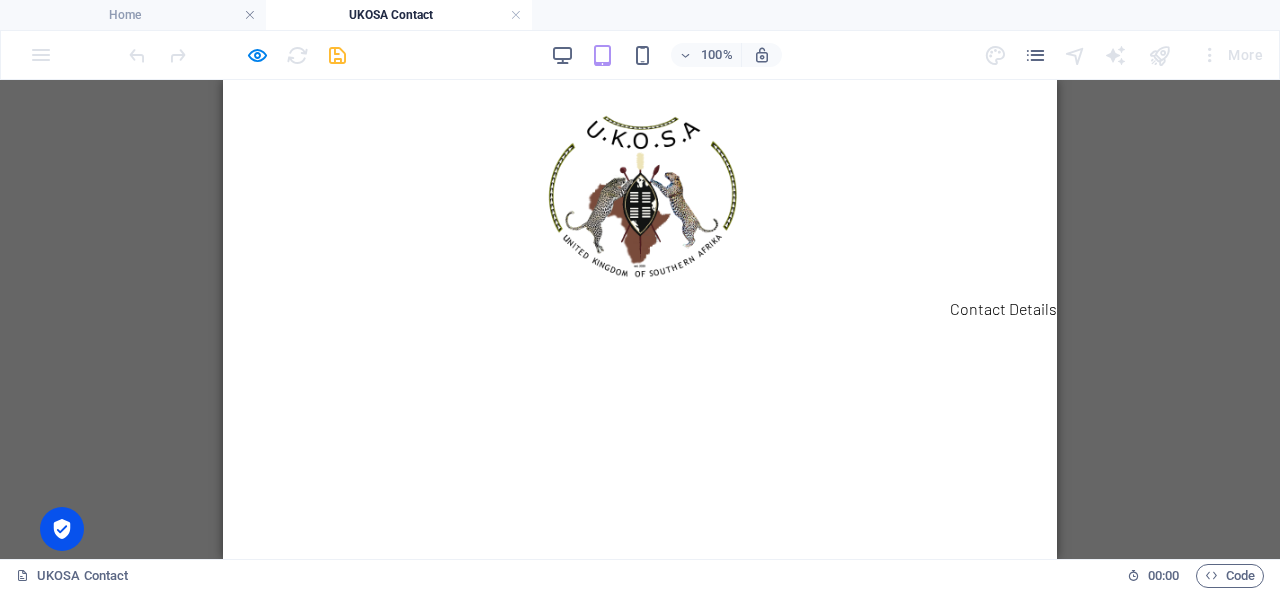 scroll, scrollTop: 0, scrollLeft: 0, axis: both 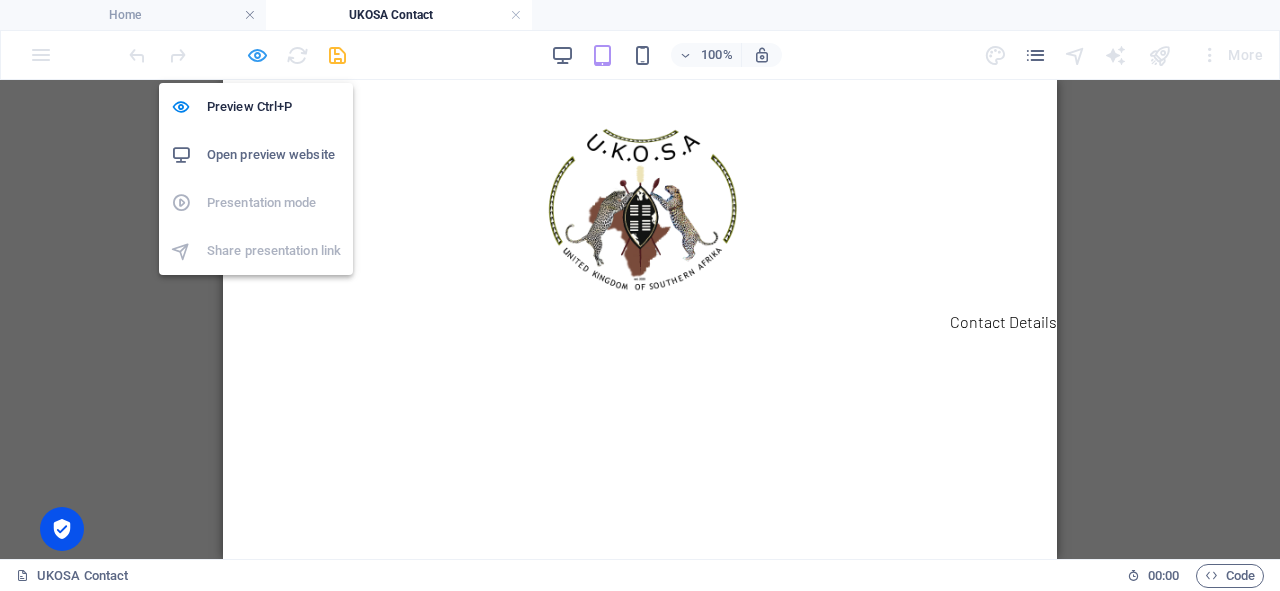 click at bounding box center (257, 55) 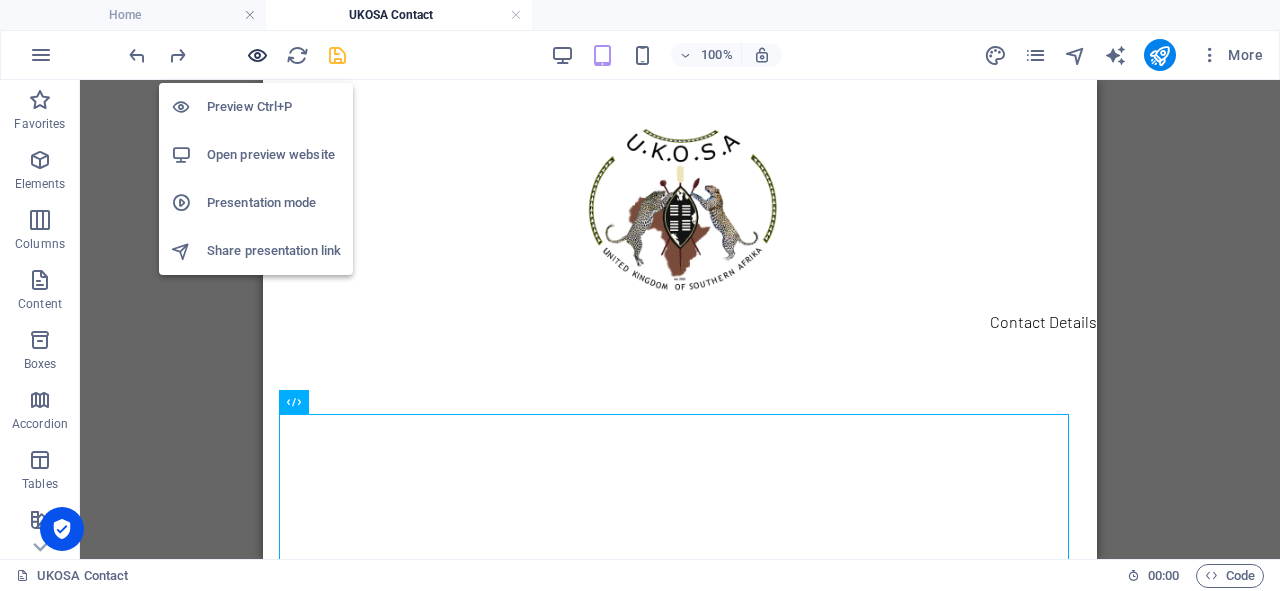 click at bounding box center (257, 55) 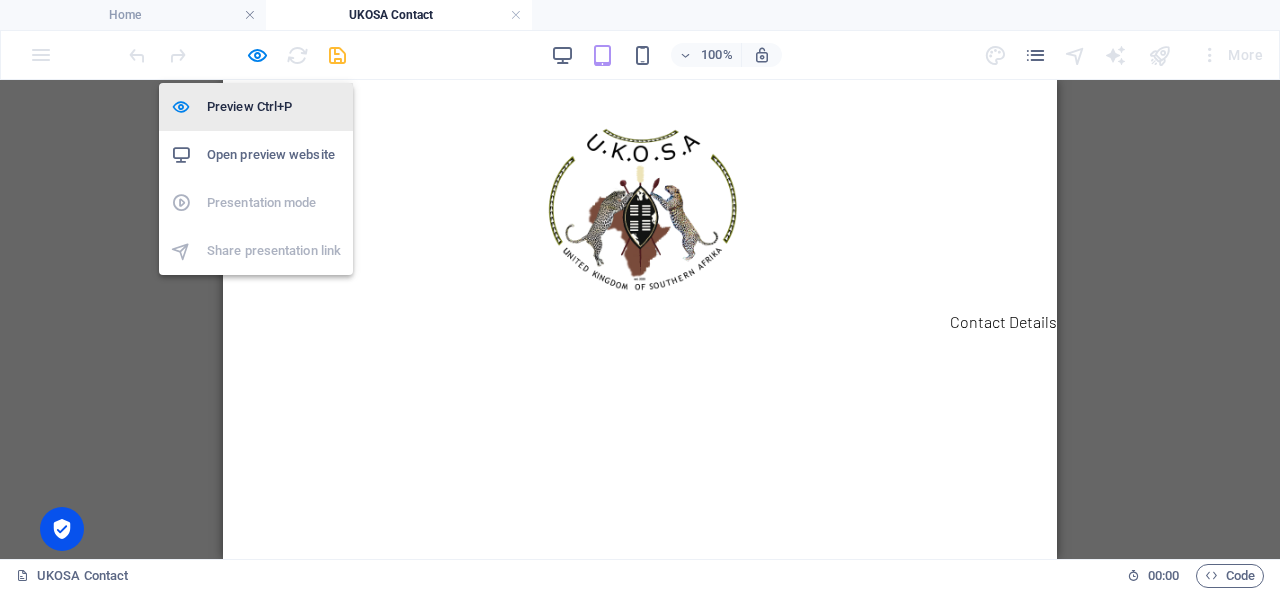 click on "Preview Ctrl+P" at bounding box center (274, 107) 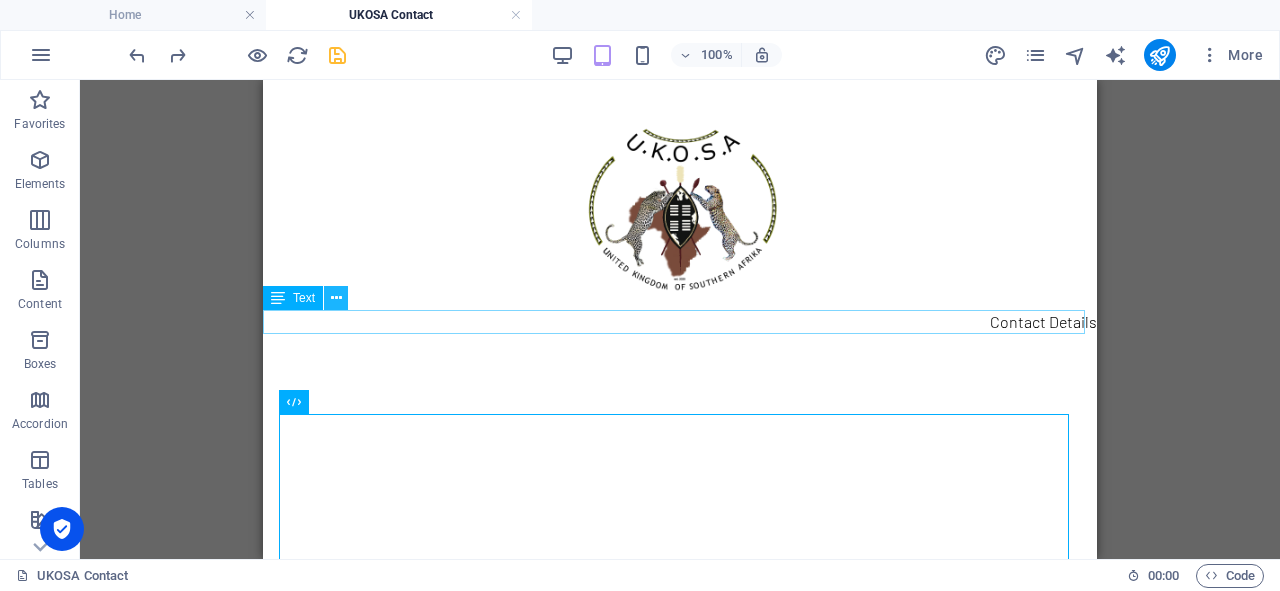 click at bounding box center (336, 298) 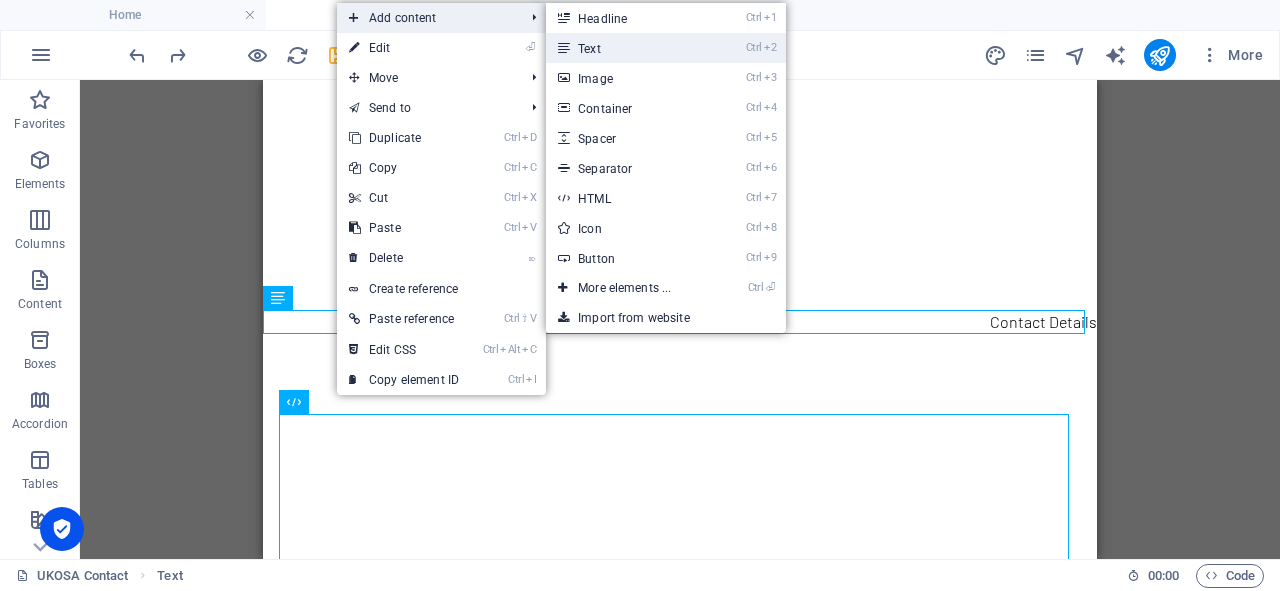 click at bounding box center (563, 48) 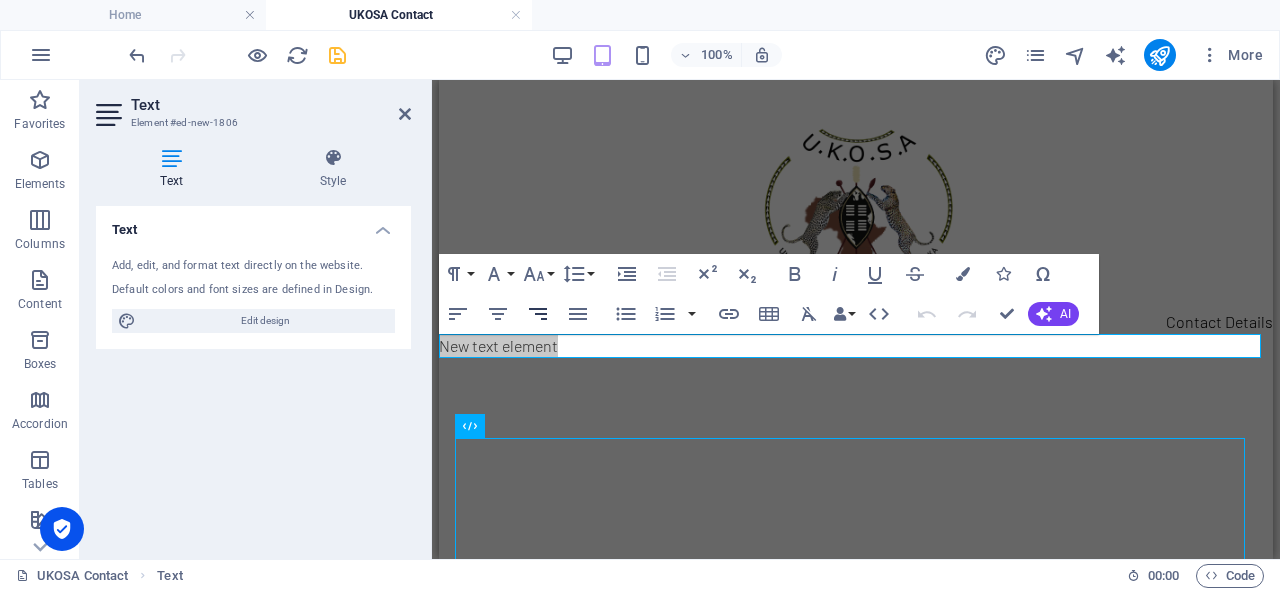 drag, startPoint x: 563, startPoint y: 37, endPoint x: 543, endPoint y: 313, distance: 276.7237 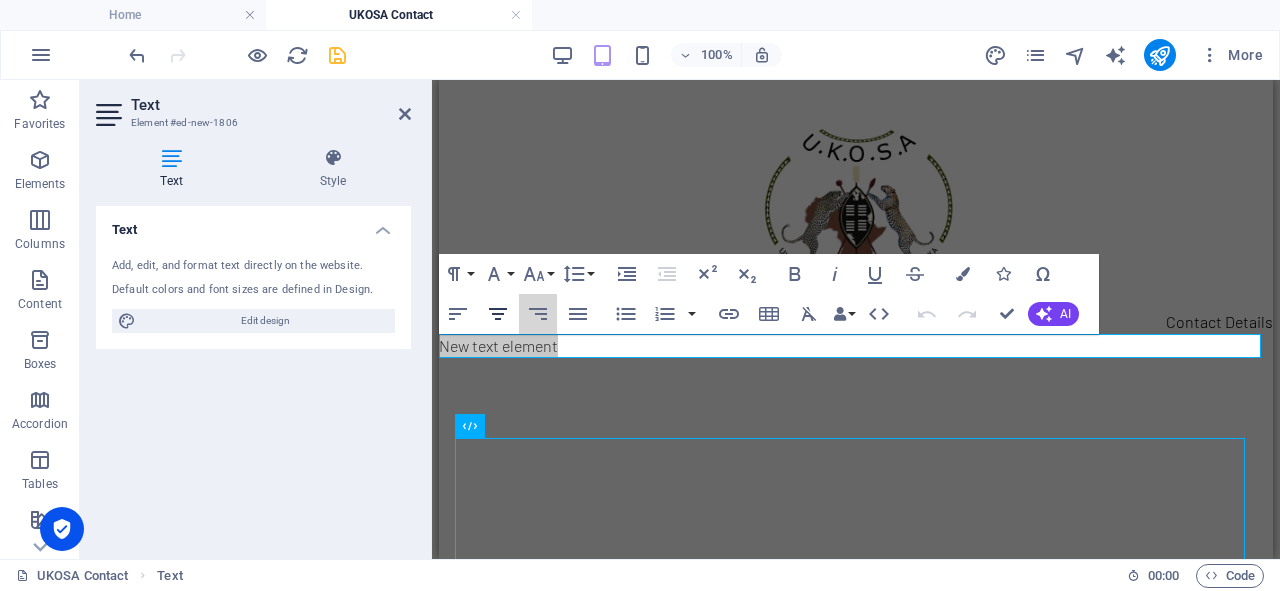 drag, startPoint x: 543, startPoint y: 313, endPoint x: 501, endPoint y: 319, distance: 42.426407 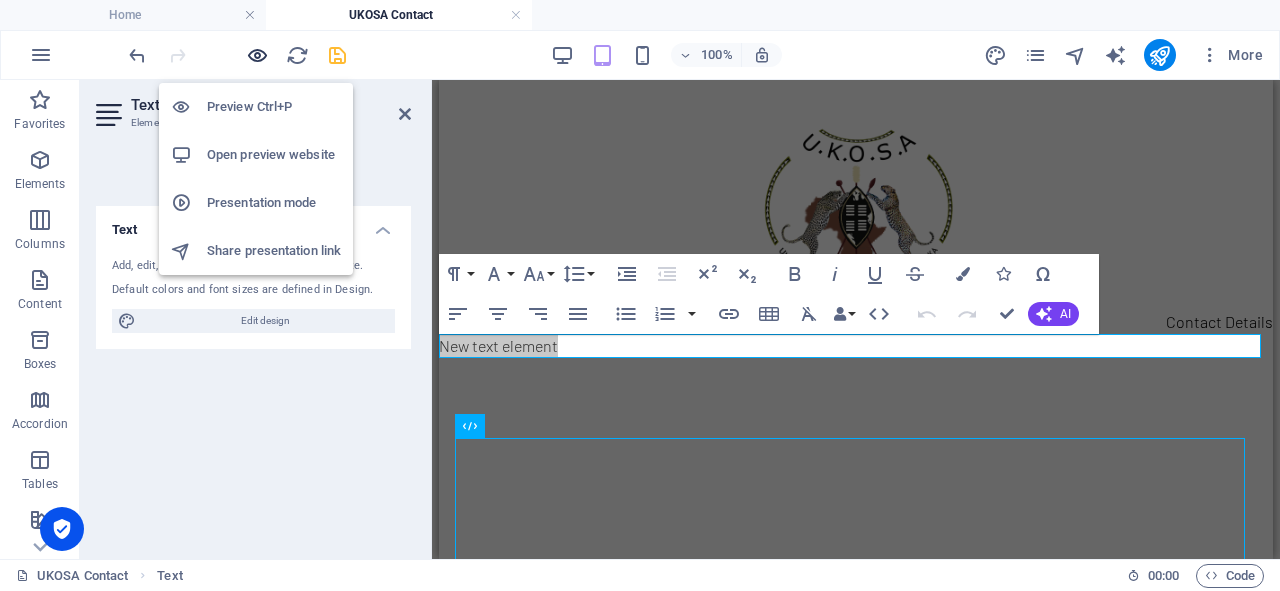 click at bounding box center (257, 55) 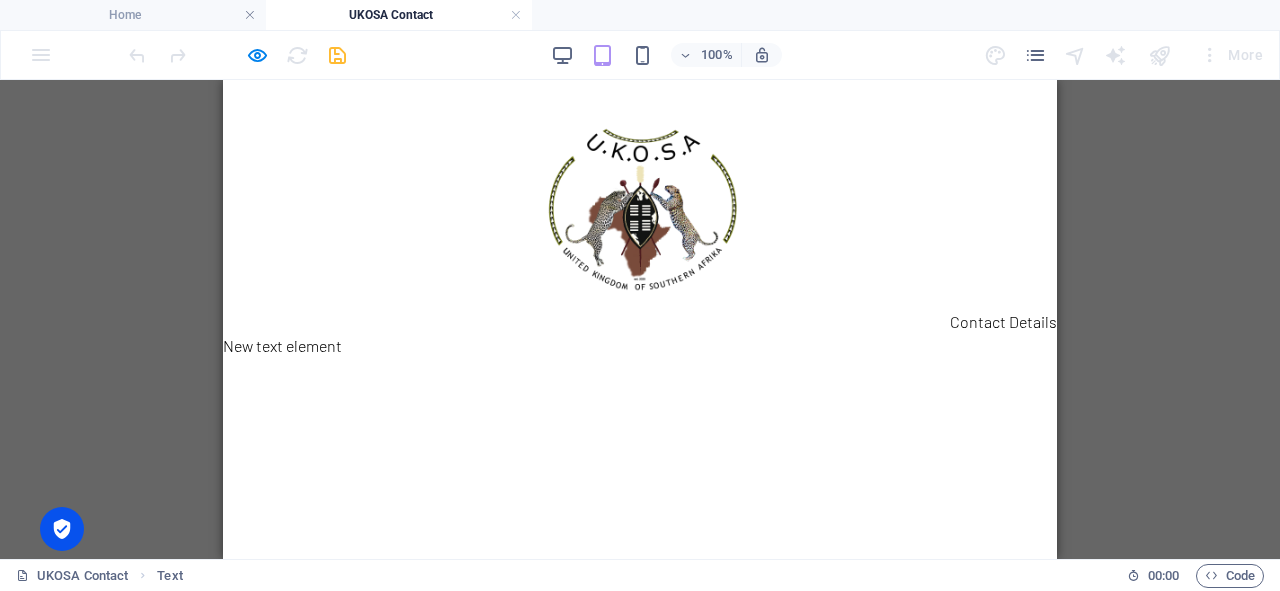 type 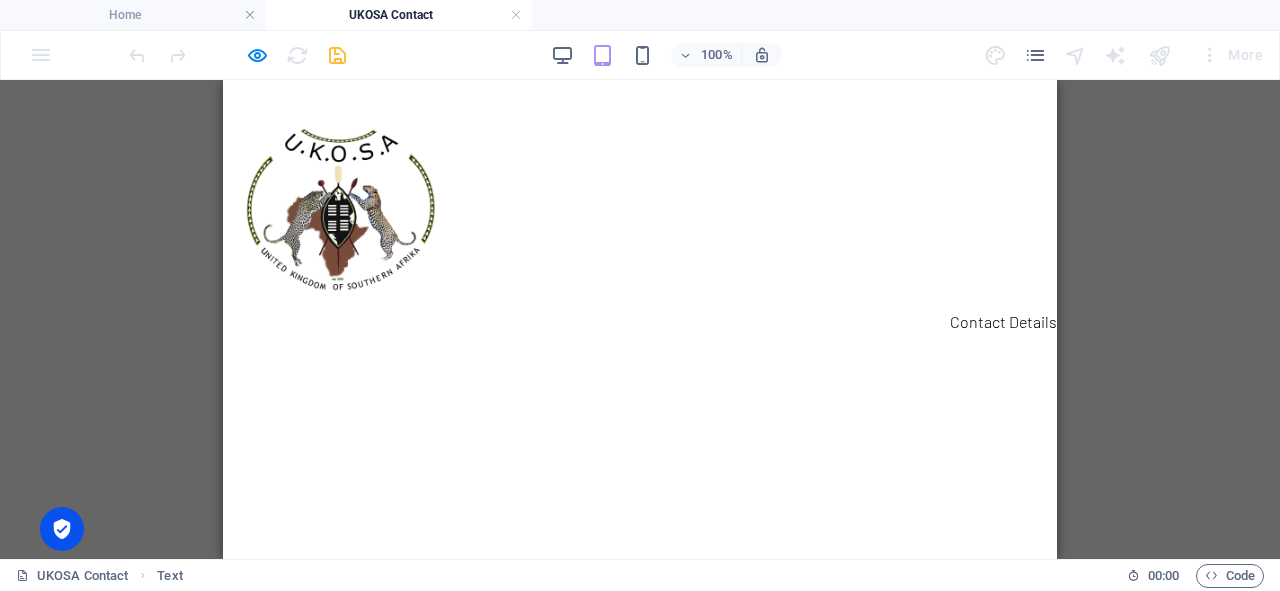 click at bounding box center [338, 195] 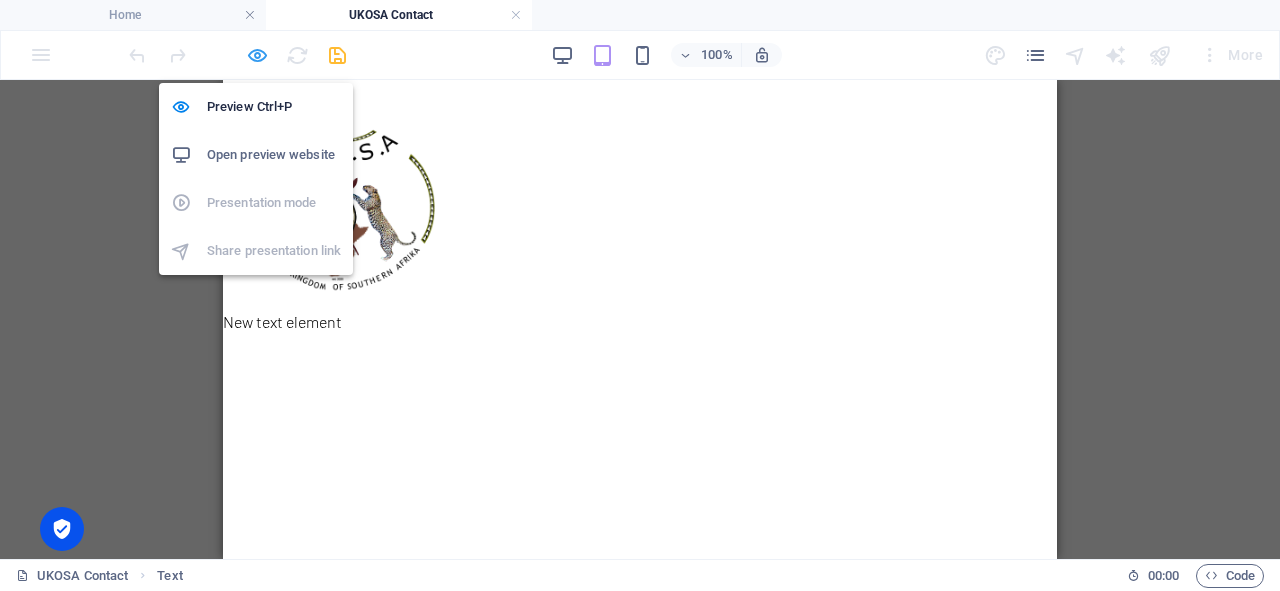 click at bounding box center (257, 55) 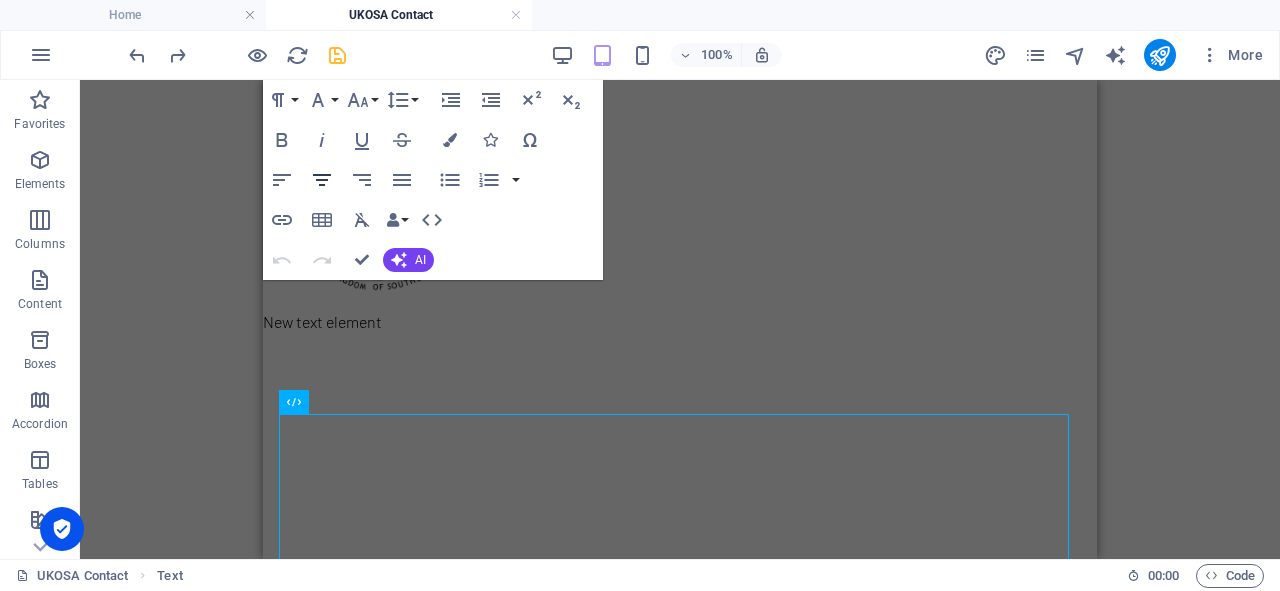 click 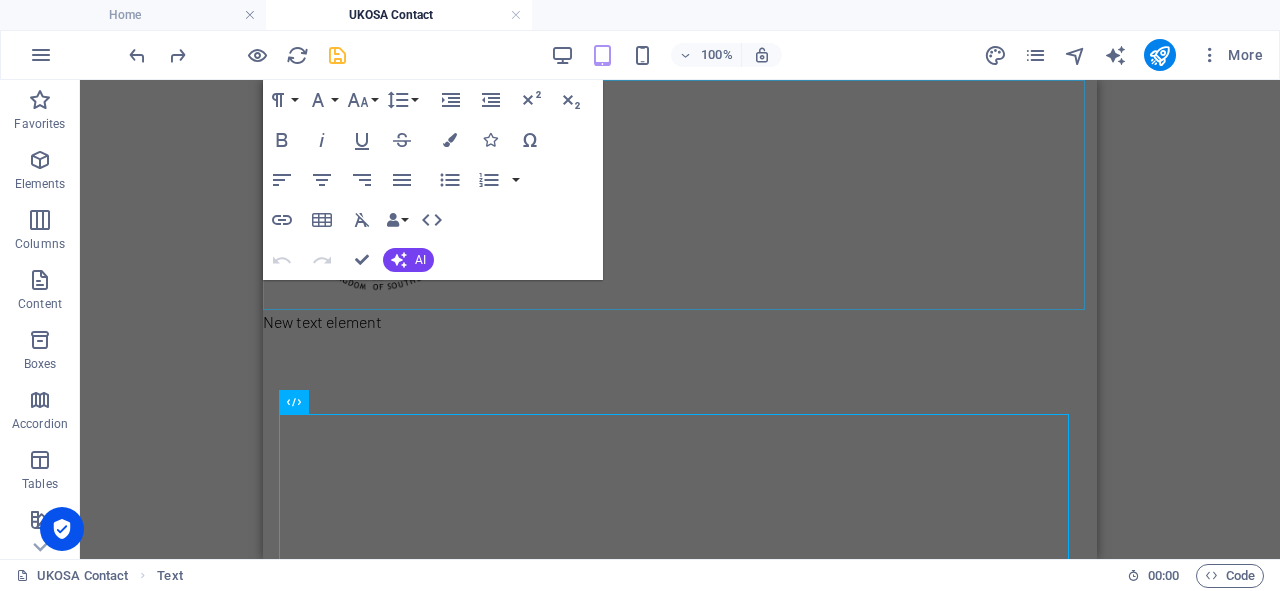 click at bounding box center (680, 195) 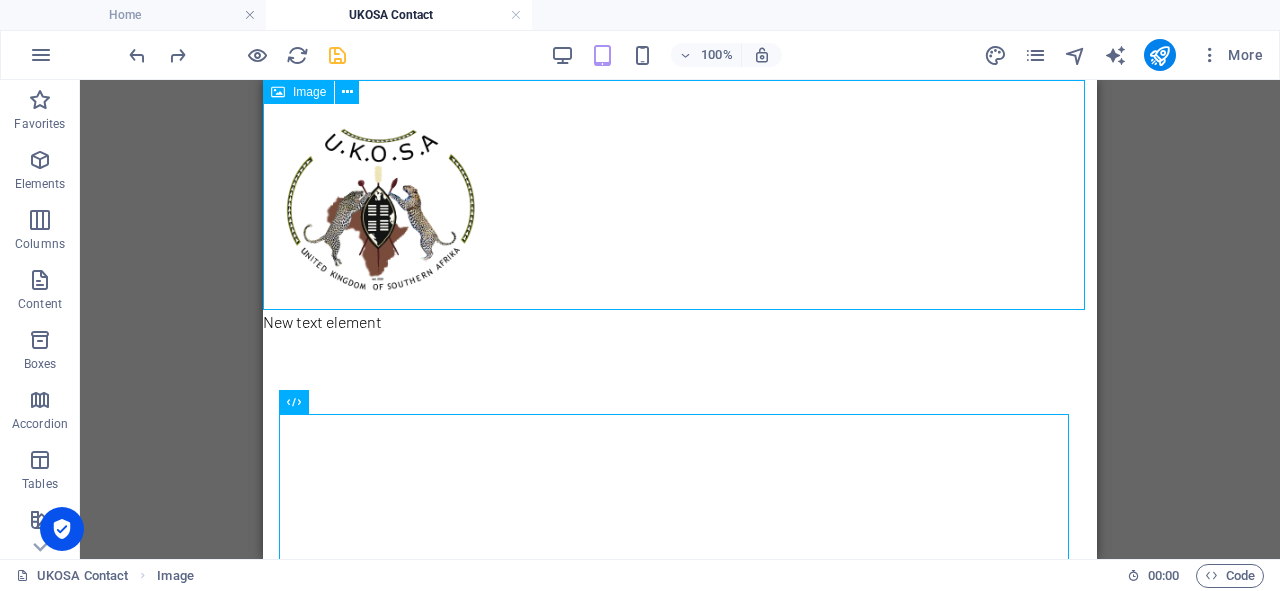 click at bounding box center (680, 195) 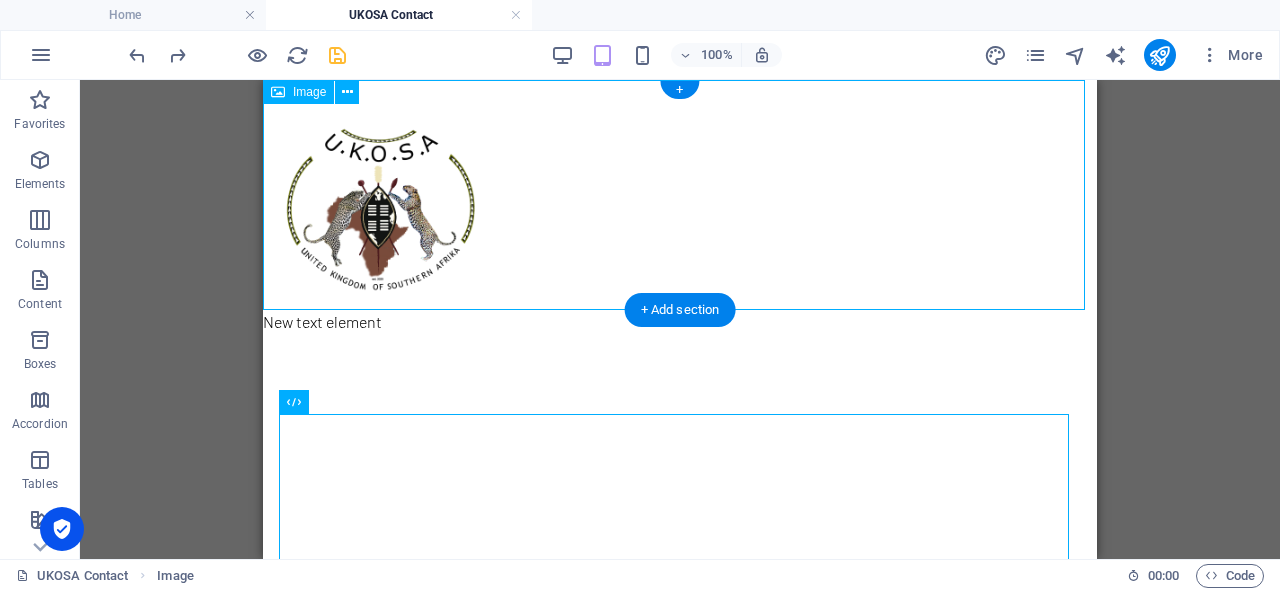 click at bounding box center [680, 195] 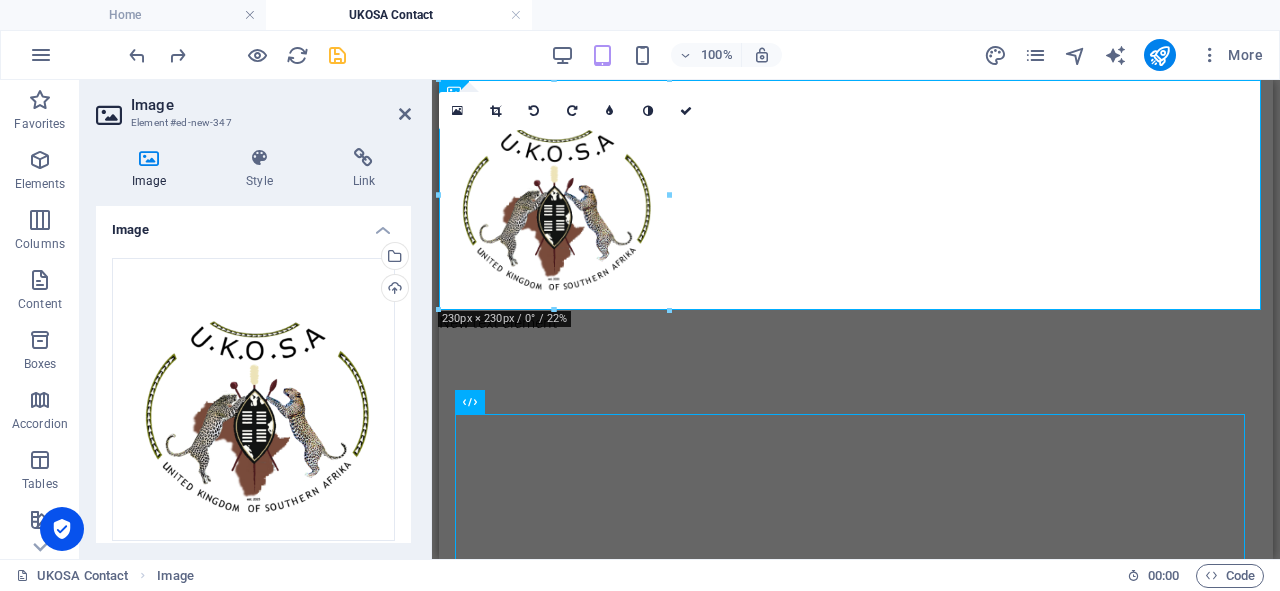 click on "Image Style Link Image Drag files here, click to choose files or select files from Files or our free stock photos & videos Select files from the file manager, stock photos, or upload file(s) Upload Width 230 Default auto px rem % em vh vw Fit image Automatically fit image to a fixed width and height Height Default auto px Alignment Lazyload Loading images after the page loads improves page speed. Responsive Automatically load retina image and smartphone optimized sizes. Lightbox Use as headline The image will be wrapped in an H1 headline tag. Useful for giving alternative text the weight of an H1 headline, e.g. for the logo. Leave unchecked if uncertain. Optimized Images are compressed to improve page speed. Position Direction Custom X offset 50 px rem % vh vw Y offset 50 px rem % vh vw Text Float No float Image left Image right Determine how text should behave around the image. Text Alternative text Image caption Paragraph Format Normal Heading 1 Heading 2 Heading 3 Heading 4 Heading 5 Heading 6 Code Arial 8" at bounding box center (253, 345) 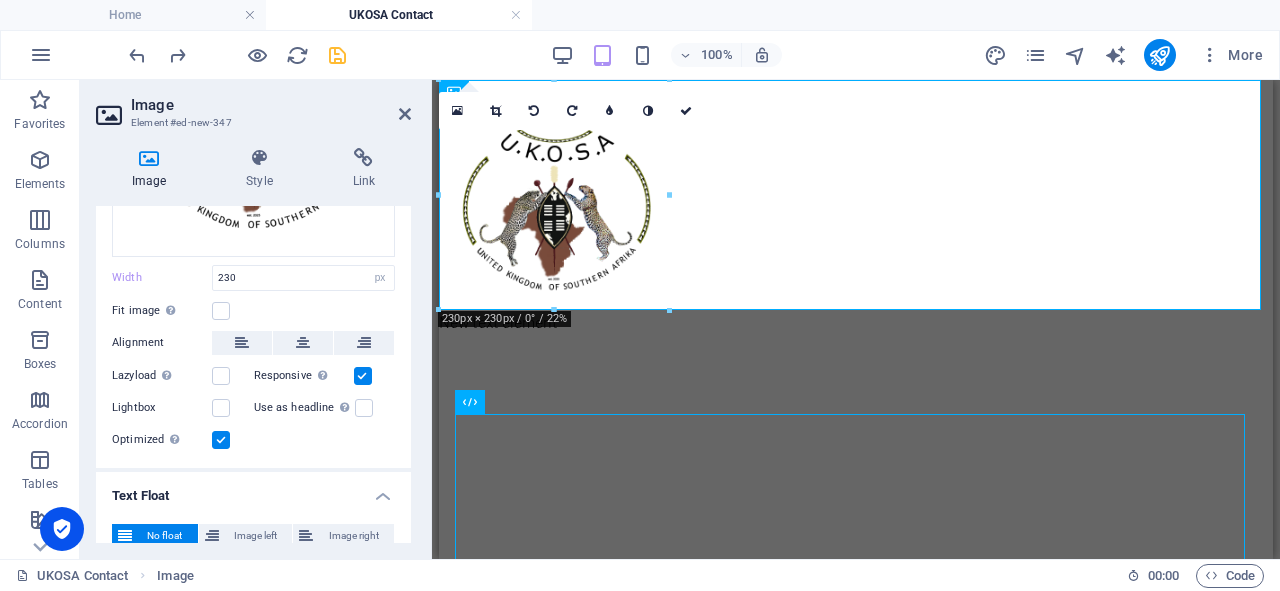 scroll, scrollTop: 308, scrollLeft: 0, axis: vertical 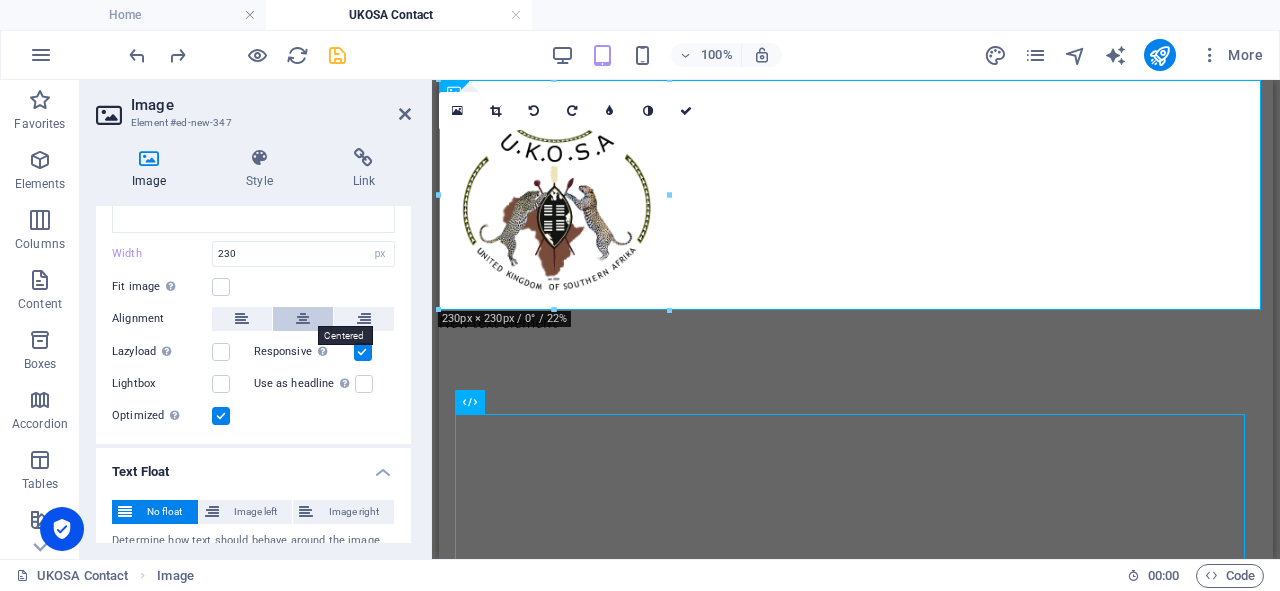 click at bounding box center [303, 319] 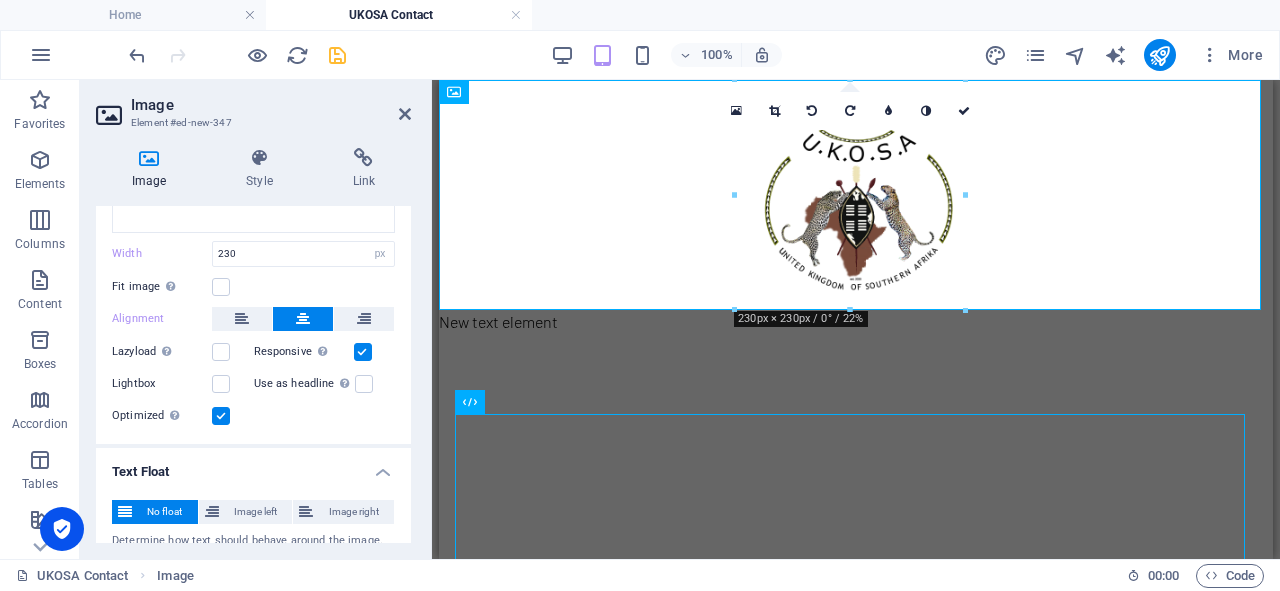 drag, startPoint x: 411, startPoint y: 392, endPoint x: 417, endPoint y: 428, distance: 36.496574 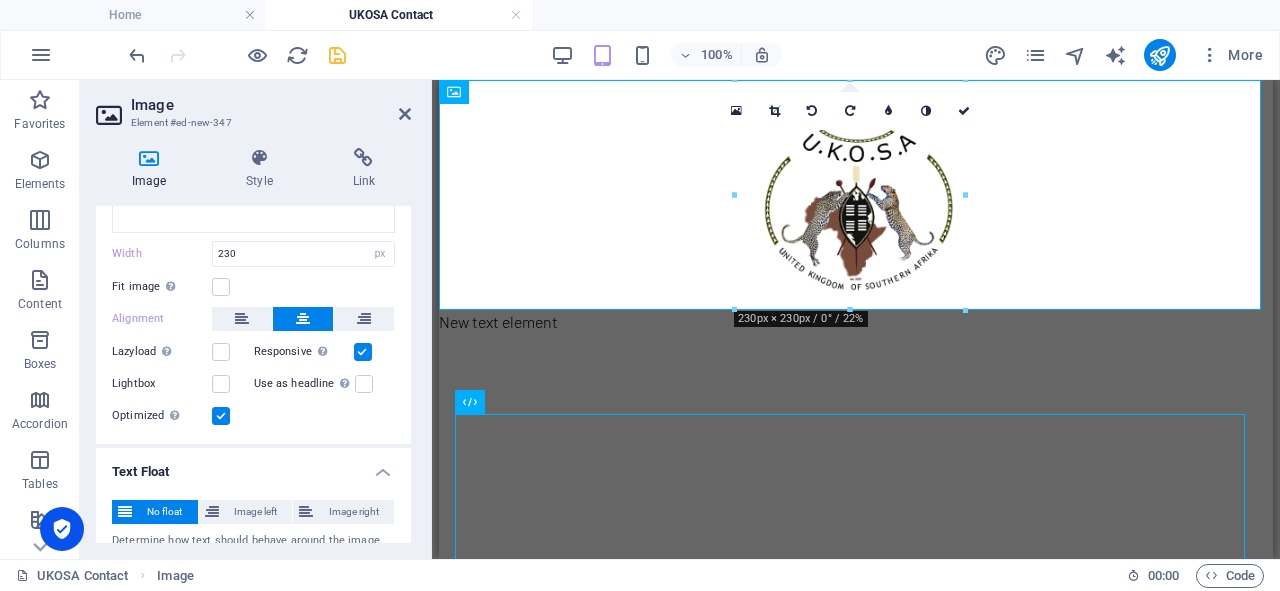 drag, startPoint x: 406, startPoint y: 482, endPoint x: 414, endPoint y: 507, distance: 26.24881 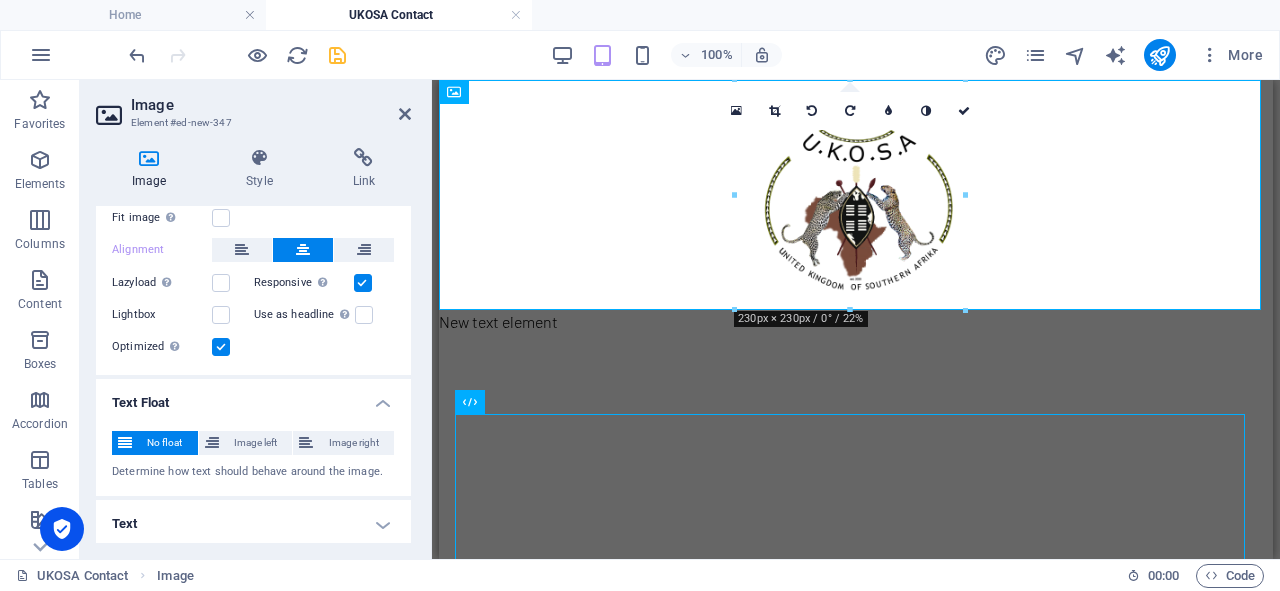 click on "Text" at bounding box center (253, 524) 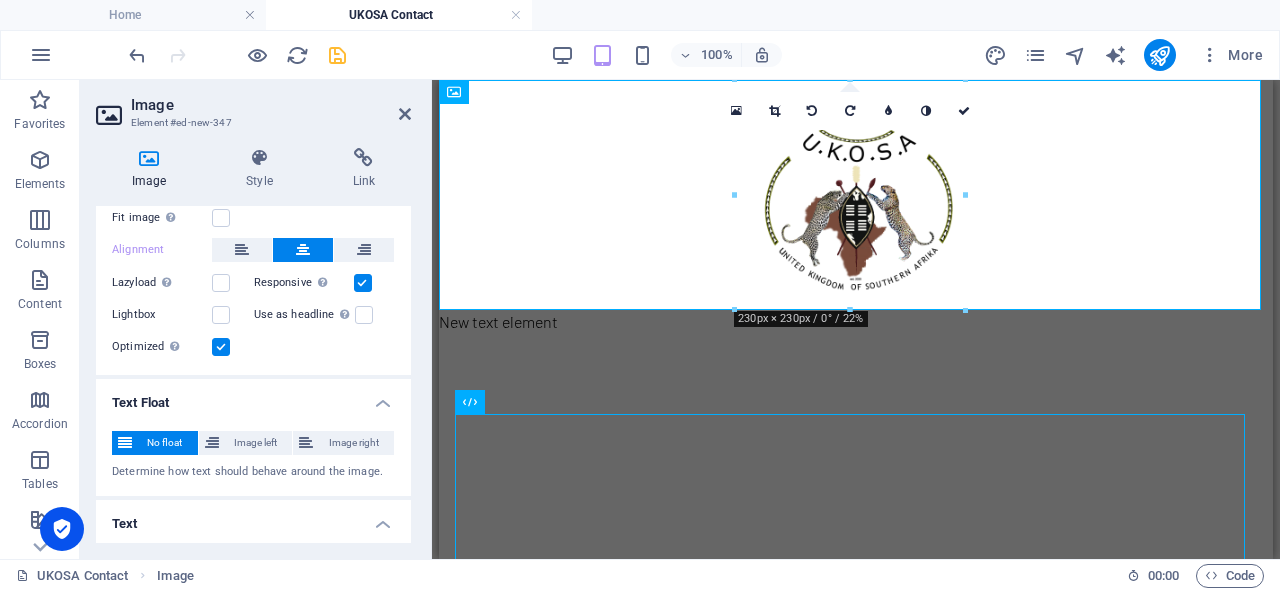 drag, startPoint x: 405, startPoint y: 432, endPoint x: 408, endPoint y: 460, distance: 28.160255 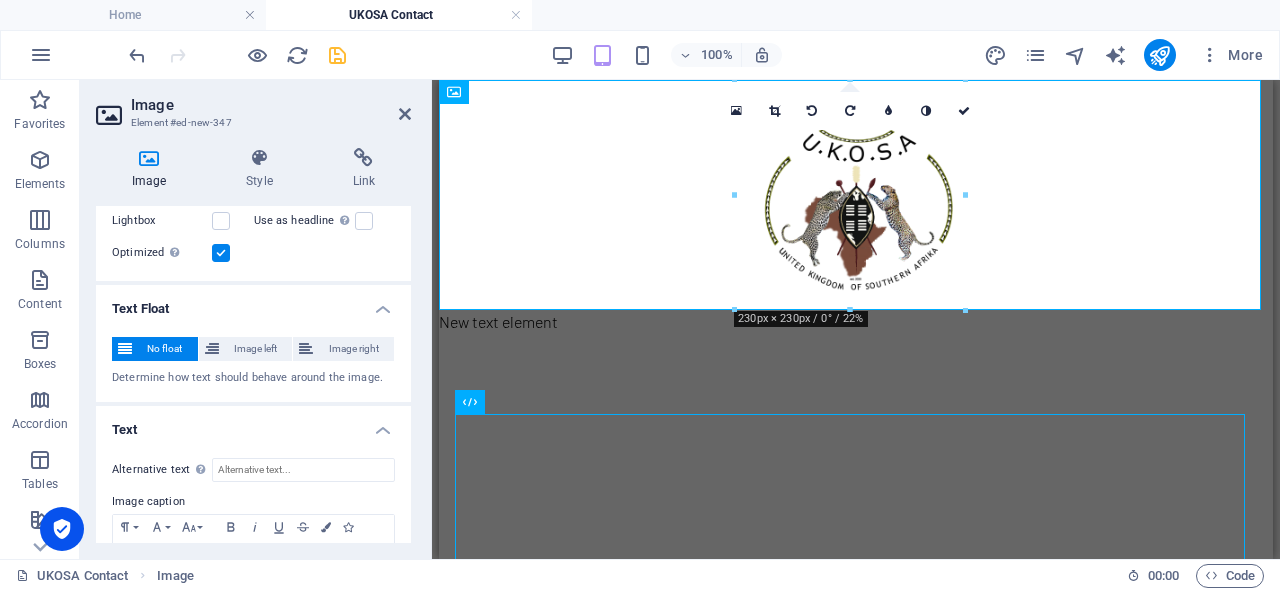 scroll, scrollTop: 565, scrollLeft: 0, axis: vertical 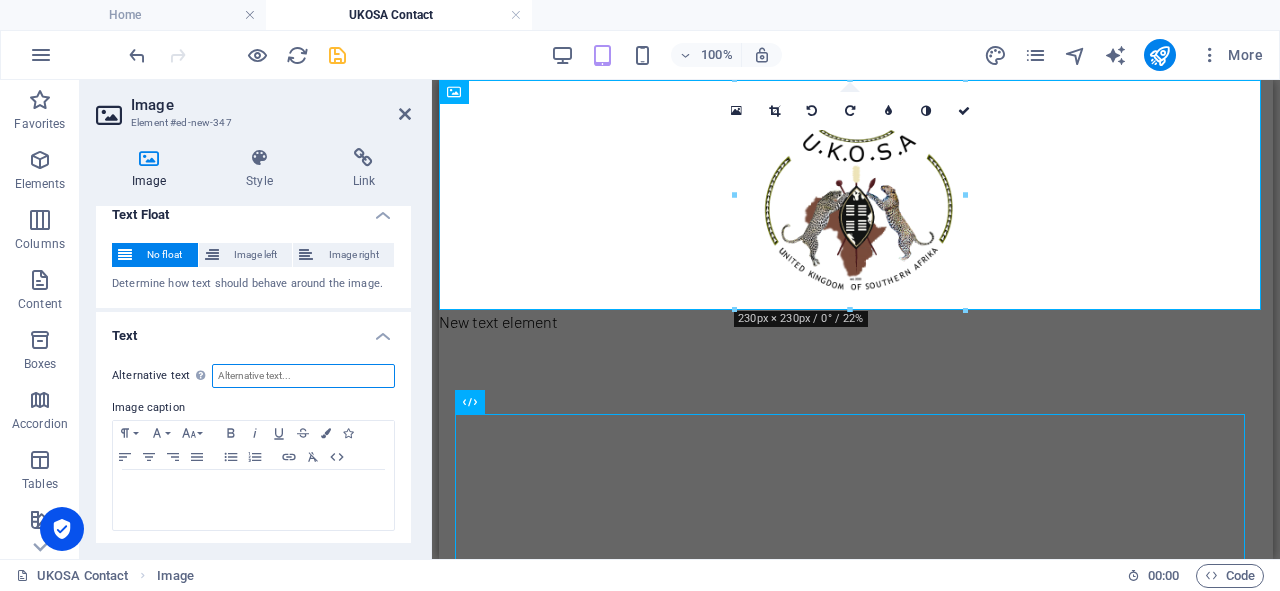 click on "Alternative text The alternative text is used by devices that cannot display images (e.g. image search engines) and should be added to every image to improve website accessibility." at bounding box center [303, 376] 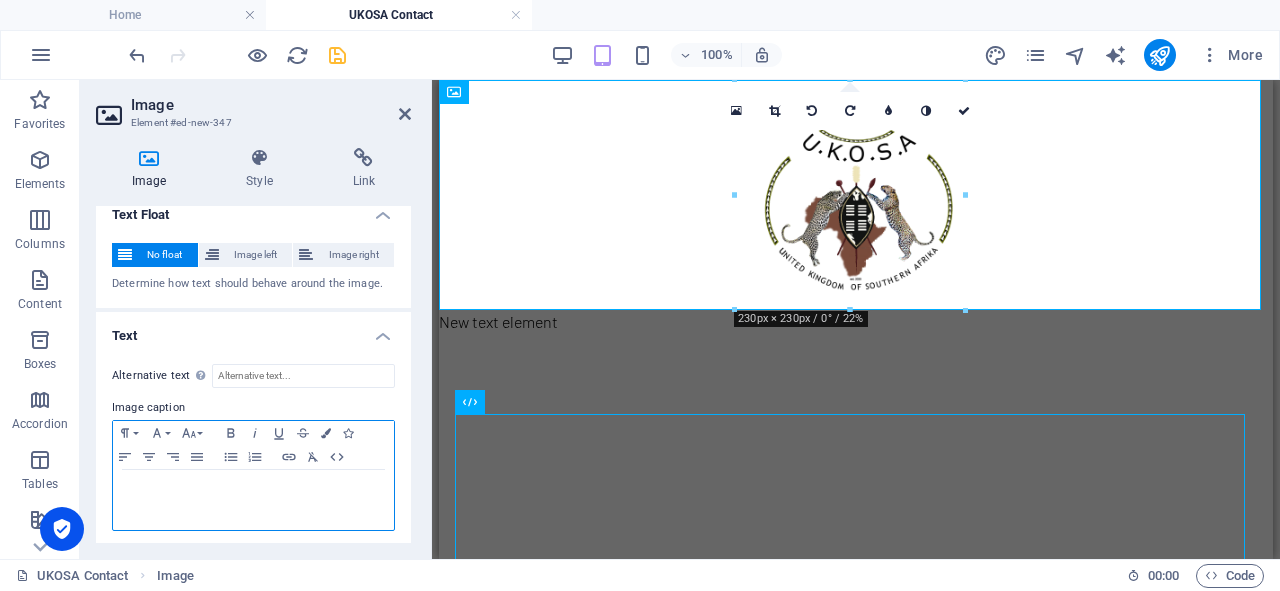click at bounding box center [253, 489] 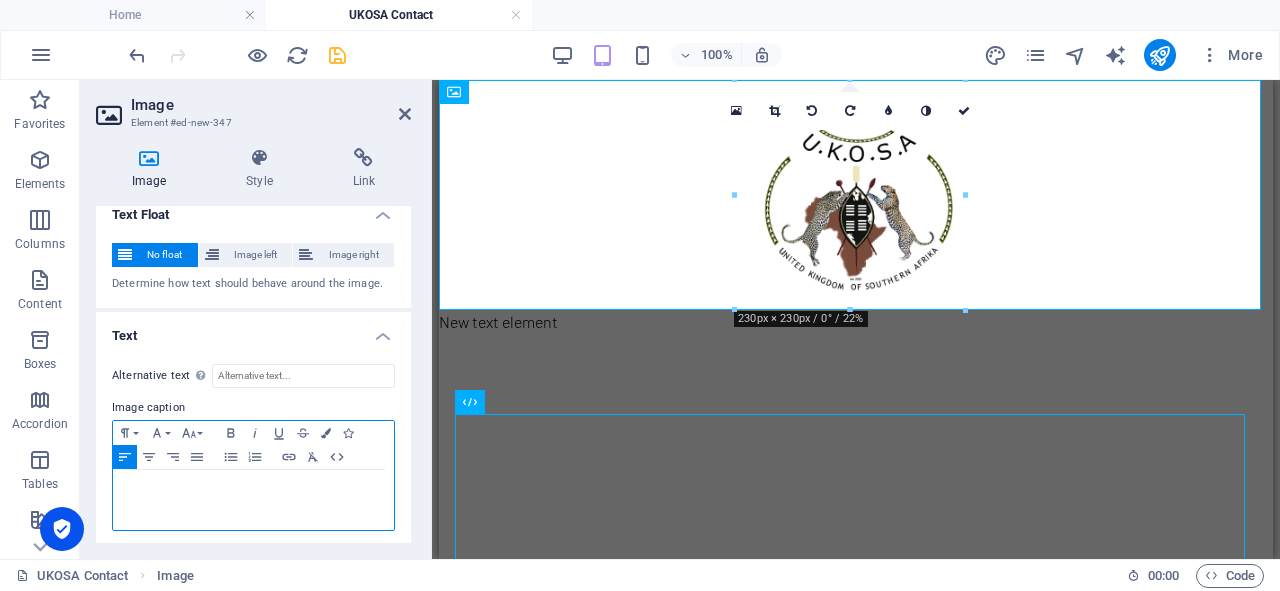 type 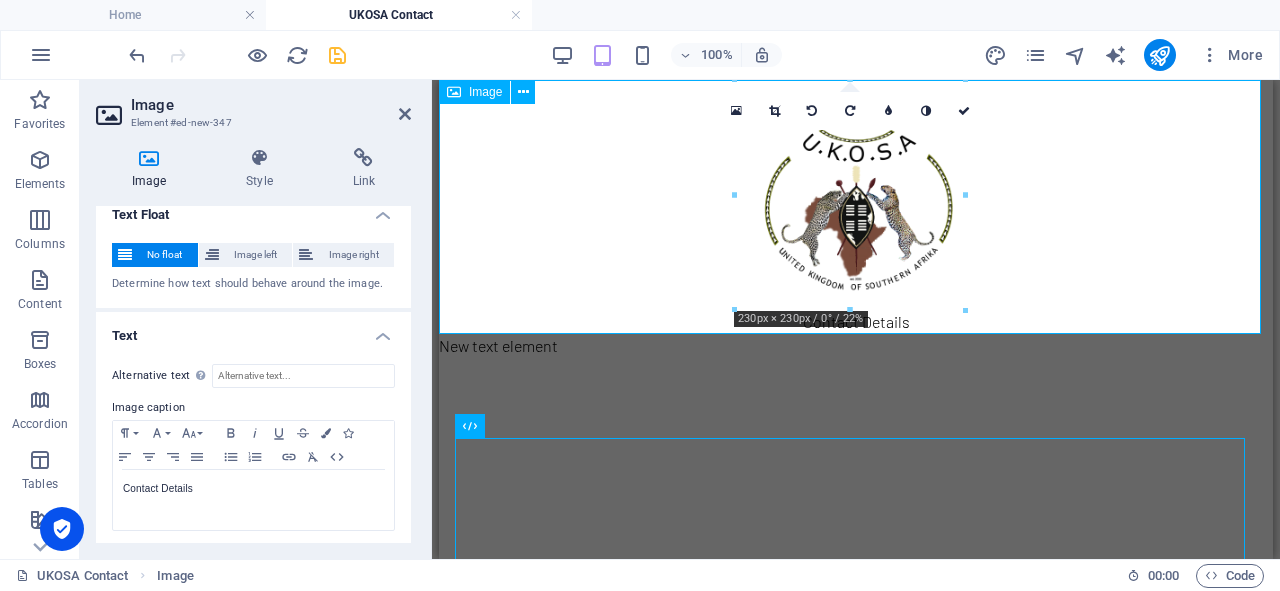 click on "Contact Details" at bounding box center (856, 207) 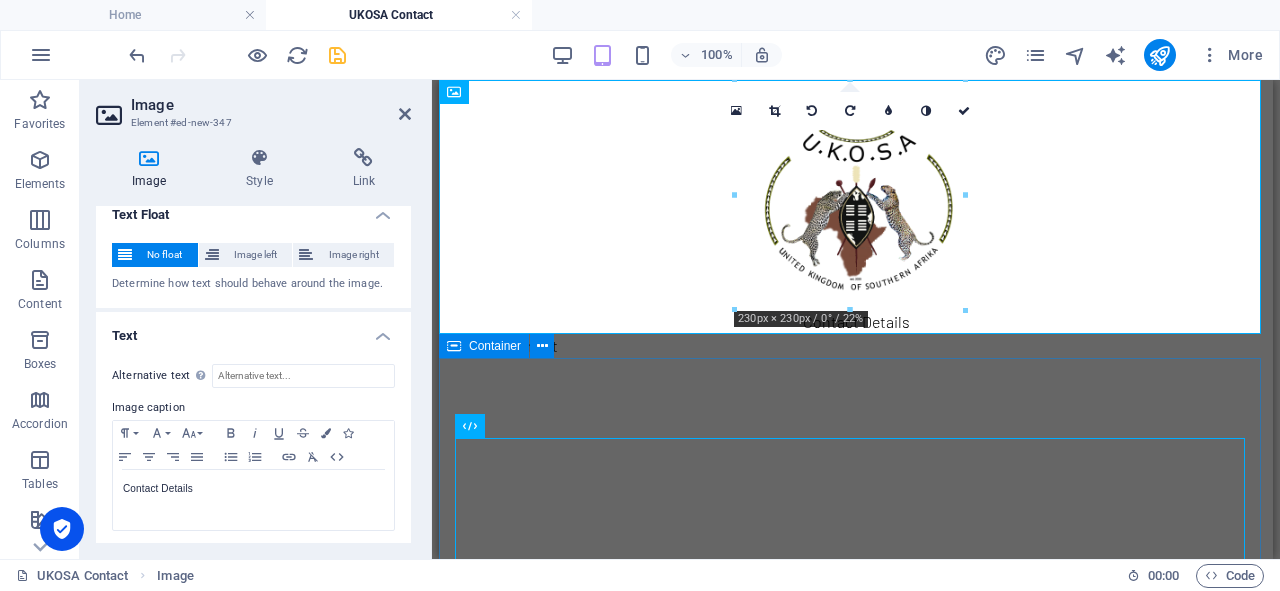 click on "Container" at bounding box center [495, 346] 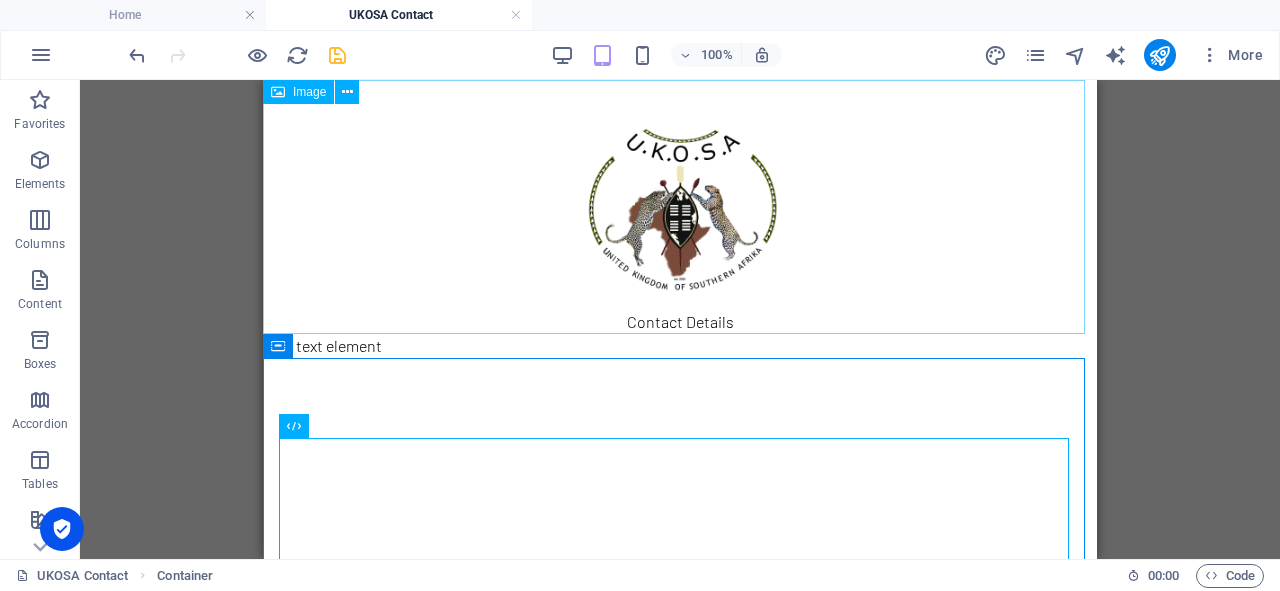 click on "Contact Details" at bounding box center [680, 207] 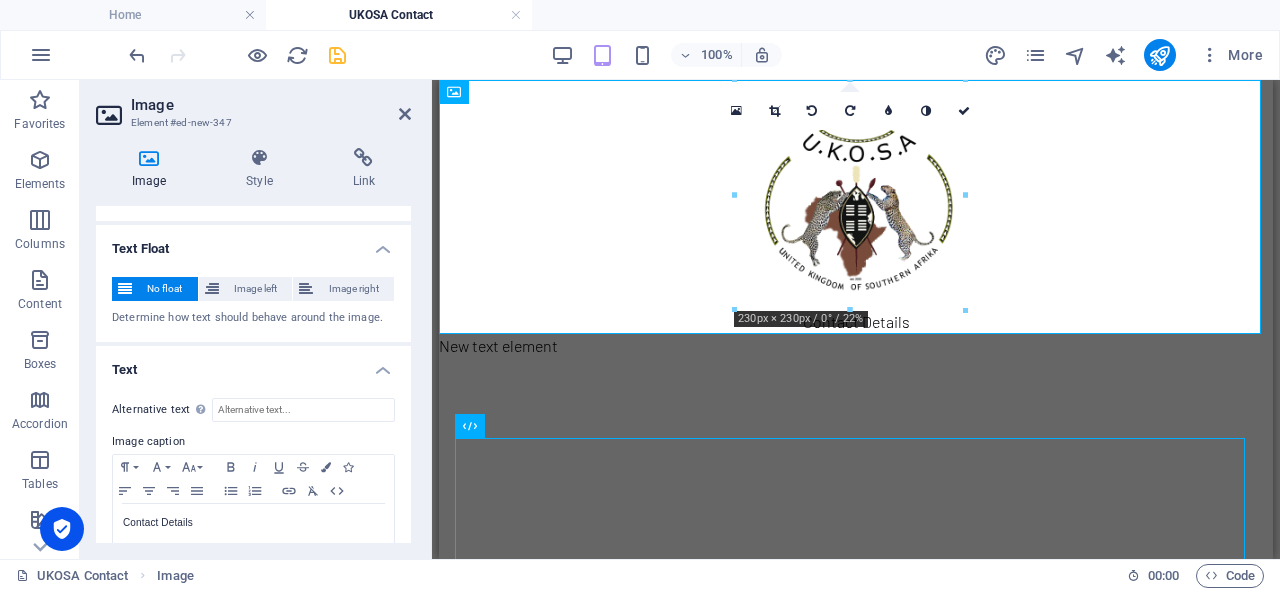 scroll, scrollTop: 565, scrollLeft: 0, axis: vertical 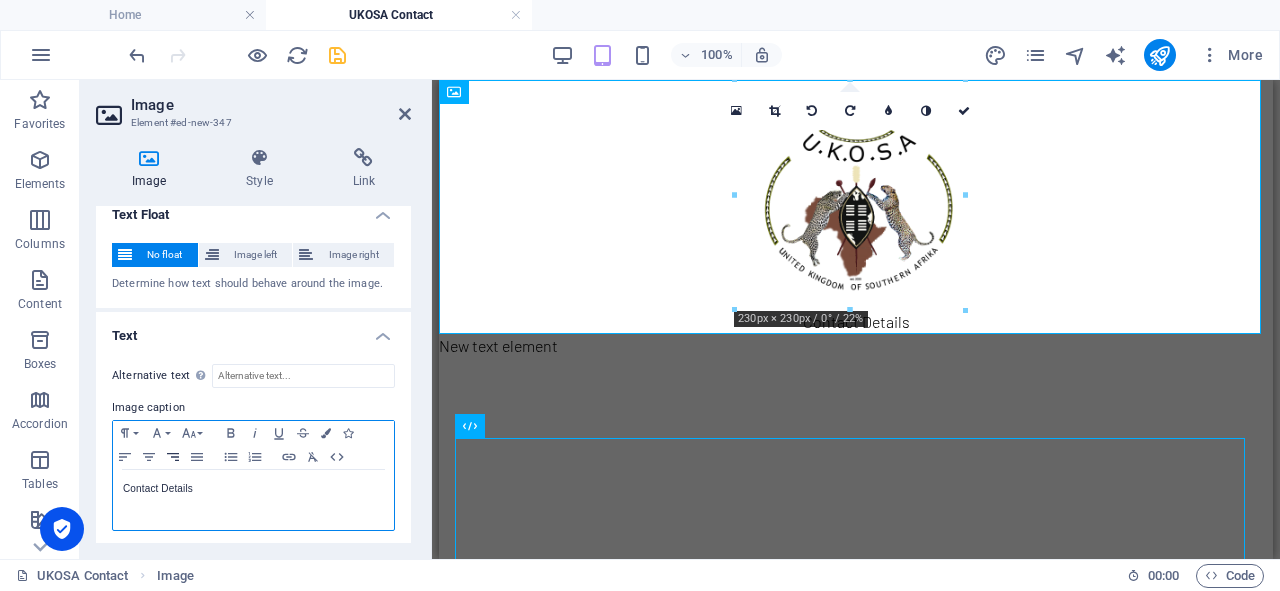 click 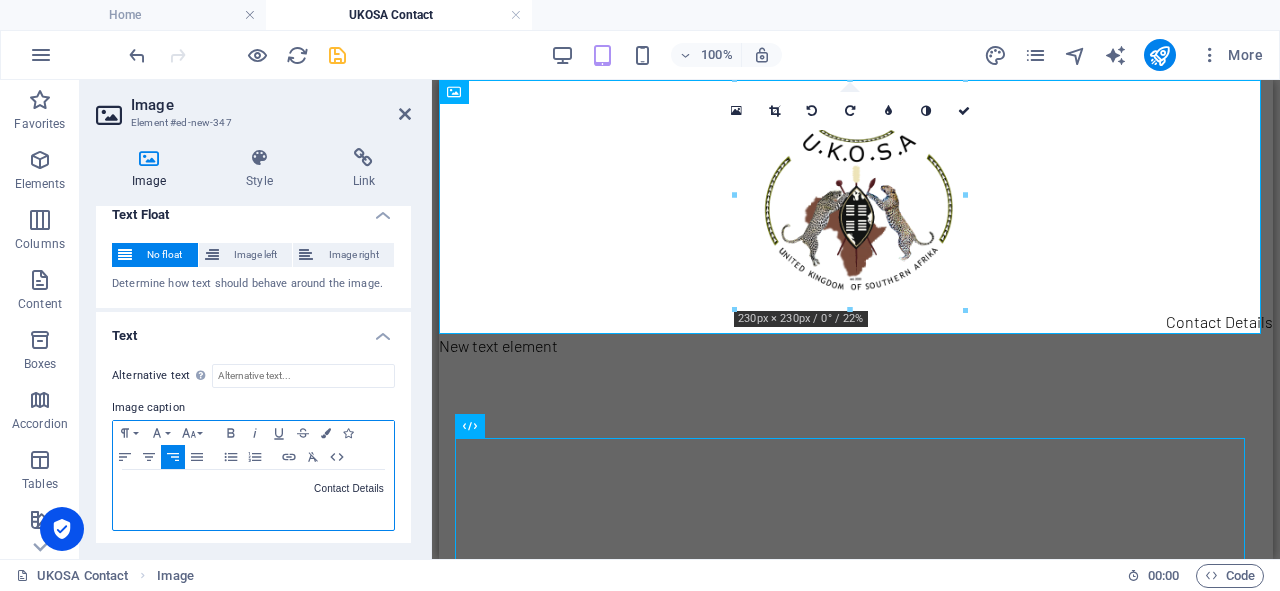 click on "Contact Details" at bounding box center [253, 500] 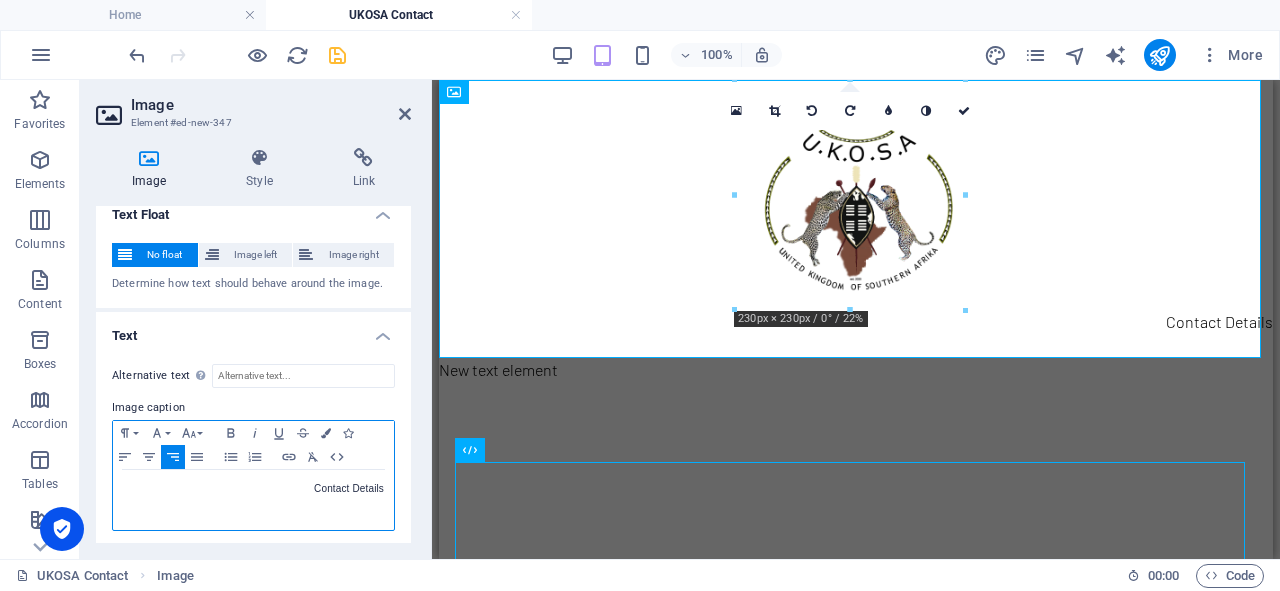 type 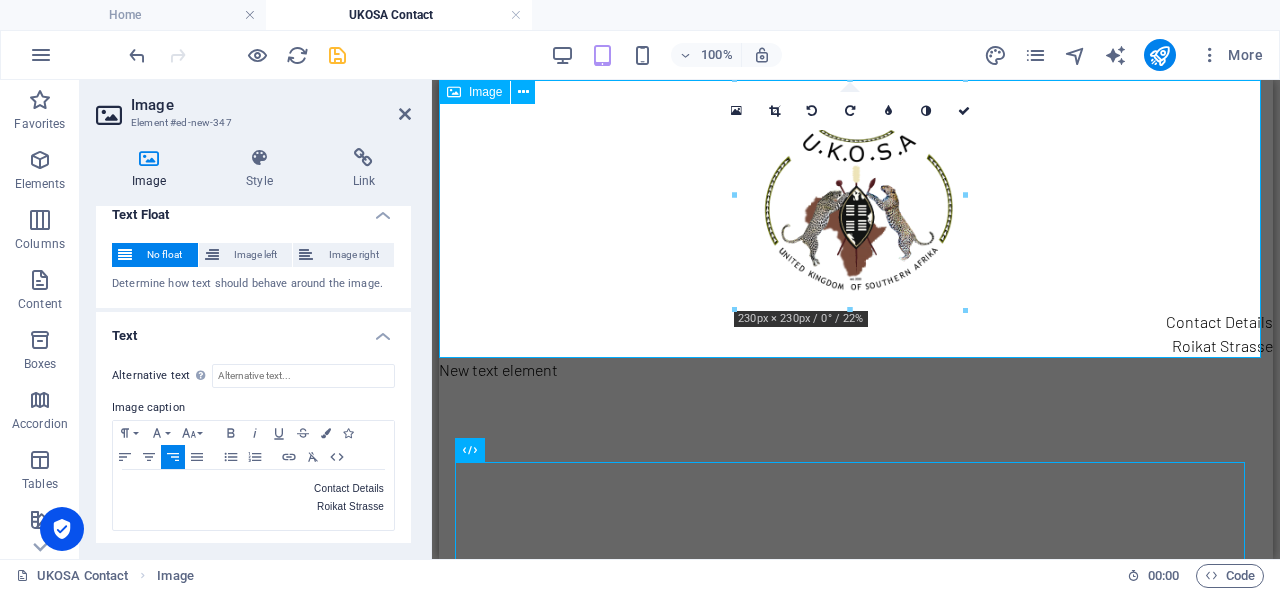 click on "Contact Details [GEOGRAPHIC_DATA]" at bounding box center (856, 219) 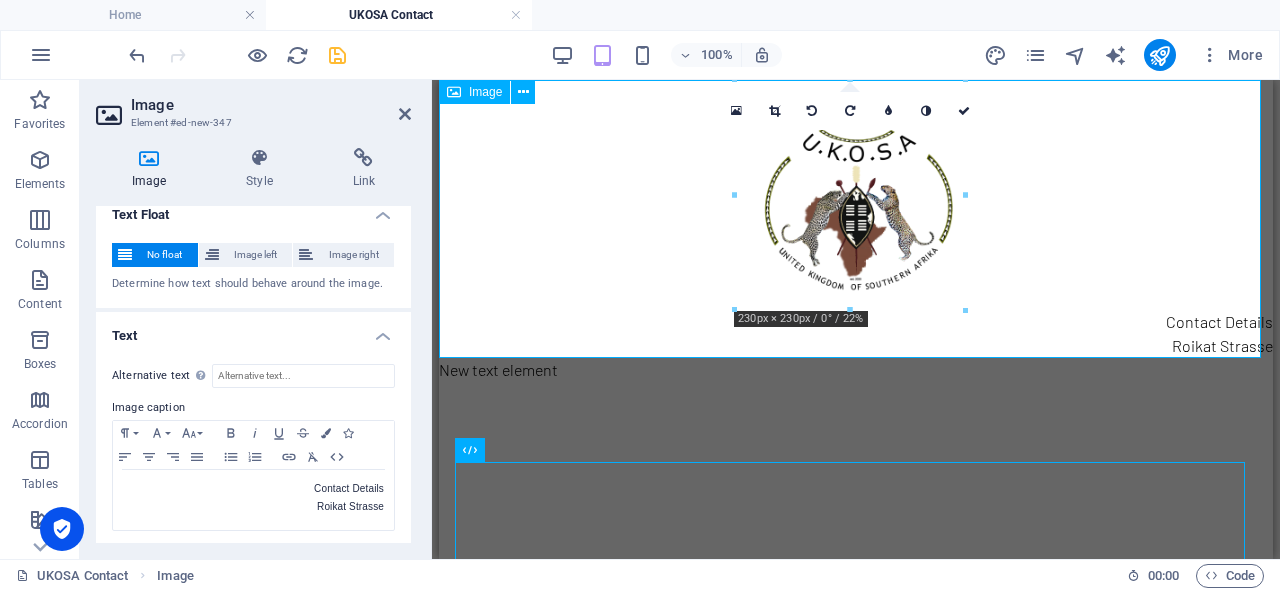 click on "Contact Details [GEOGRAPHIC_DATA]" at bounding box center (856, 219) 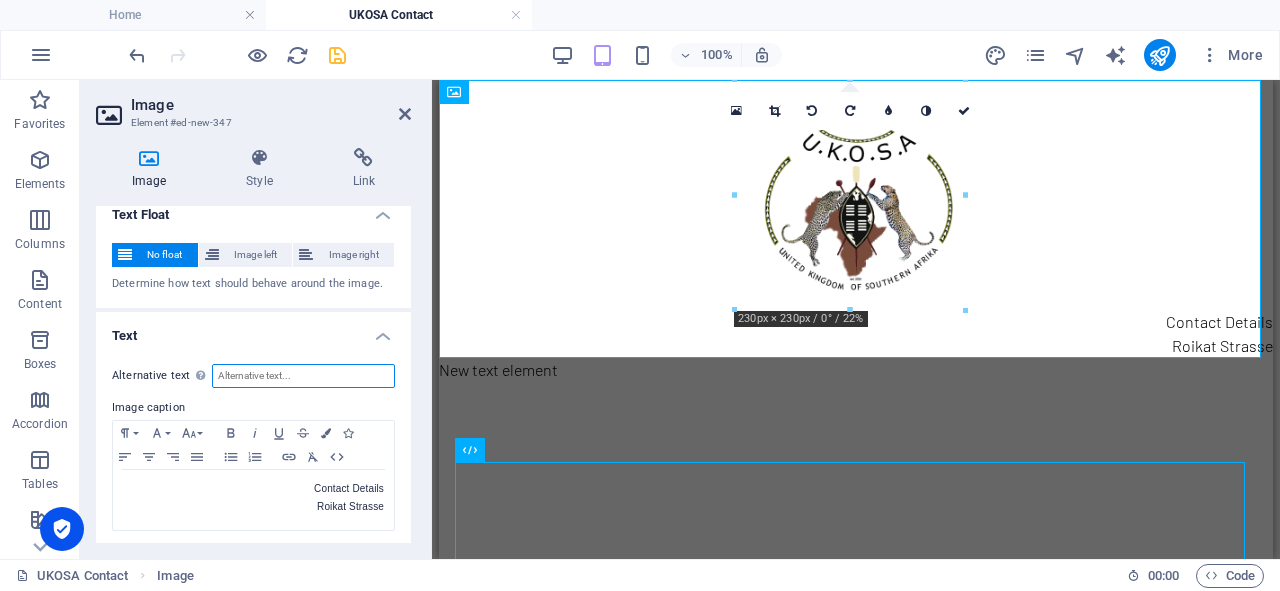 click on "Alternative text The alternative text is used by devices that cannot display images (e.g. image search engines) and should be added to every image to improve website accessibility." at bounding box center (303, 376) 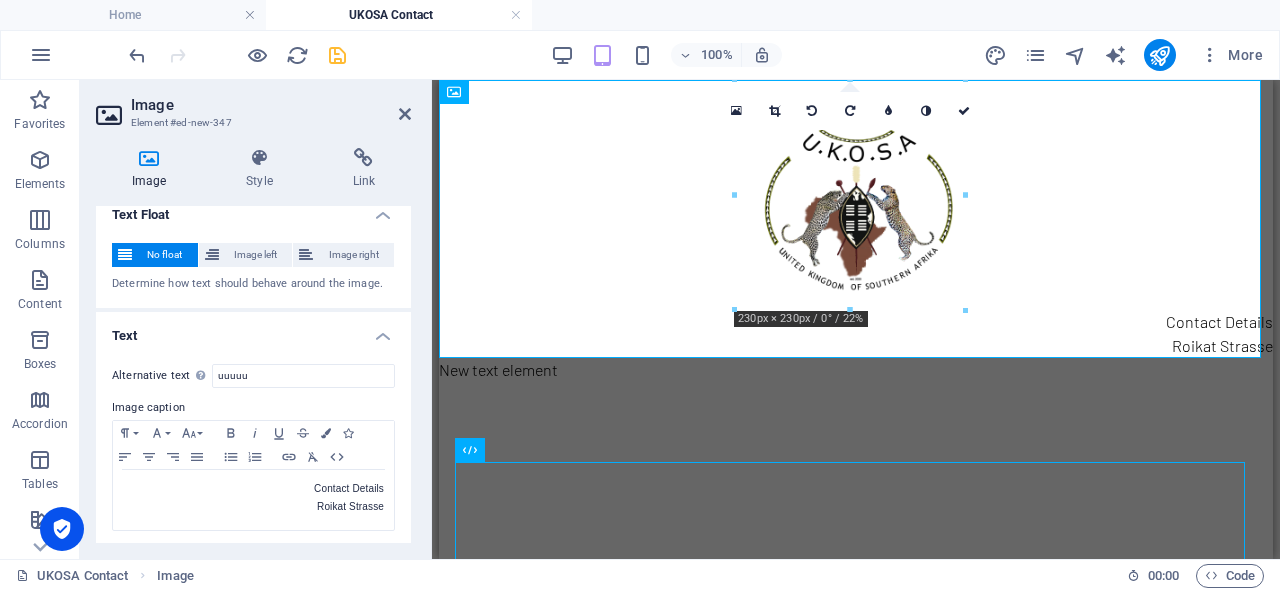 click on "Text" at bounding box center (253, 330) 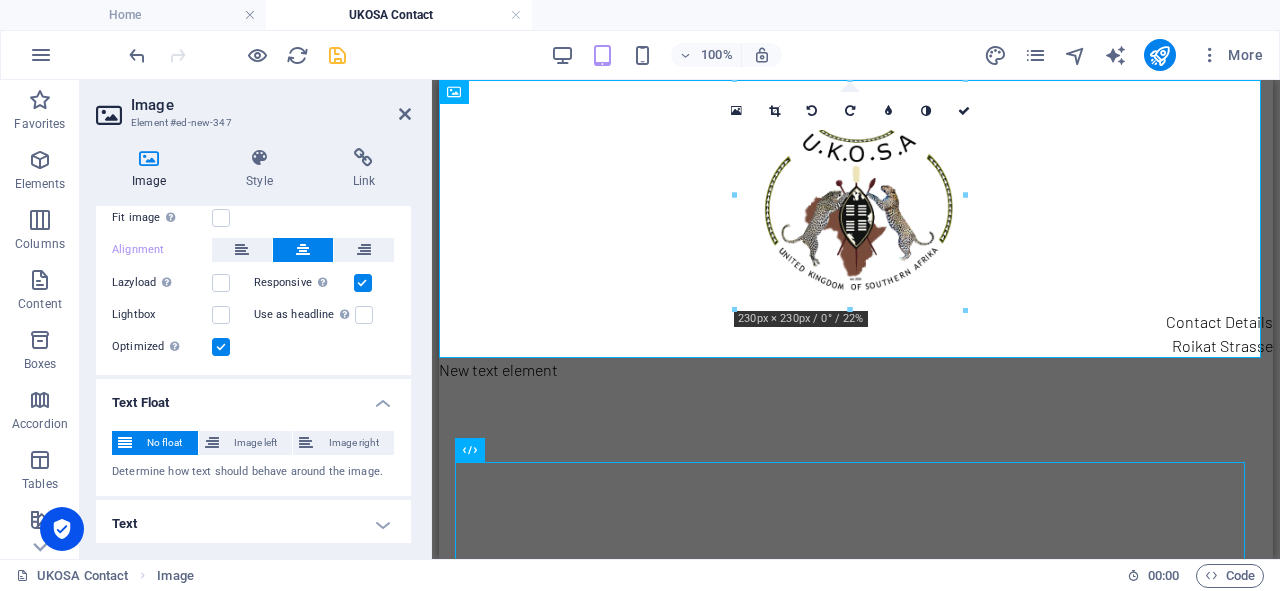 click on "Text" at bounding box center (253, 524) 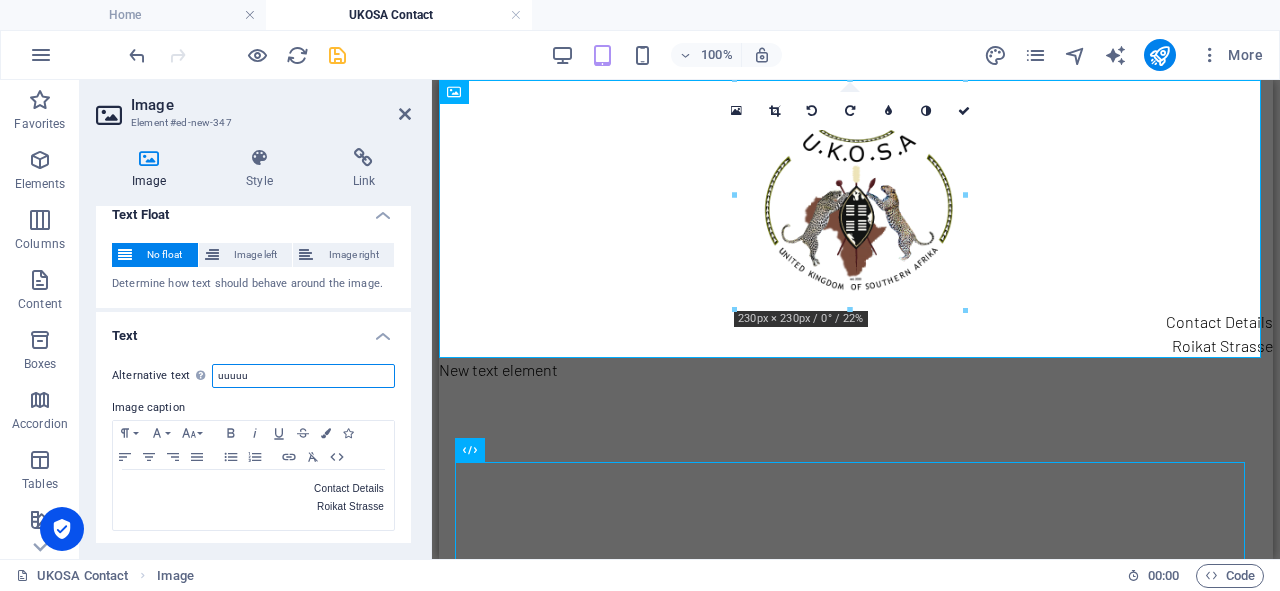 click on "uuuuu" at bounding box center (303, 376) 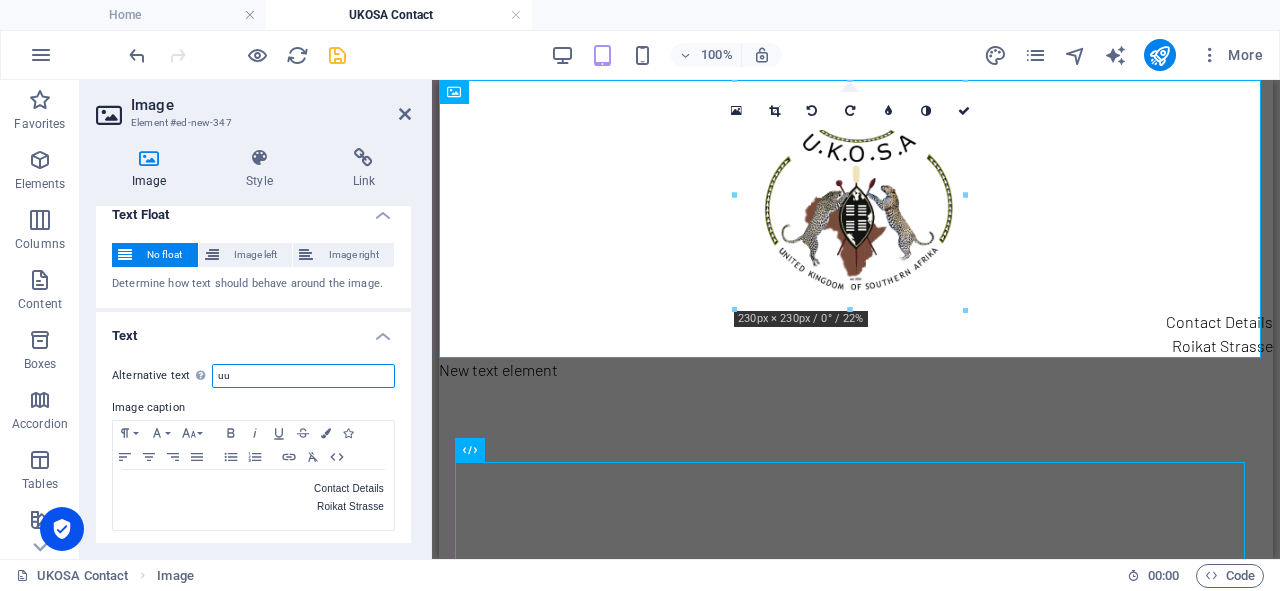 type on "u" 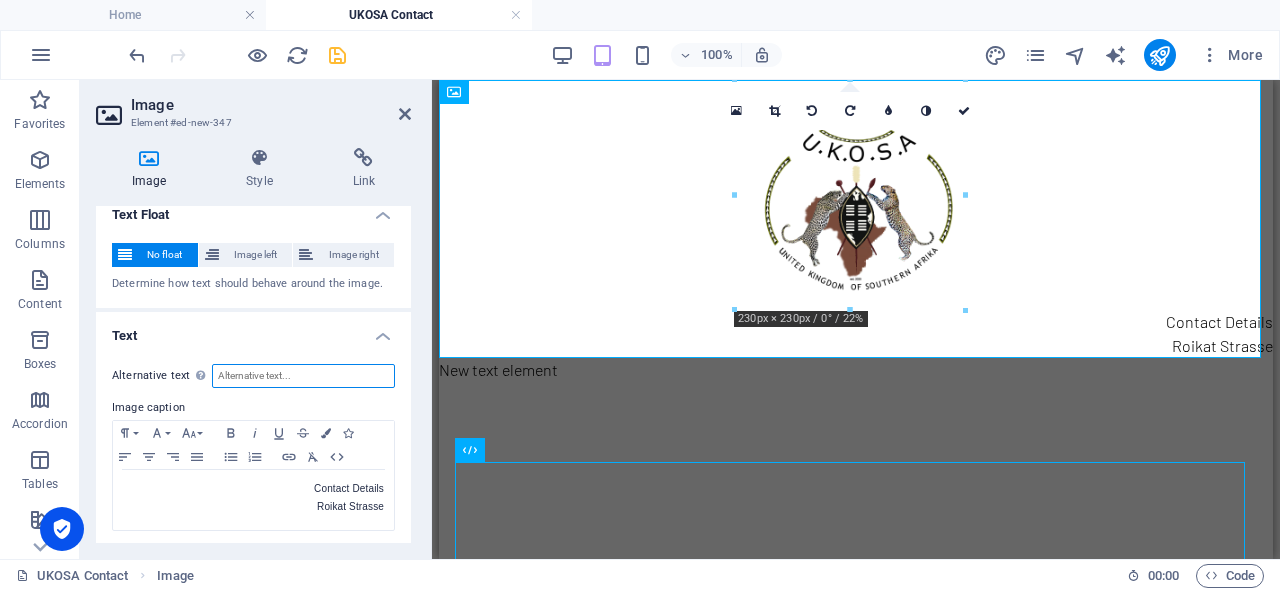 type 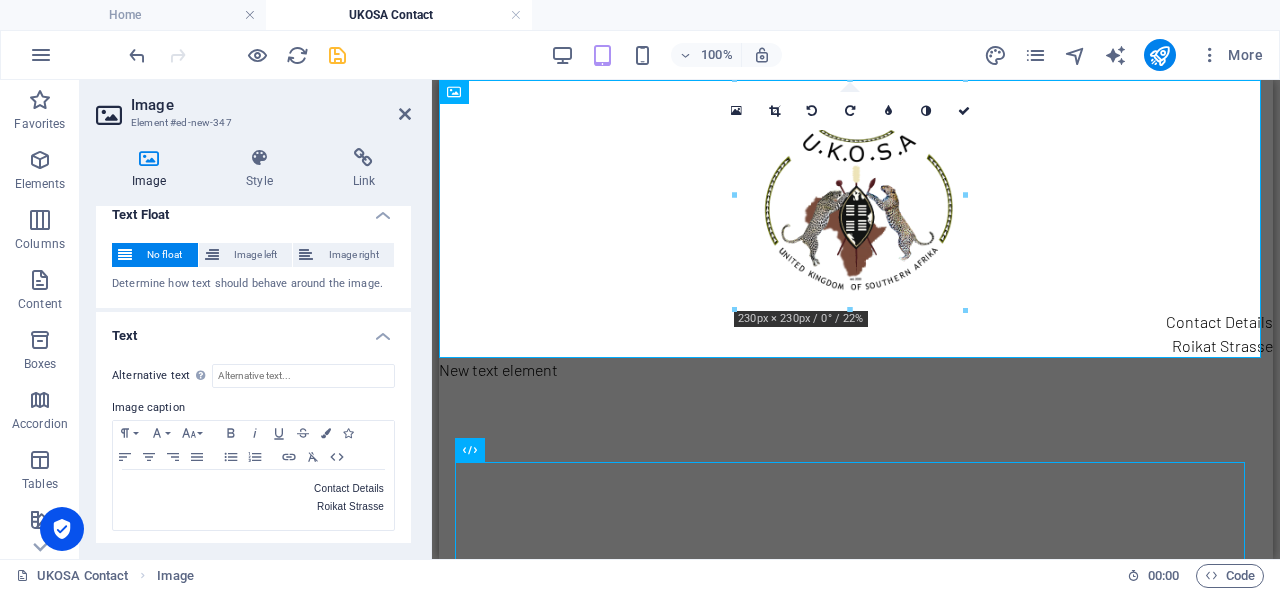 click on "Text" at bounding box center [253, 330] 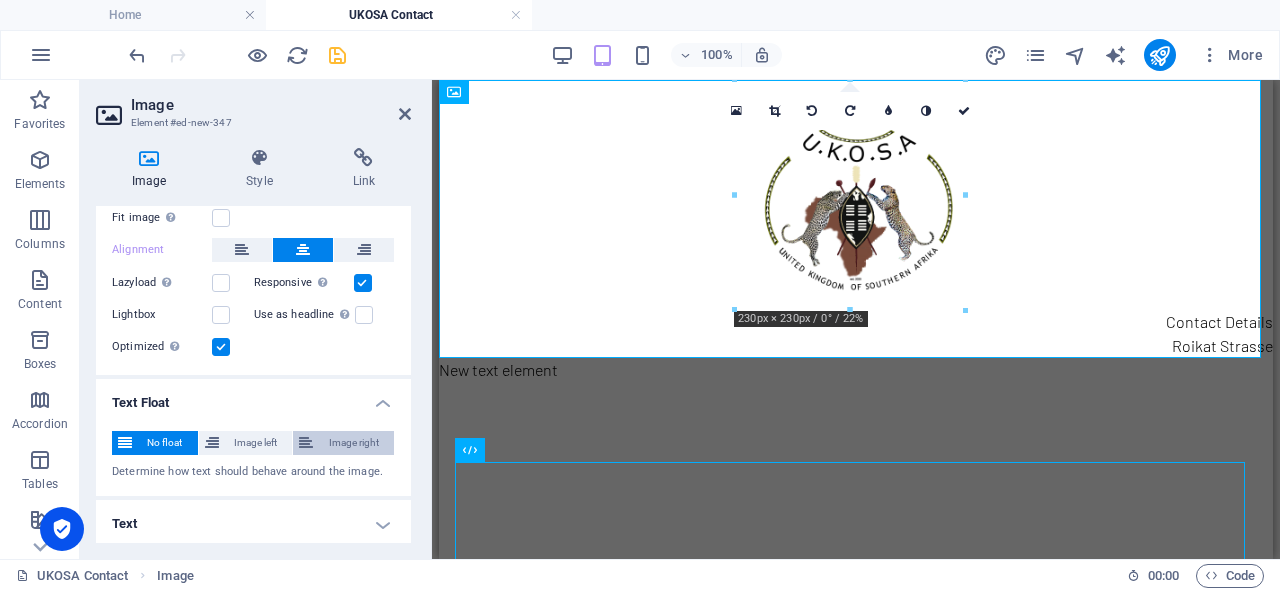 click on "Image right" at bounding box center (353, 443) 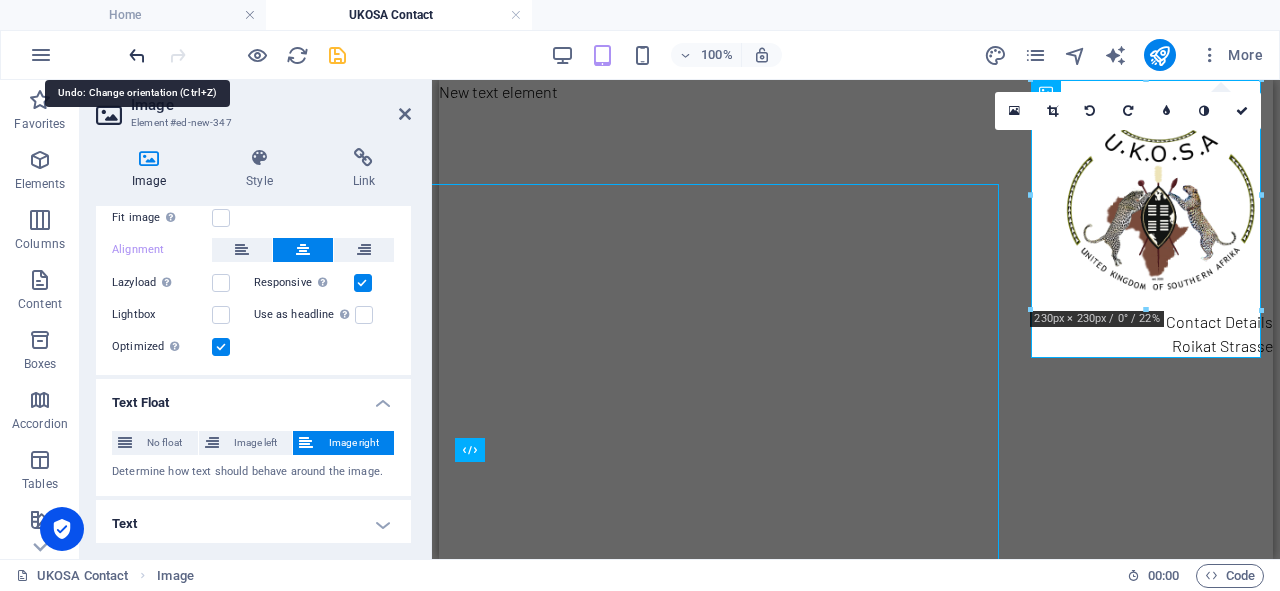 click at bounding box center [137, 55] 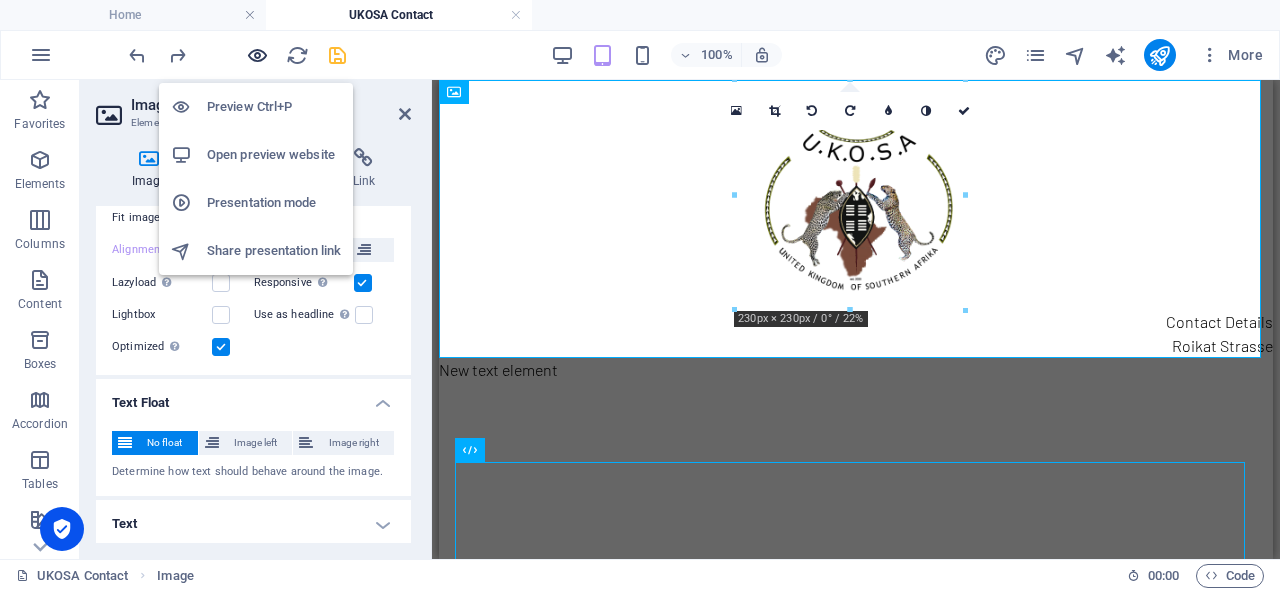click at bounding box center [257, 55] 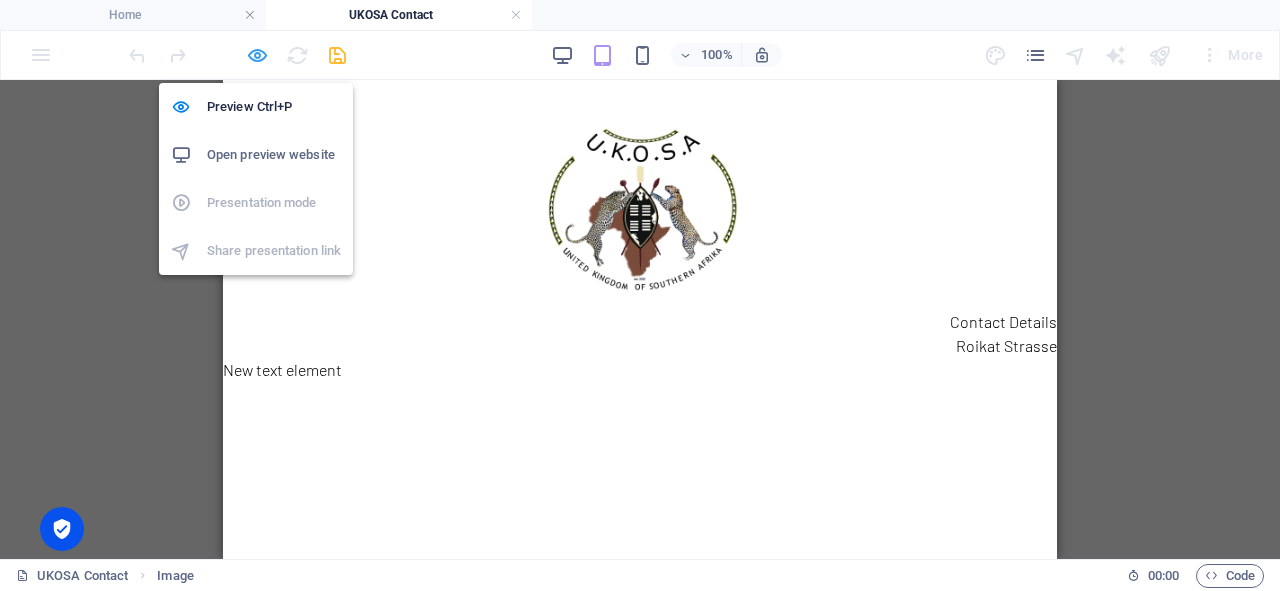 click at bounding box center (257, 55) 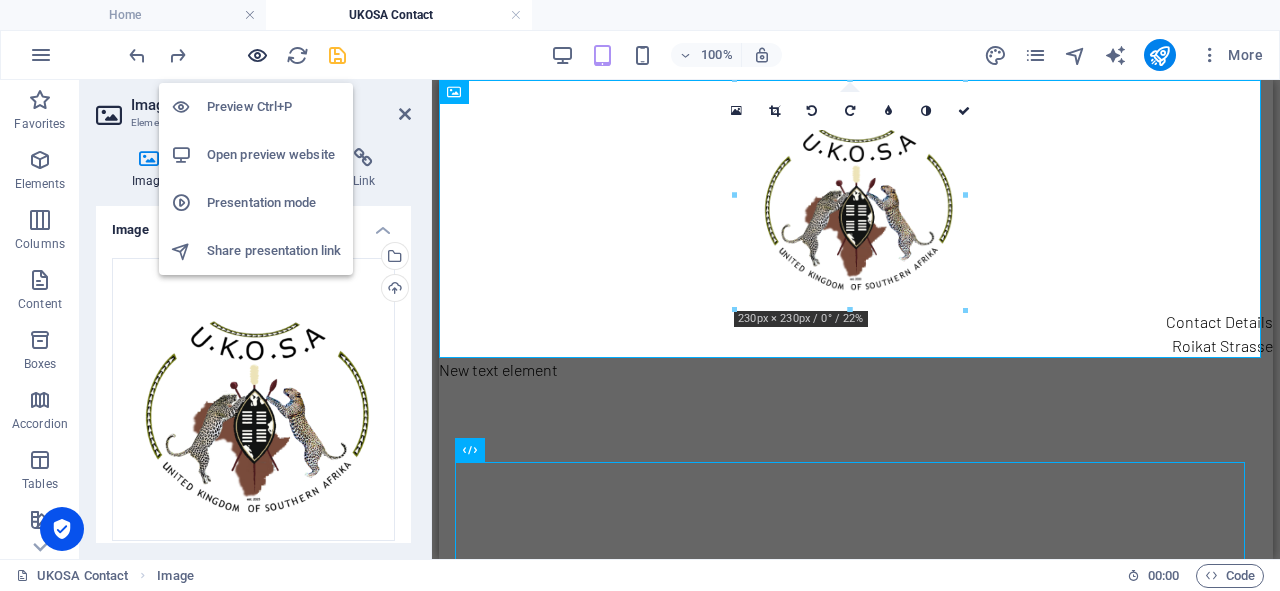 click at bounding box center (257, 55) 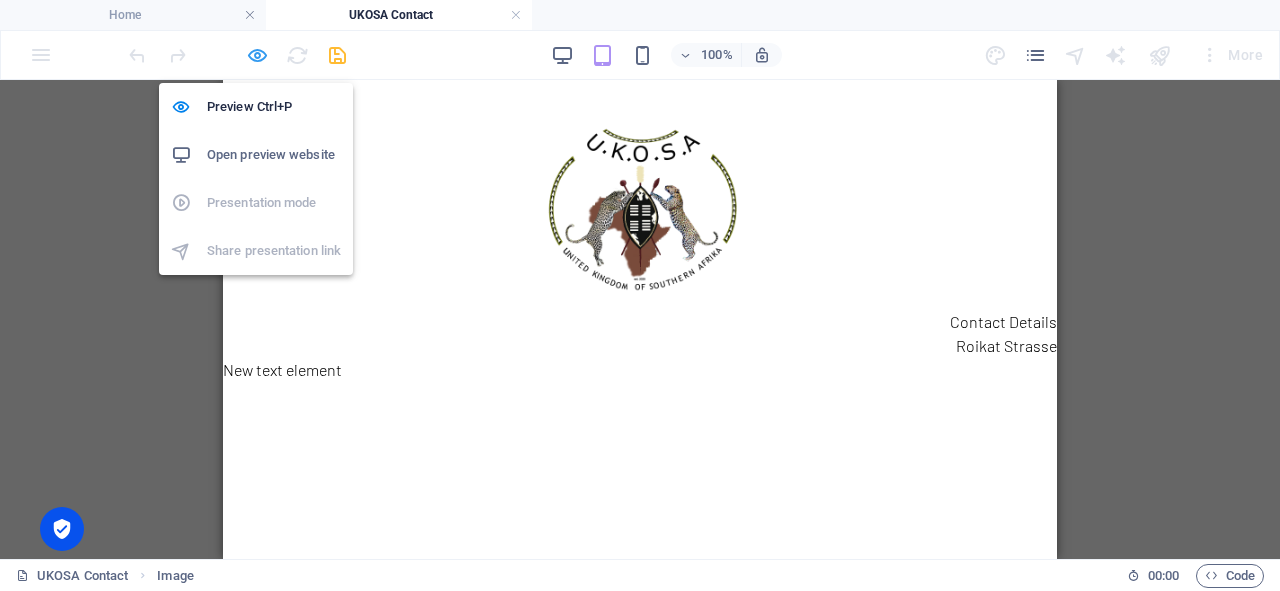 click at bounding box center (257, 55) 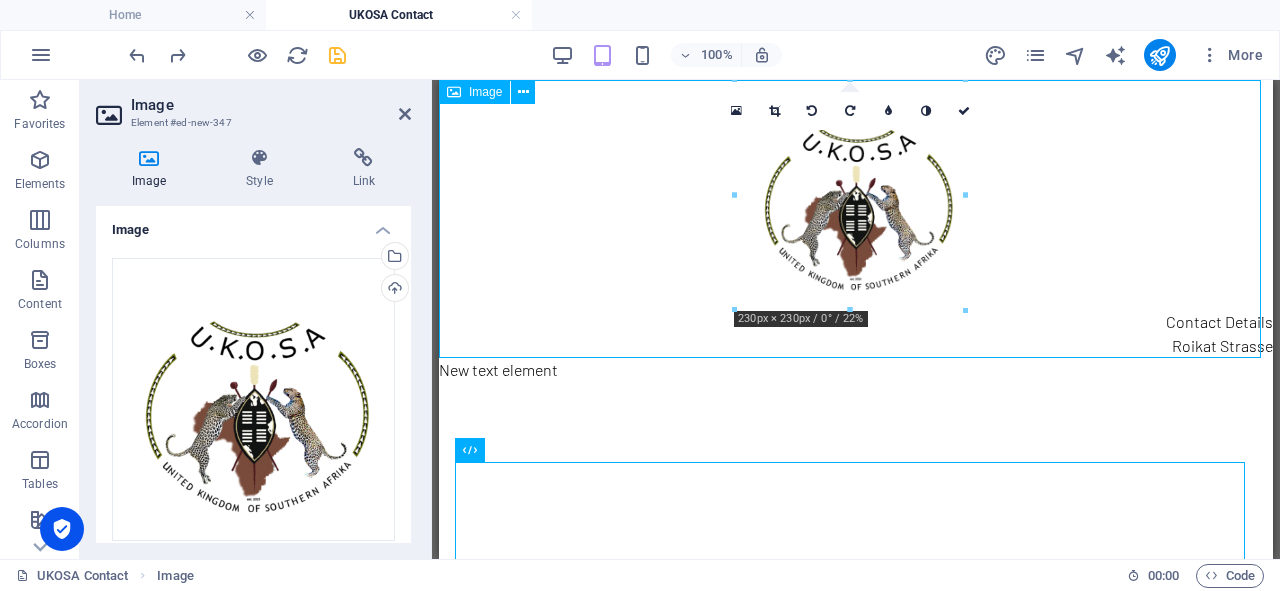 drag, startPoint x: 1189, startPoint y: 317, endPoint x: 899, endPoint y: 243, distance: 299.2925 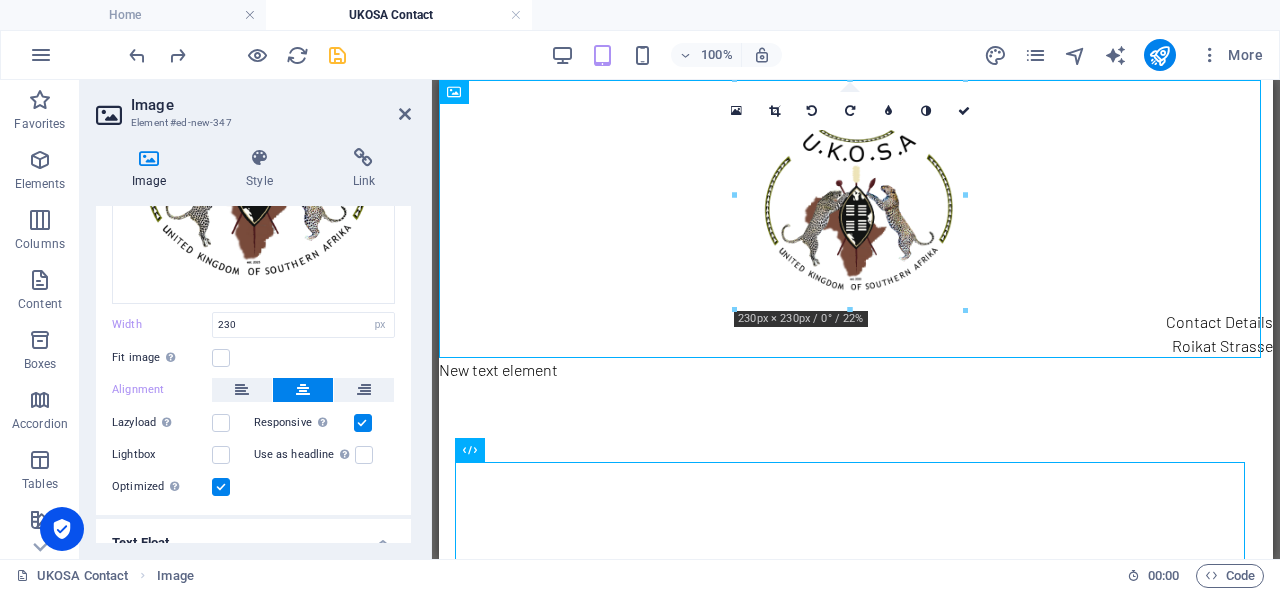 scroll, scrollTop: 377, scrollLeft: 0, axis: vertical 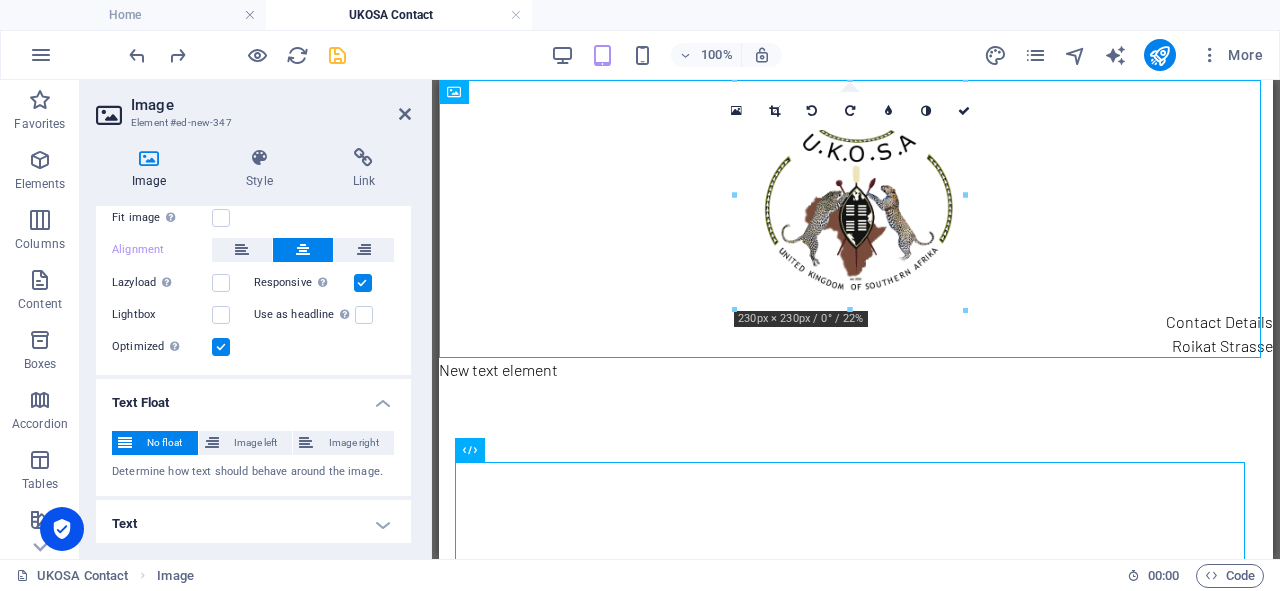 click on "Text" at bounding box center [253, 524] 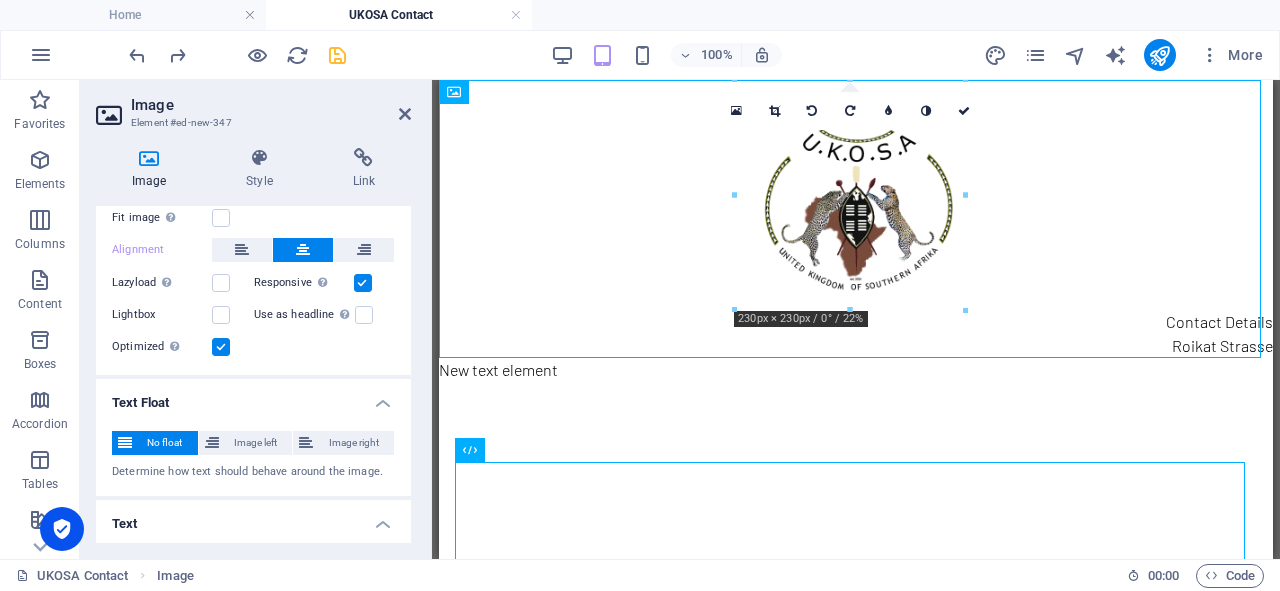 scroll, scrollTop: 565, scrollLeft: 0, axis: vertical 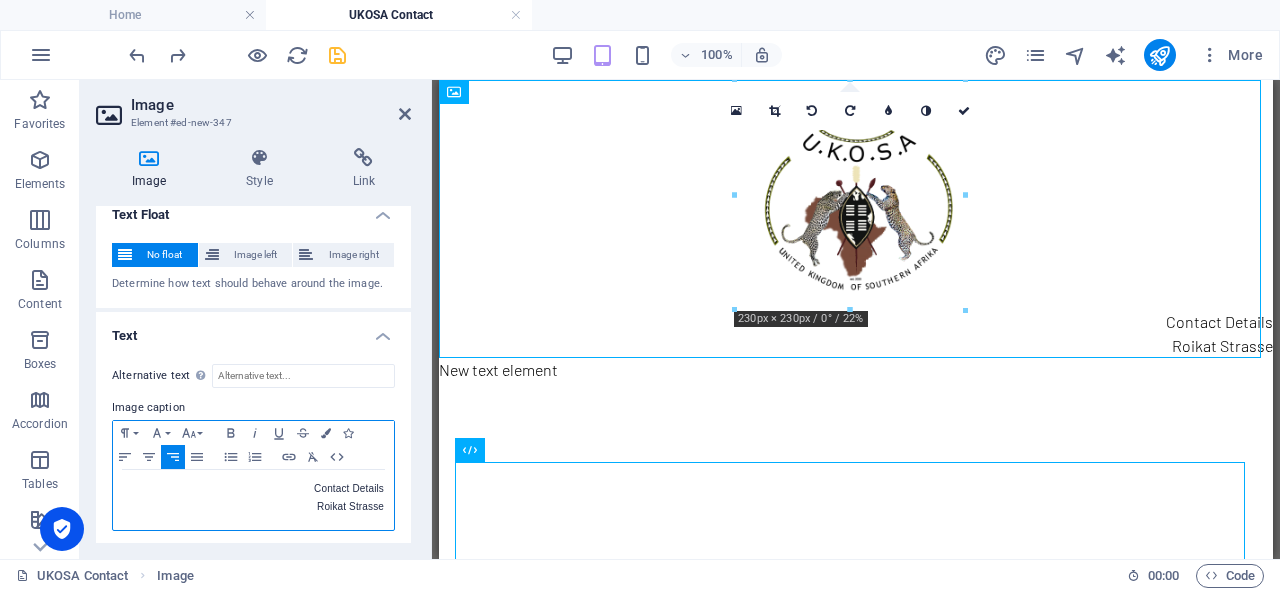 click on "Roikat Strasse" at bounding box center [253, 507] 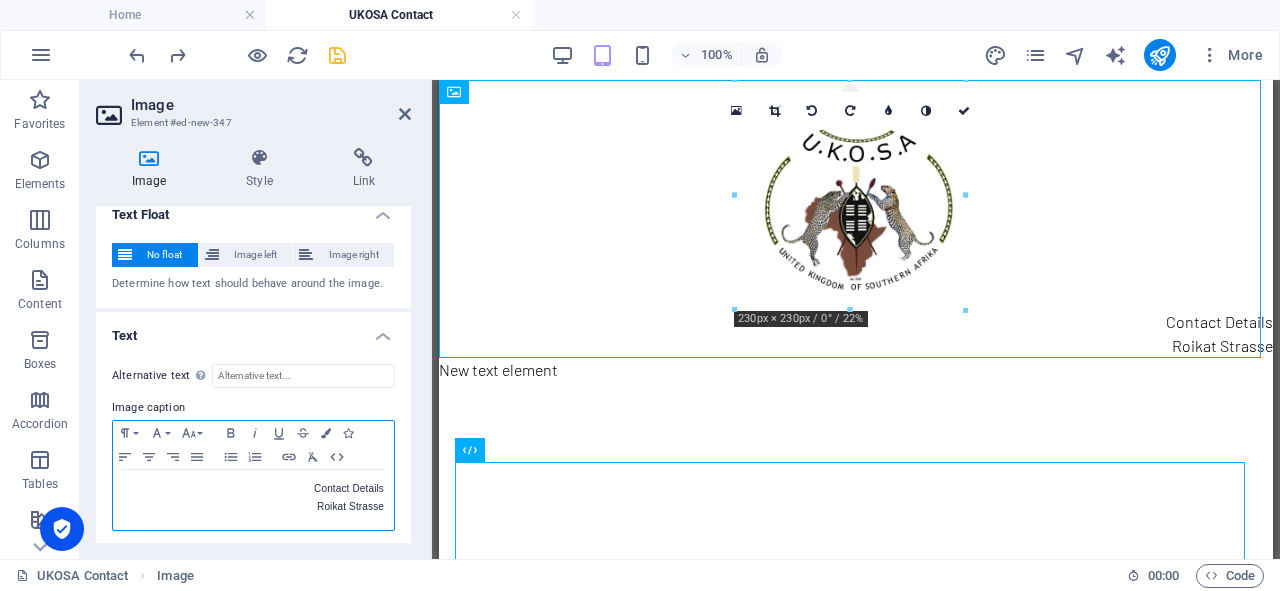 drag, startPoint x: 390, startPoint y: 498, endPoint x: 380, endPoint y: 500, distance: 10.198039 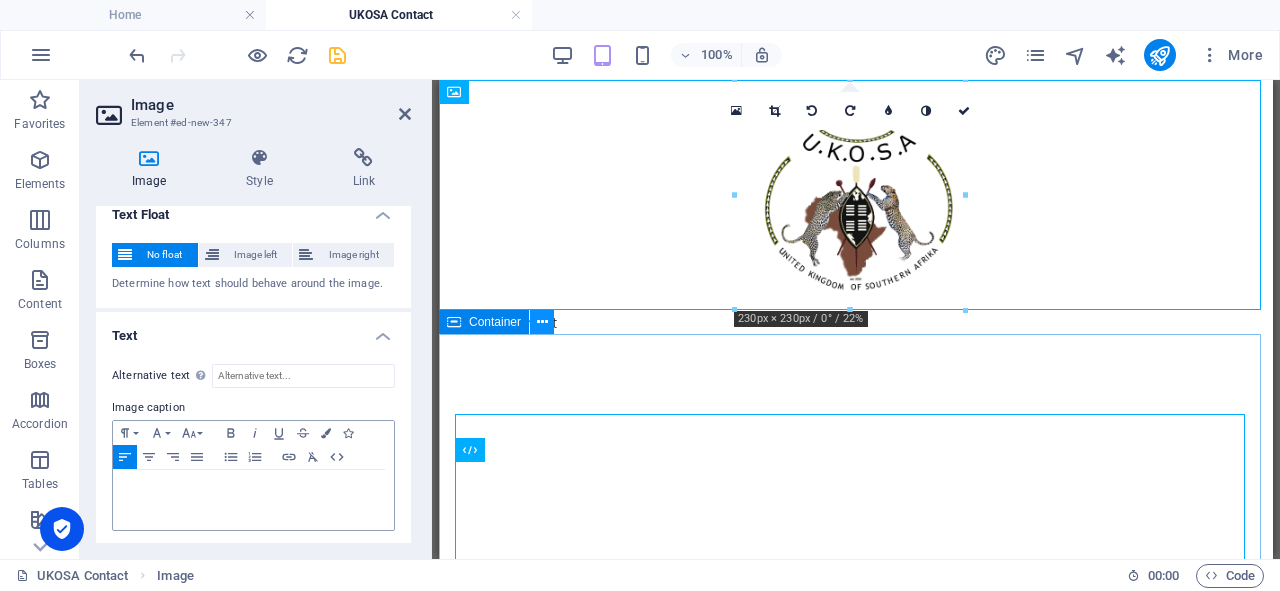 click at bounding box center [542, 322] 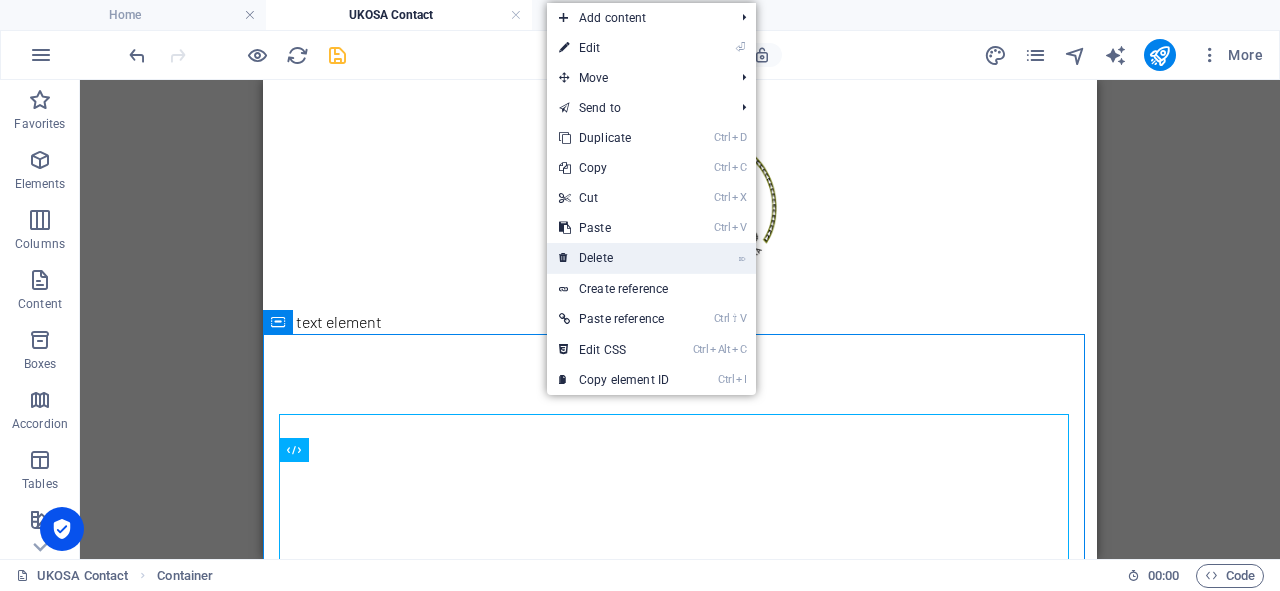 click on "⌦  Delete" at bounding box center (614, 258) 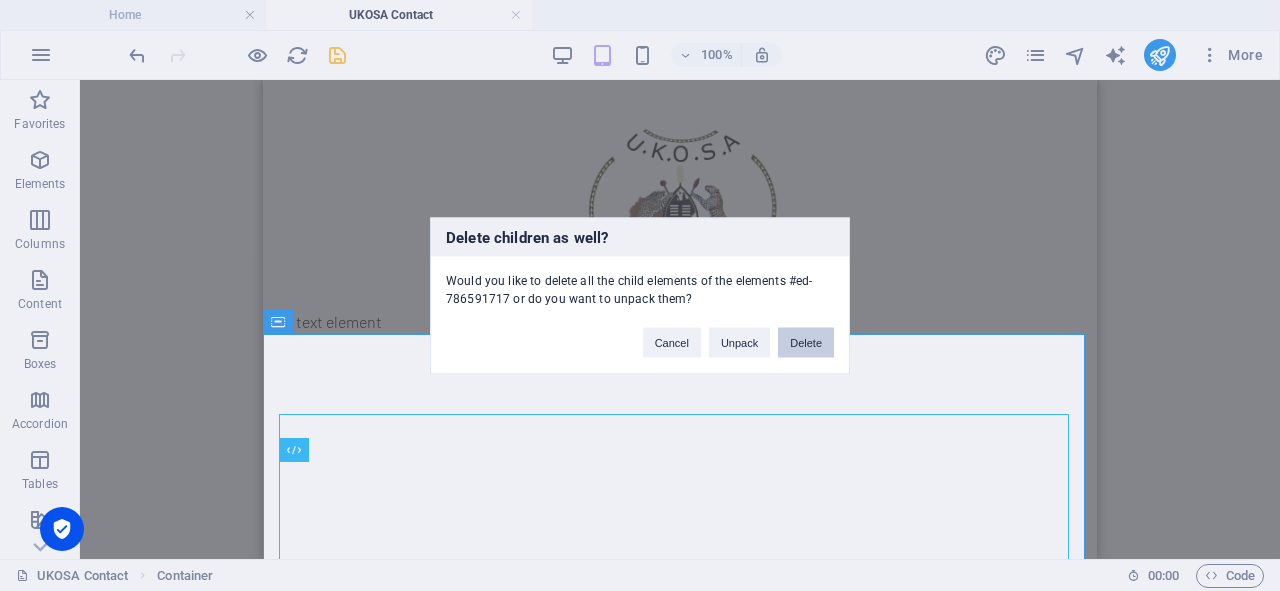 click on "Delete" at bounding box center [806, 342] 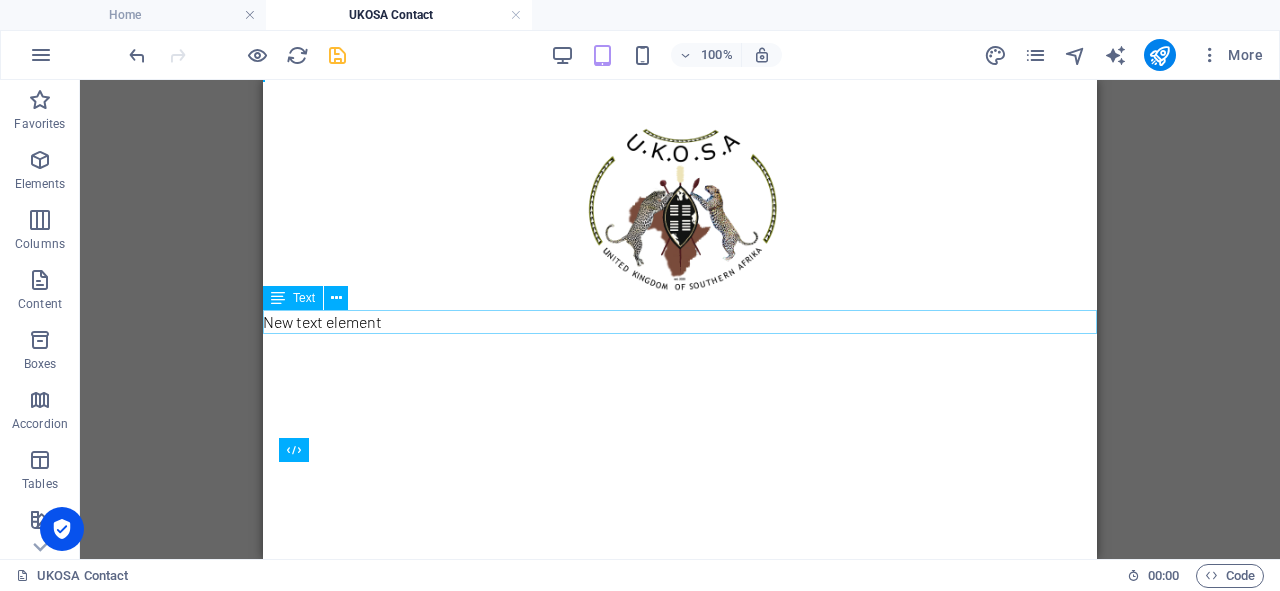drag, startPoint x: 392, startPoint y: 395, endPoint x: 414, endPoint y: 424, distance: 36.40055 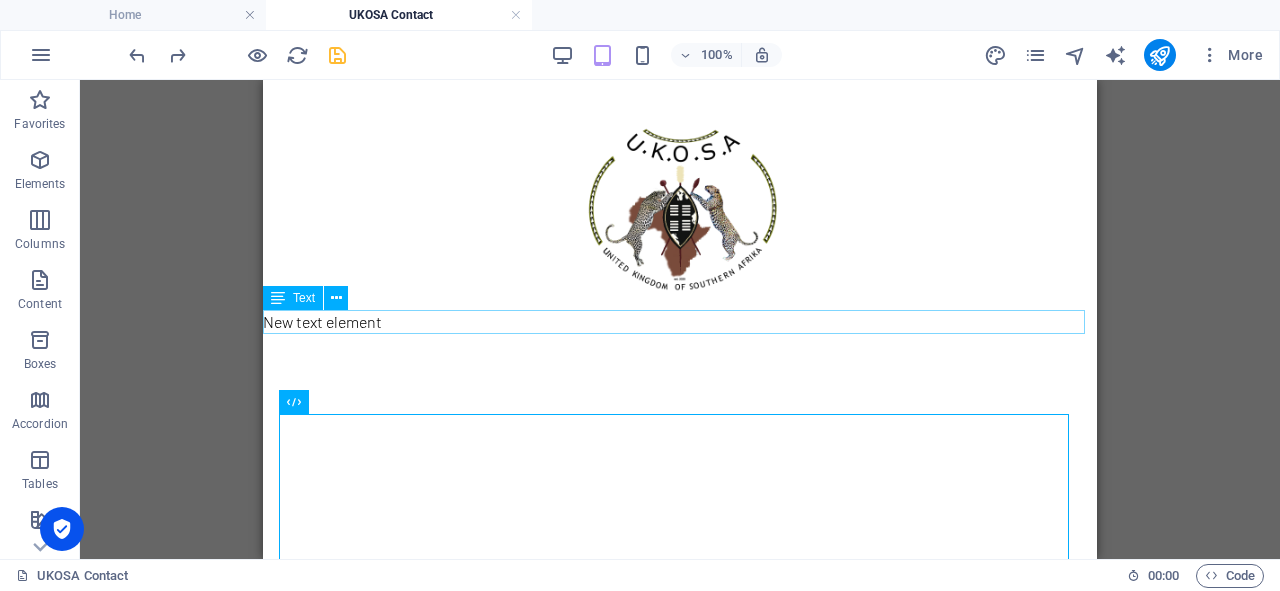 click on "New text element" at bounding box center [680, 322] 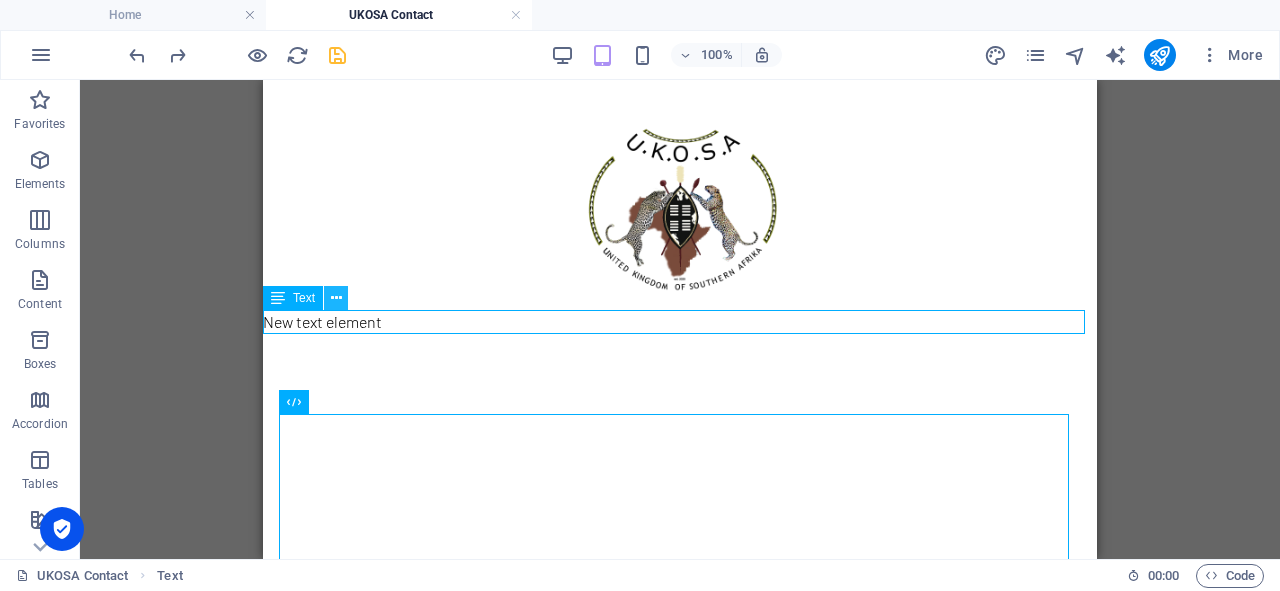 click at bounding box center (336, 298) 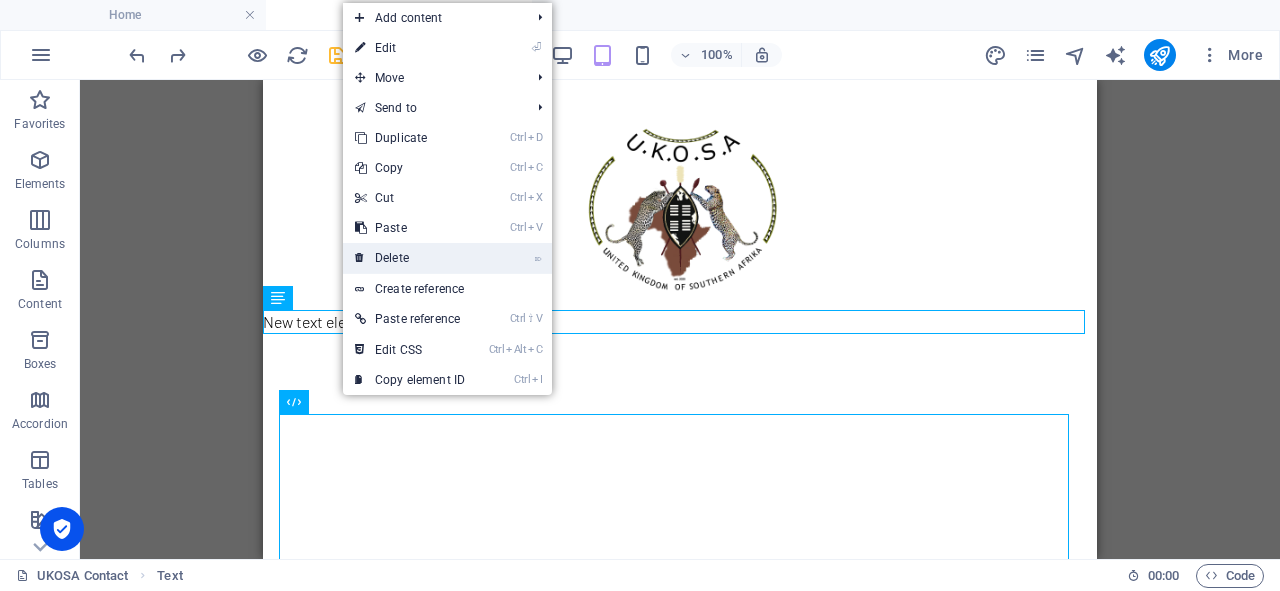 click on "⌦  Delete" at bounding box center [410, 258] 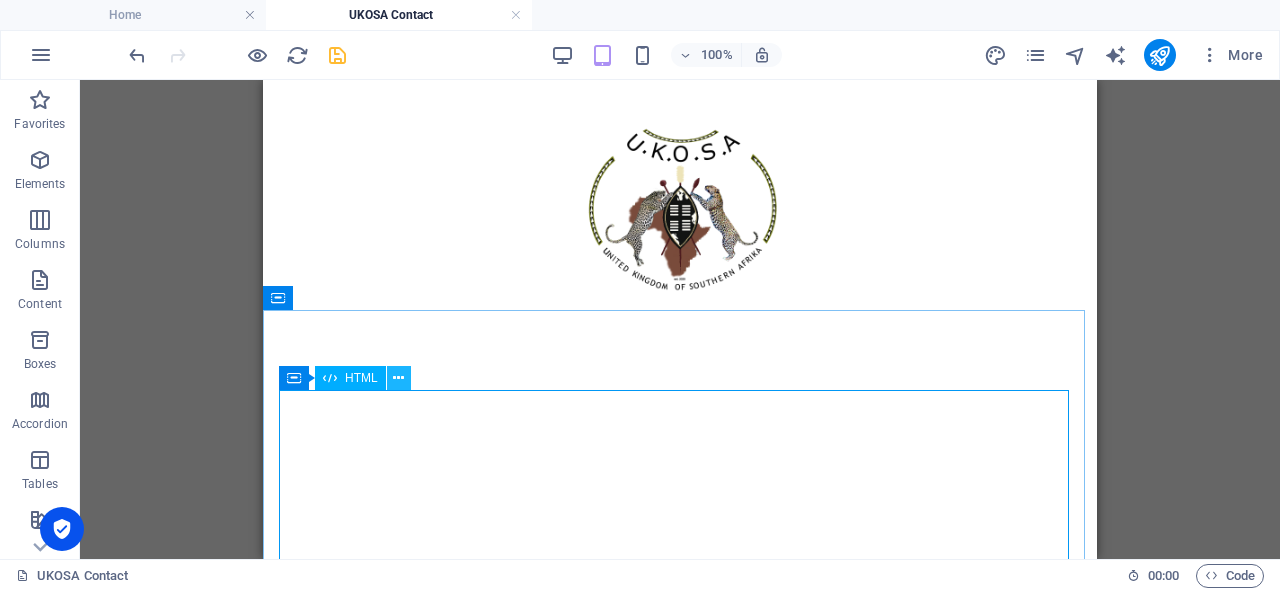click at bounding box center [398, 378] 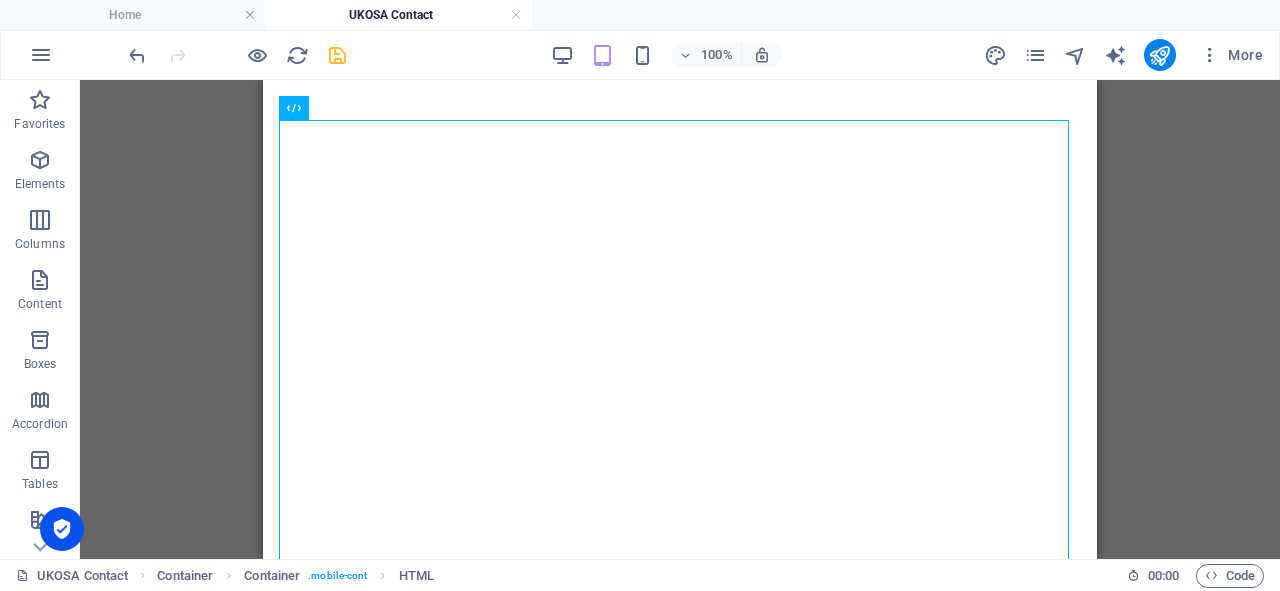 scroll, scrollTop: 290, scrollLeft: 0, axis: vertical 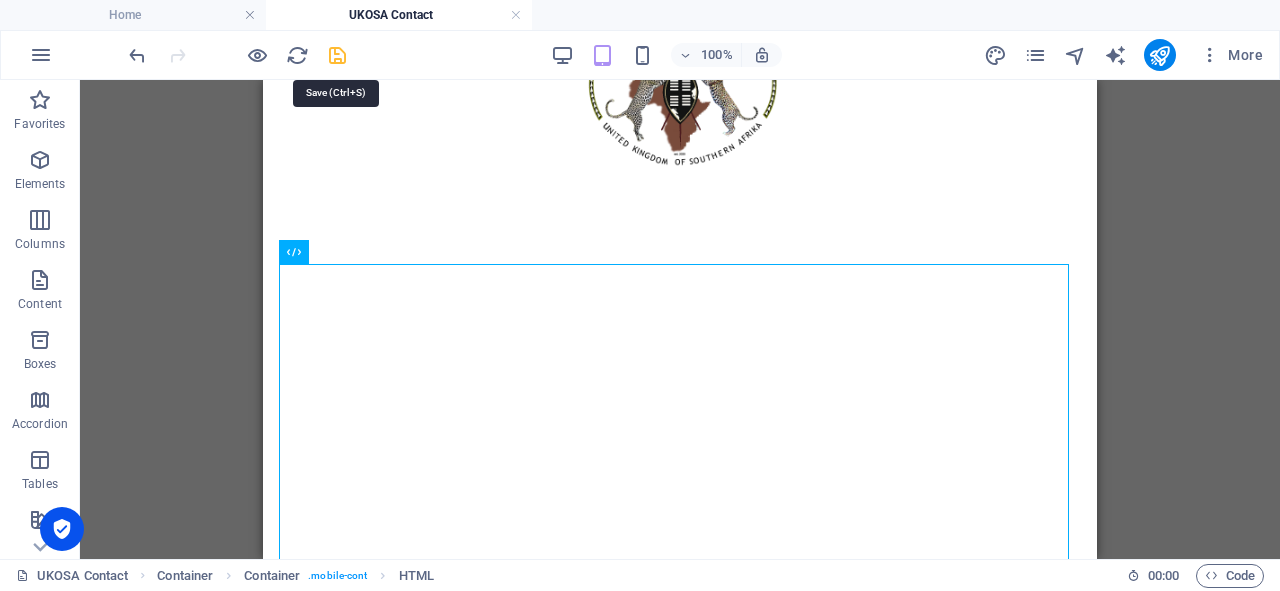 click at bounding box center [337, 55] 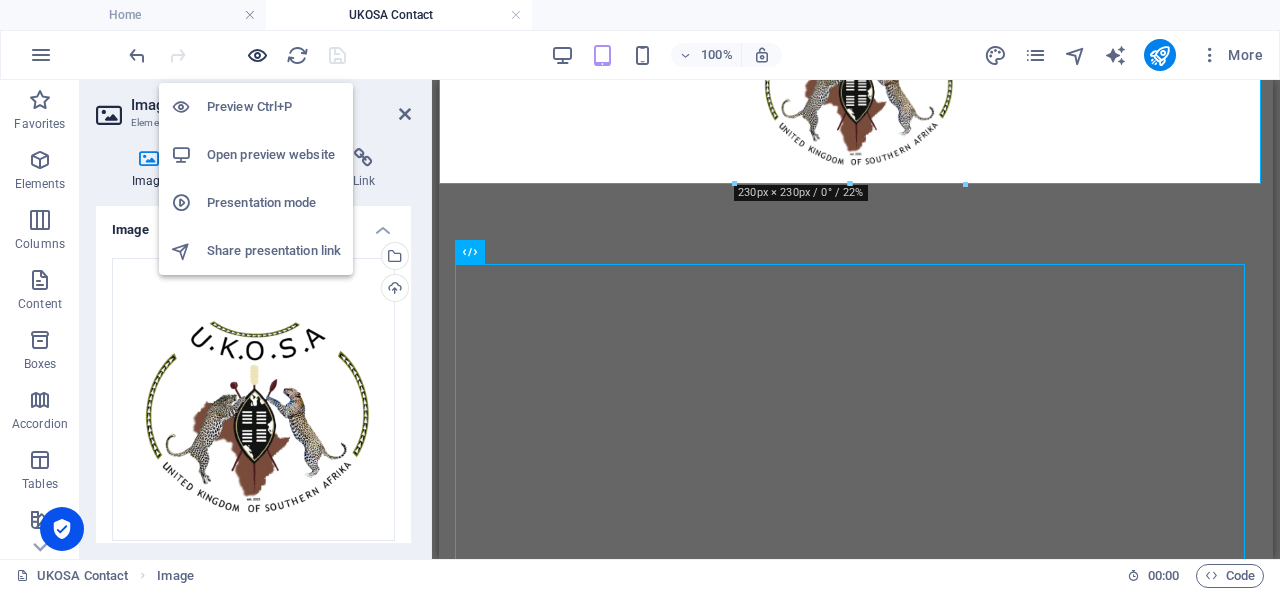click at bounding box center (257, 55) 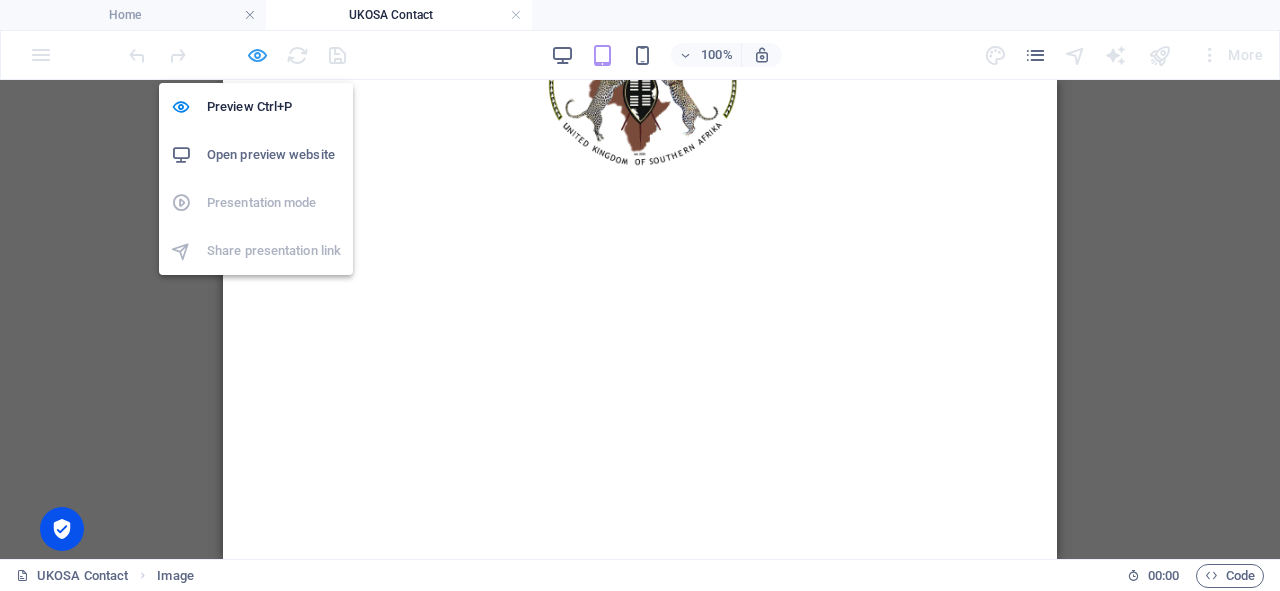 click at bounding box center [257, 55] 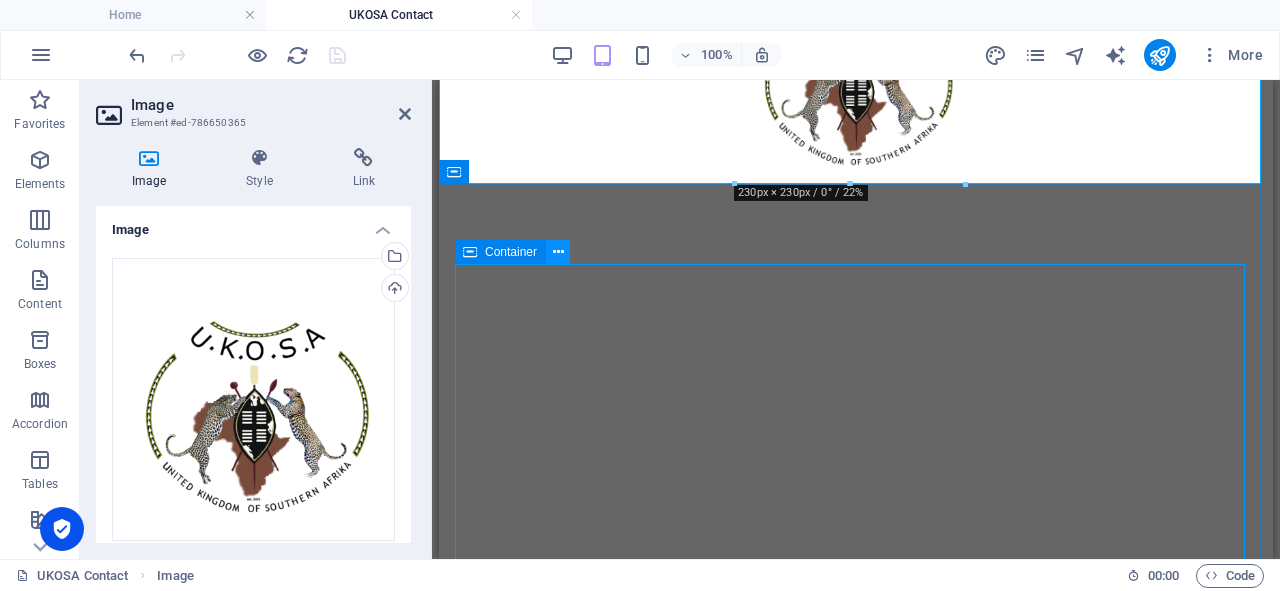 click at bounding box center (558, 252) 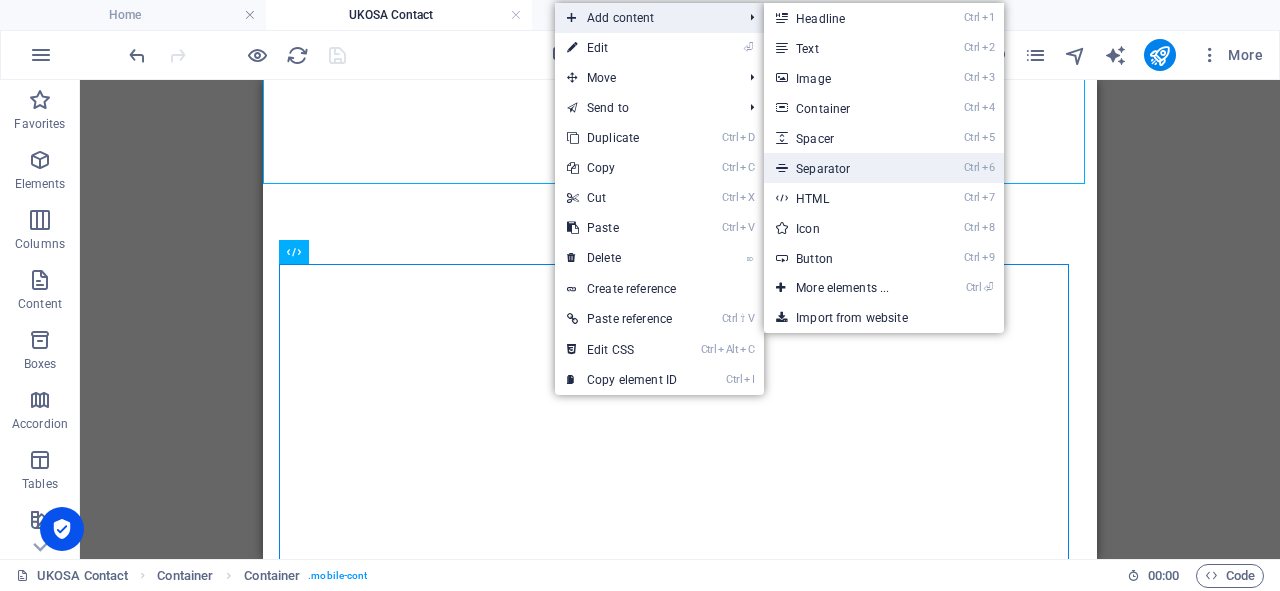 click on "Ctrl 6  Separator" at bounding box center [846, 168] 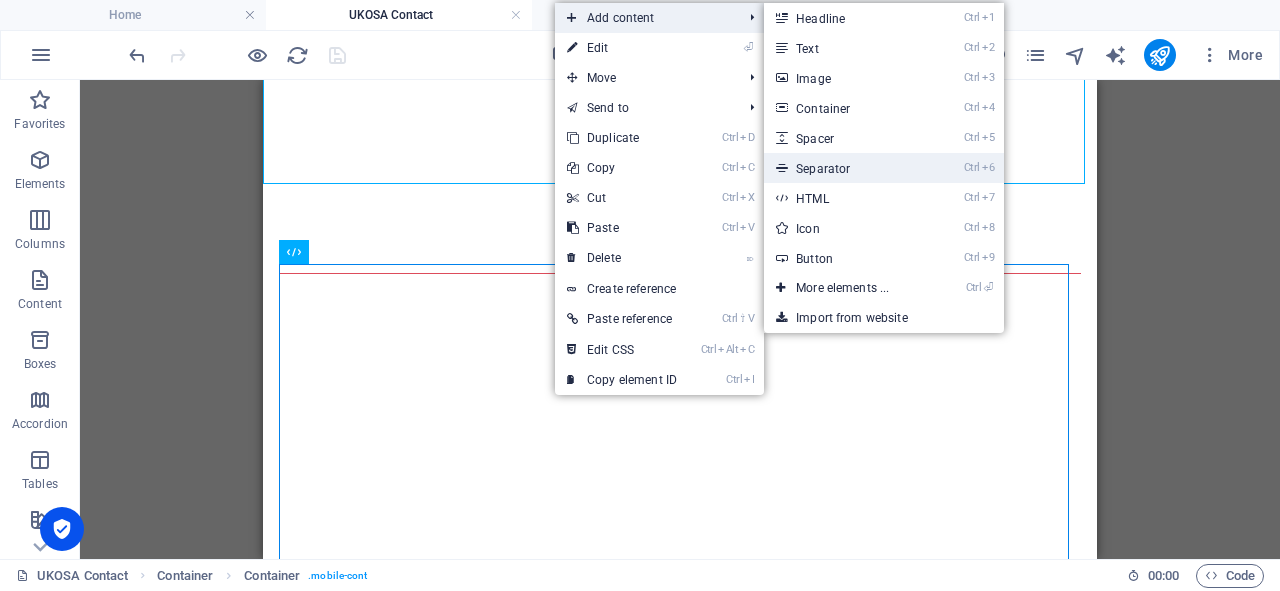 select on "%" 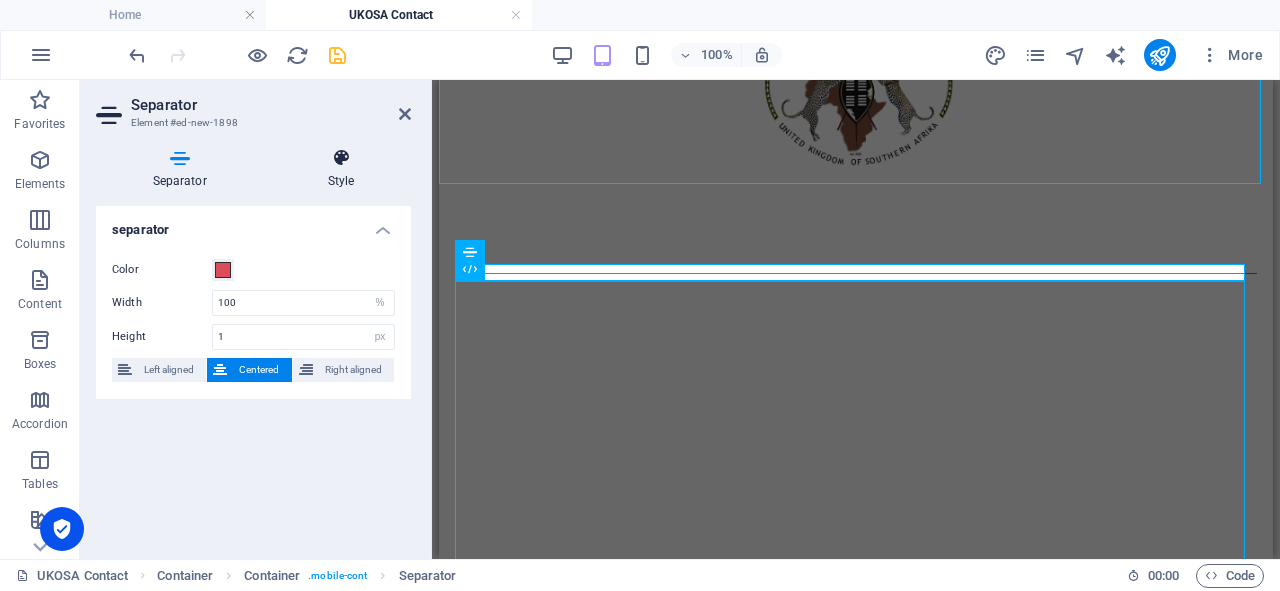 click at bounding box center (341, 158) 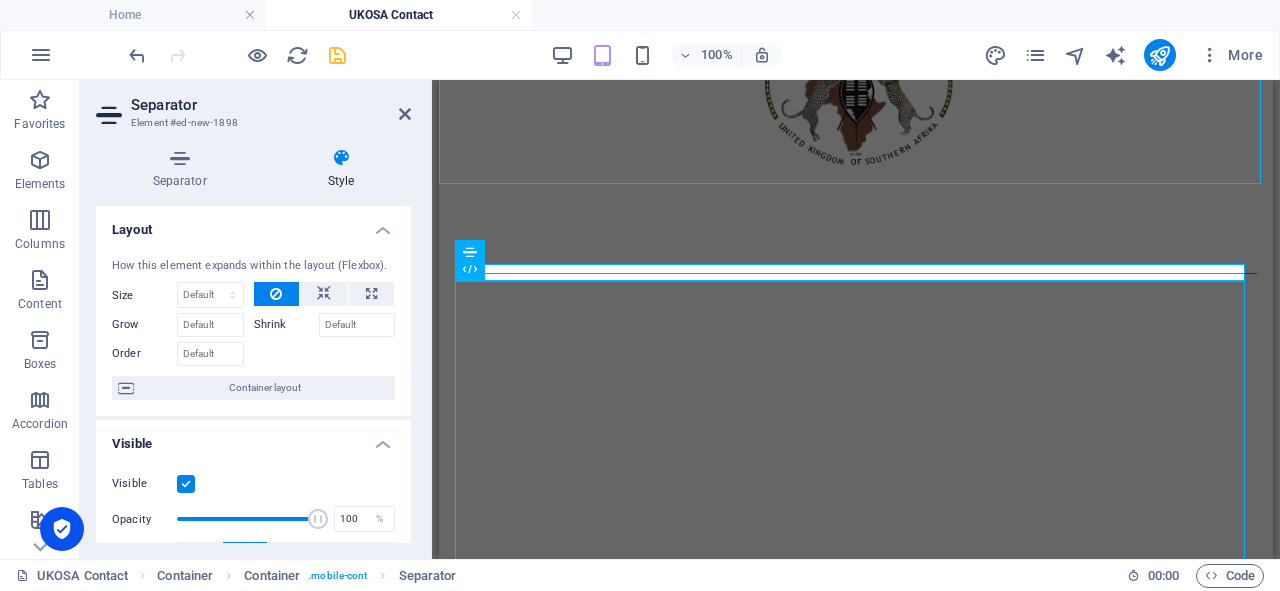 drag, startPoint x: 412, startPoint y: 292, endPoint x: 408, endPoint y: 325, distance: 33.24154 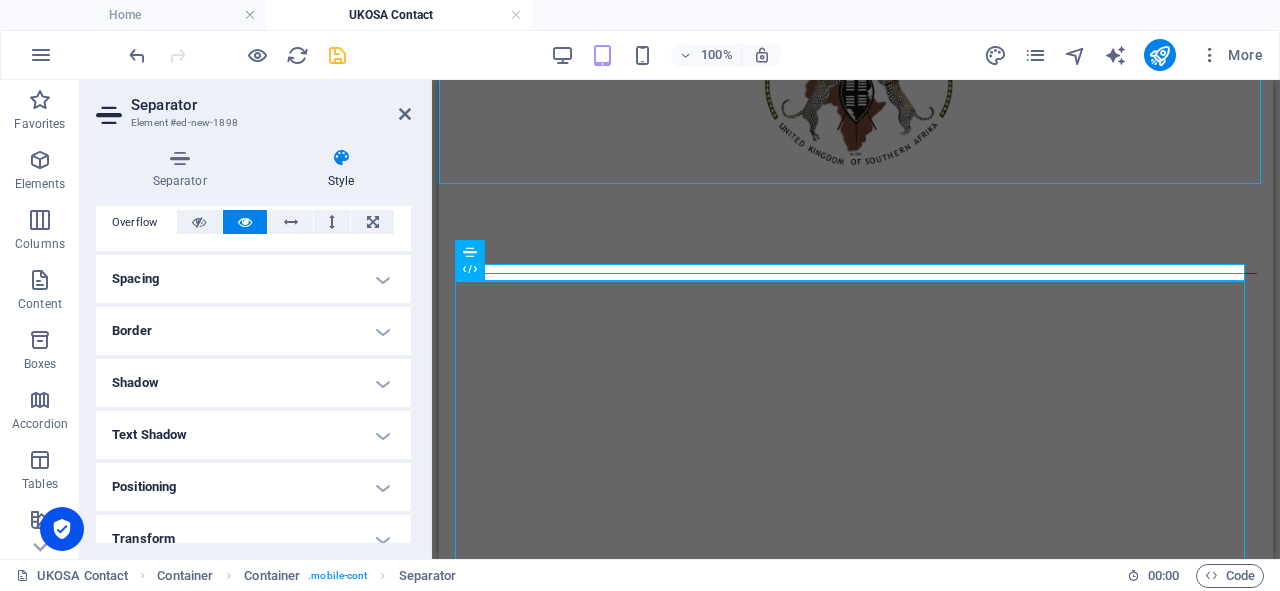 scroll, scrollTop: 336, scrollLeft: 0, axis: vertical 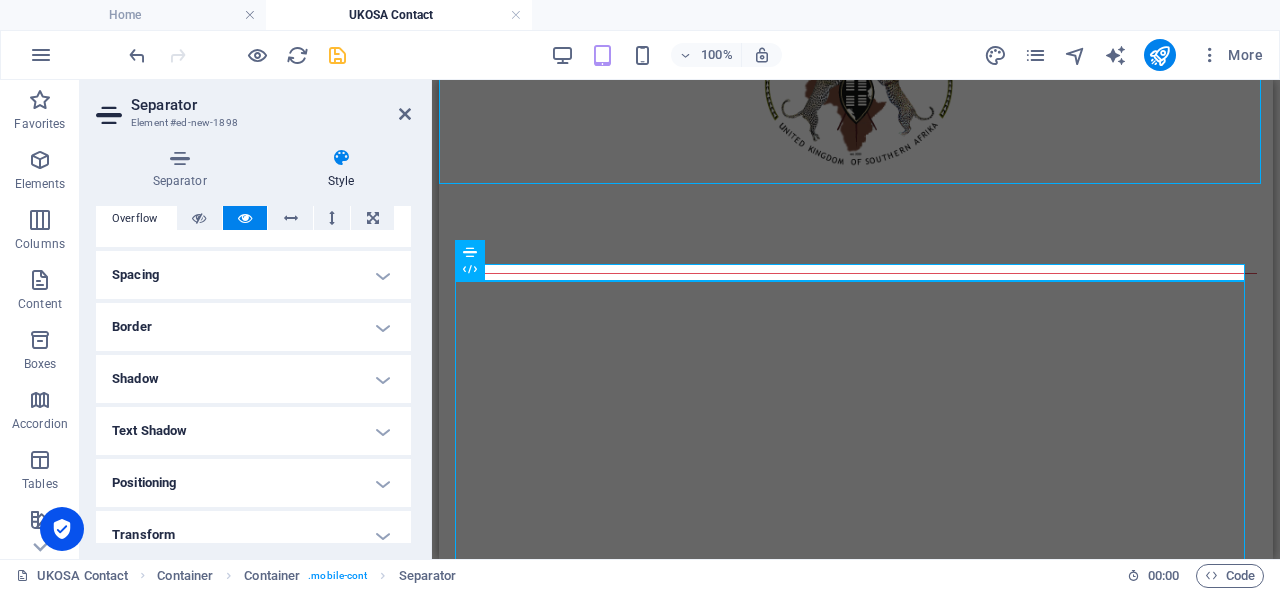 drag, startPoint x: 405, startPoint y: 397, endPoint x: 408, endPoint y: 425, distance: 28.160255 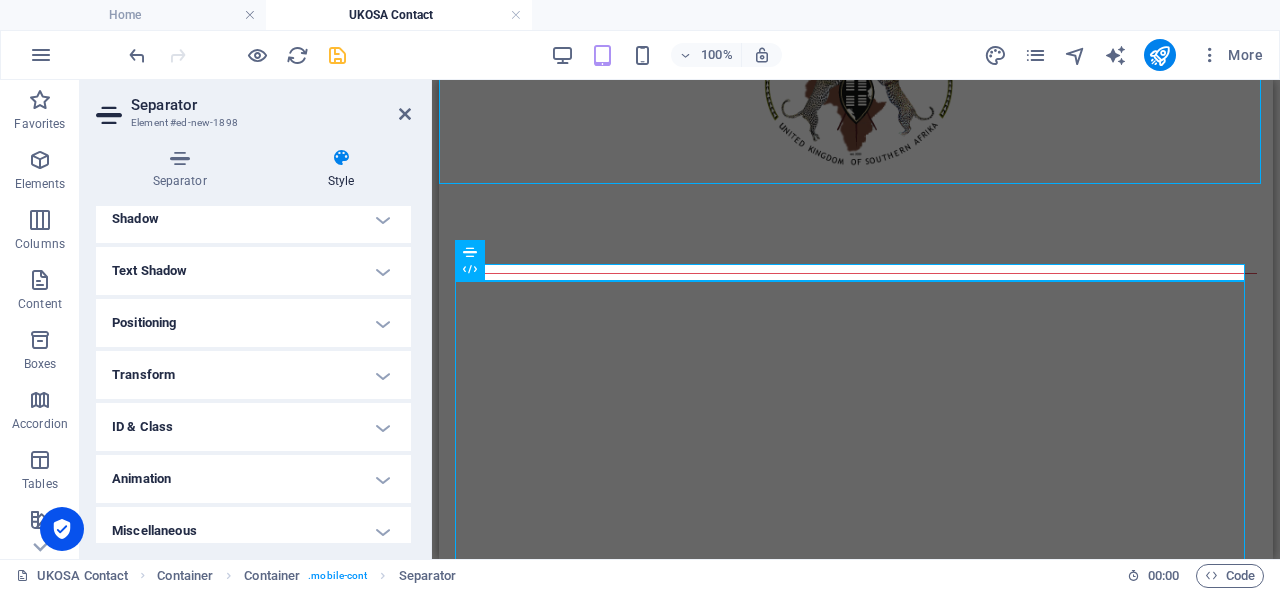 scroll, scrollTop: 507, scrollLeft: 0, axis: vertical 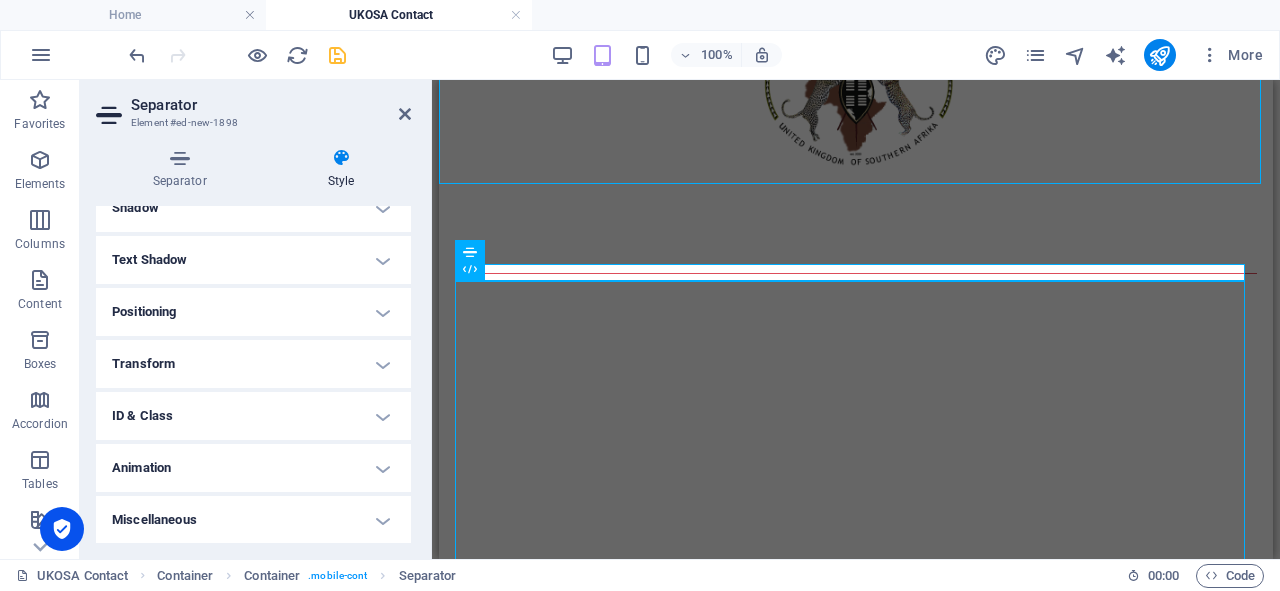 click on "Animation" at bounding box center [253, 468] 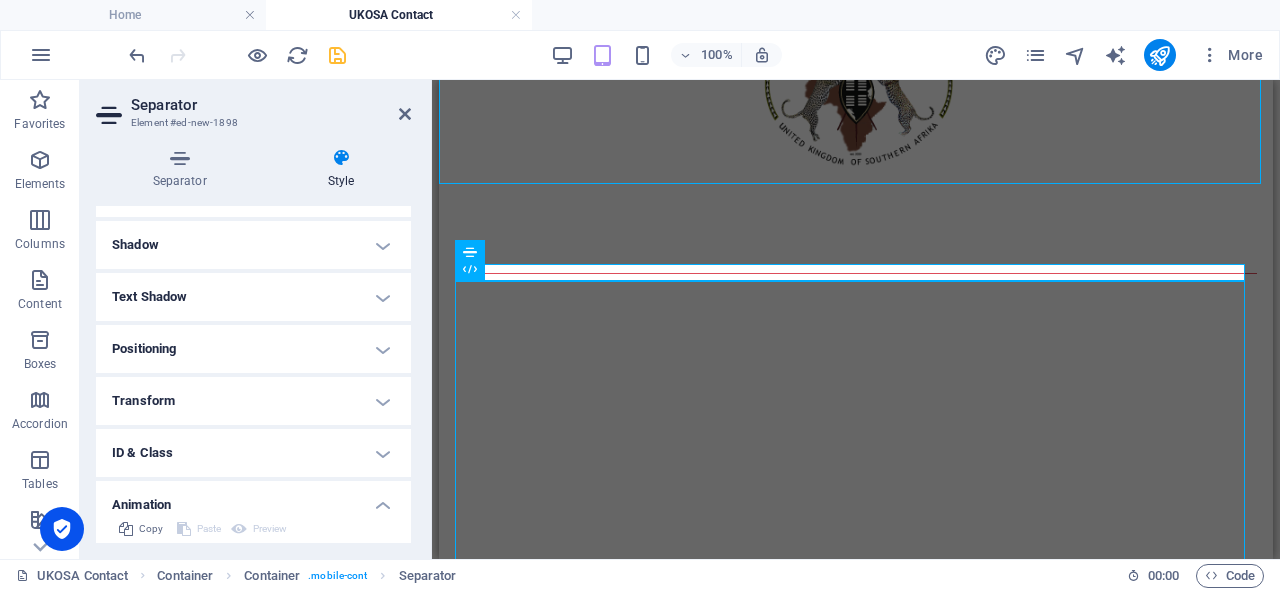 scroll, scrollTop: 464, scrollLeft: 0, axis: vertical 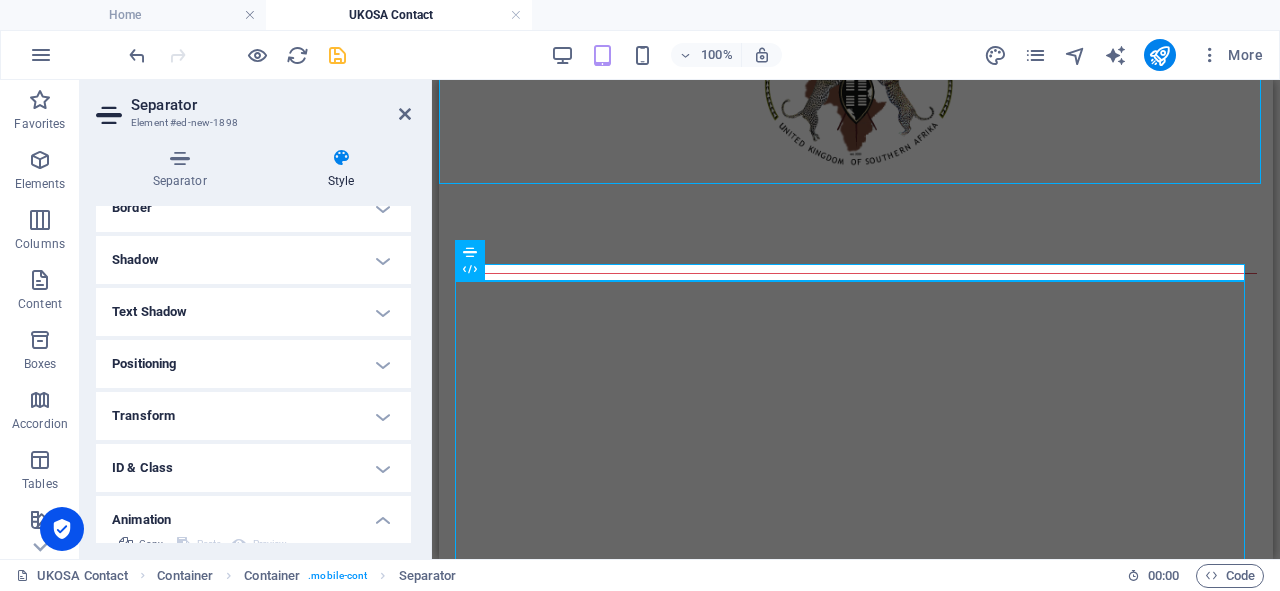 click on "Transform" at bounding box center [253, 416] 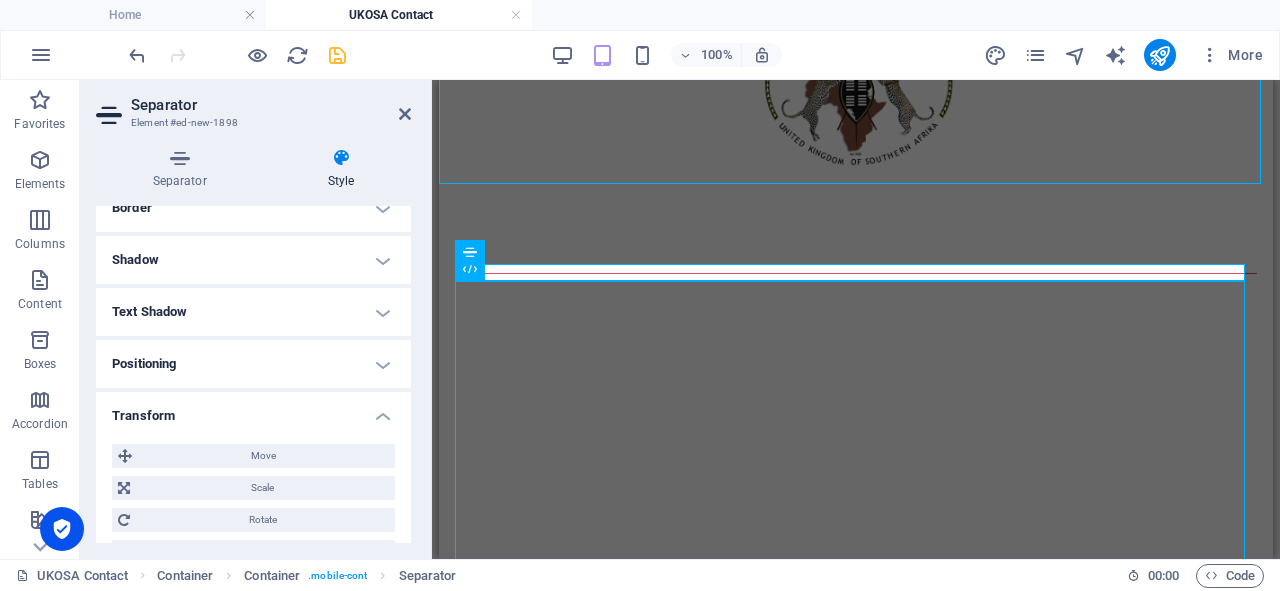click on "Transform" at bounding box center (253, 410) 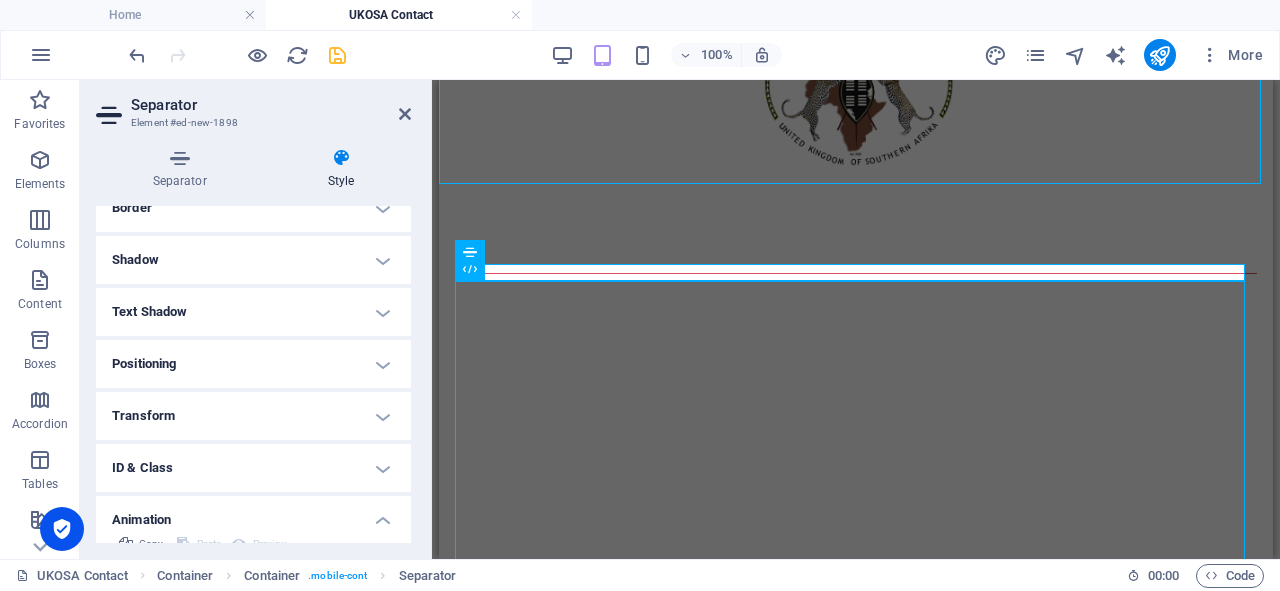 click on "Positioning" at bounding box center [253, 364] 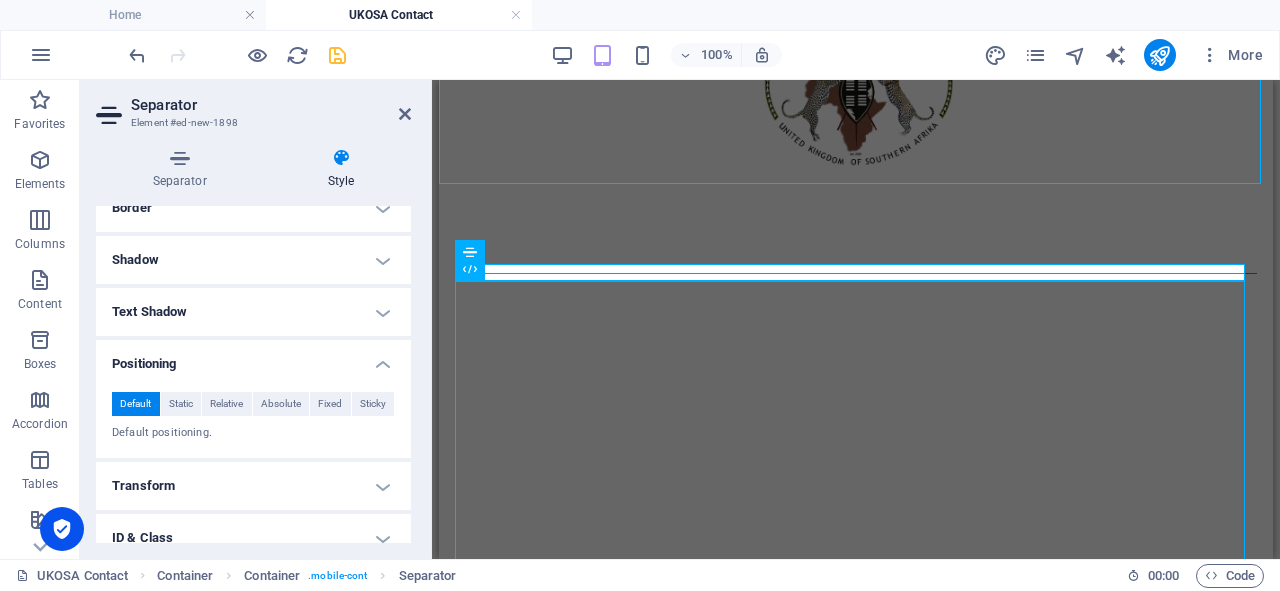 click on "Positioning" at bounding box center [253, 358] 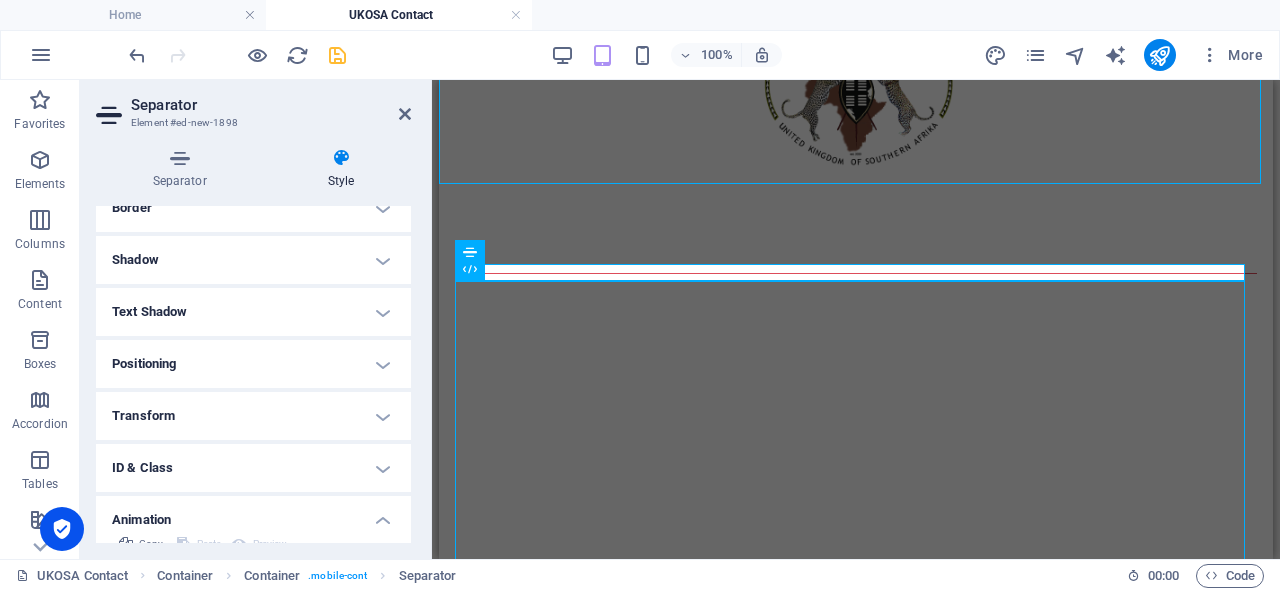 click on "Text Shadow" at bounding box center (253, 312) 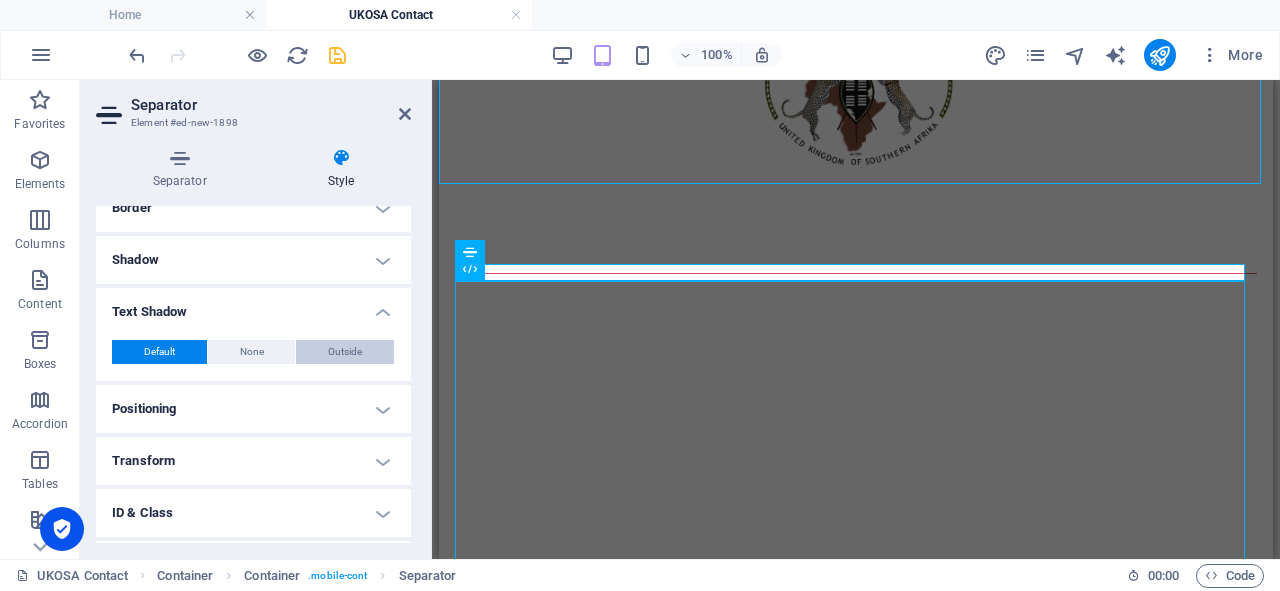 click on "Outside" at bounding box center (345, 352) 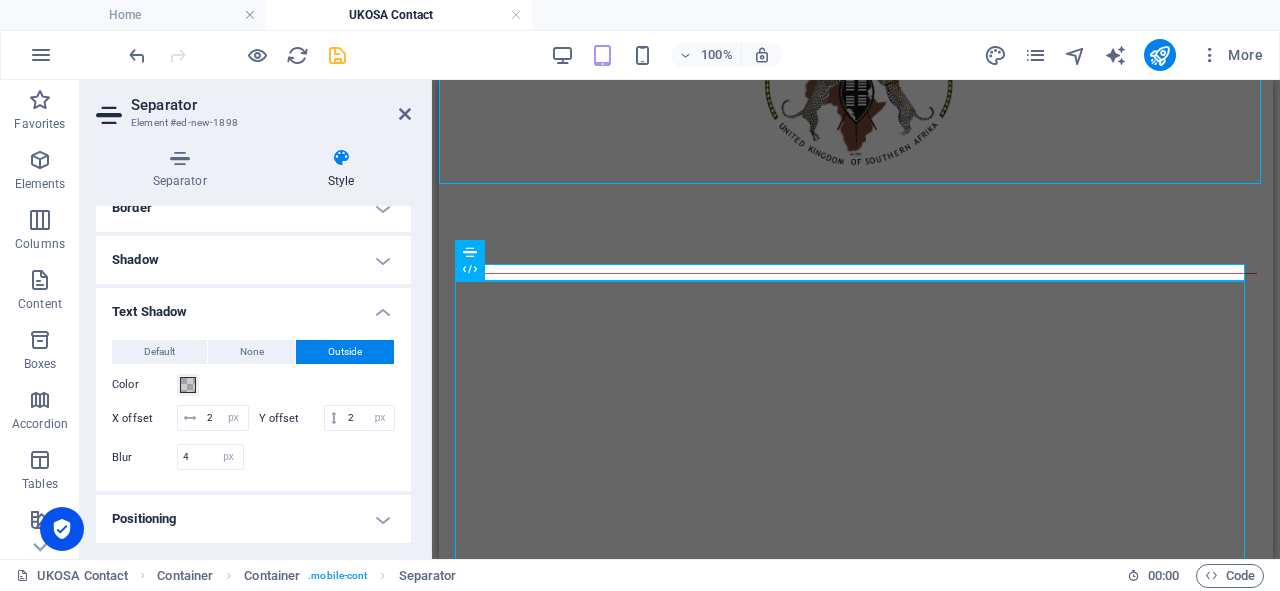 drag, startPoint x: 406, startPoint y: 399, endPoint x: 409, endPoint y: 428, distance: 29.15476 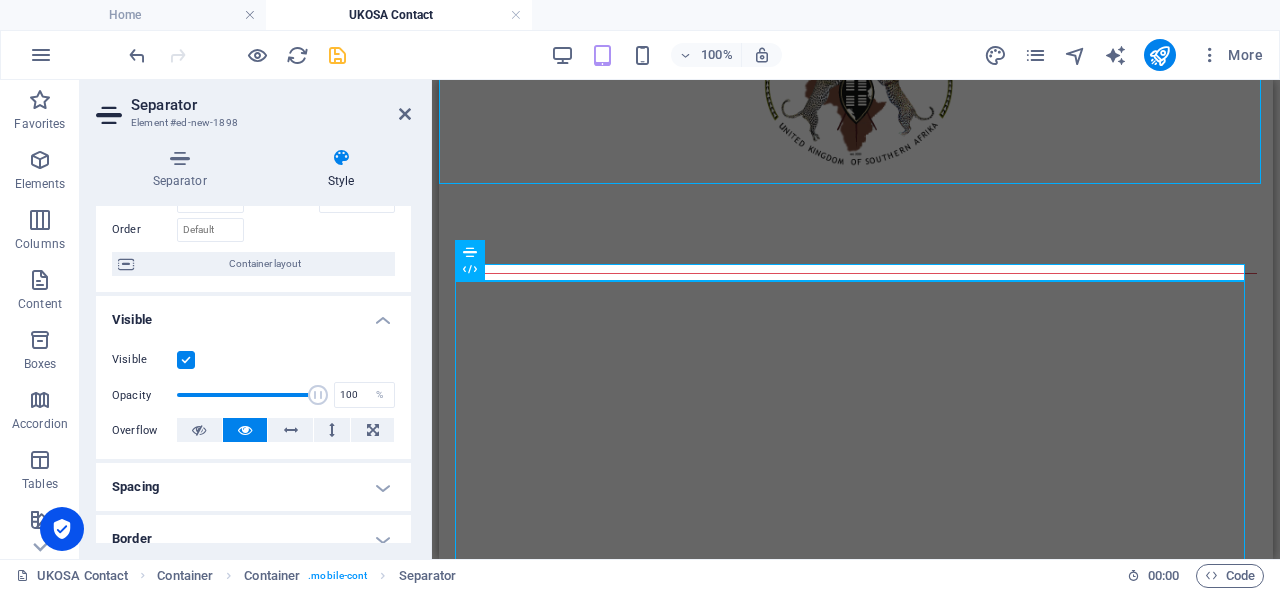scroll, scrollTop: 0, scrollLeft: 0, axis: both 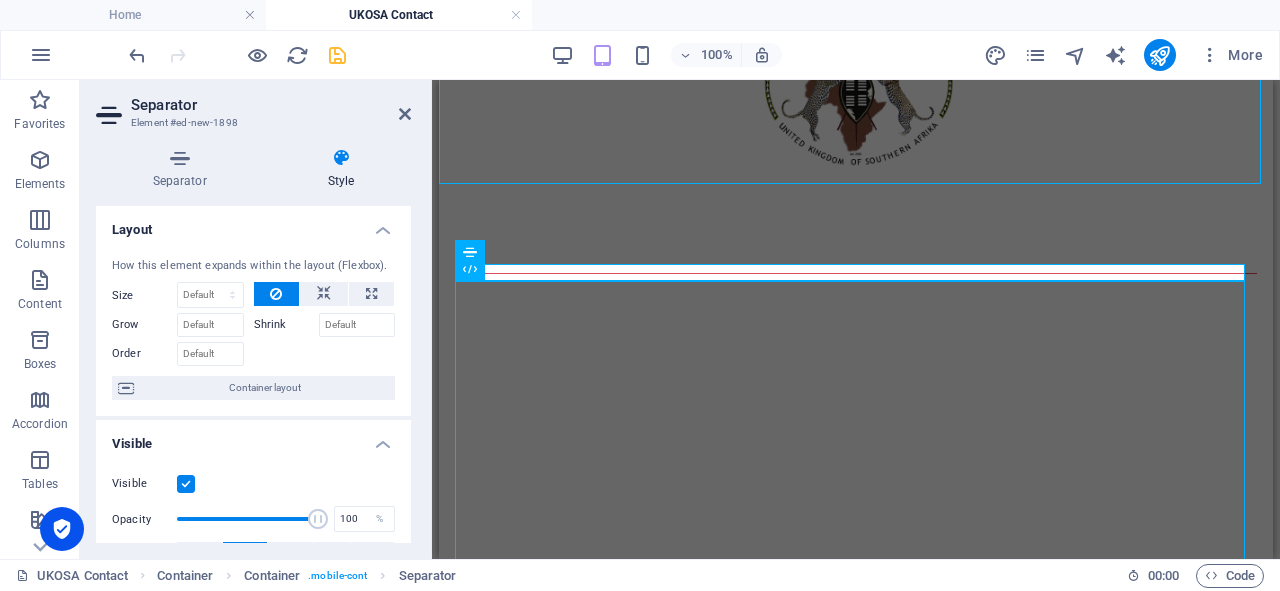 click on "Layout How this element expands within the layout (Flexbox). Size Default auto px % 1/1 1/2 1/3 1/4 1/5 1/6 1/7 1/8 1/9 1/10 Grow Shrink Order Container layout Visible Visible Opacity 100 % Overflow Spacing Margin Default auto px % rem vw vh Custom Custom auto px % rem vw vh auto px % rem vw vh auto px % rem vw vh auto px % rem vw vh Padding Default px rem % vh vw Custom Custom px rem % vh vw px rem % vh vw px rem % vh vw px rem % vh vw Border Style              - Width 1 auto px rem % vh vw Custom Custom 1 auto px rem % vh vw 1 auto px rem % vh vw 1 auto px rem % vh vw 1 auto px rem % vh vw  - Color Round corners Default px rem % vh vw Custom Custom px rem % vh vw px rem % vh vw px rem % vh vw px rem % vh vw Shadow Default None Outside Inside Color X offset 0 px rem vh vw Y offset 0 px rem vh vw Blur 0 px rem % vh vw Spread 0 px rem vh vw Text Shadow Default None Outside Color X offset 2 px rem vh vw Y offset 2 px rem vh vw Blur 4 px rem % vh vw Positioning Default Static Relative Absolute Fixed px" at bounding box center (253, 374) 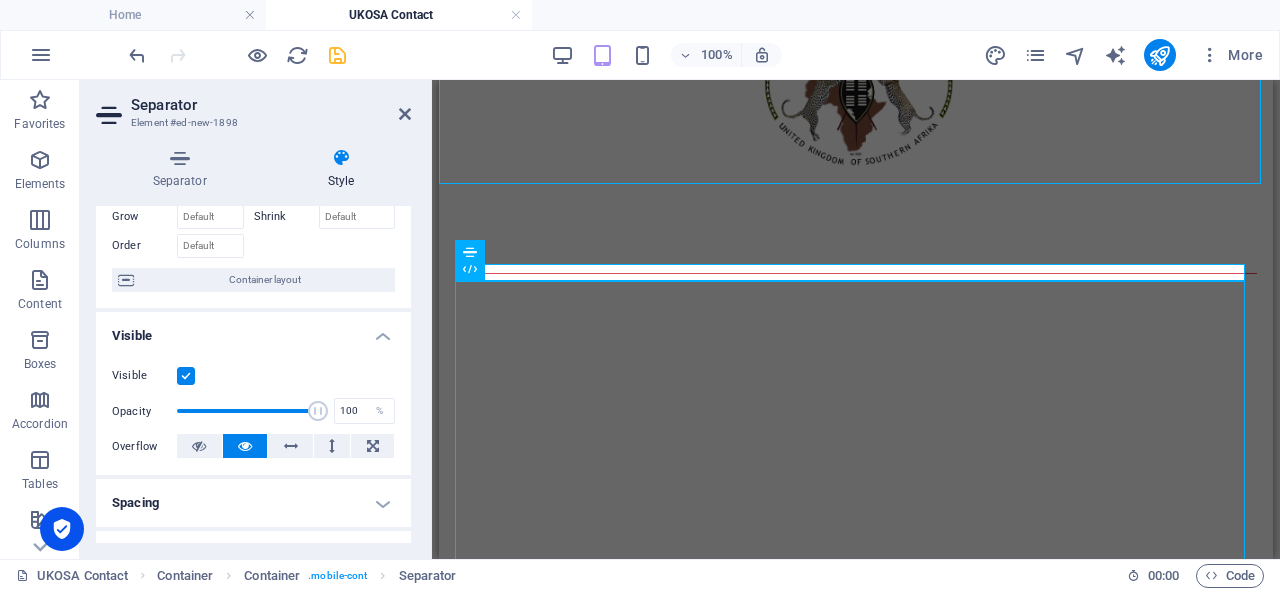 scroll, scrollTop: 116, scrollLeft: 0, axis: vertical 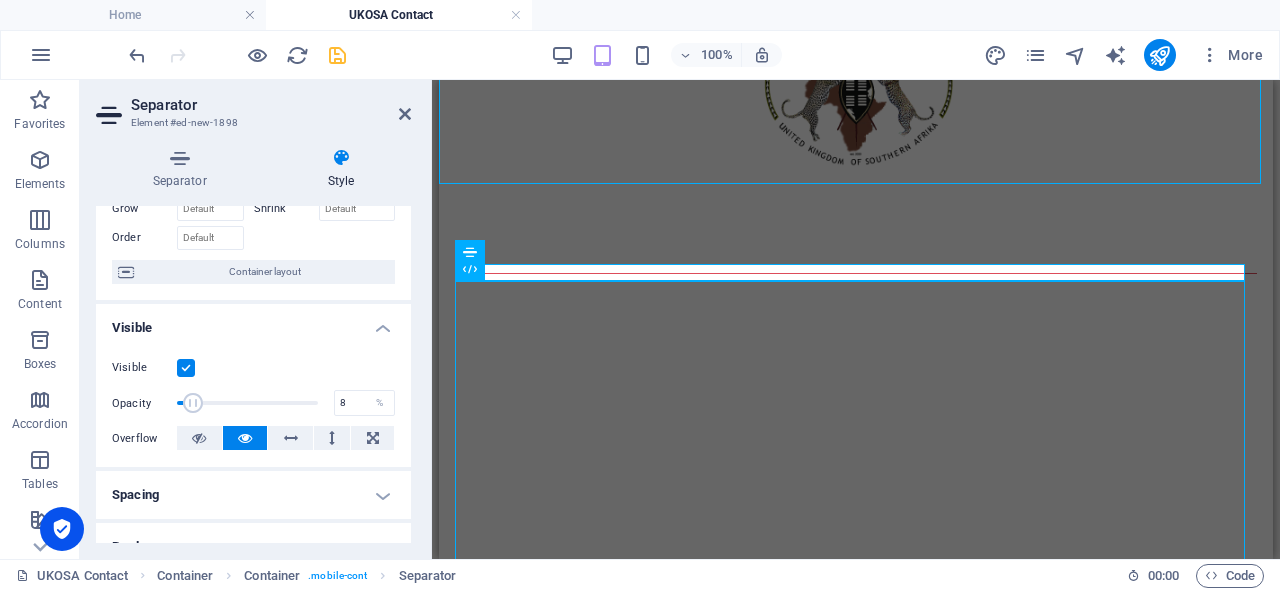 drag, startPoint x: 315, startPoint y: 405, endPoint x: 187, endPoint y: 401, distance: 128.06248 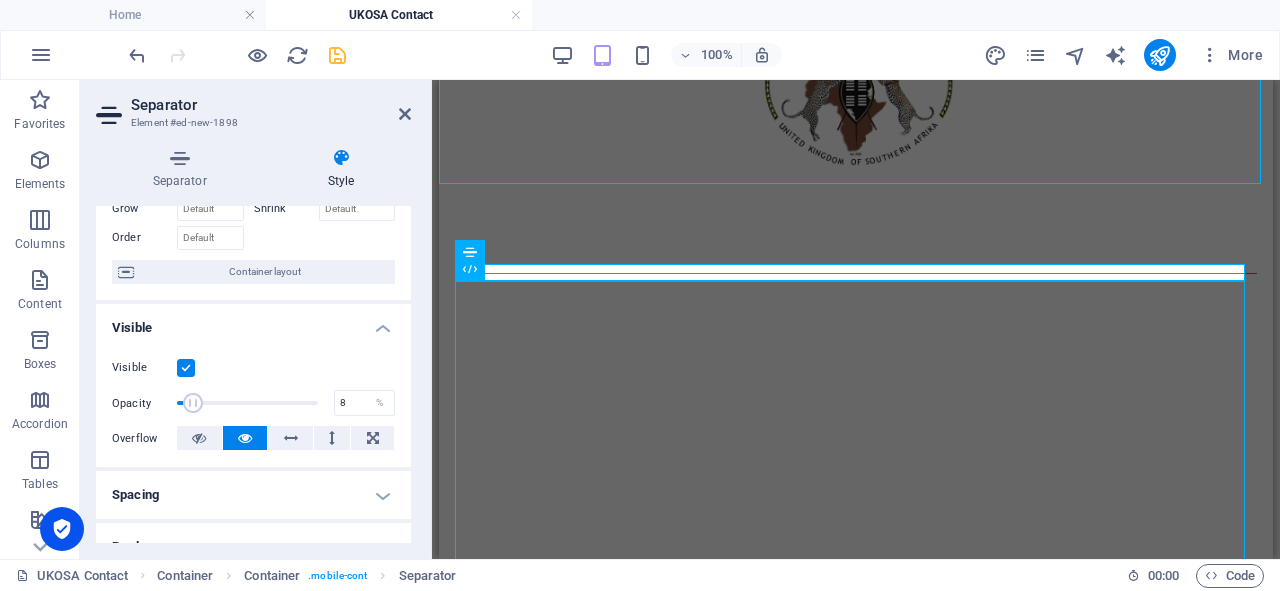 click at bounding box center (193, 403) 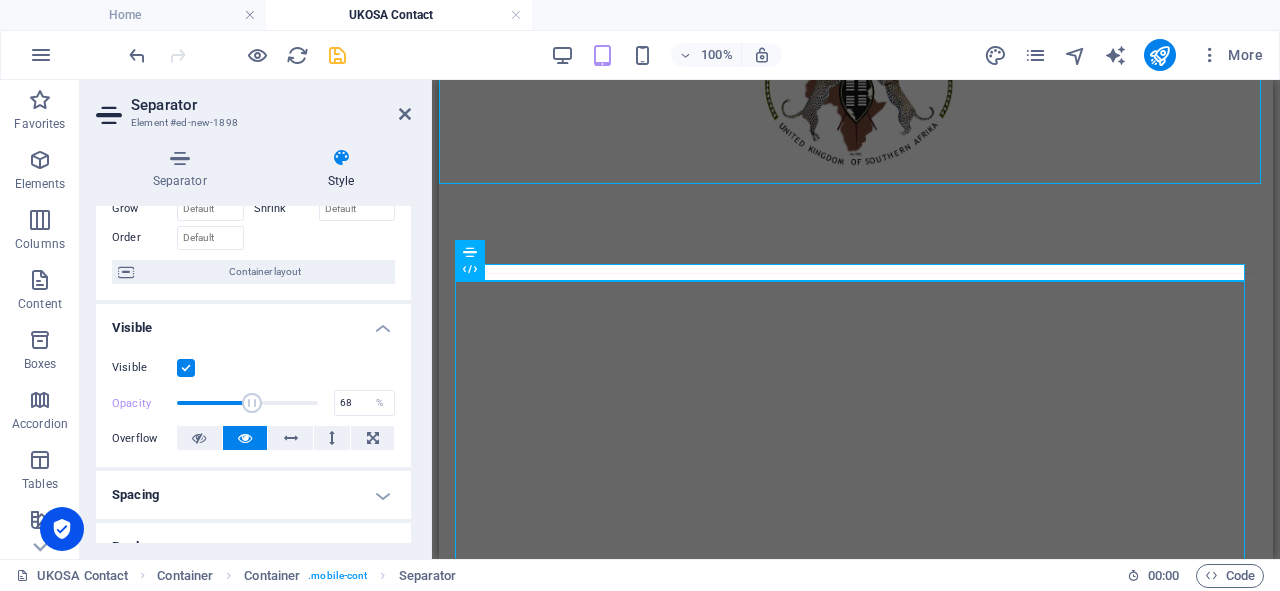 drag, startPoint x: 187, startPoint y: 401, endPoint x: 272, endPoint y: 400, distance: 85.00588 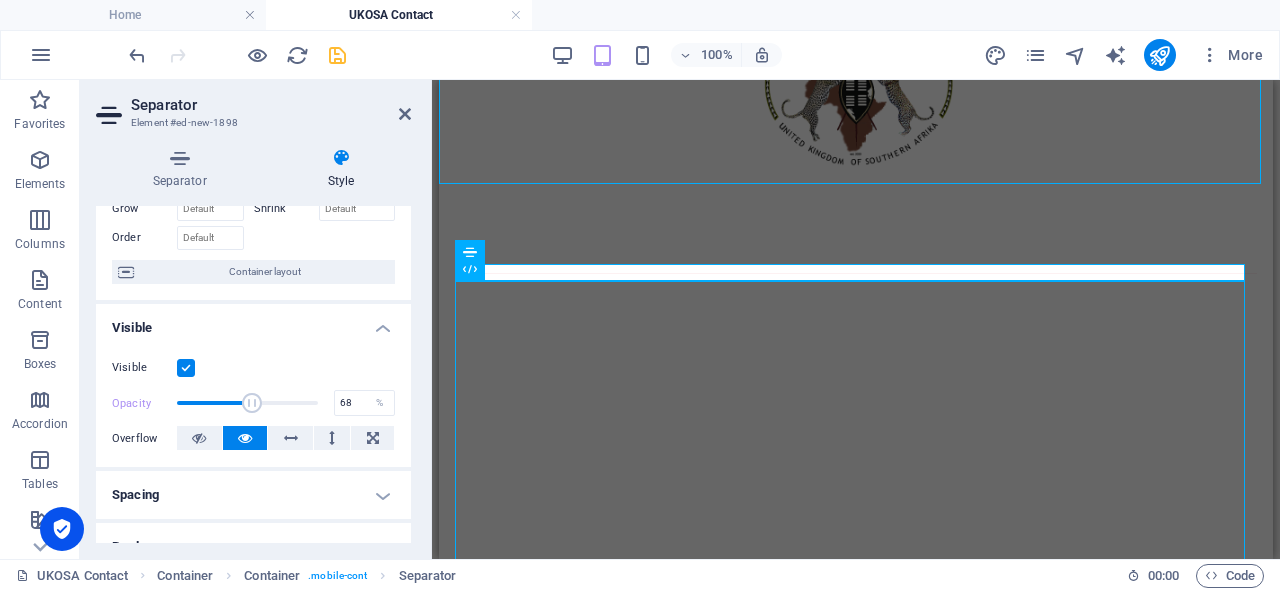 click at bounding box center [252, 403] 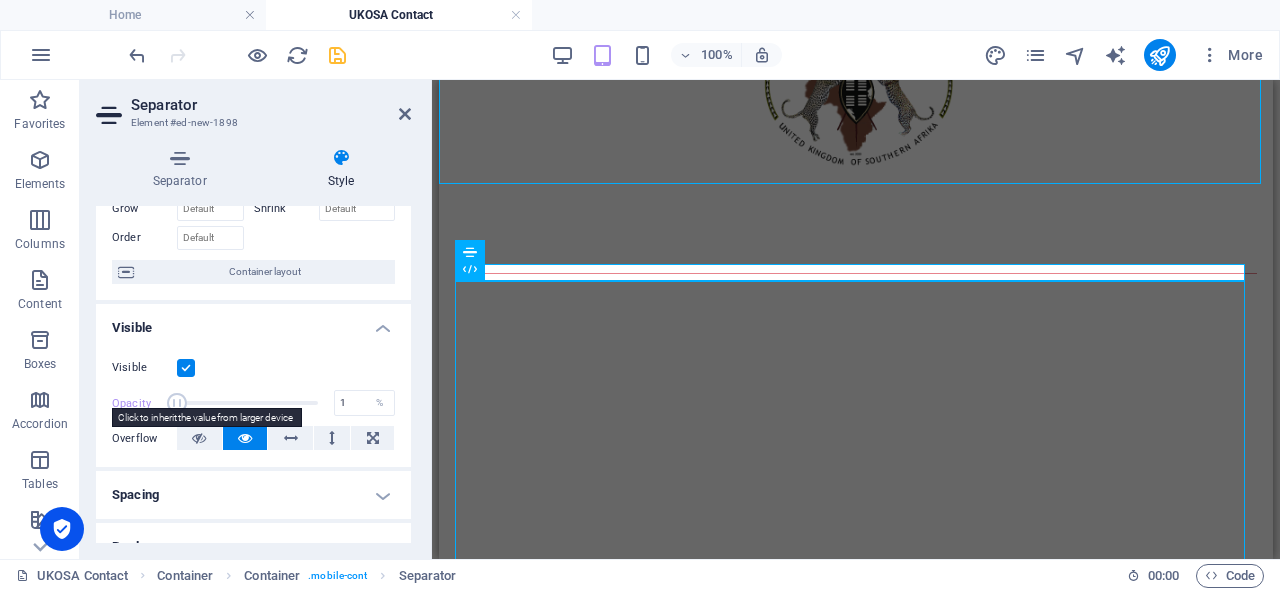 drag, startPoint x: 273, startPoint y: 400, endPoint x: 140, endPoint y: 399, distance: 133.00375 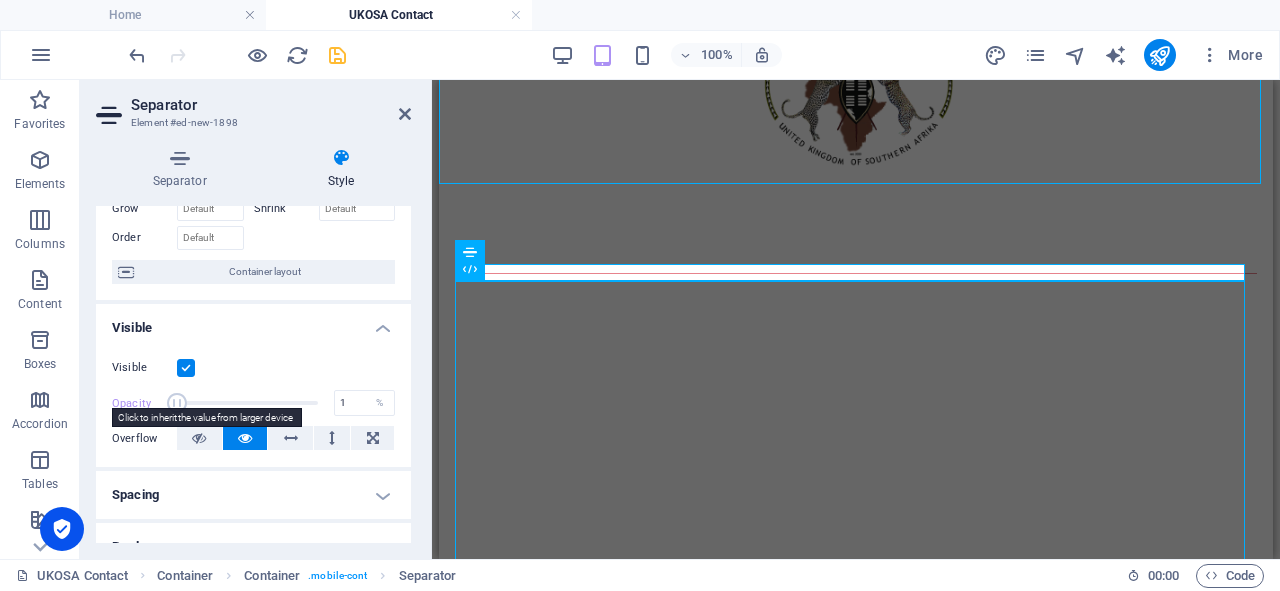 click on "Opacity 1 %" at bounding box center (253, 403) 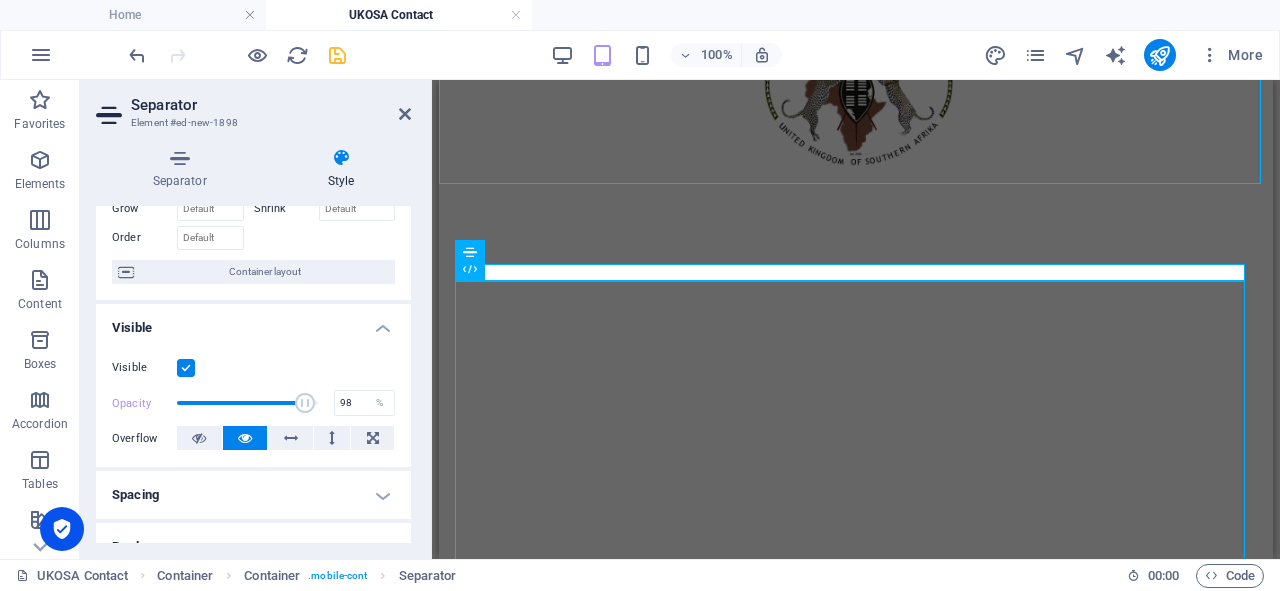 type on "100" 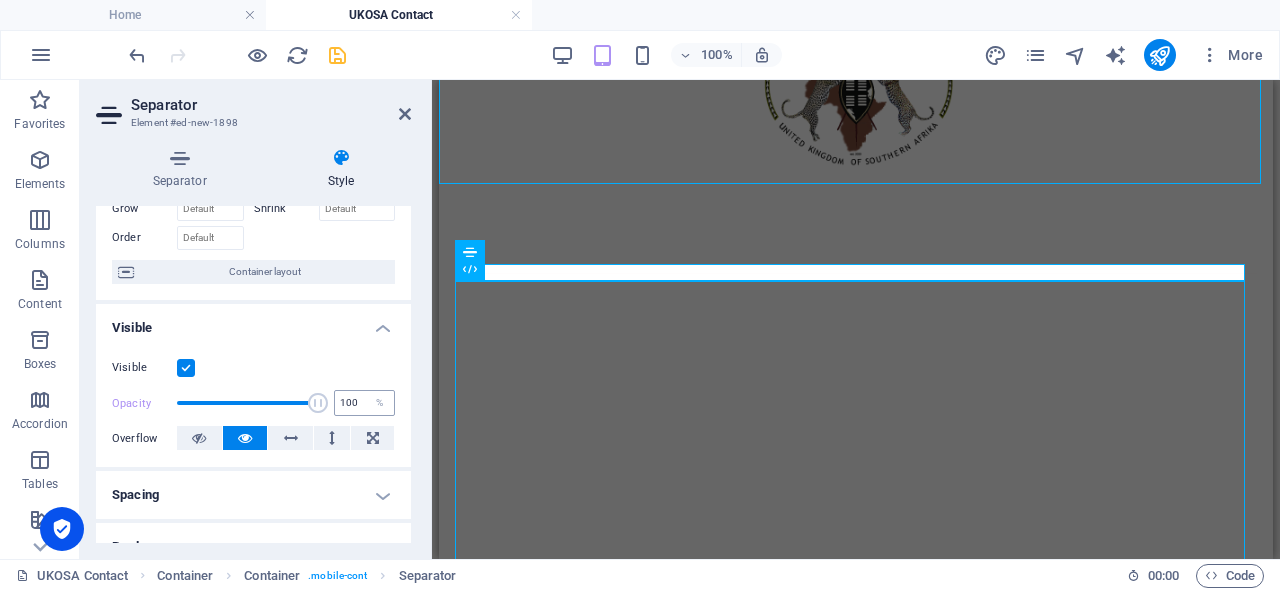 drag, startPoint x: 174, startPoint y: 399, endPoint x: 352, endPoint y: 408, distance: 178.22739 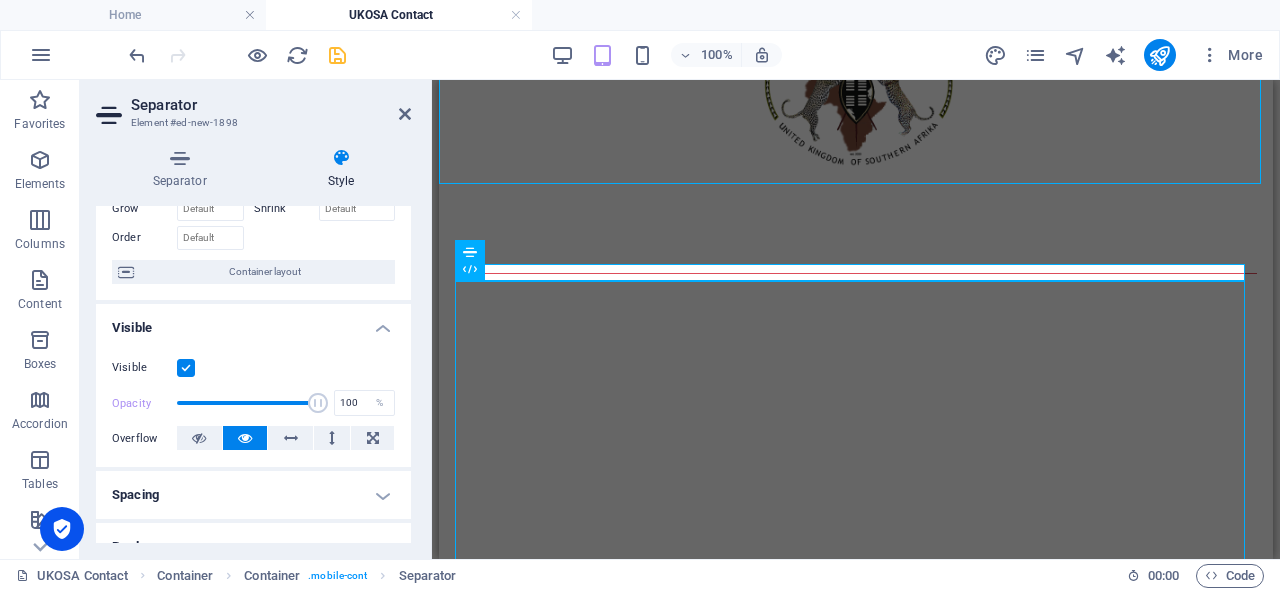 drag, startPoint x: 411, startPoint y: 334, endPoint x: 404, endPoint y: 344, distance: 12.206555 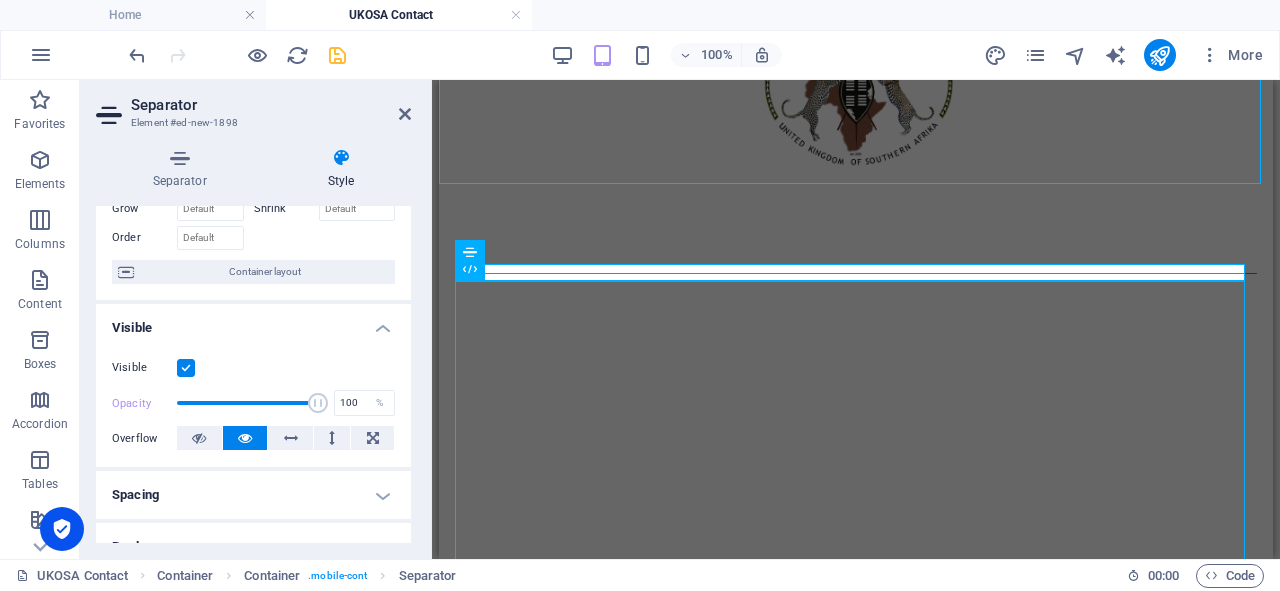 click on "Separator Style separator Color Width 100 px rem % vh vw Height 1 px rem vh vw Left aligned Centered Right aligned Preset Element Layout How this element expands within the layout (Flexbox). Size Default auto px % 1/1 1/2 1/3 1/4 1/5 1/6 1/7 1/8 1/9 1/10 Grow Shrink Order Container layout Visible Visible Opacity 100 % Overflow Spacing Margin Default auto px % rem vw vh Custom Custom auto px % rem vw vh auto px % rem vw vh auto px % rem vw vh auto px % rem vw vh Padding Default px rem % vh vw Custom Custom px rem % vh vw px rem % vh vw px rem % vh vw px rem % vh vw Border Style              - Width 1 auto px rem % vh vw Custom Custom 1 auto px rem % vh vw 1 auto px rem % vh vw 1 auto px rem % vh vw 1 auto px rem % vh vw  - Color Round corners Default px rem % vh vw Custom Custom px rem % vh vw px rem % vh vw px rem % vh vw px rem % vh vw Shadow Default None Outside Inside Color X offset 0 px rem vh vw Y offset 0 px rem vh vw Blur 0 px rem % vh vw Spread 0 px rem vh vw Text Shadow Default None Outside" at bounding box center [253, 345] 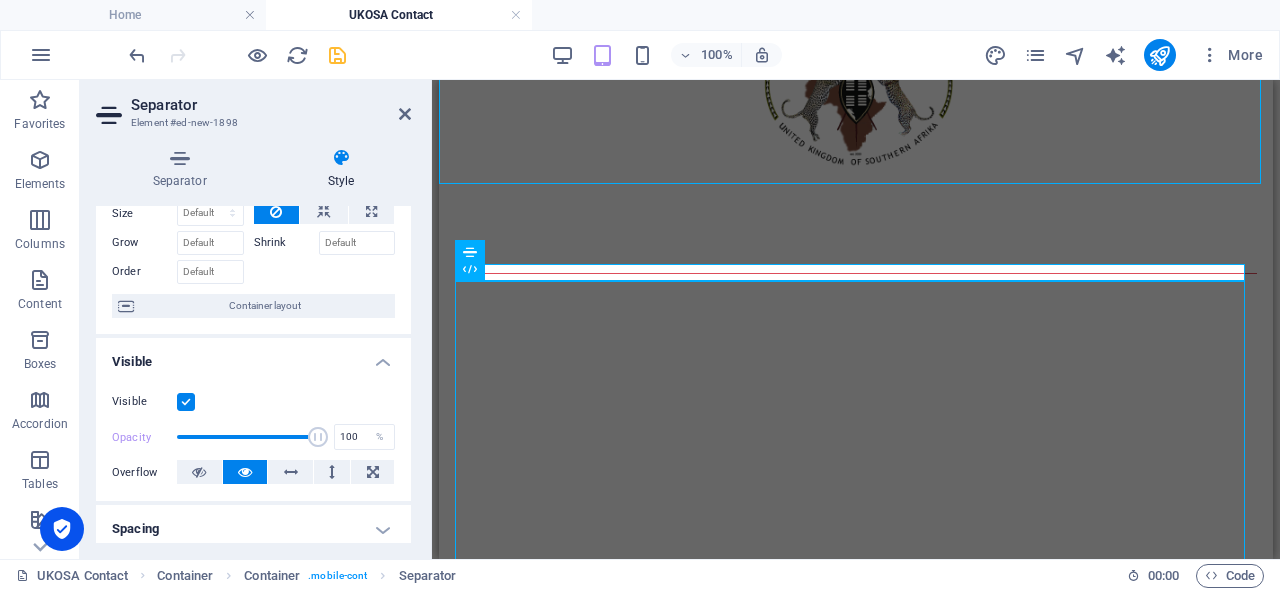 scroll, scrollTop: 90, scrollLeft: 0, axis: vertical 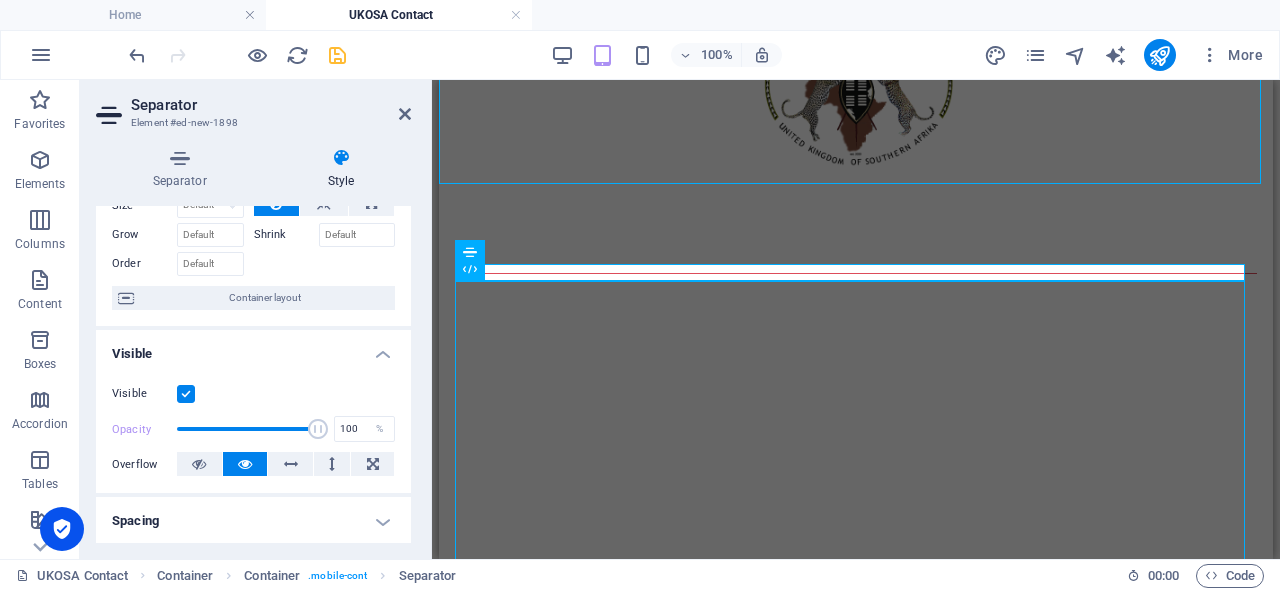 click on "Visible" at bounding box center [253, 348] 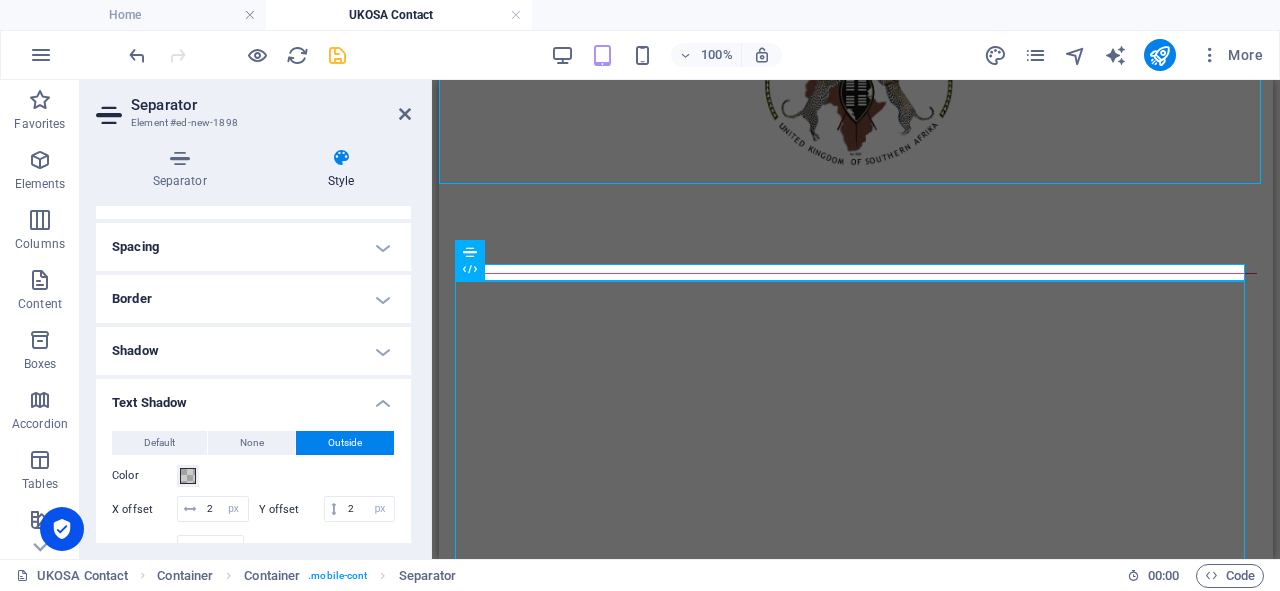 scroll, scrollTop: 244, scrollLeft: 0, axis: vertical 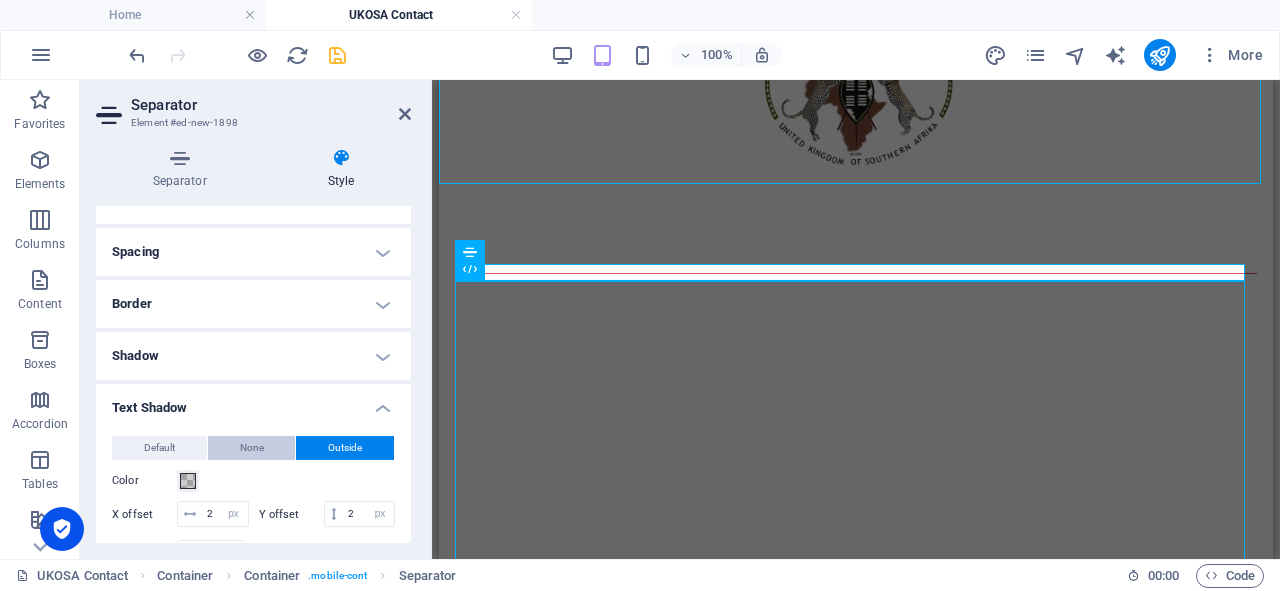 click on "None" at bounding box center [252, 448] 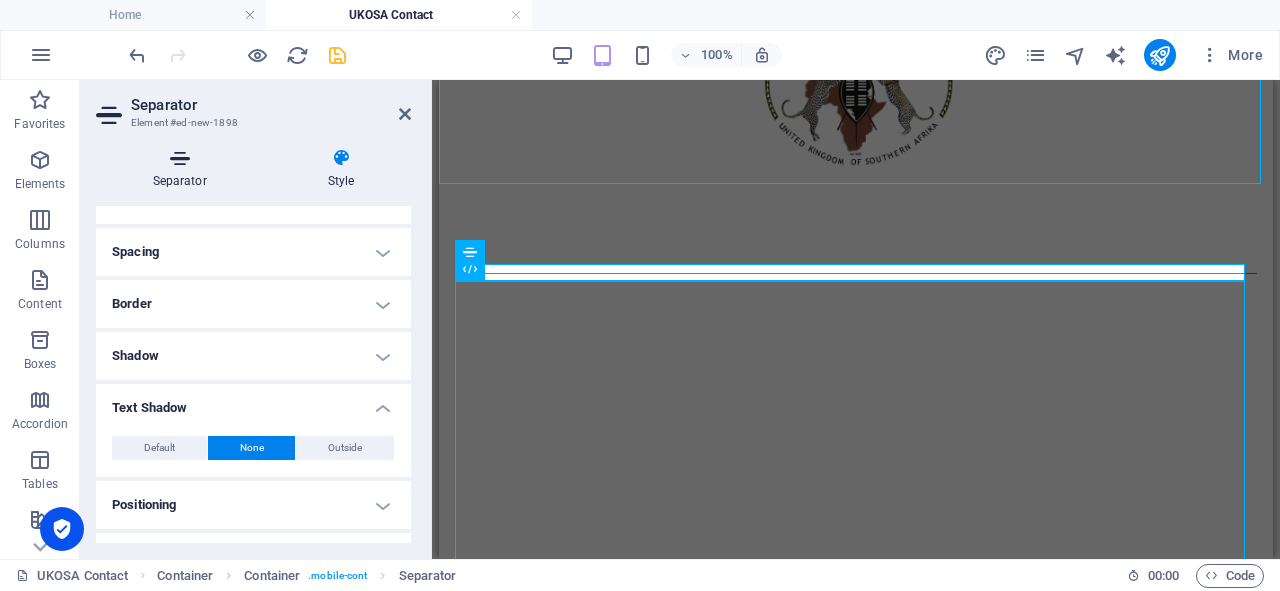 click at bounding box center (179, 158) 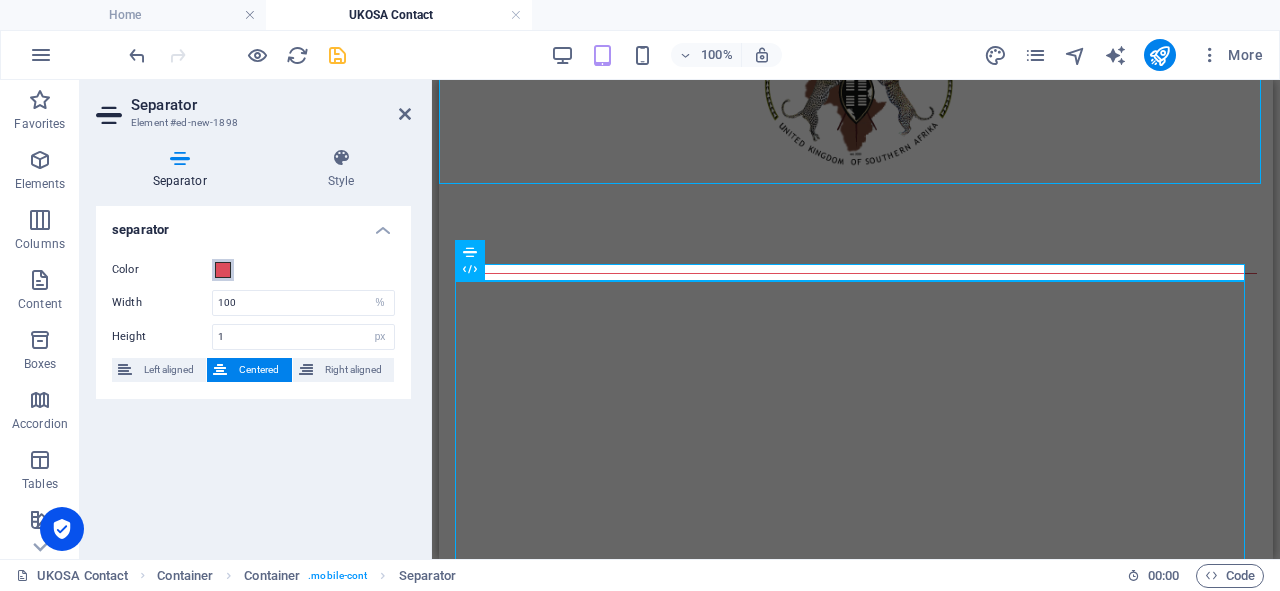 click at bounding box center [223, 270] 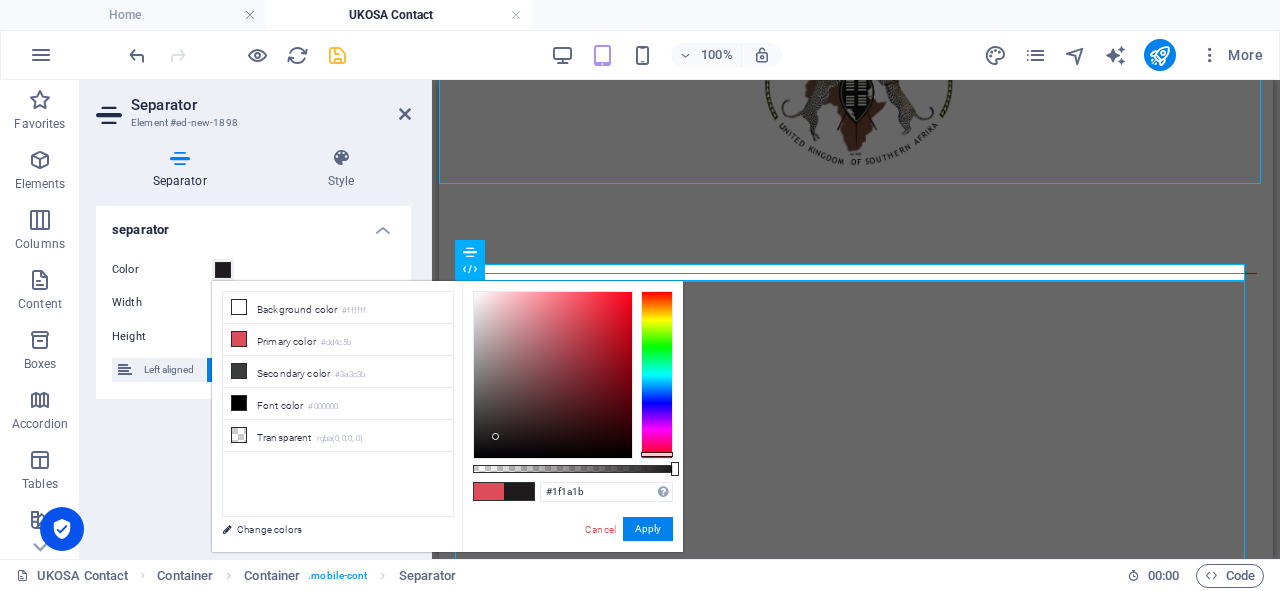type on "#201b1c" 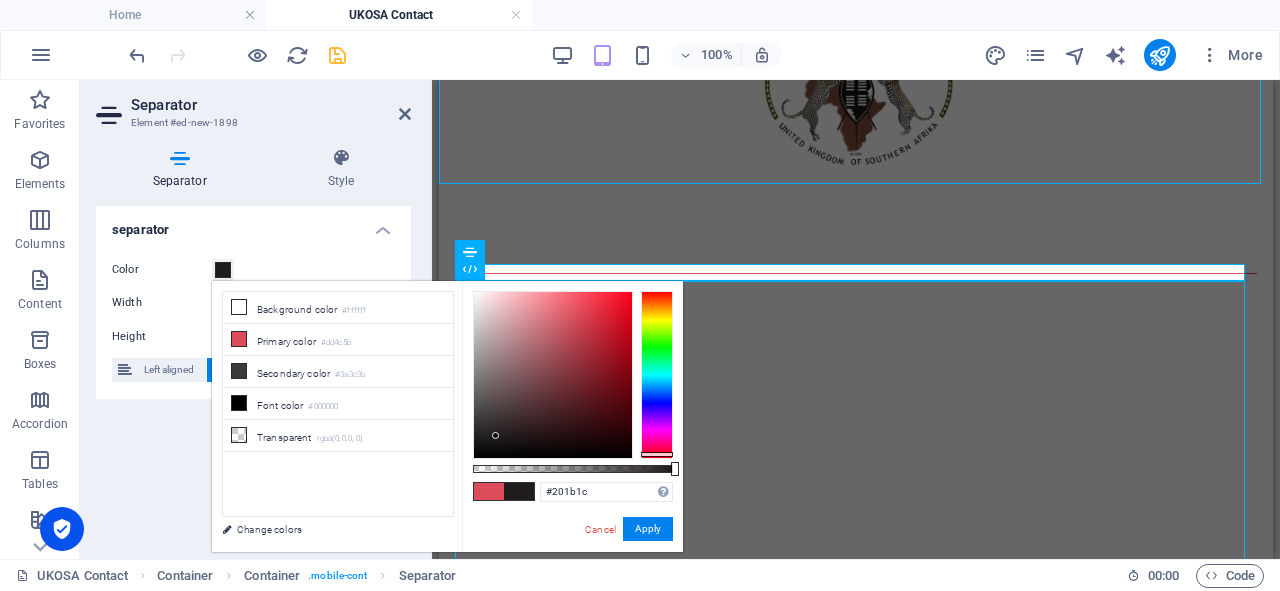 drag, startPoint x: 572, startPoint y: 311, endPoint x: 496, endPoint y: 436, distance: 146.2908 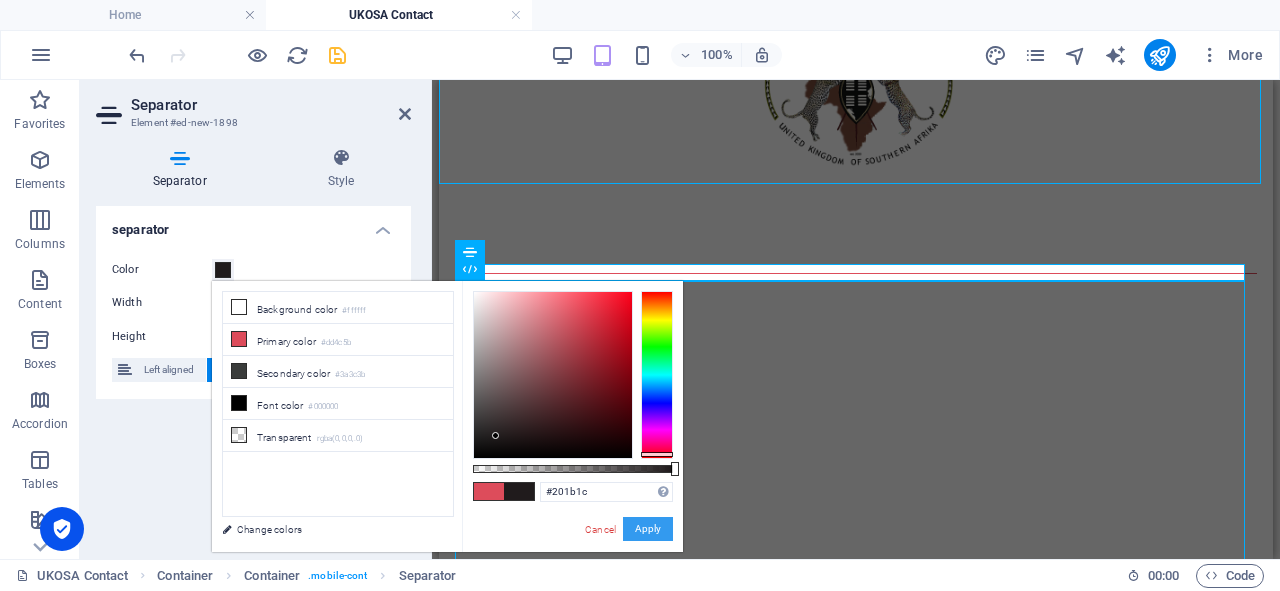 drag, startPoint x: 661, startPoint y: 528, endPoint x: 222, endPoint y: 448, distance: 446.22977 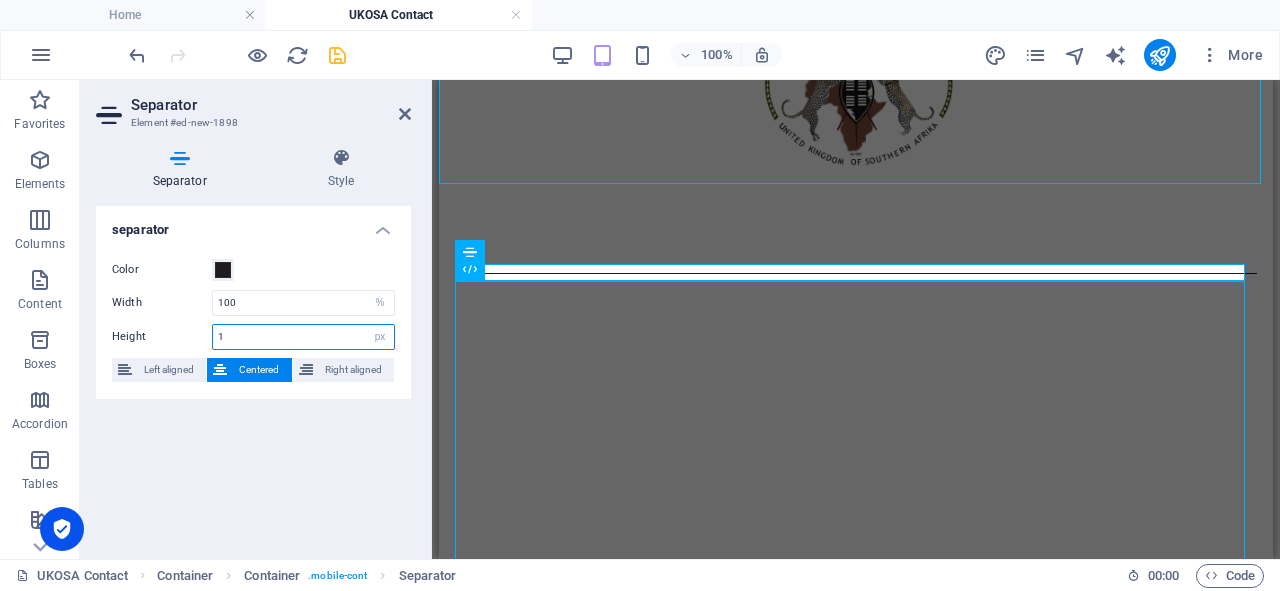 click on "Color Width 100 px rem % vh vw Height 1 px rem vh vw Left aligned Centered Right aligned" at bounding box center [253, 320] 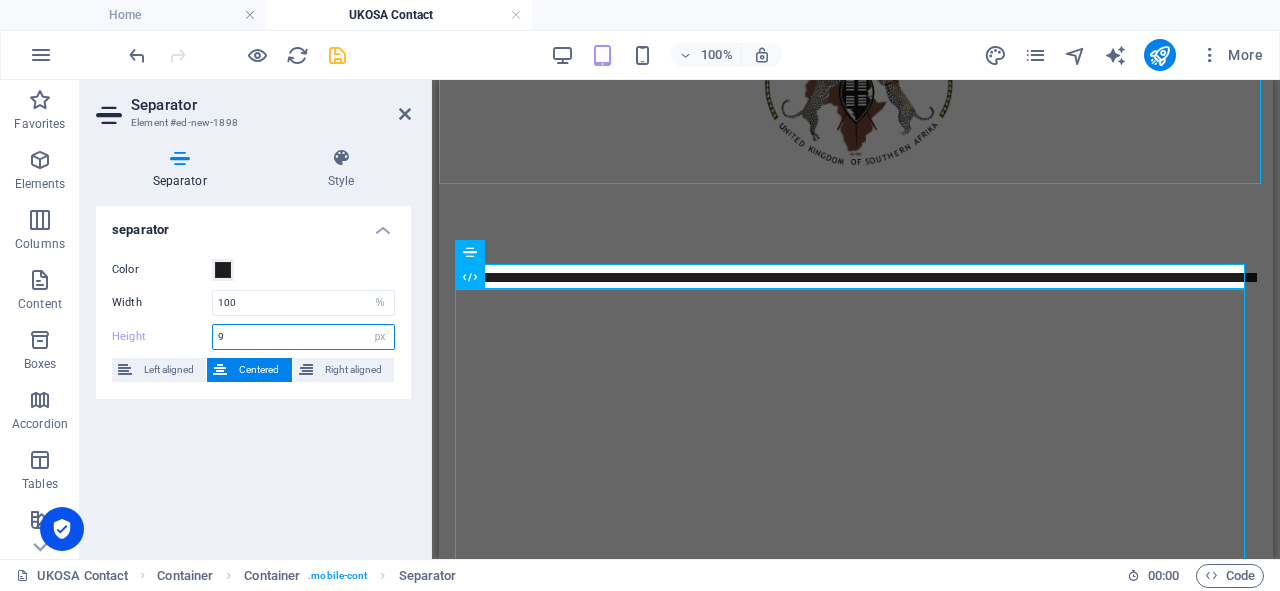 type on "9" 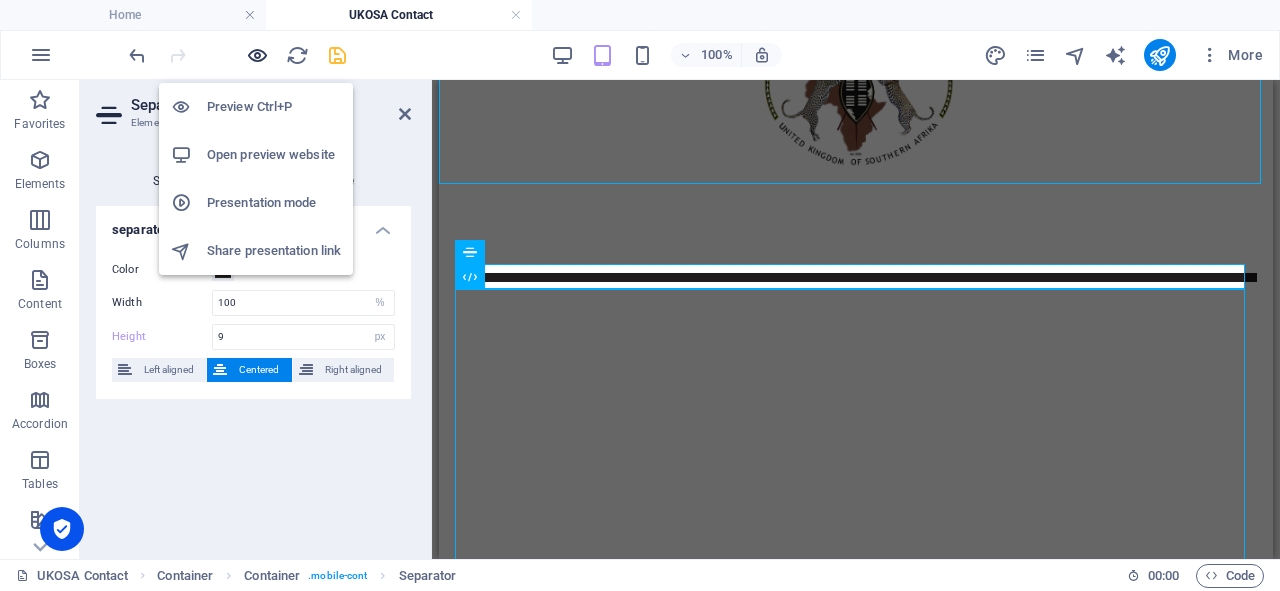 click at bounding box center (257, 55) 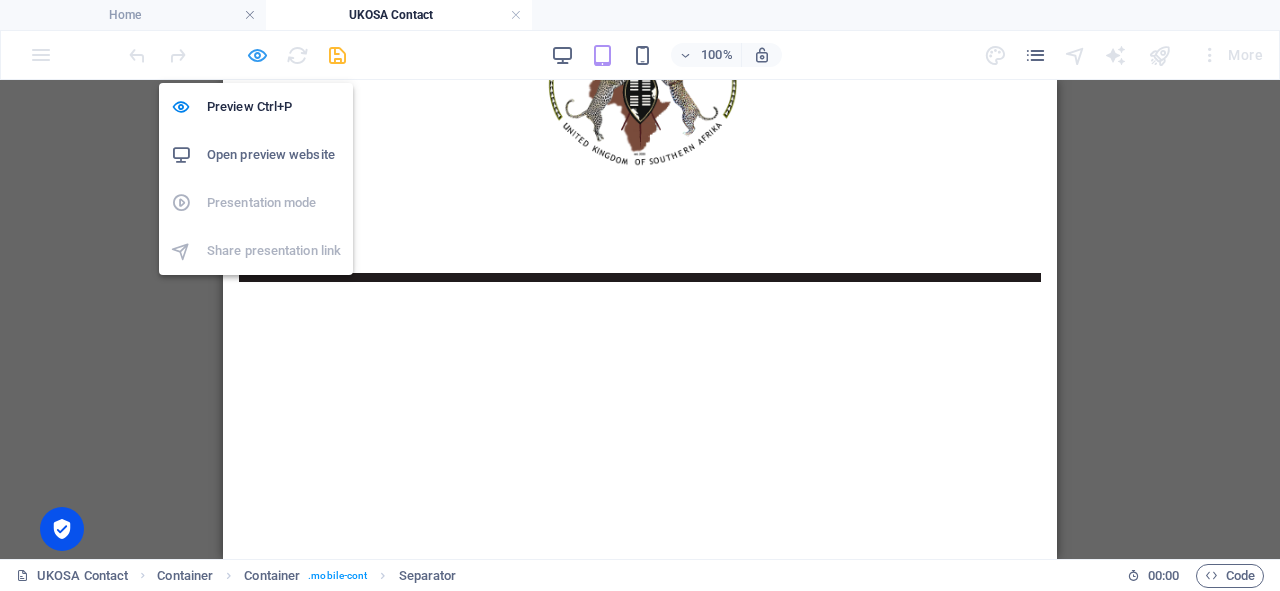 click at bounding box center [257, 55] 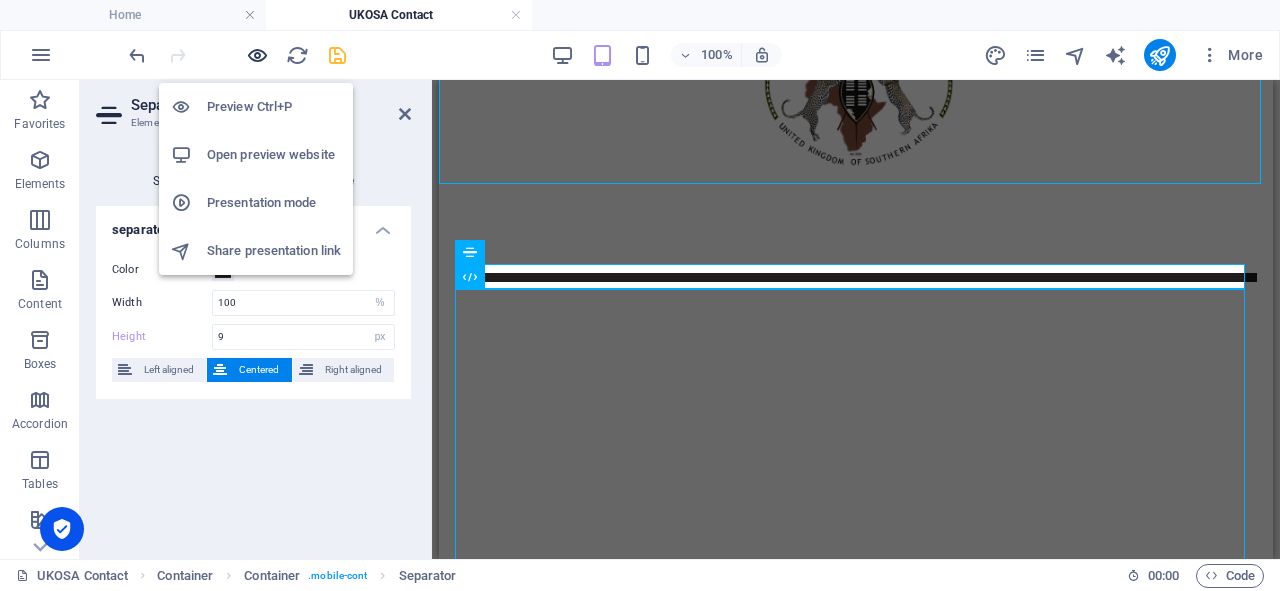 click at bounding box center [257, 55] 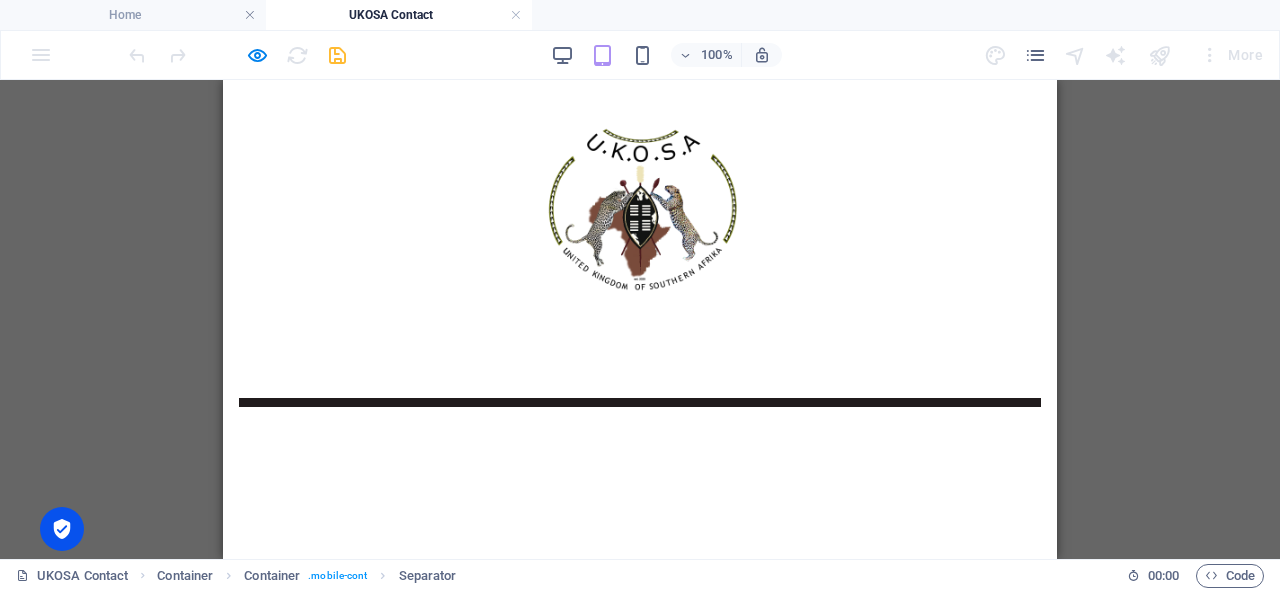 scroll, scrollTop: 6, scrollLeft: 0, axis: vertical 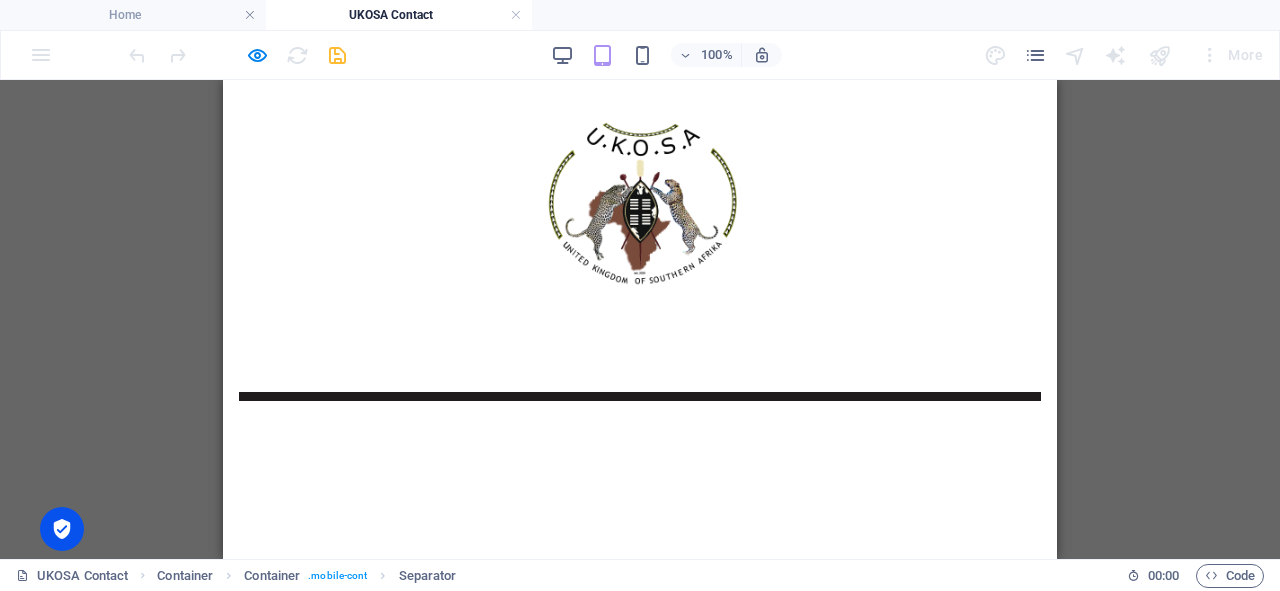 click at bounding box center [640, 189] 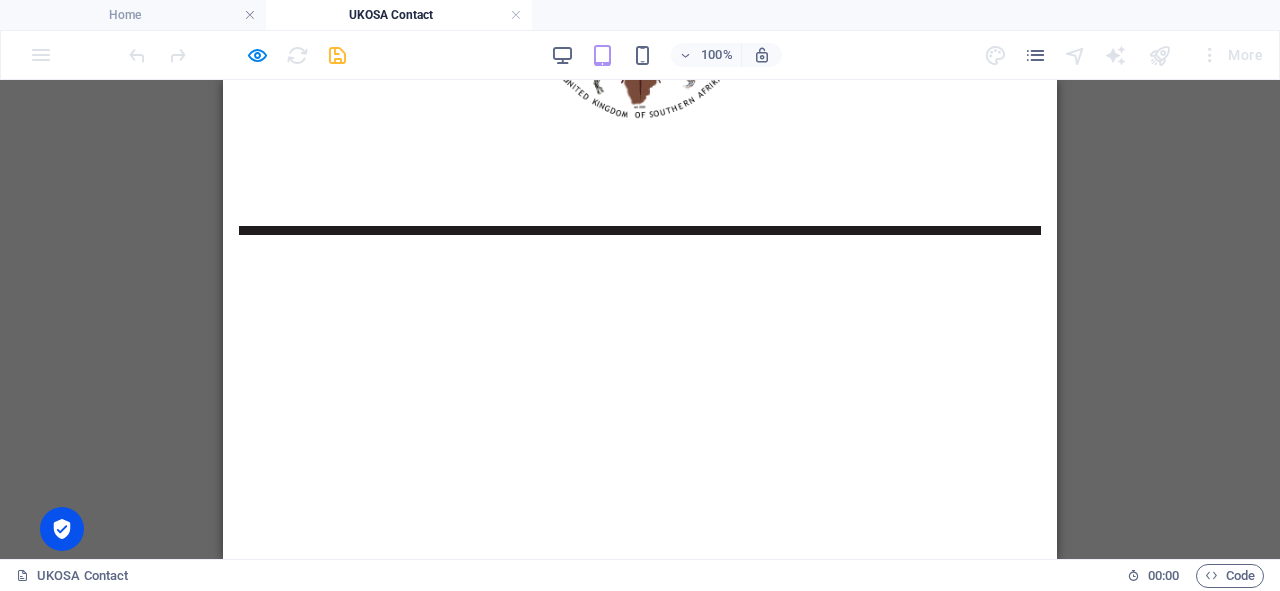 scroll, scrollTop: 0, scrollLeft: 0, axis: both 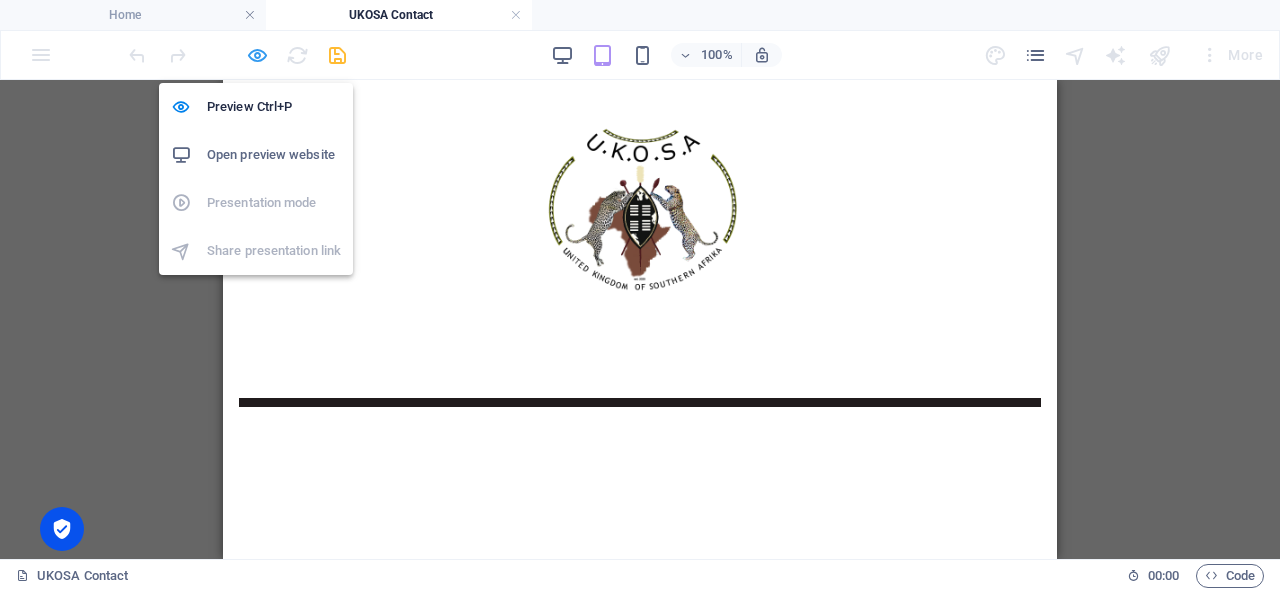 click at bounding box center (257, 55) 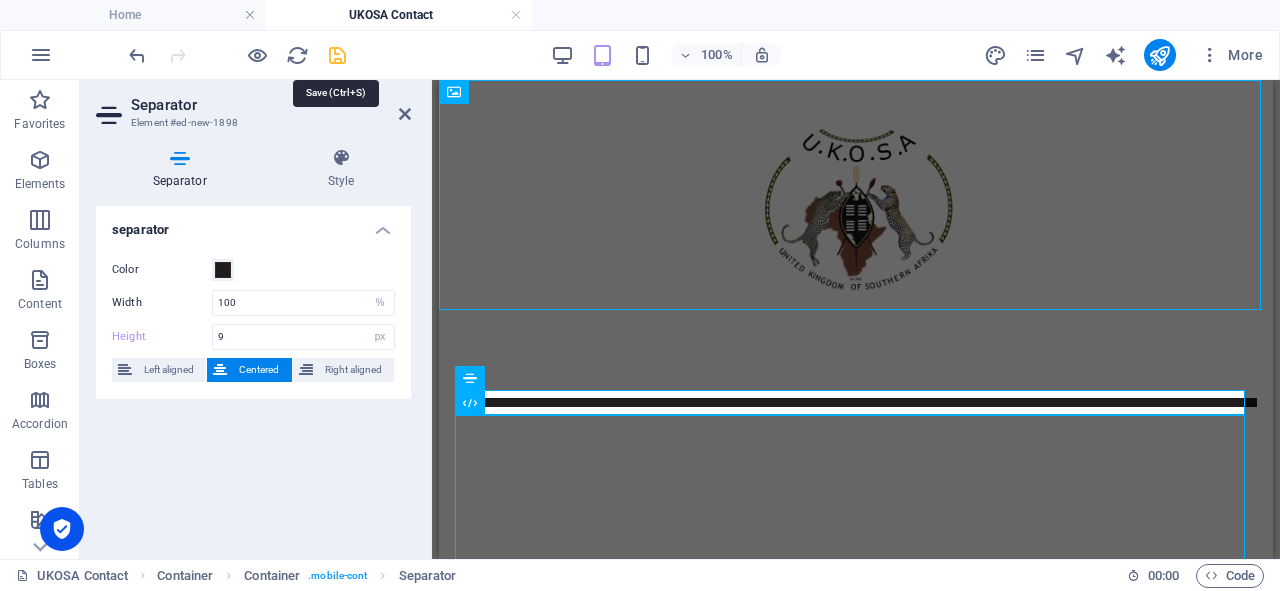 click at bounding box center (337, 55) 